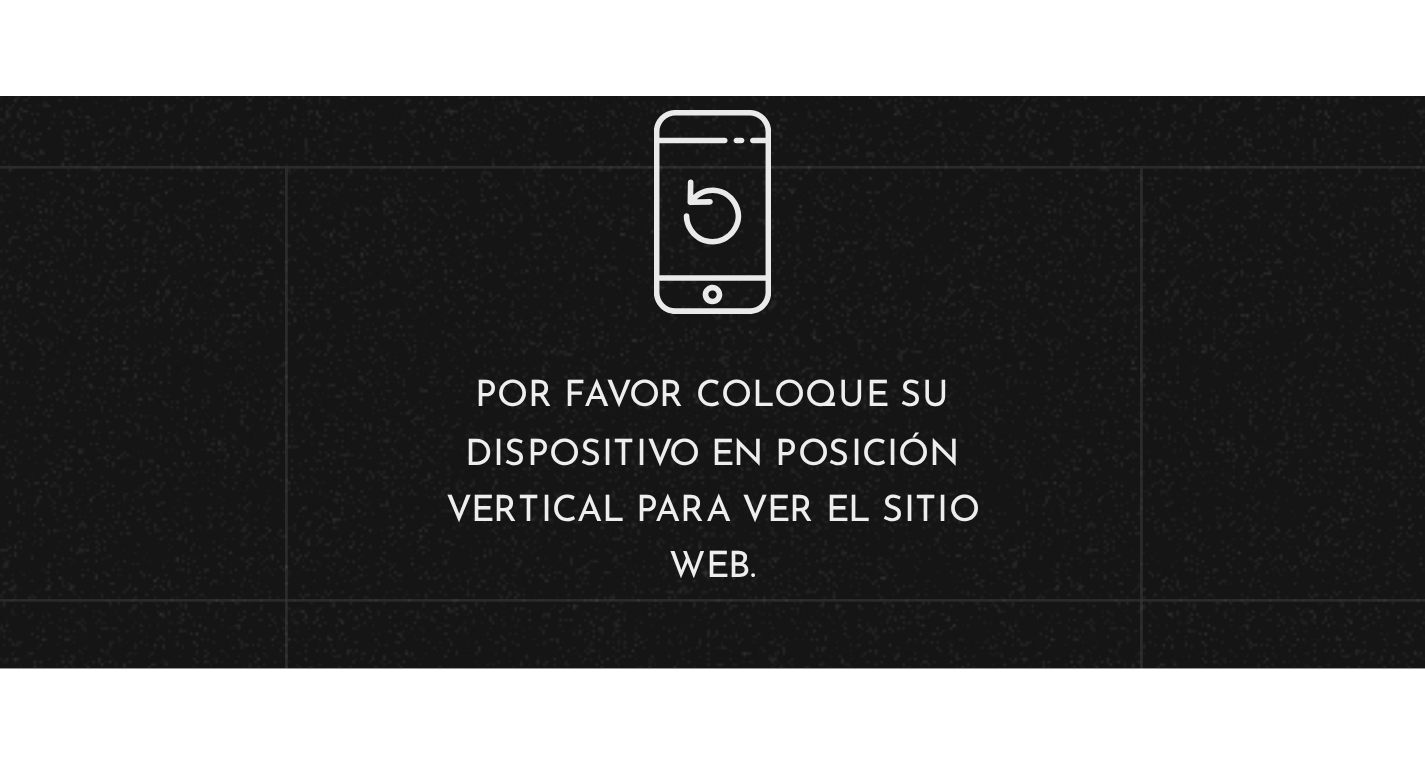 scroll, scrollTop: 0, scrollLeft: 0, axis: both 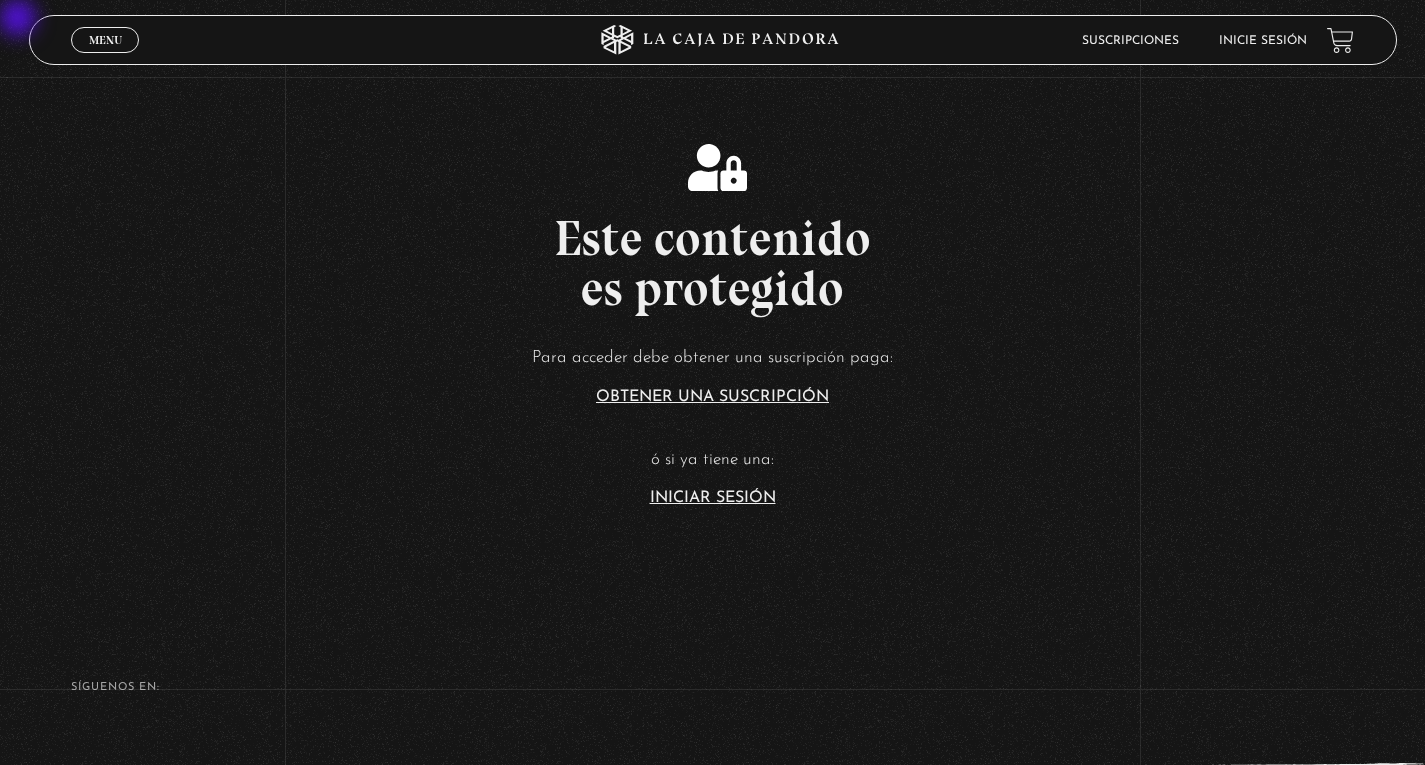 click on "Iniciar Sesión" at bounding box center [713, 498] 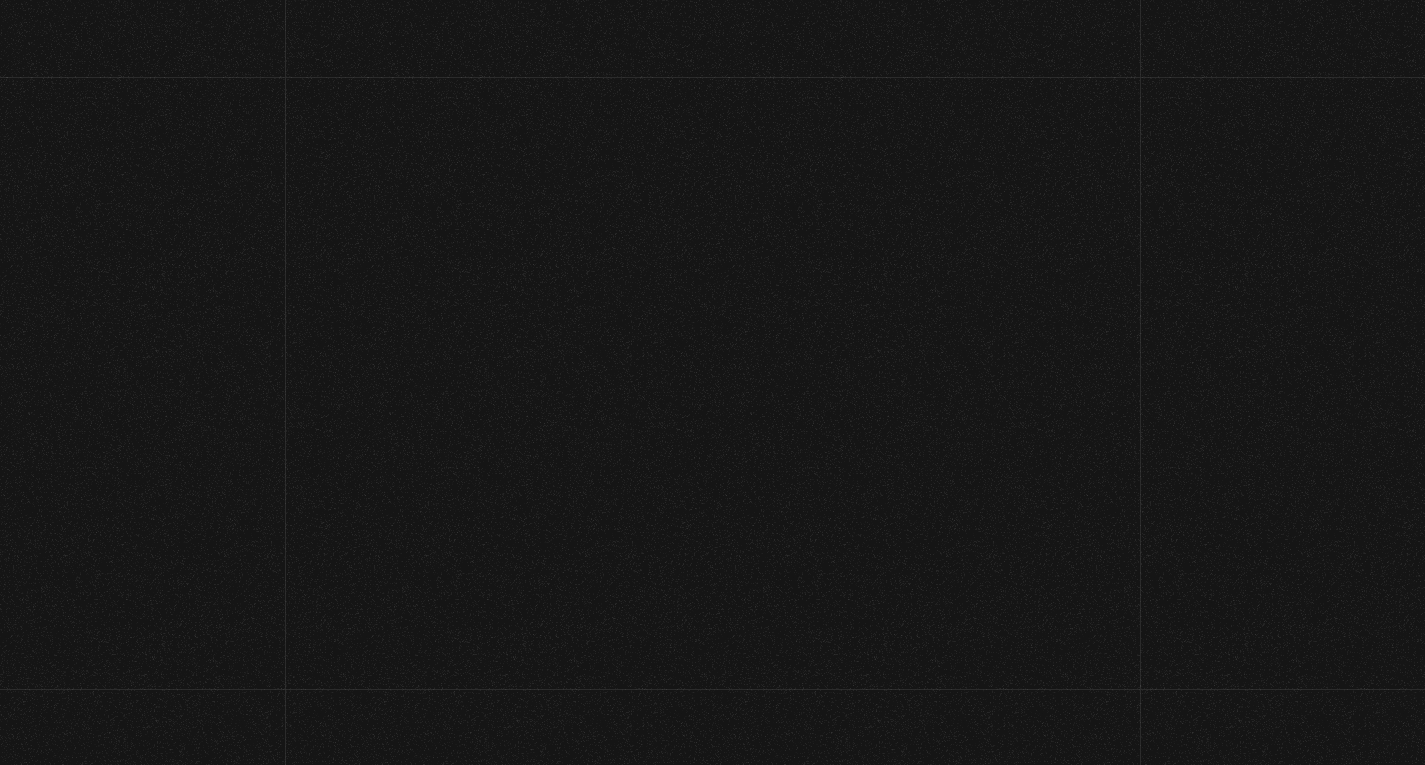 scroll, scrollTop: 0, scrollLeft: 0, axis: both 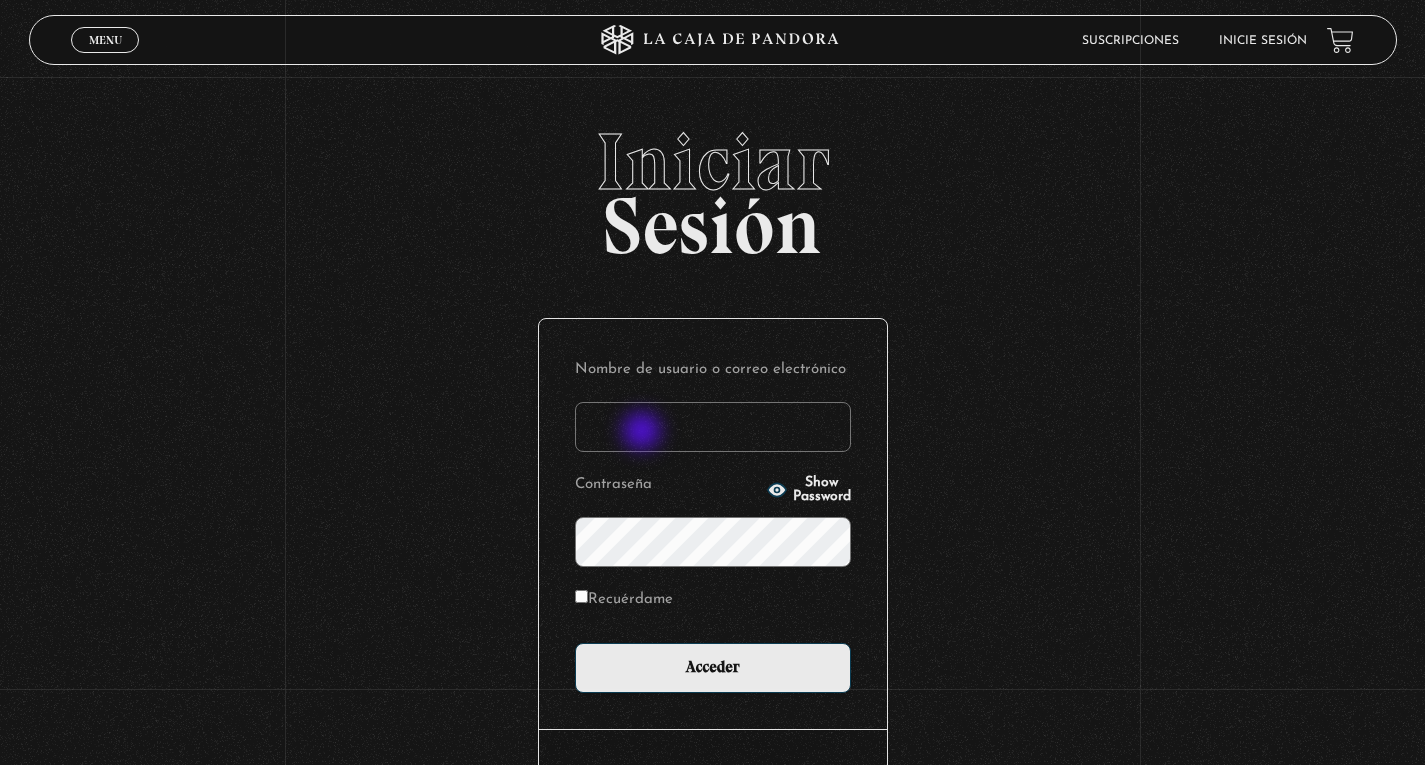 drag, startPoint x: 644, startPoint y: 433, endPoint x: 654, endPoint y: 436, distance: 10.440307 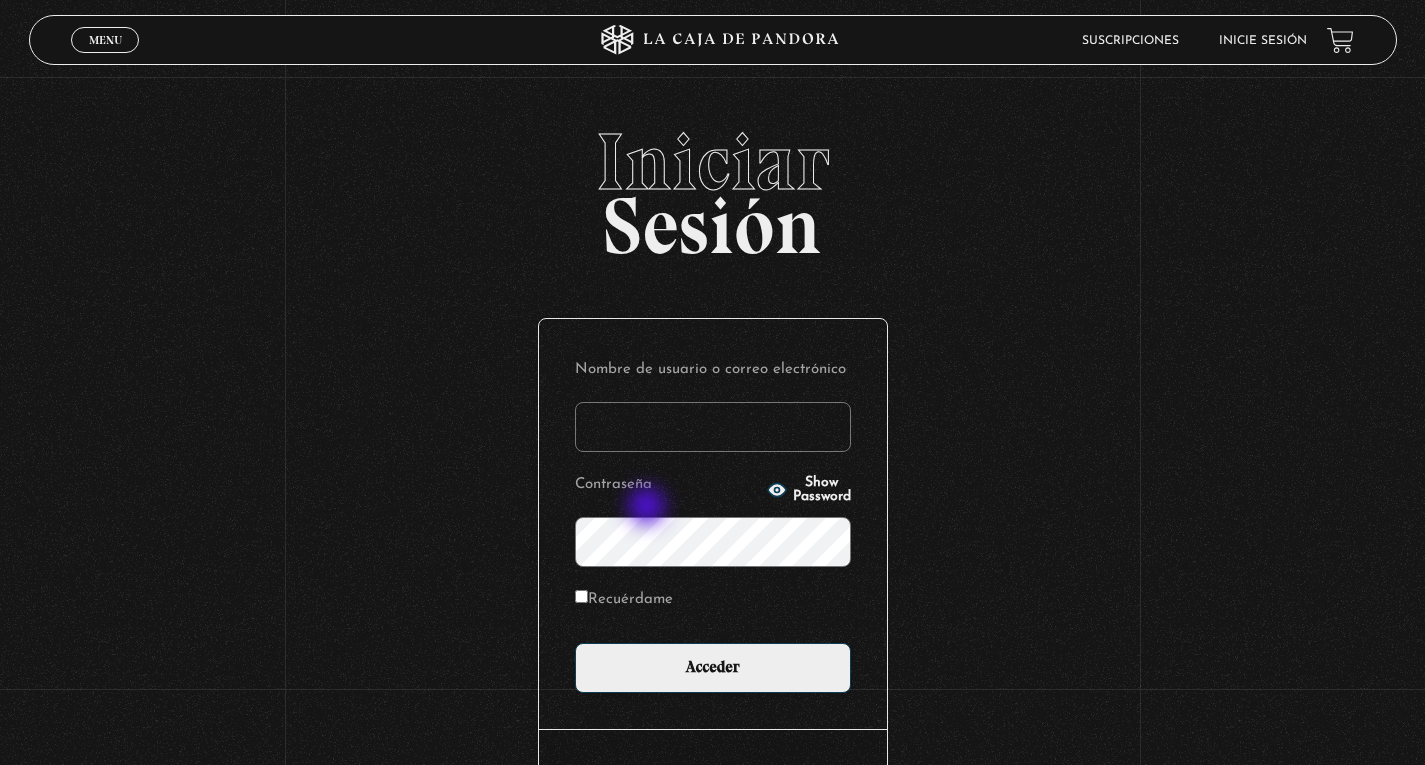 type on "MoniVB" 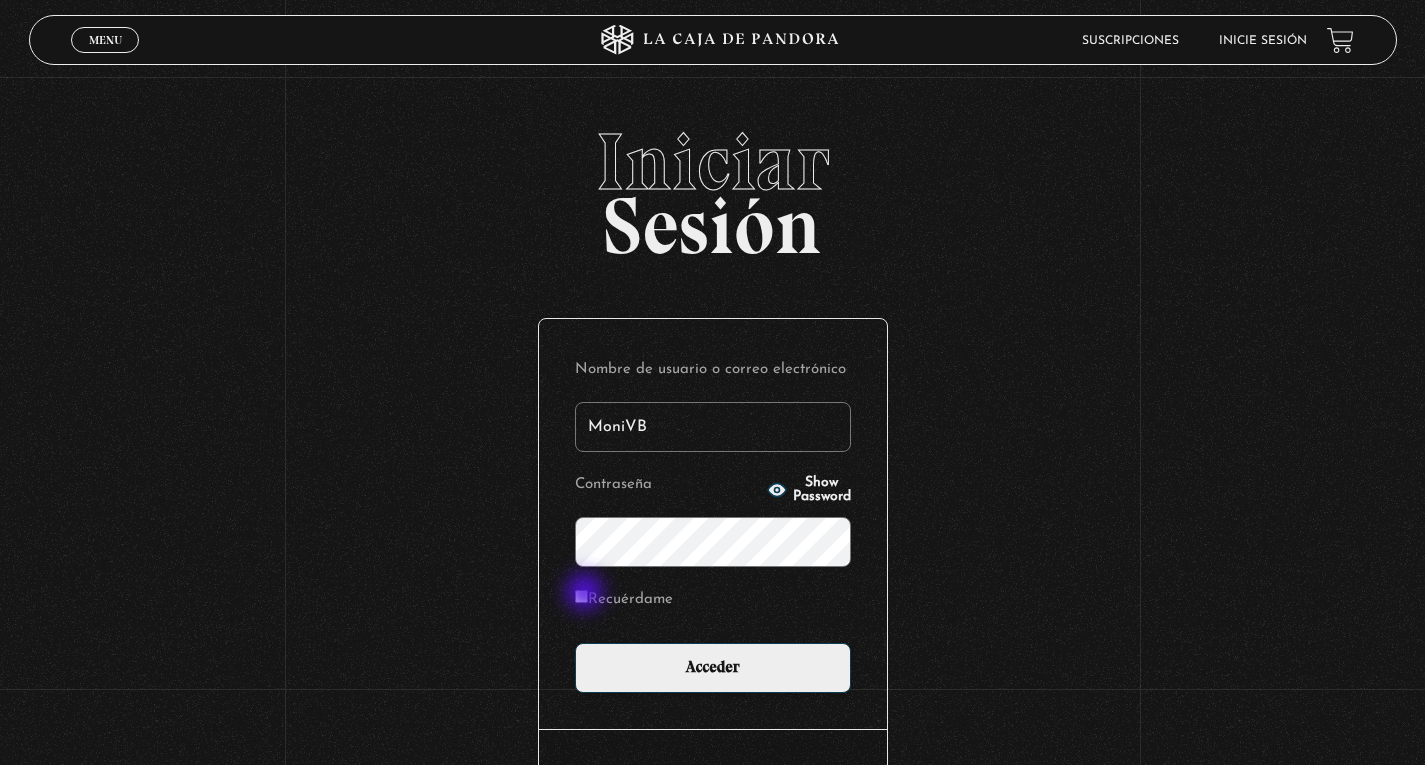 click on "Recuérdame" at bounding box center [581, 596] 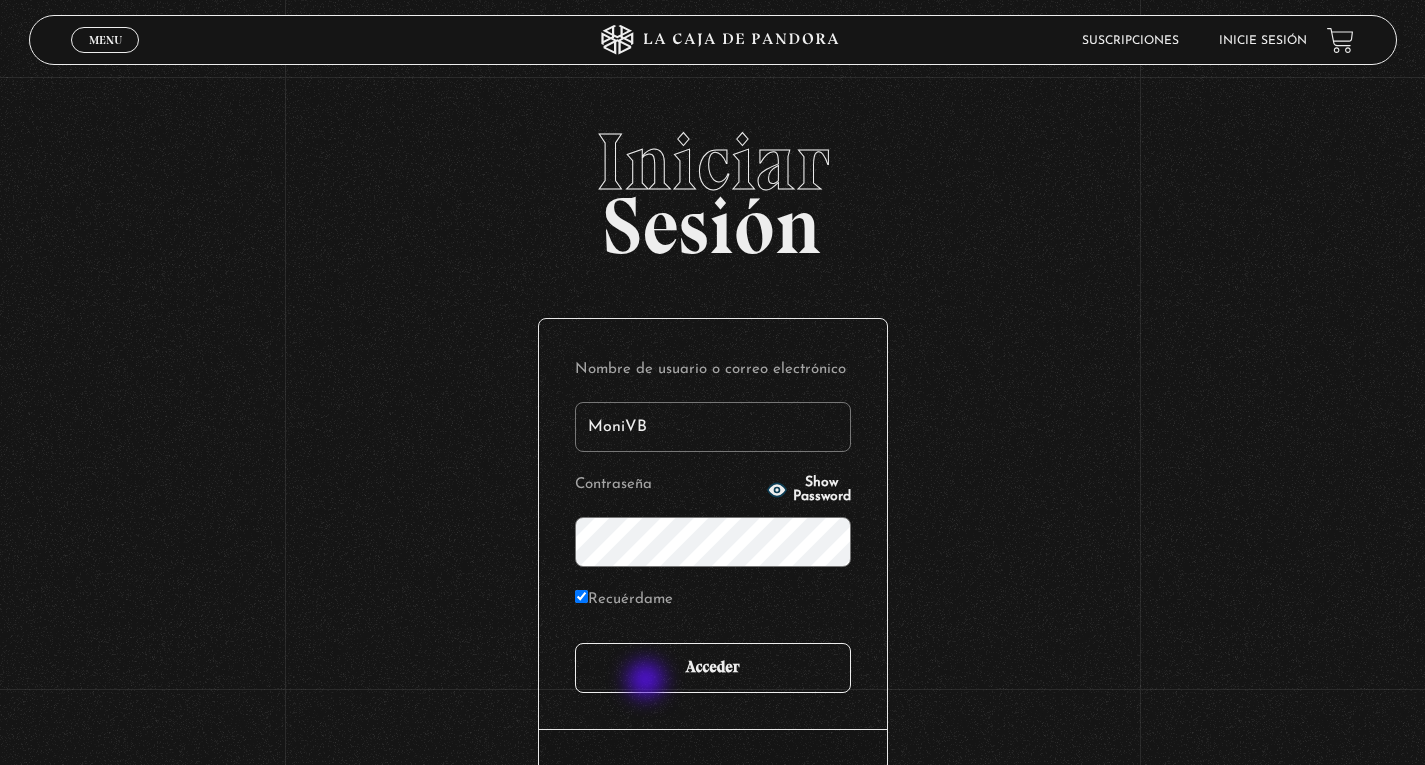 click on "Acceder" at bounding box center (713, 668) 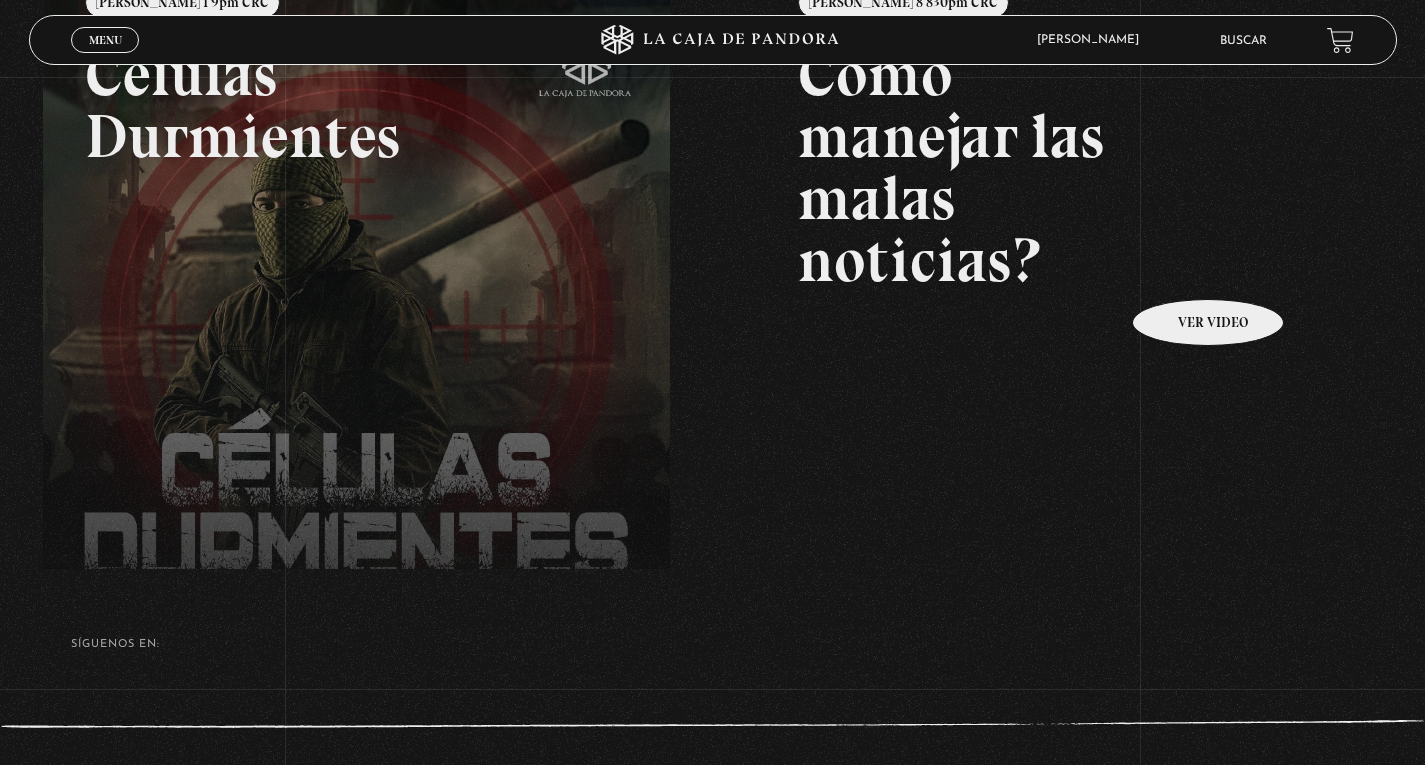 scroll, scrollTop: 450, scrollLeft: 0, axis: vertical 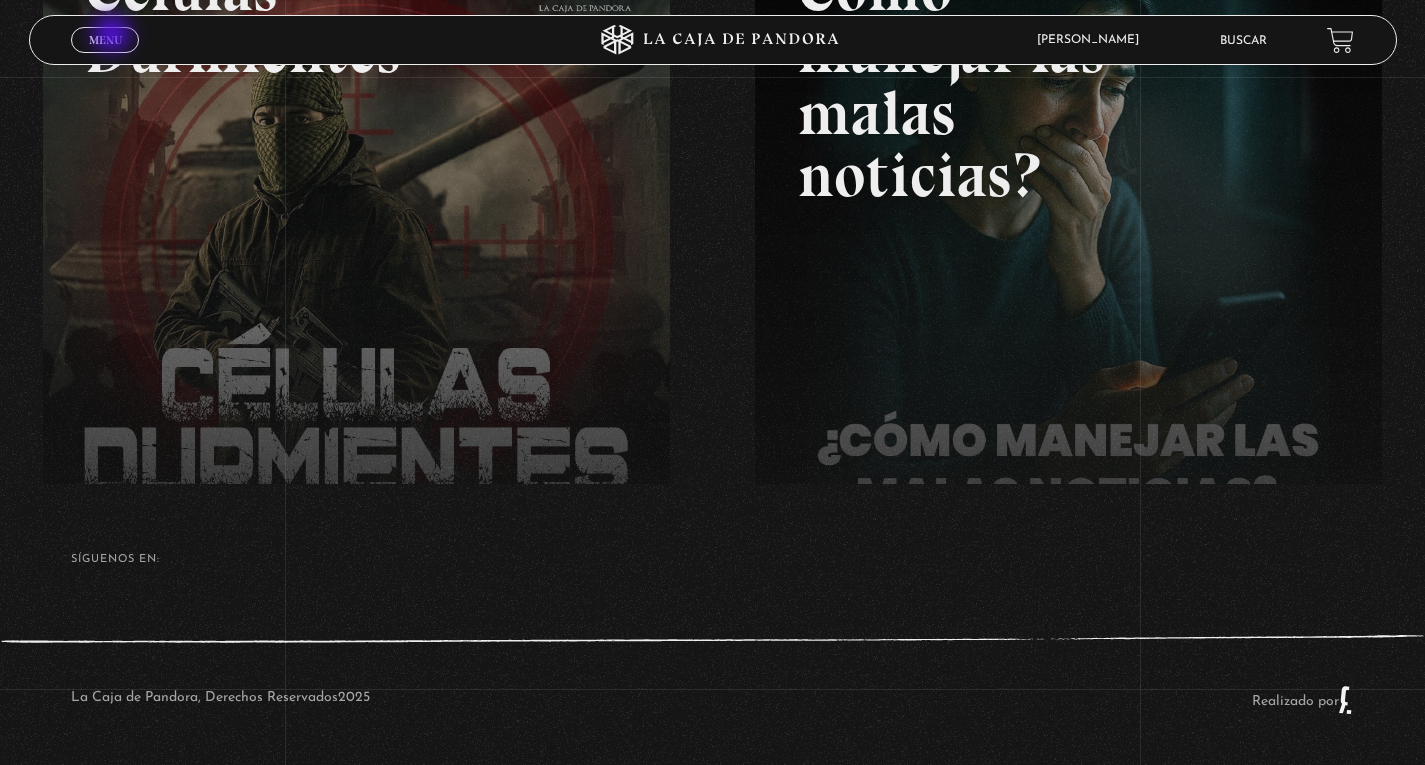 click on "Menu" at bounding box center (105, 40) 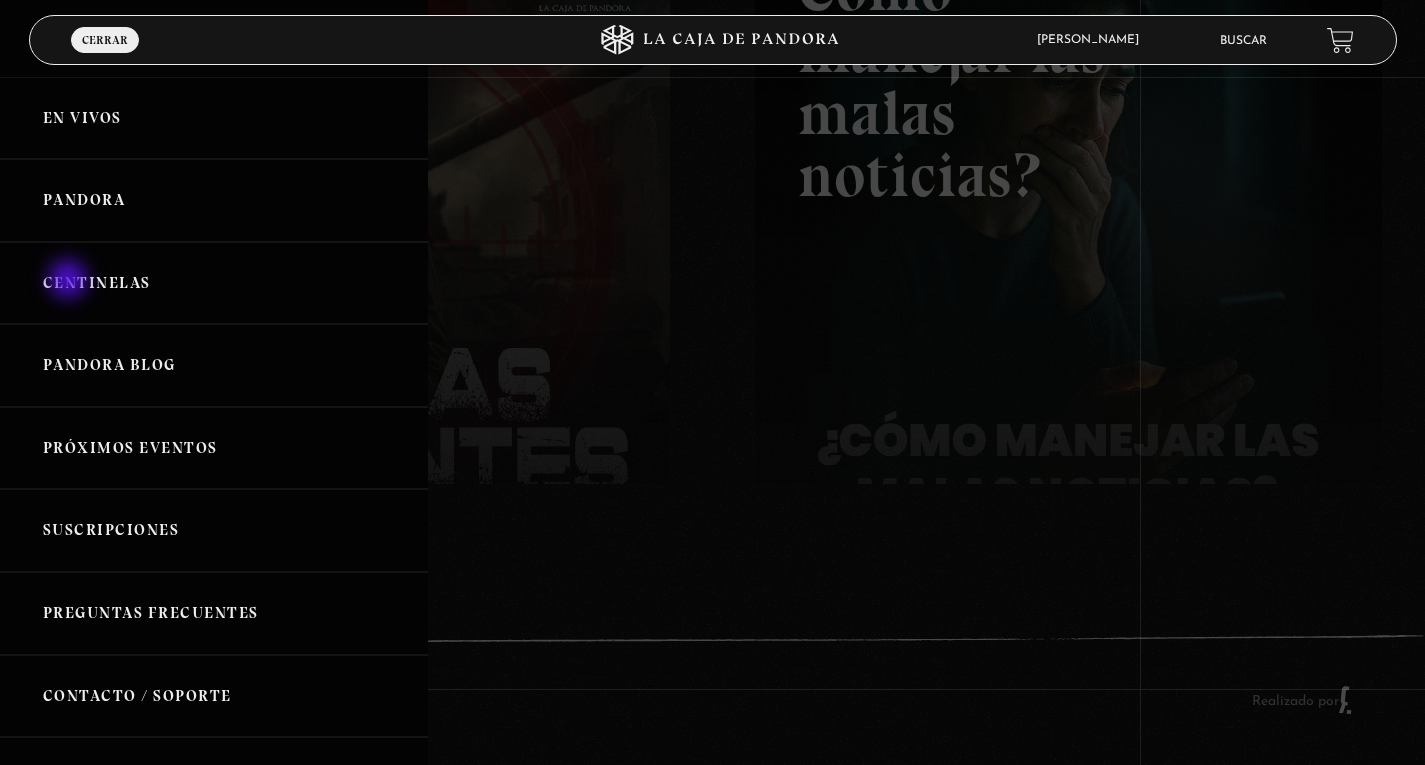 click on "Centinelas" at bounding box center [214, 283] 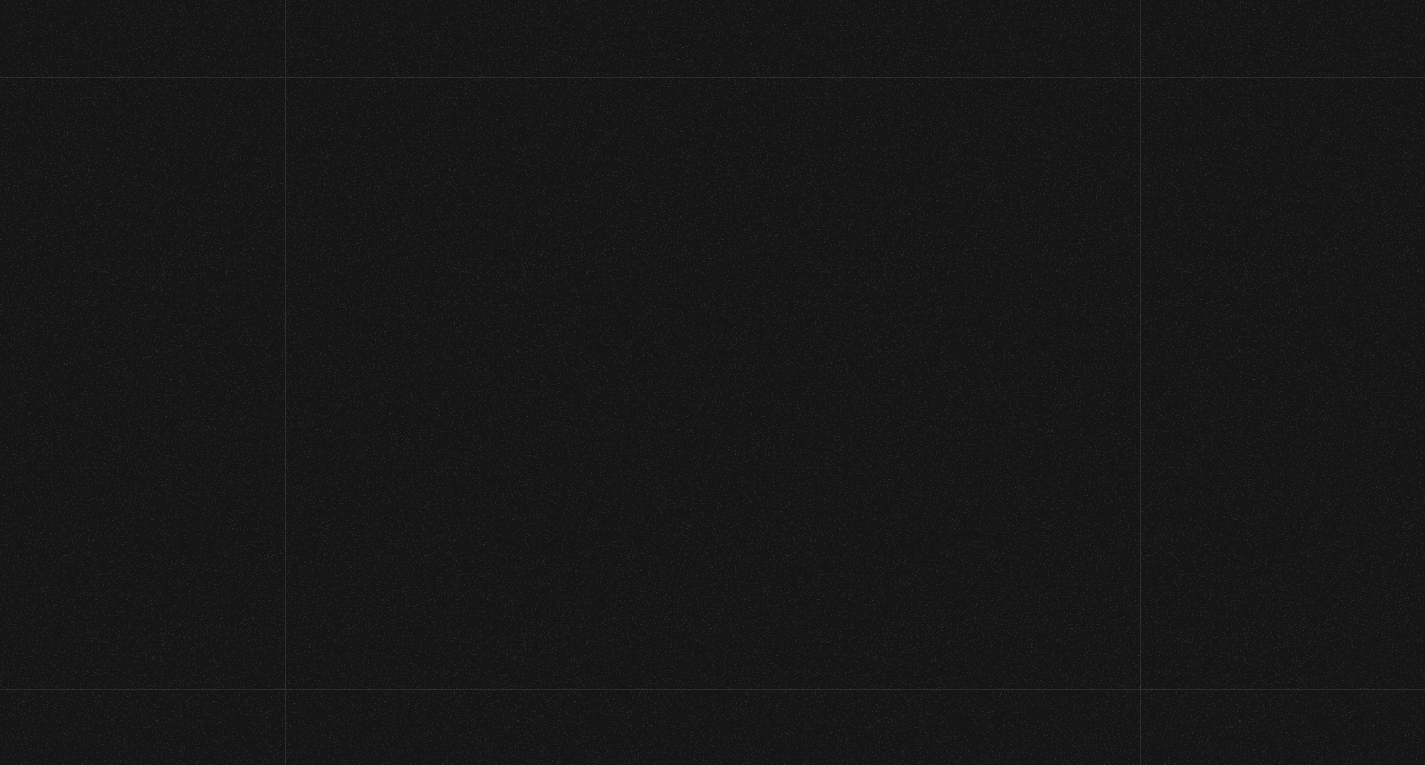 scroll, scrollTop: 0, scrollLeft: 0, axis: both 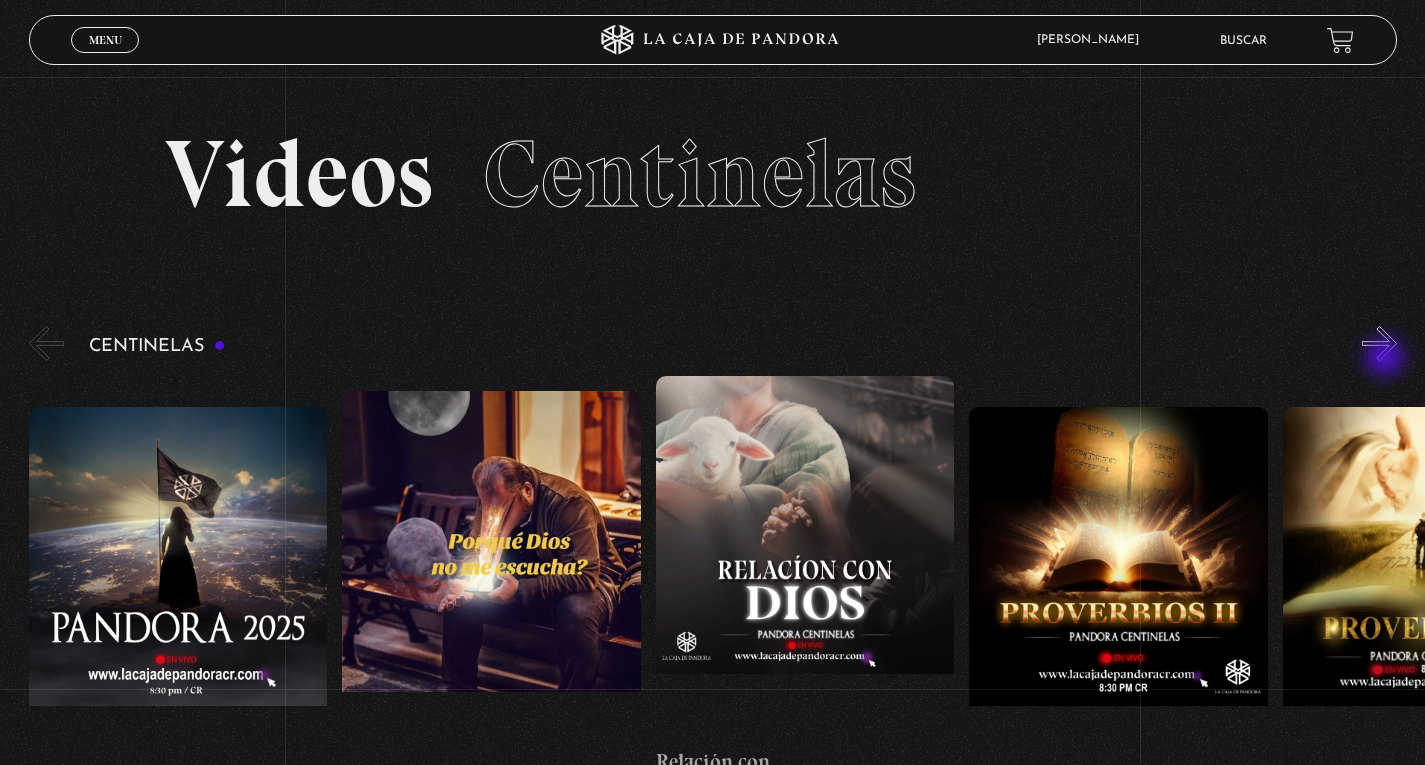 click on "»" at bounding box center [1379, 343] 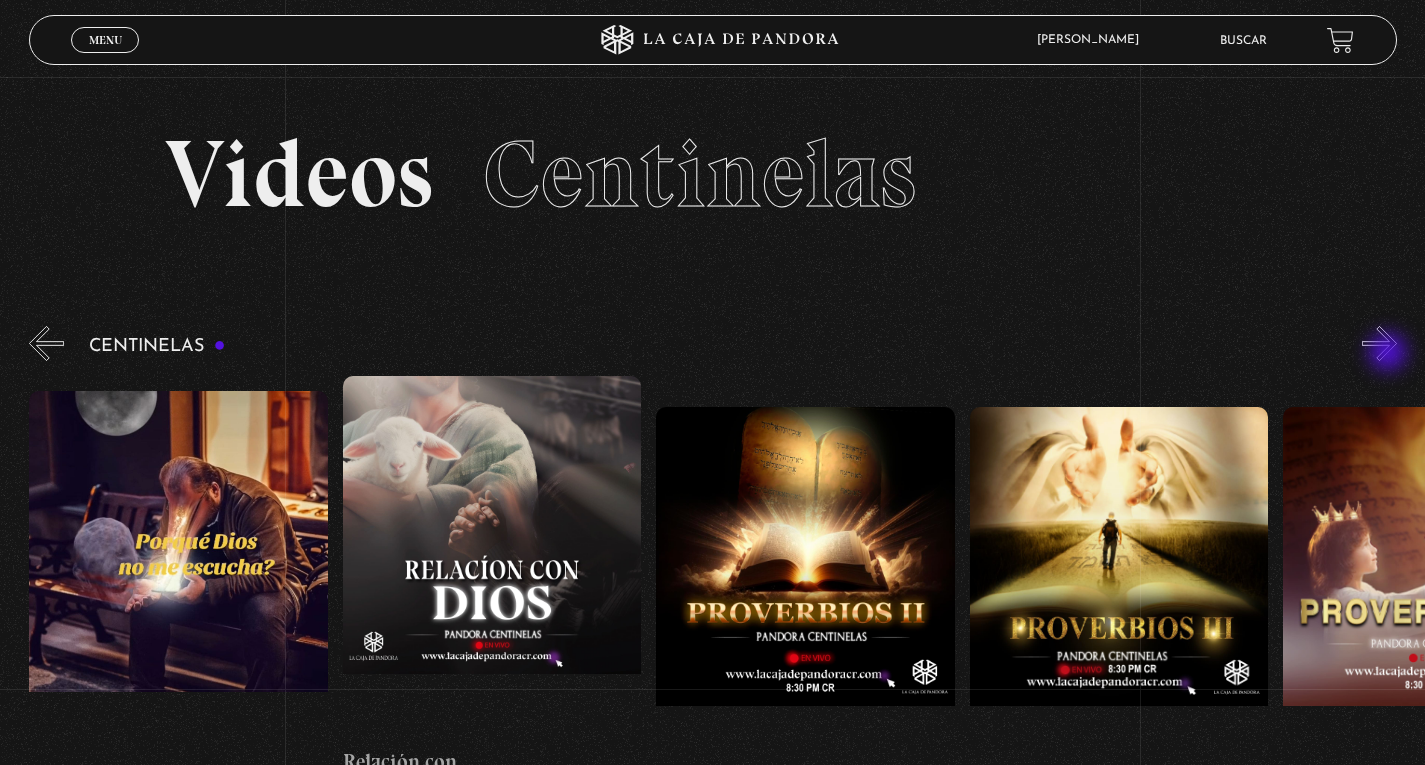 click on "»" at bounding box center (1379, 343) 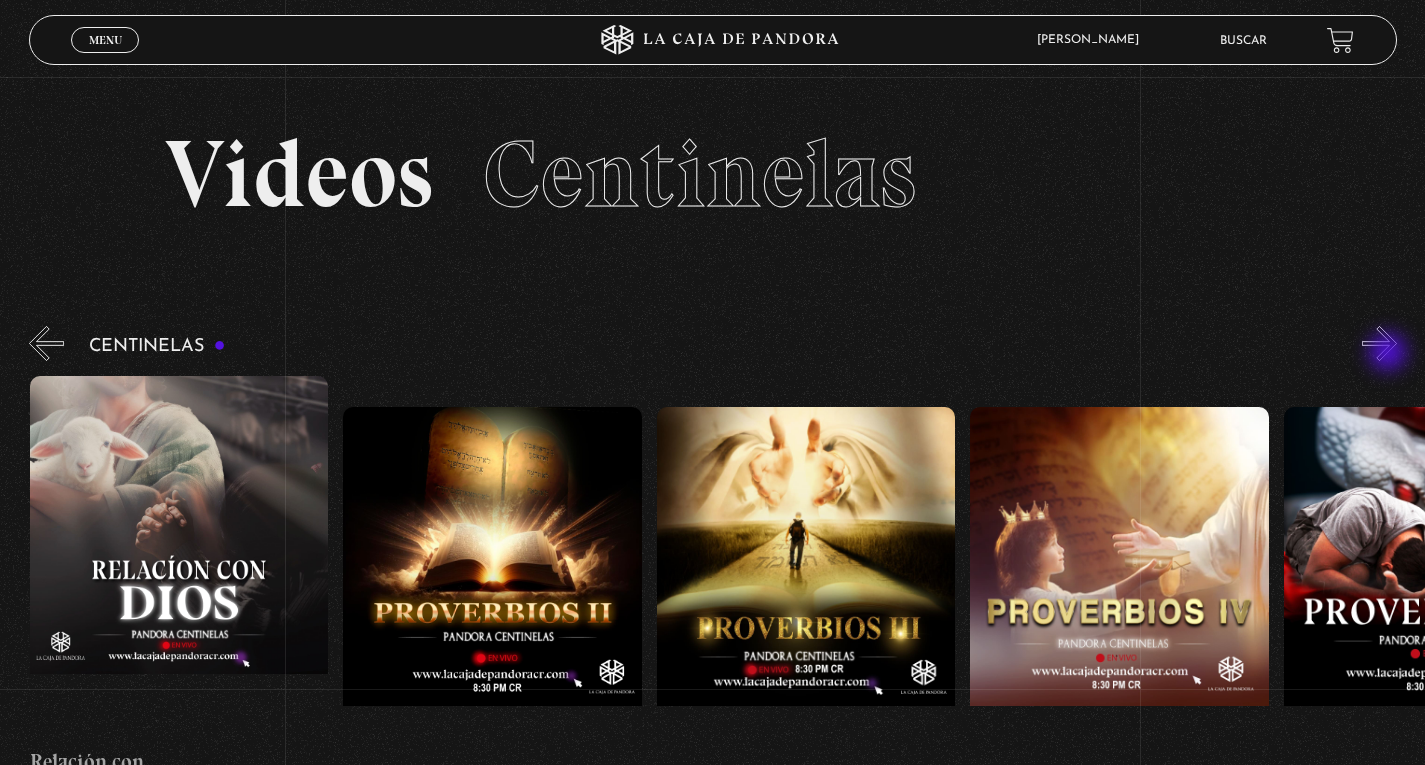 click on "»" at bounding box center (1379, 343) 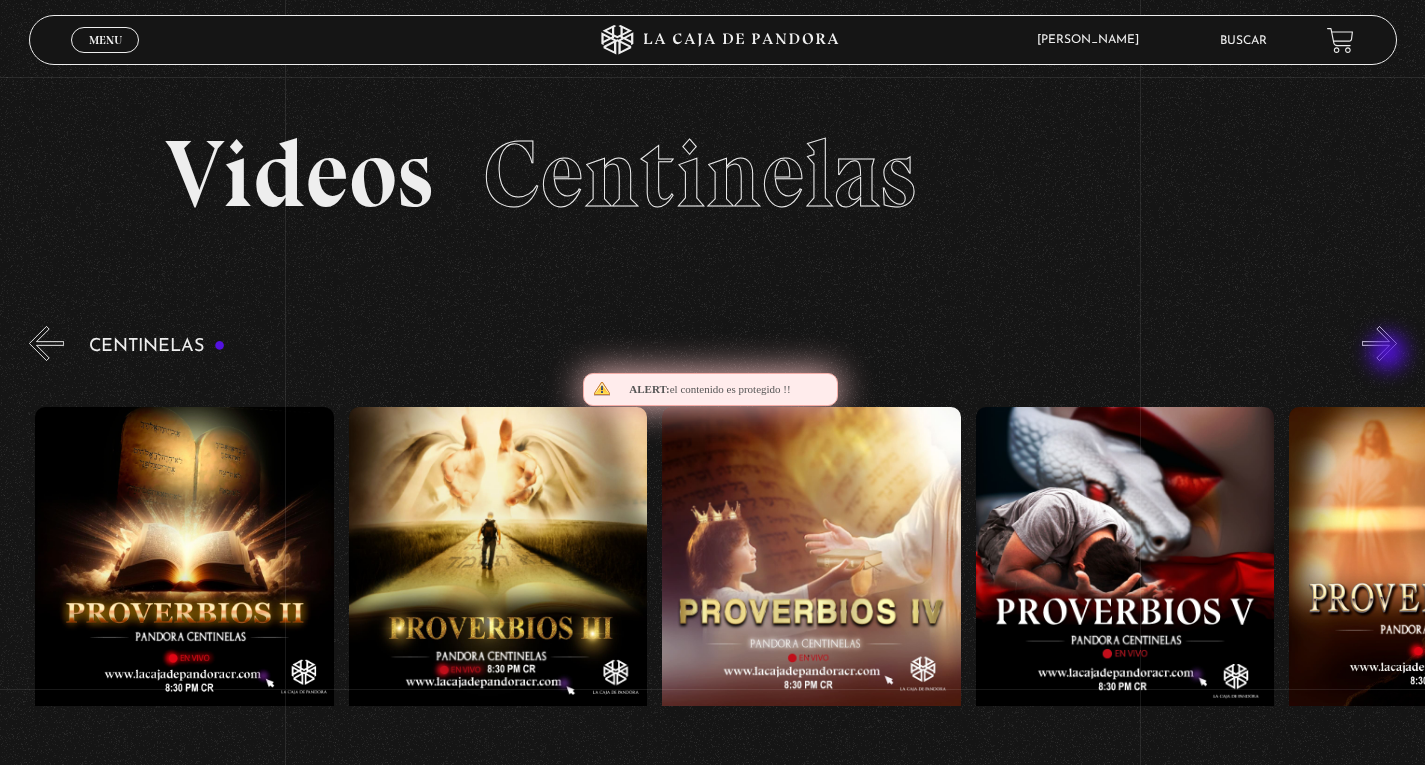 click on "»" at bounding box center [1379, 343] 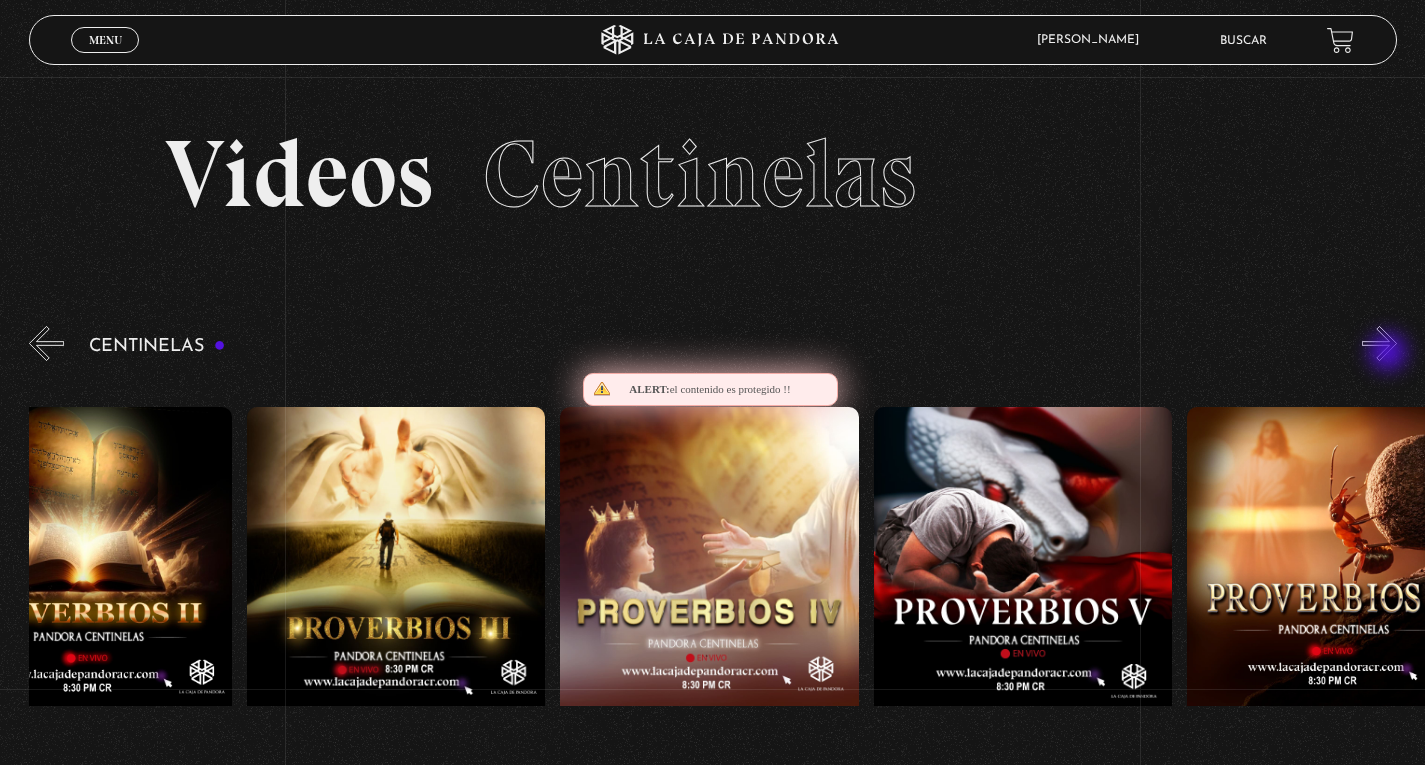 click on "»" at bounding box center (1379, 343) 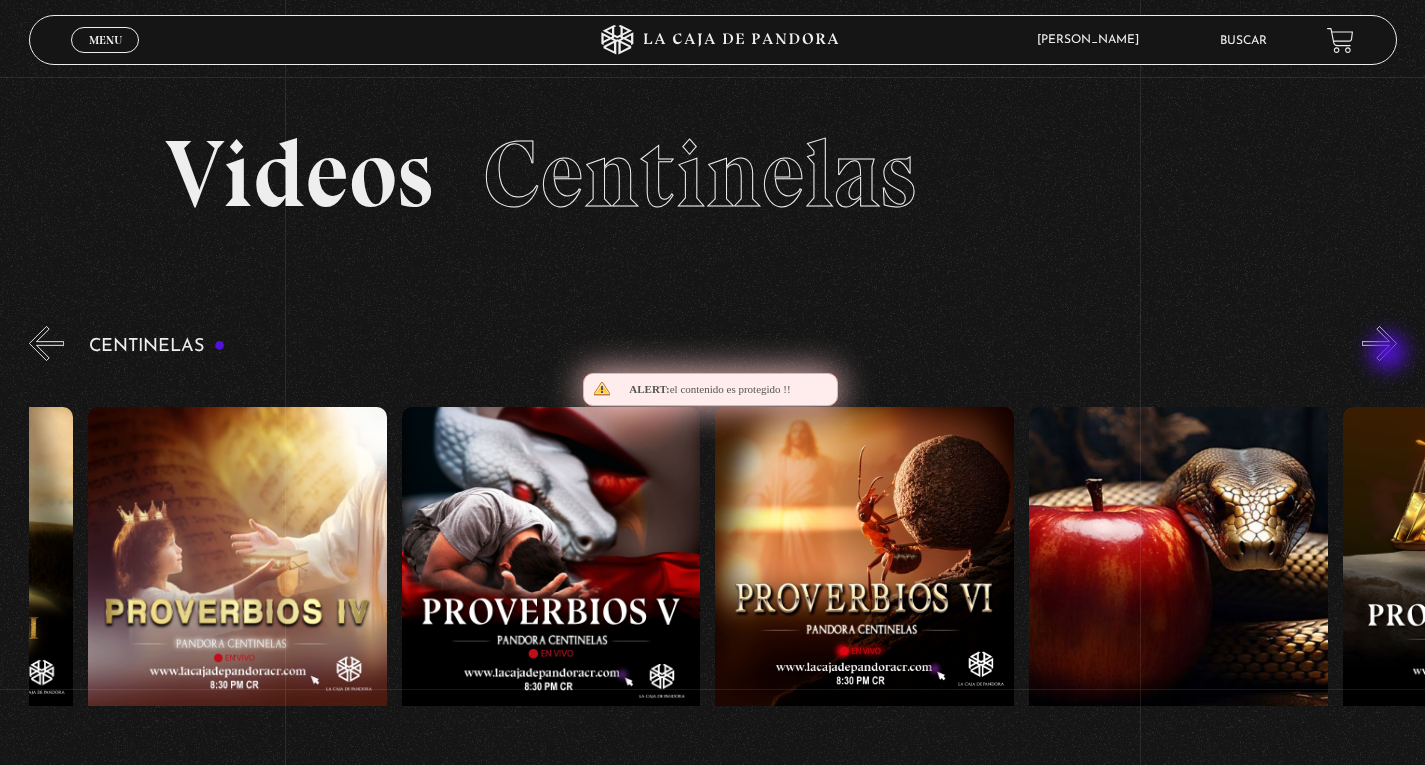 click on "»" at bounding box center [1379, 343] 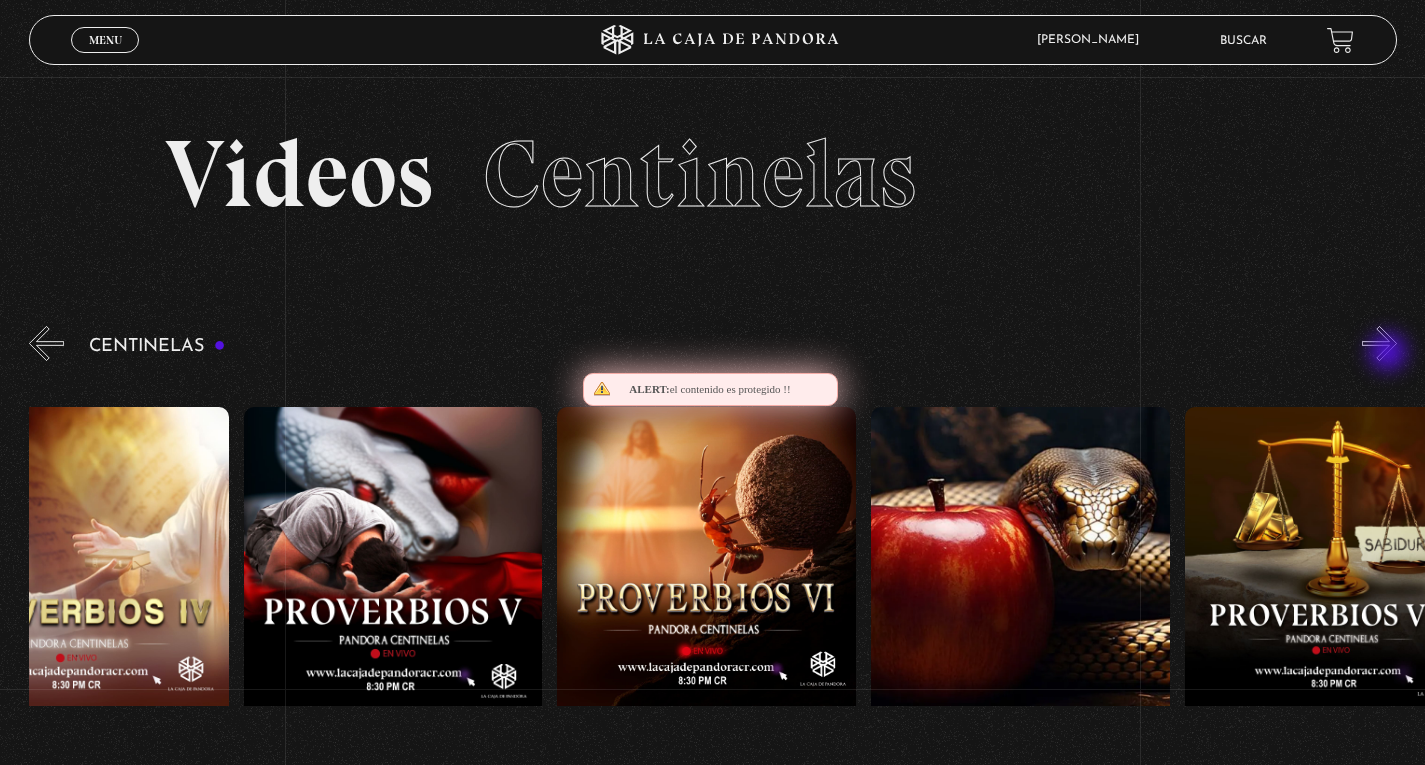 click on "»" at bounding box center (1379, 343) 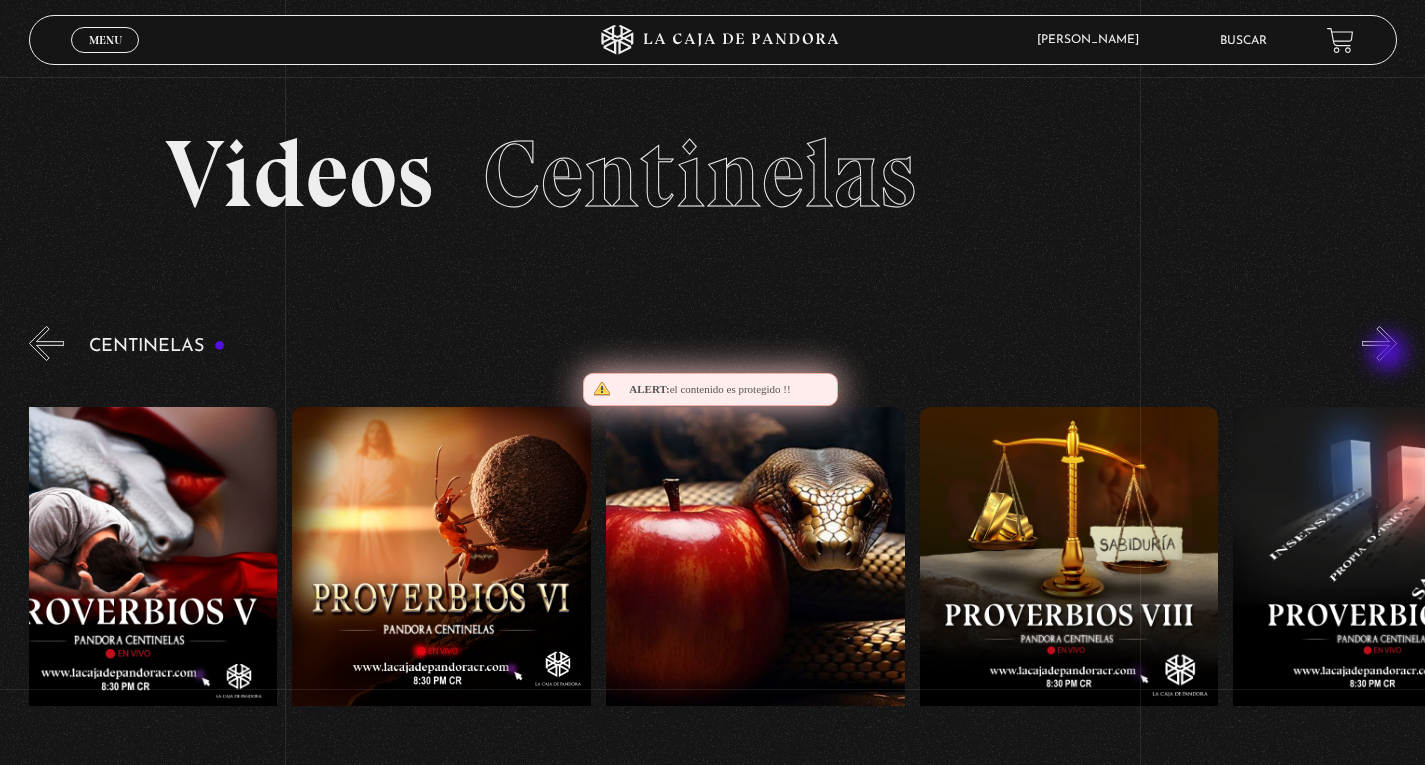 click on "»" at bounding box center [1379, 343] 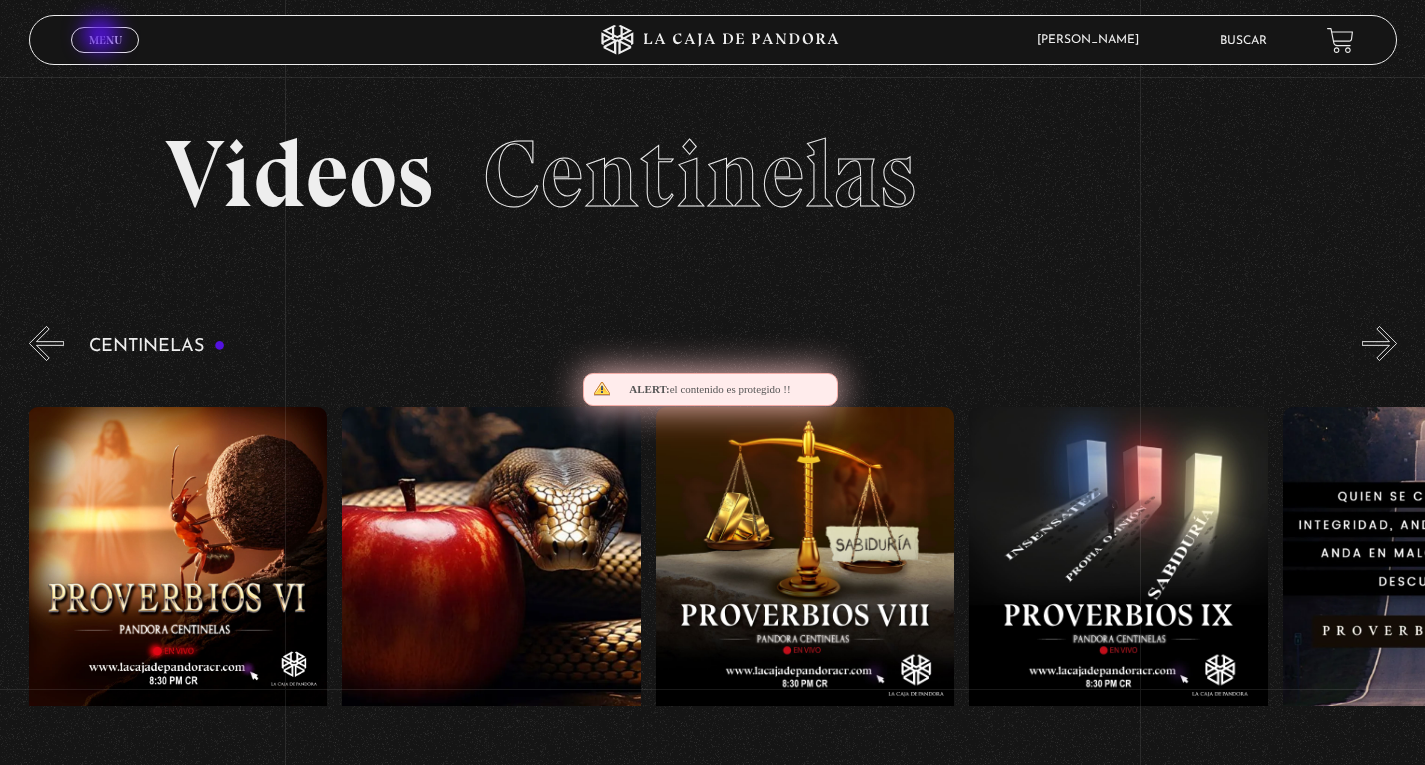 click on "Menu" at bounding box center (105, 40) 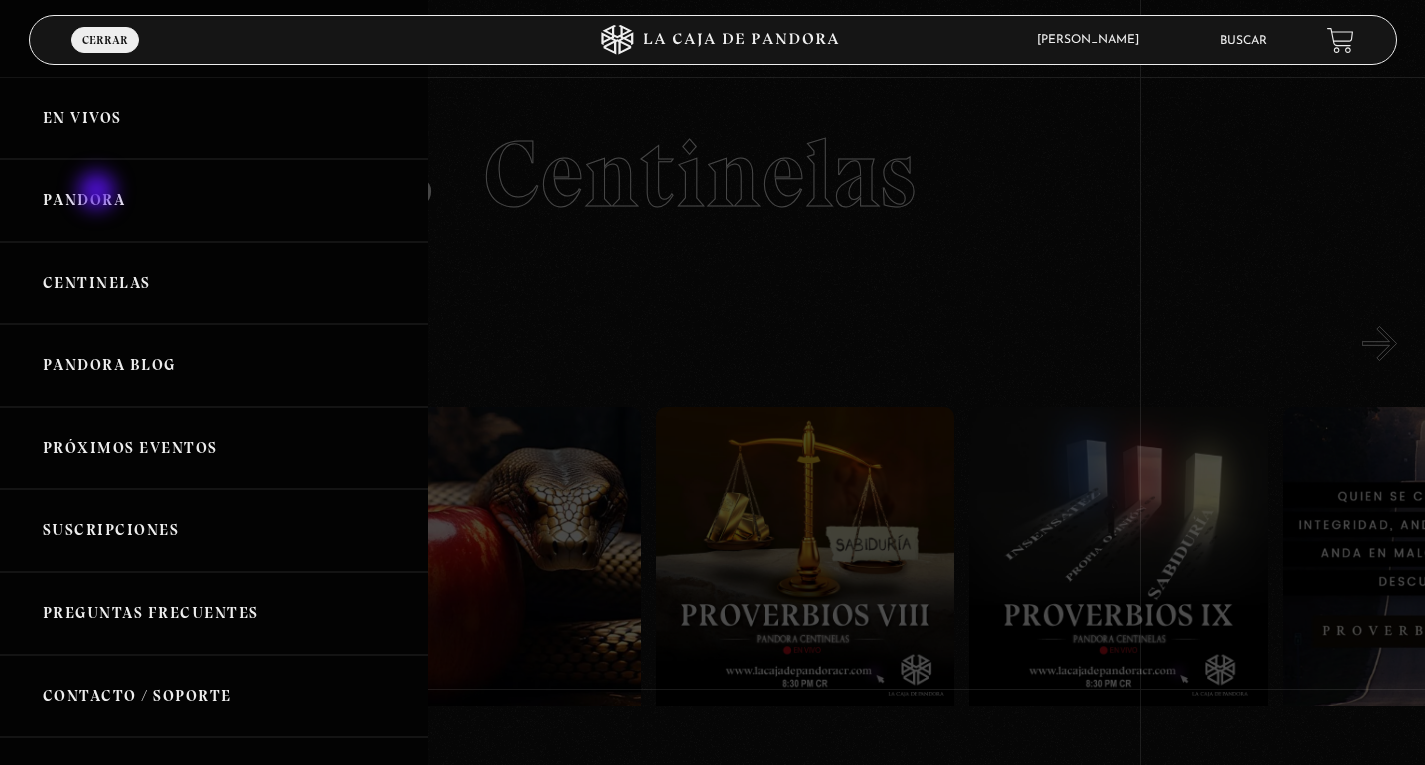click on "Pandora" at bounding box center [214, 200] 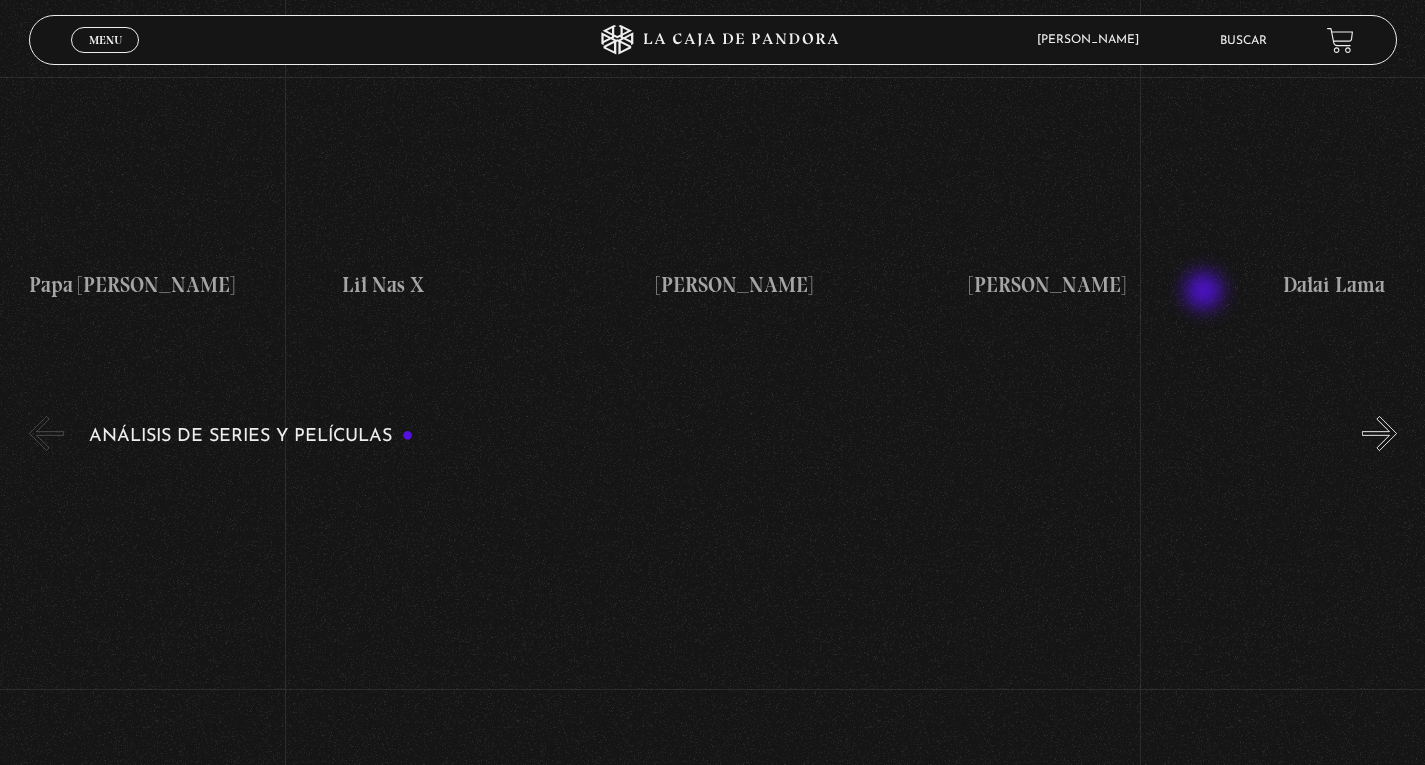 scroll, scrollTop: 2400, scrollLeft: 0, axis: vertical 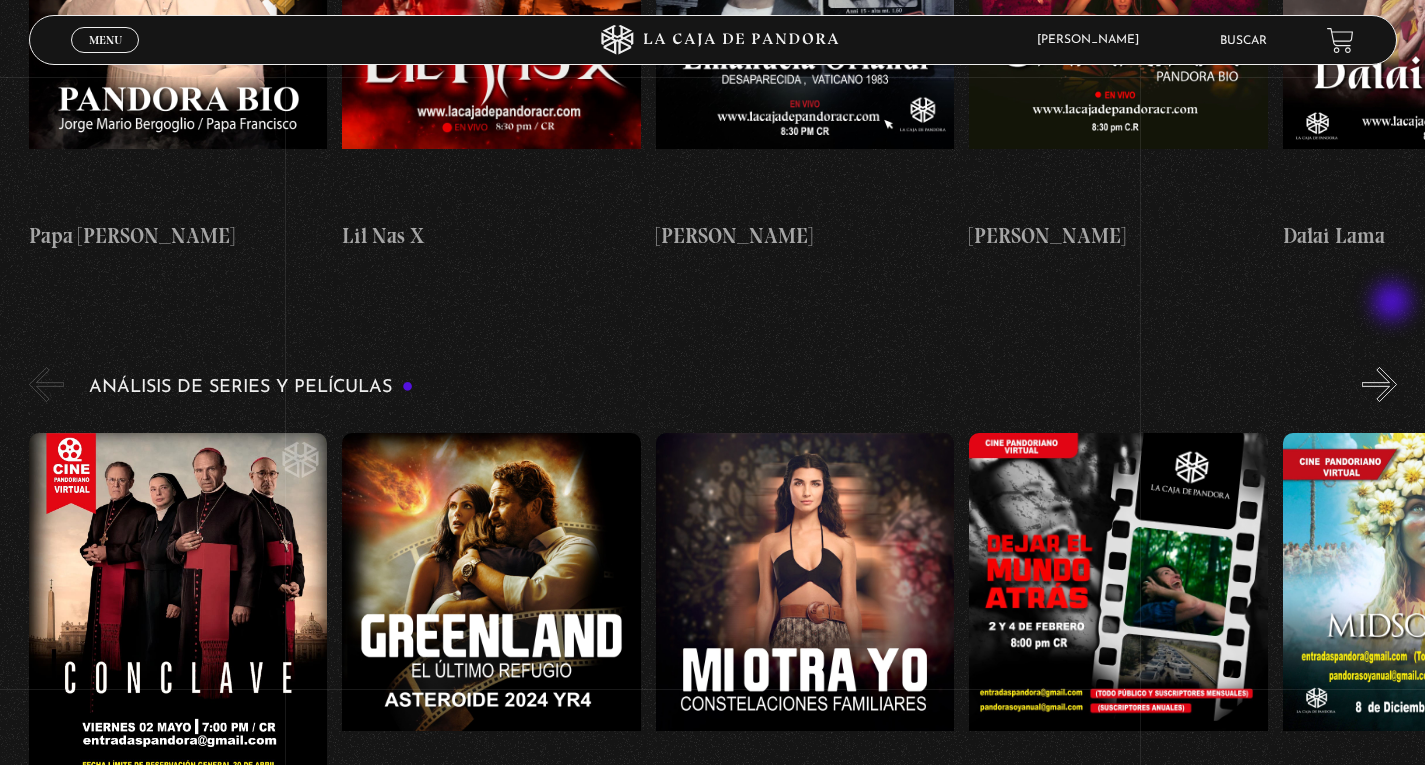 click on "»" at bounding box center [1379, 384] 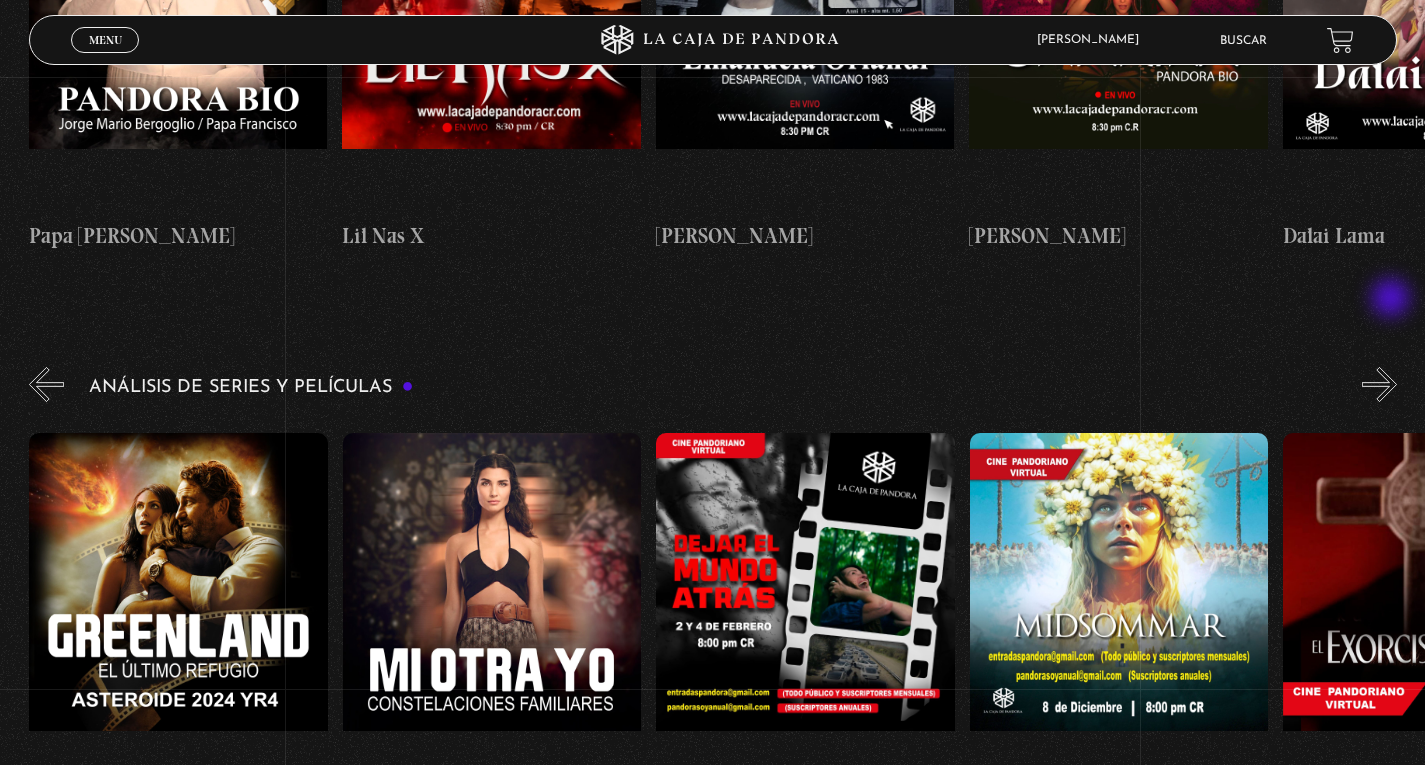 click on "»" at bounding box center (1379, 384) 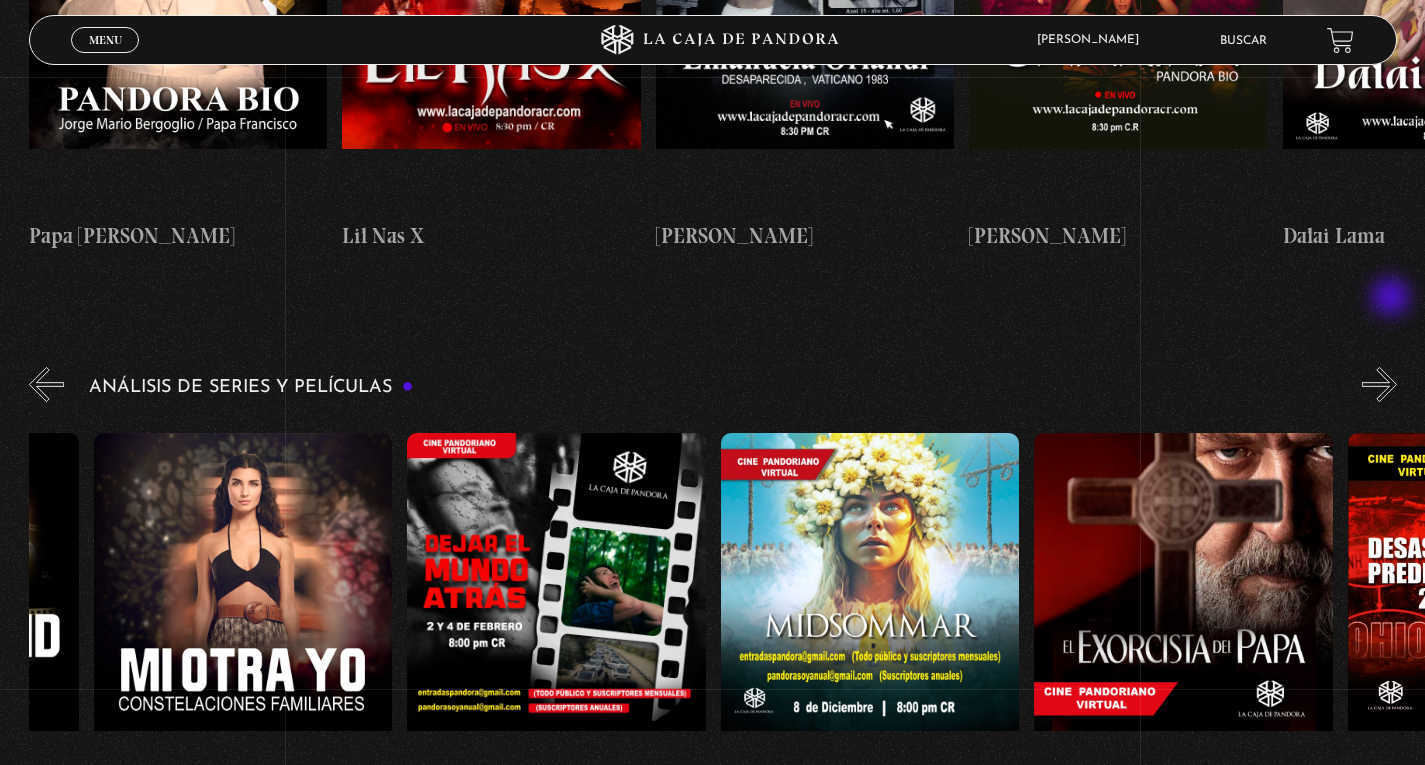 click on "»" at bounding box center [1379, 384] 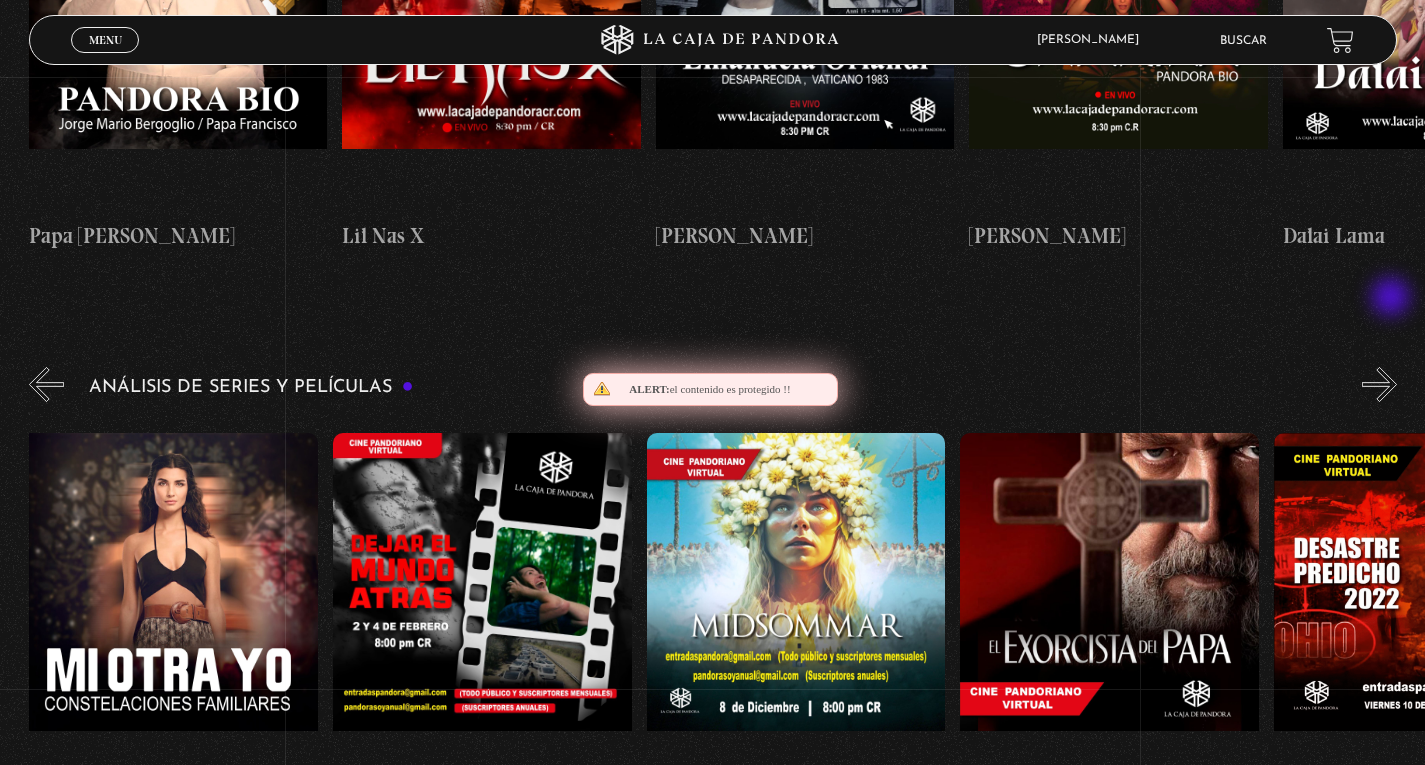click on "»" at bounding box center [1379, 384] 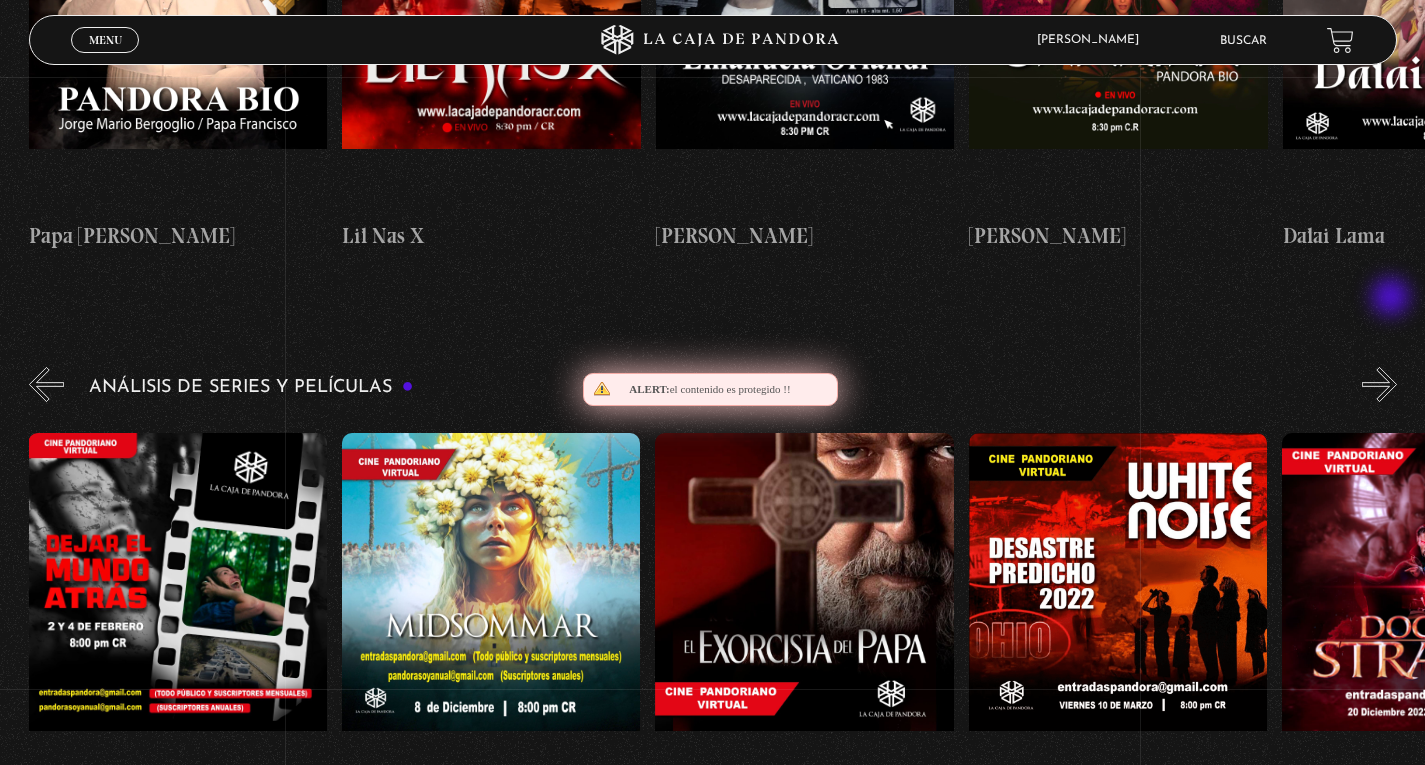click on "»" at bounding box center (1379, 384) 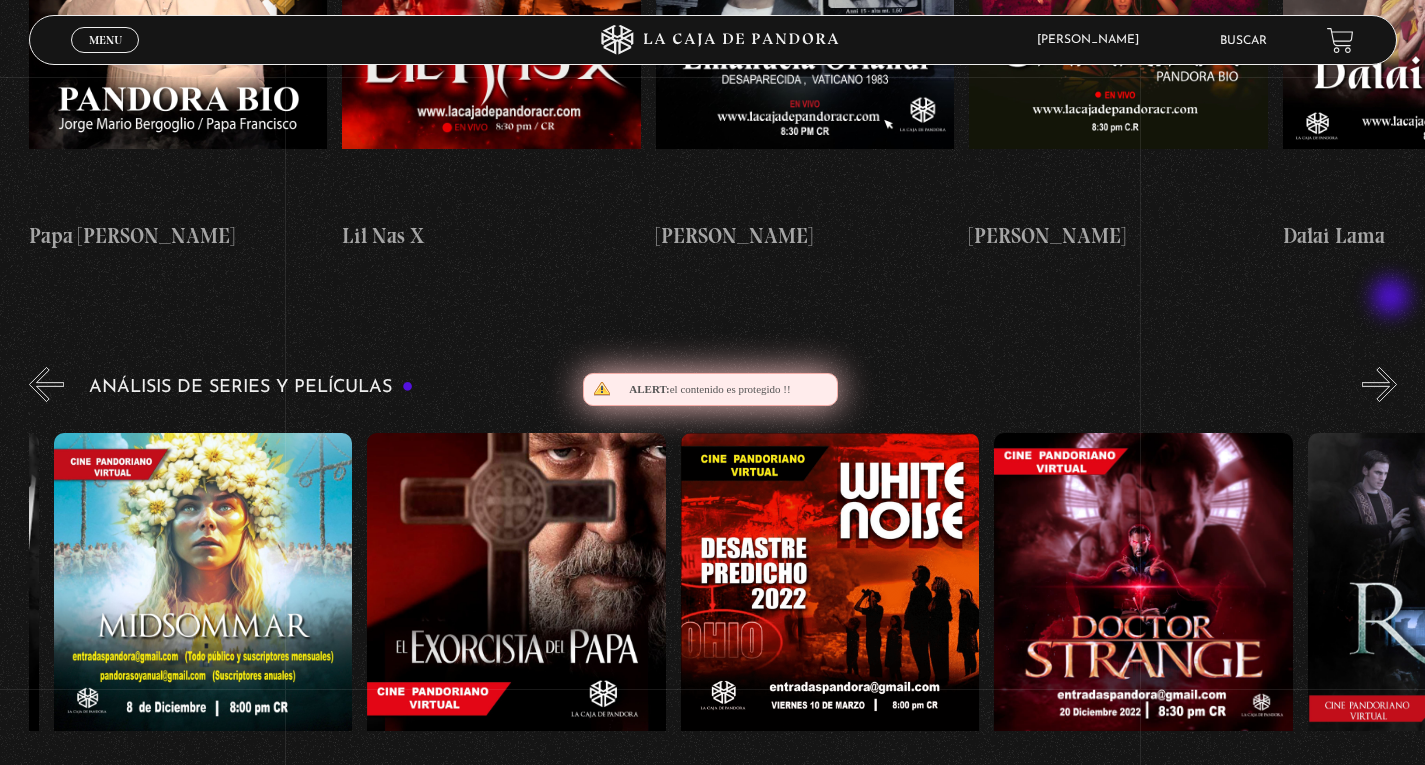 click on "»" at bounding box center [1379, 384] 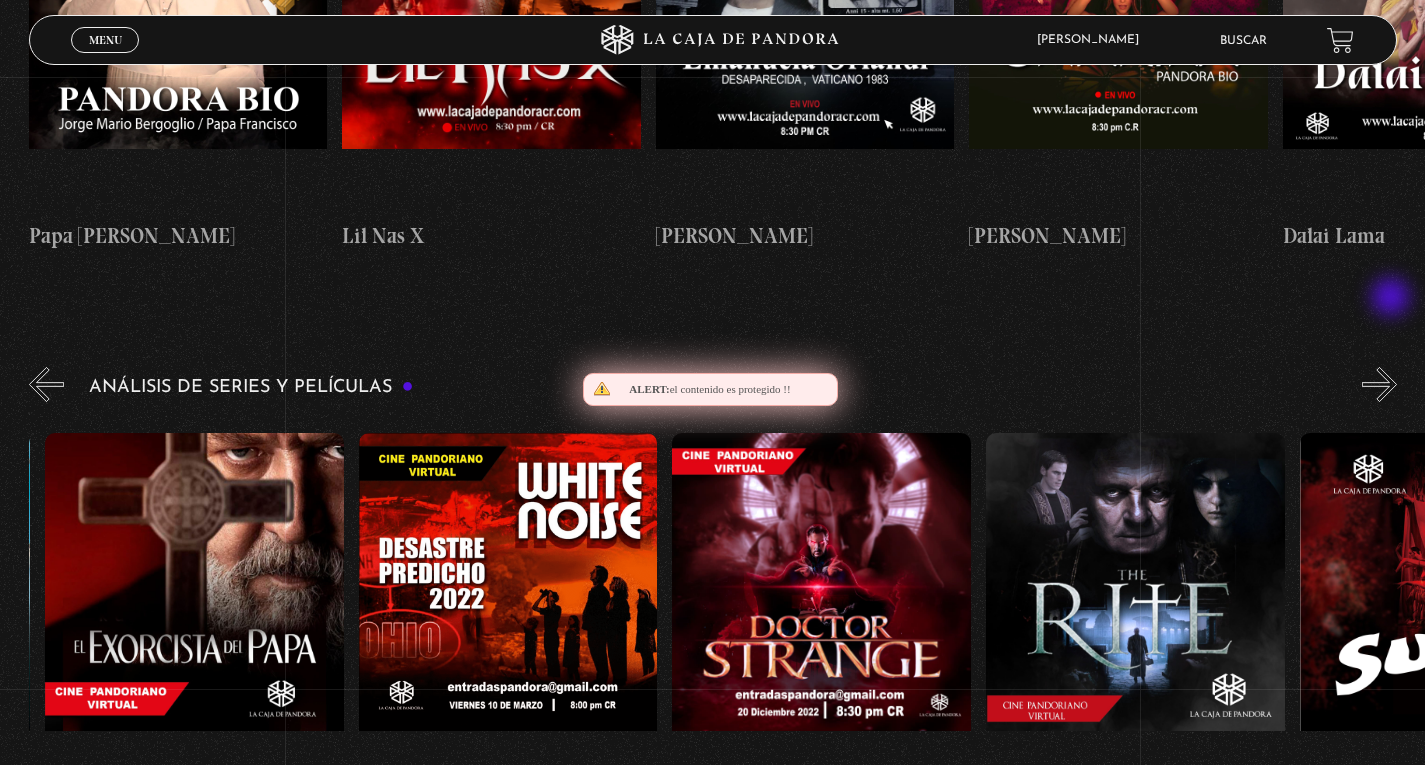 click on "»" at bounding box center [1379, 384] 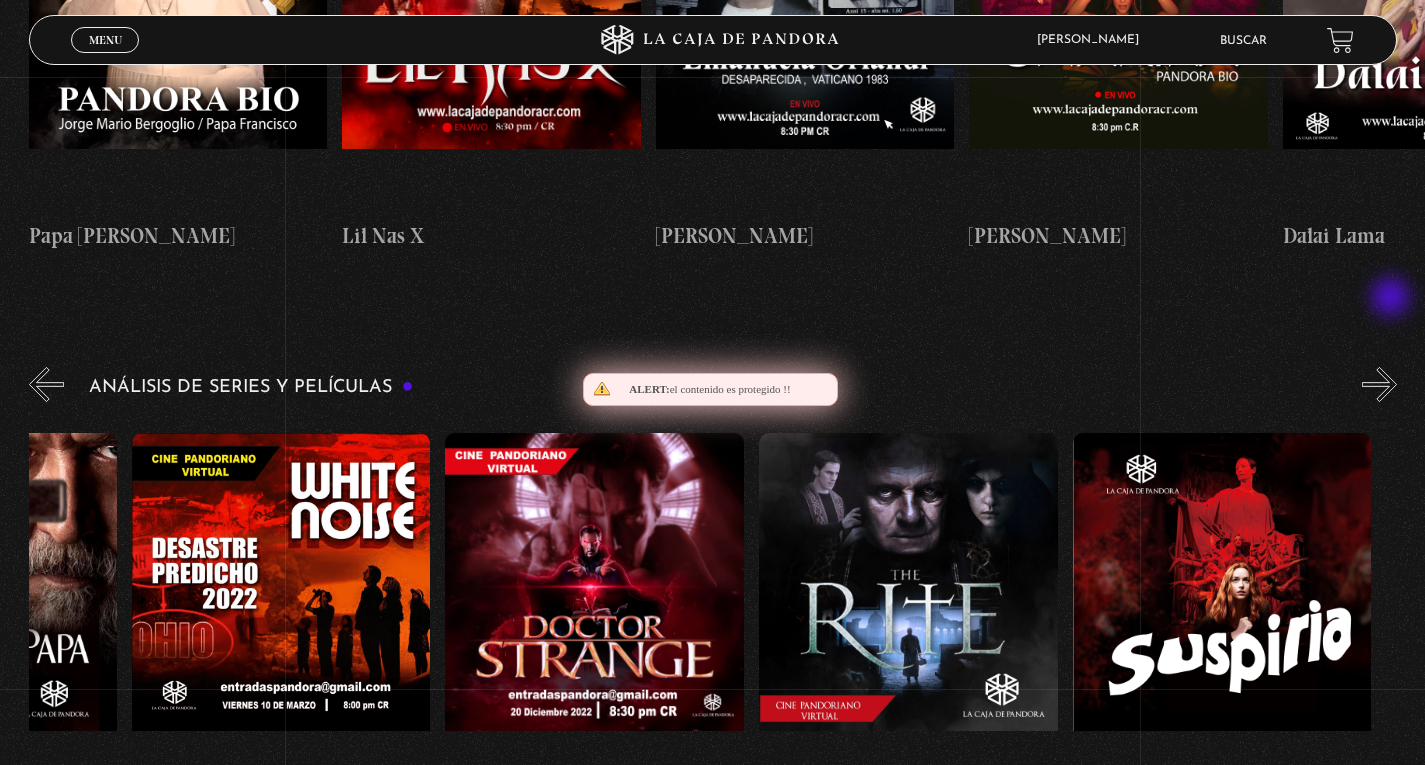 click on "»" at bounding box center (1379, 384) 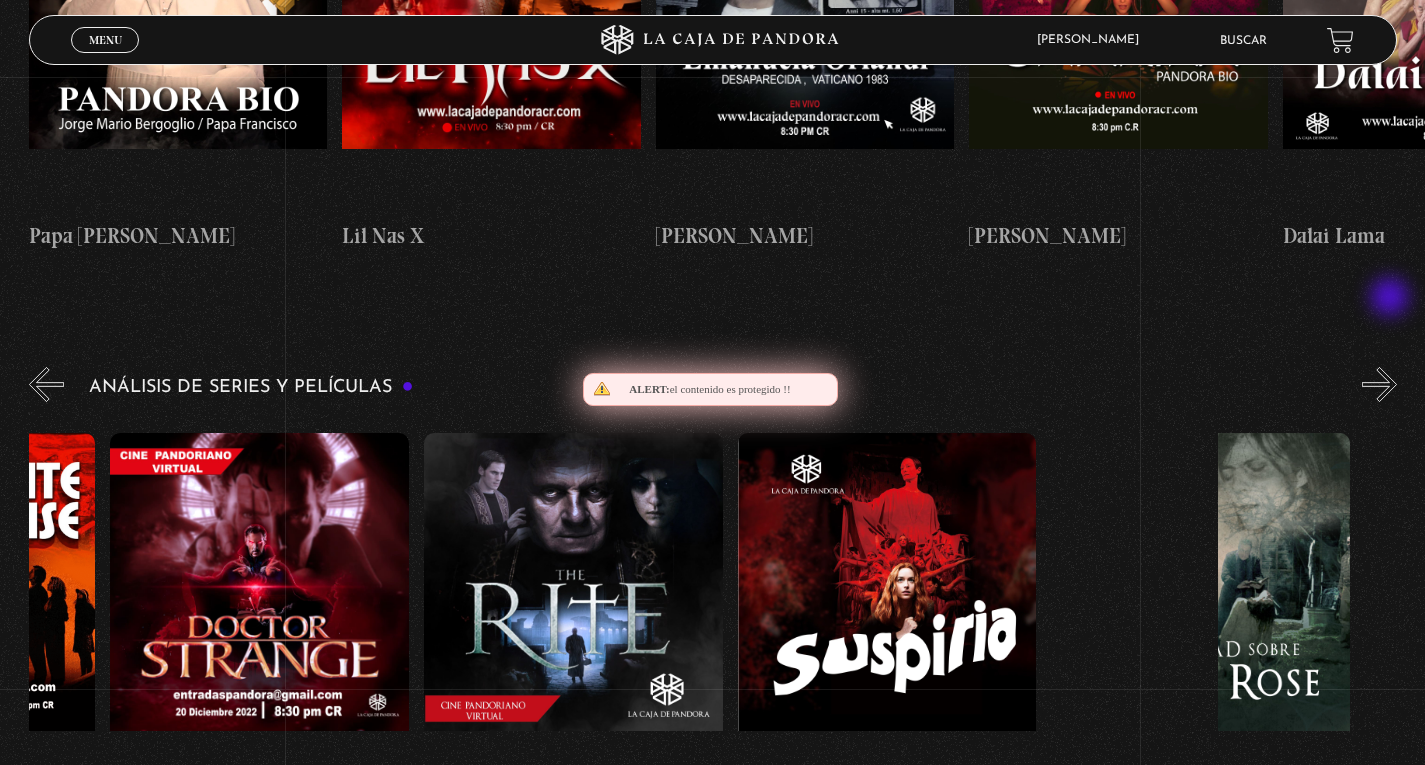 click on "»" at bounding box center [1379, 384] 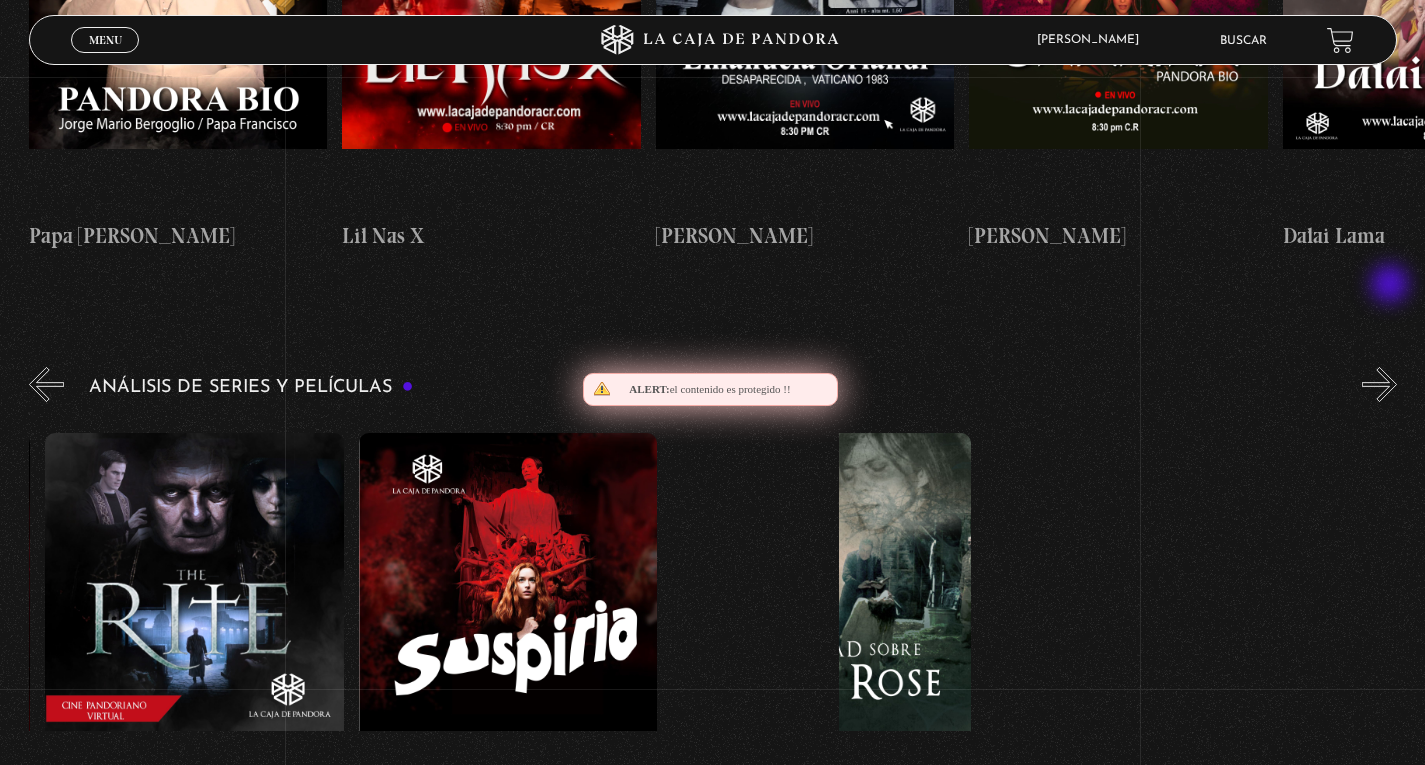 click on "»" at bounding box center [1379, 384] 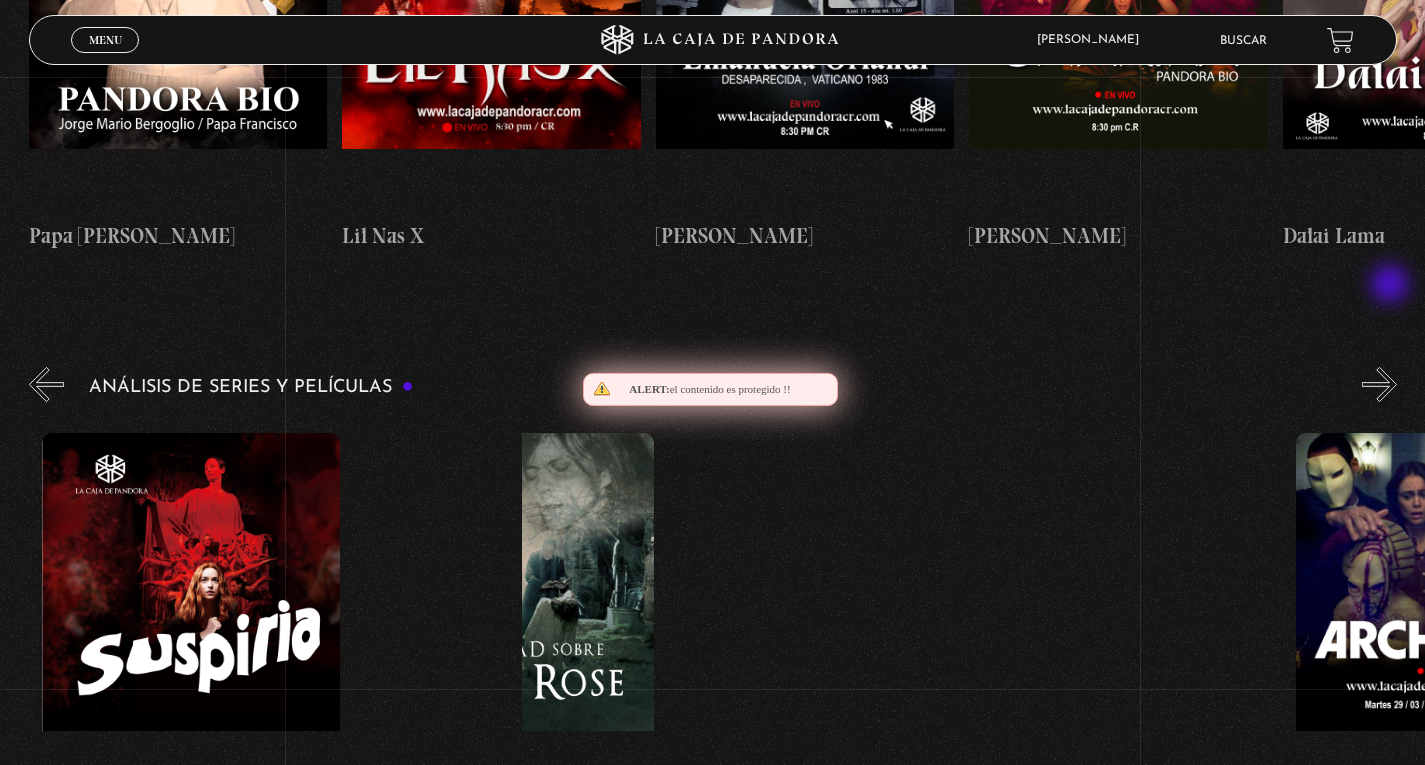 click on "»" at bounding box center [1379, 384] 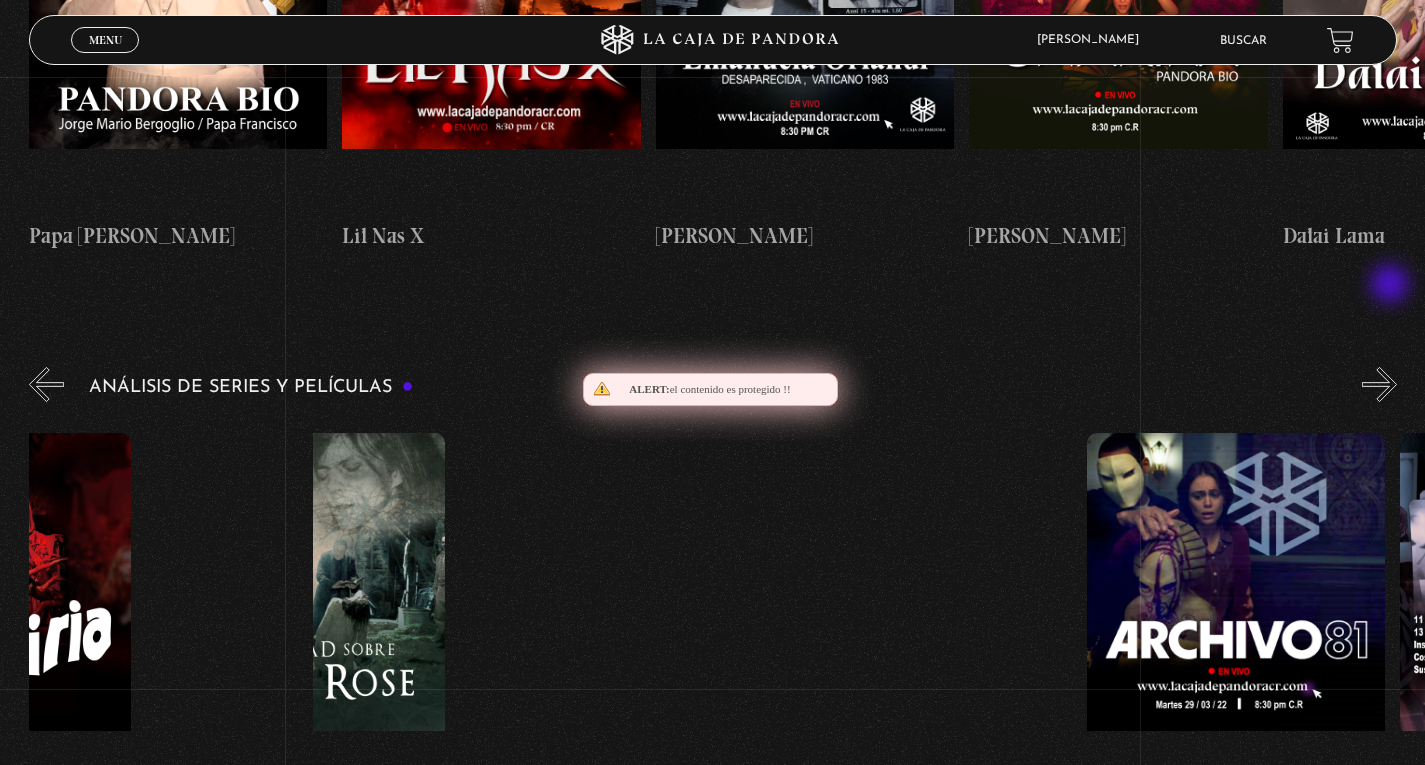 click on "»" at bounding box center (1379, 384) 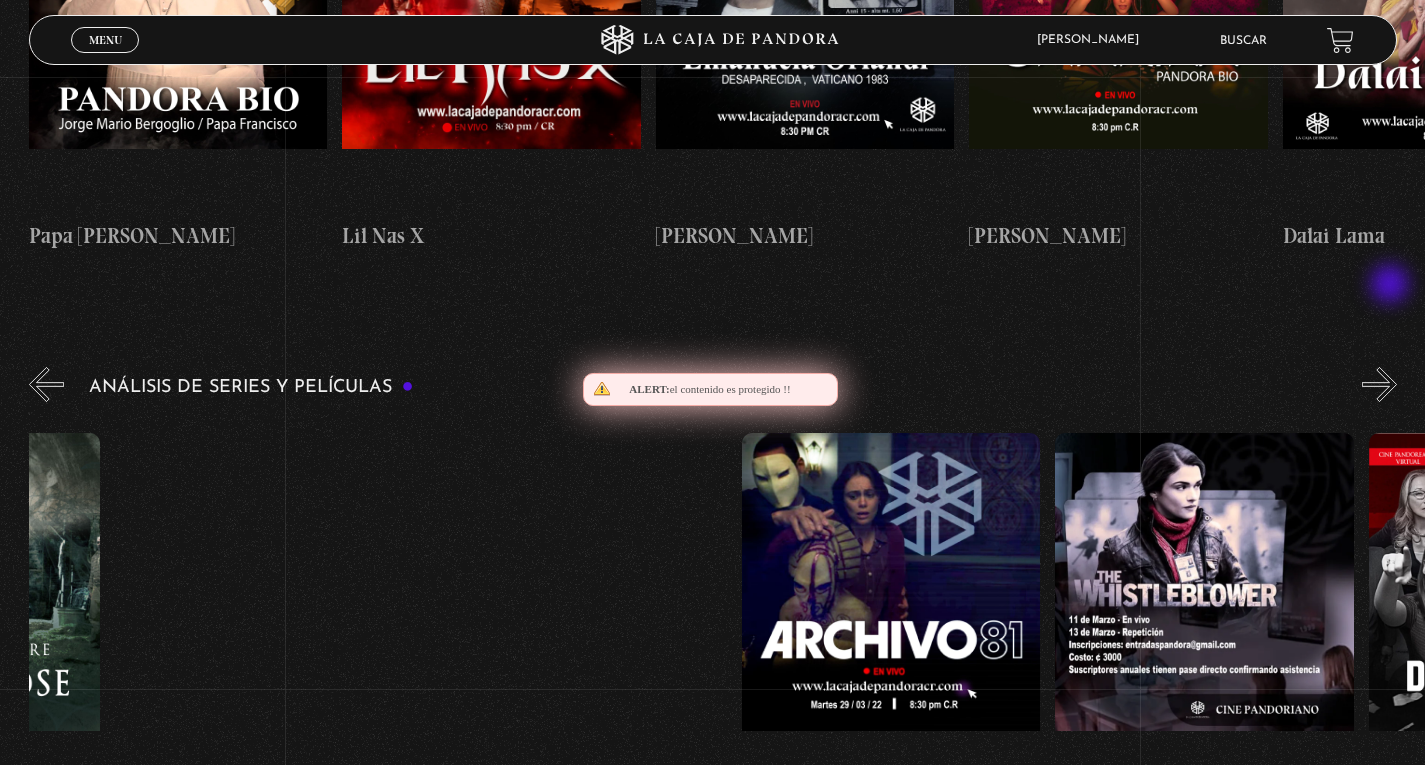 click on "»" at bounding box center [1379, 384] 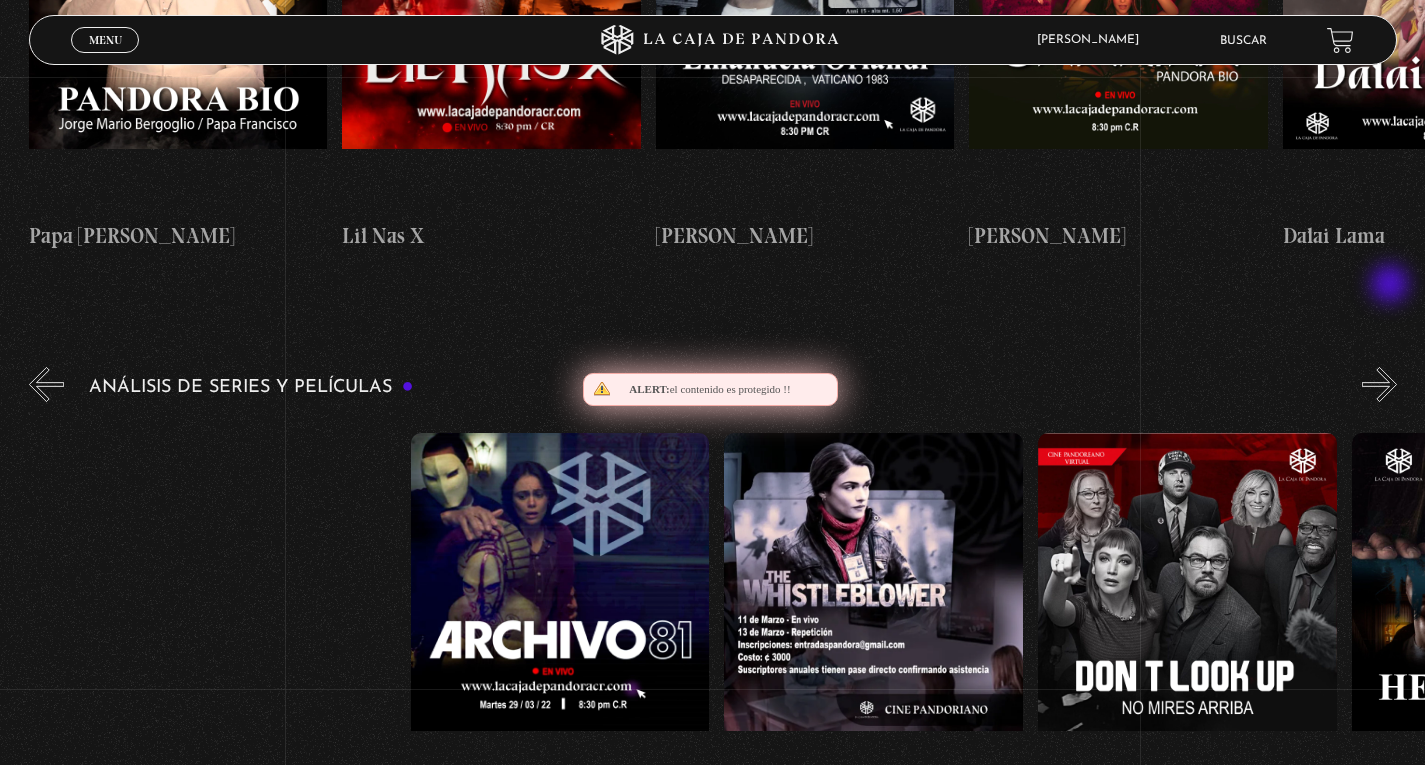 click on "»" at bounding box center (1379, 384) 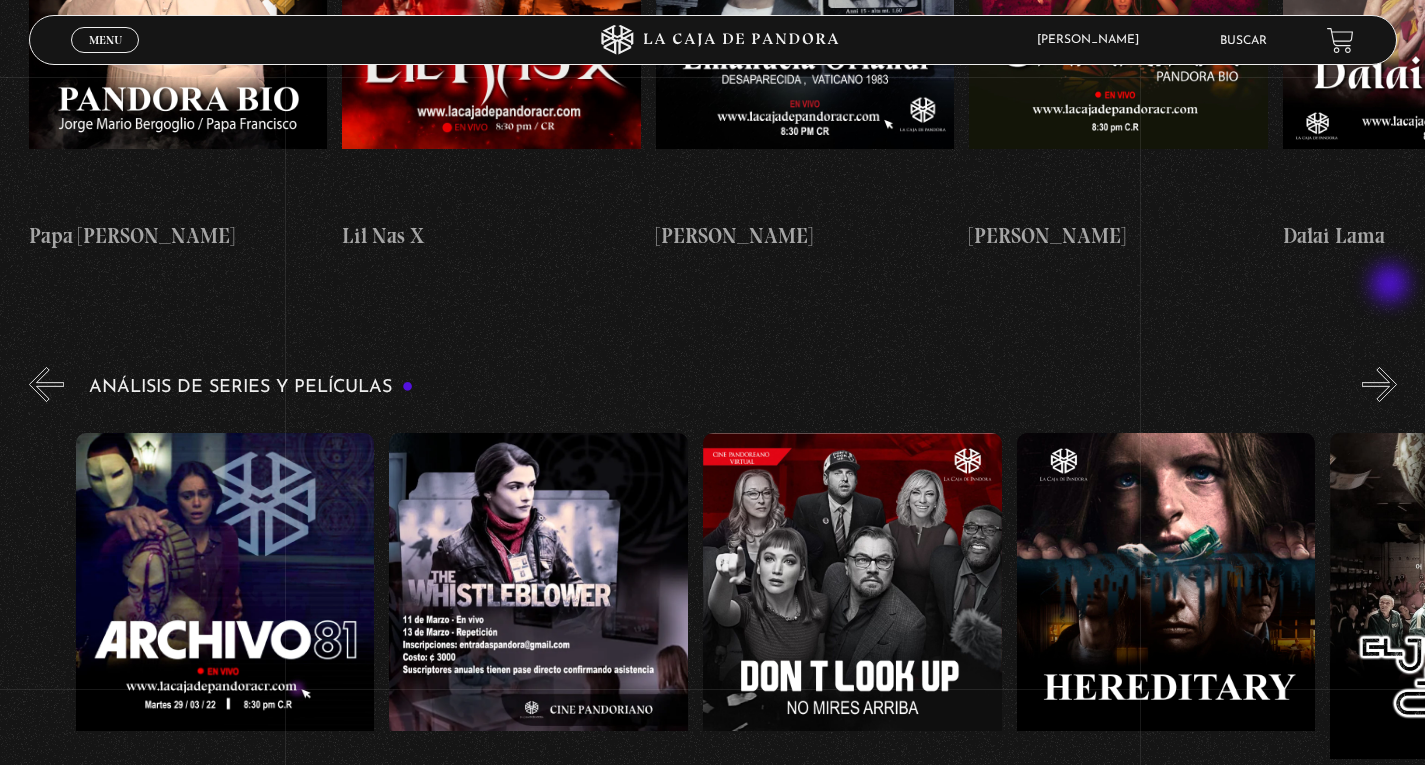 click on "»" at bounding box center [1379, 384] 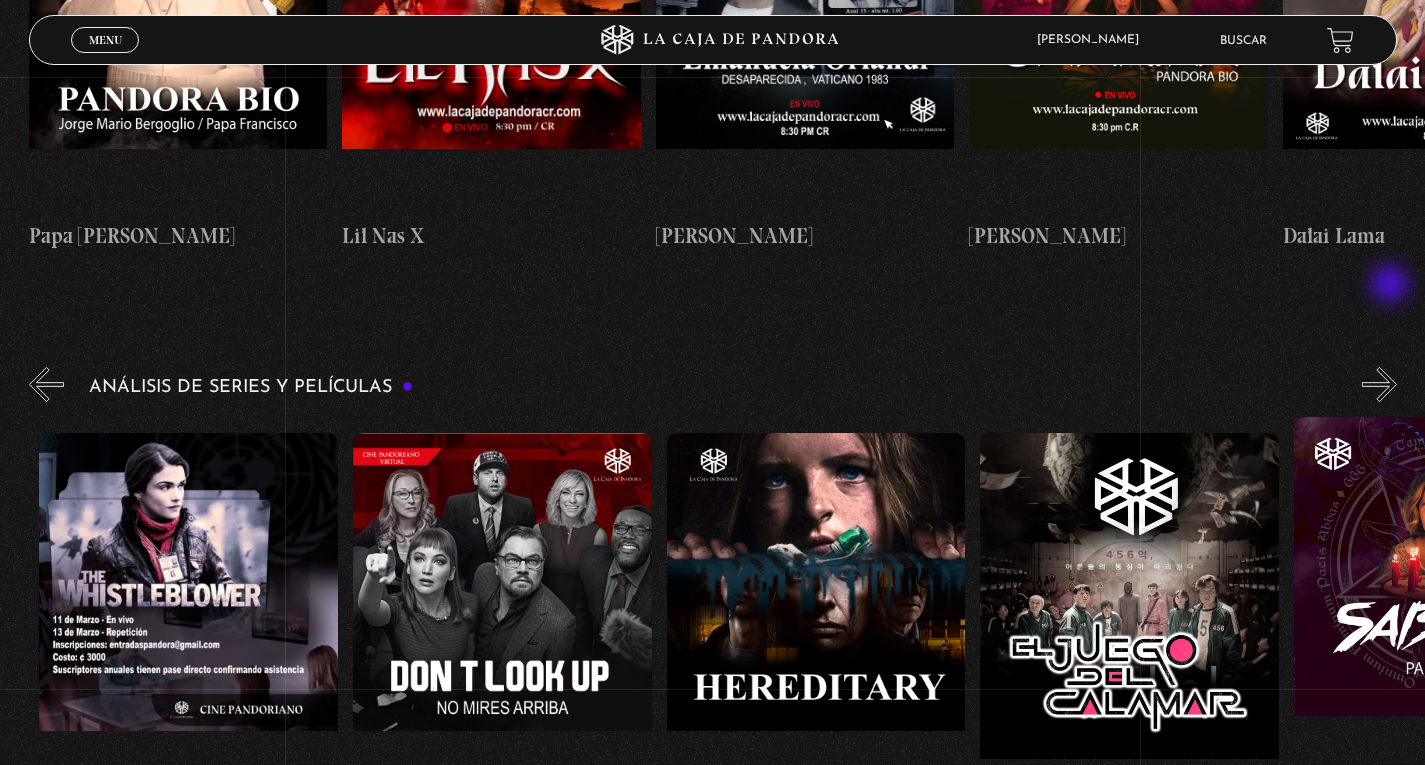click on "»" at bounding box center [1379, 384] 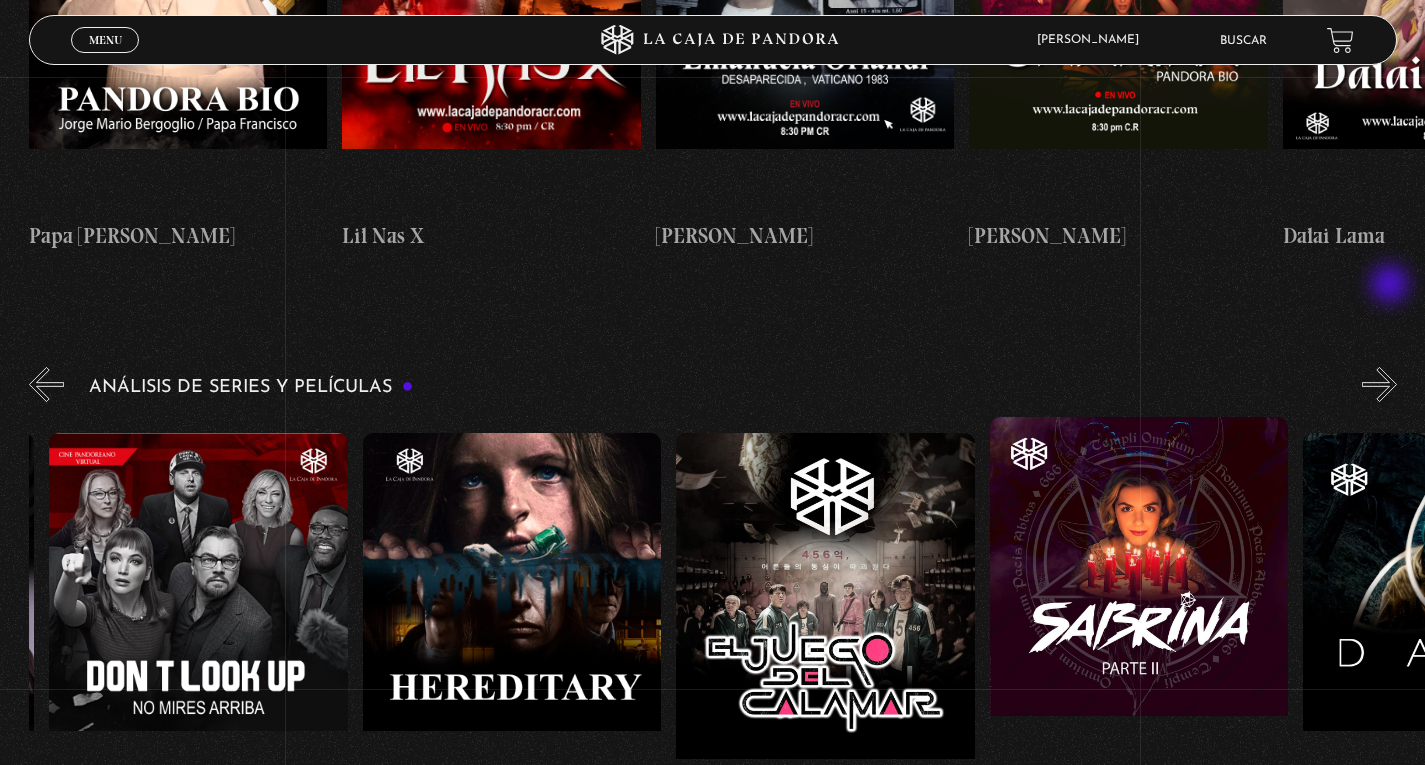 click on "»" at bounding box center [1379, 384] 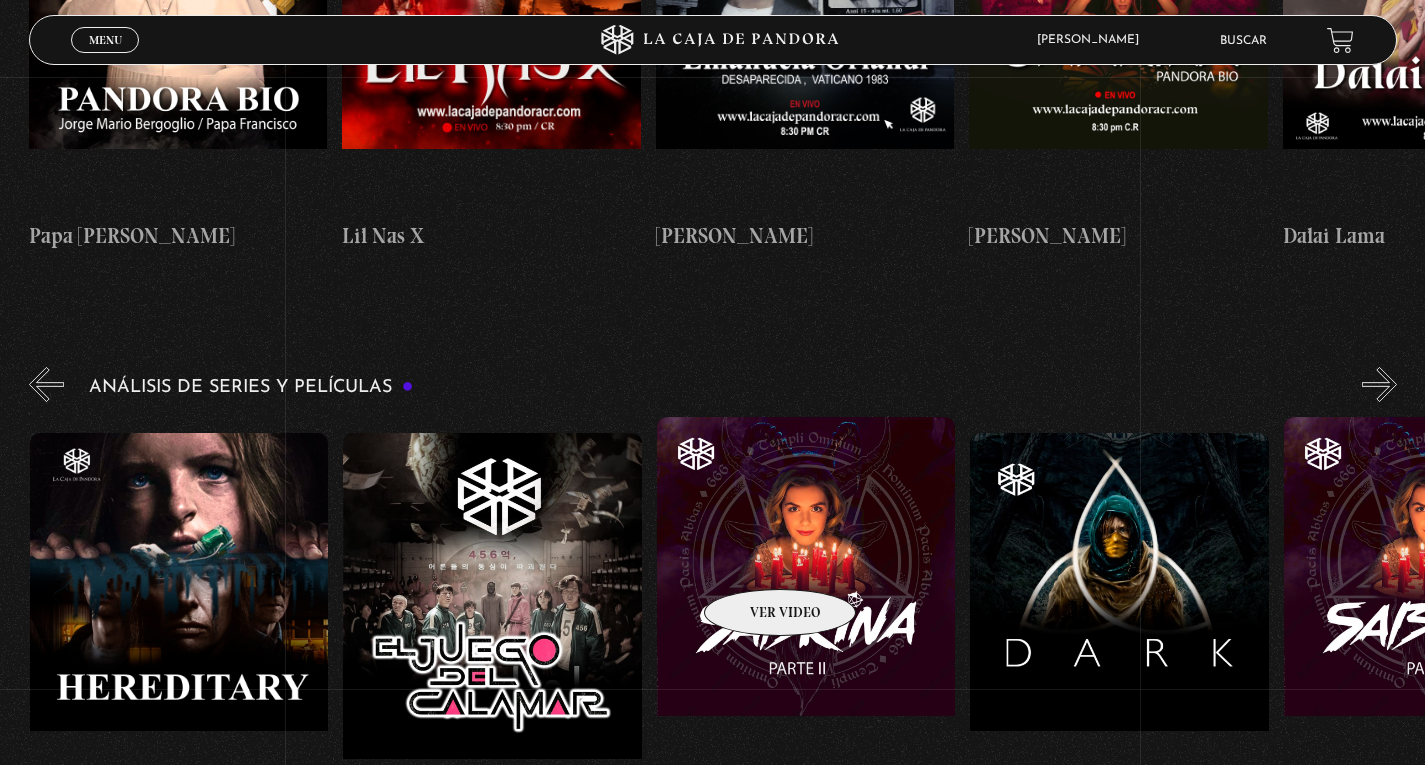 scroll, scrollTop: 0, scrollLeft: 5017, axis: horizontal 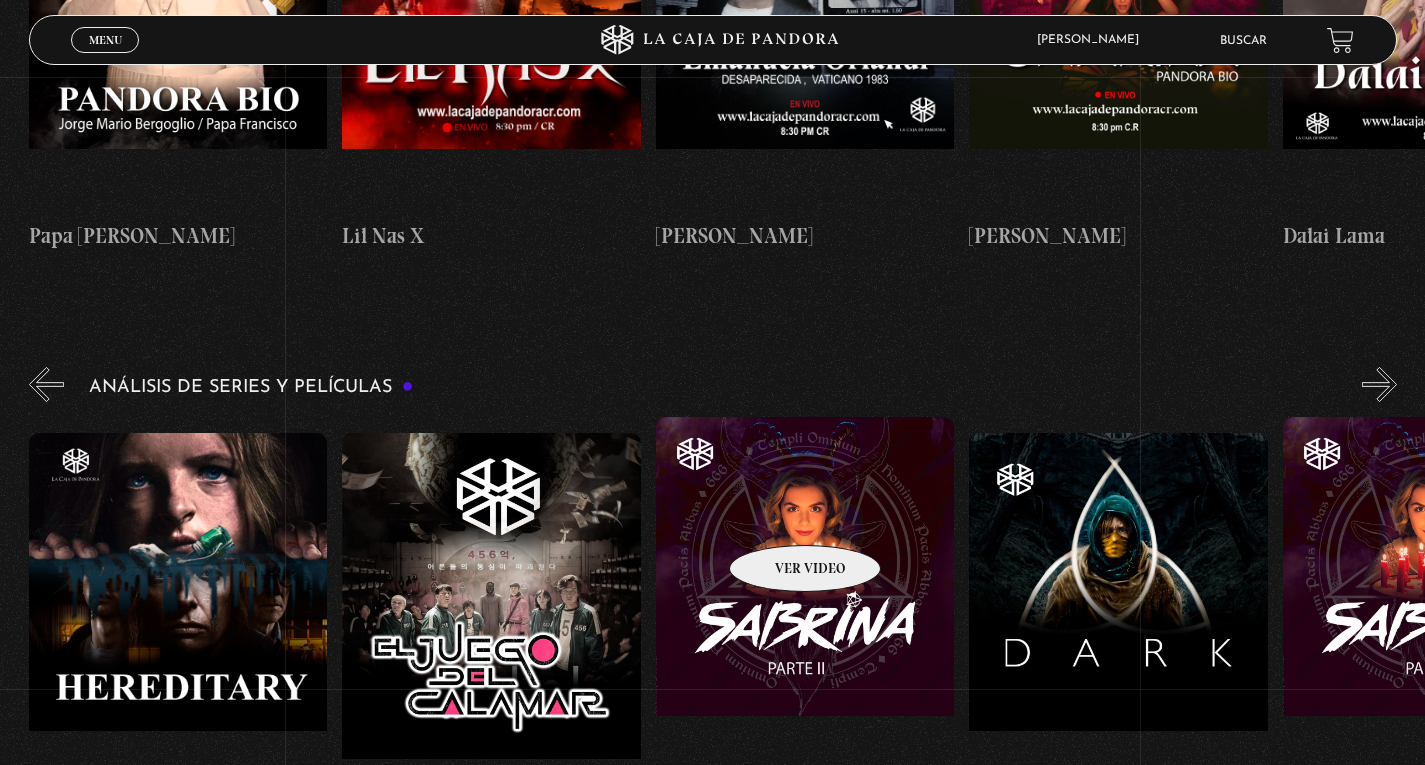 click at bounding box center [805, 597] 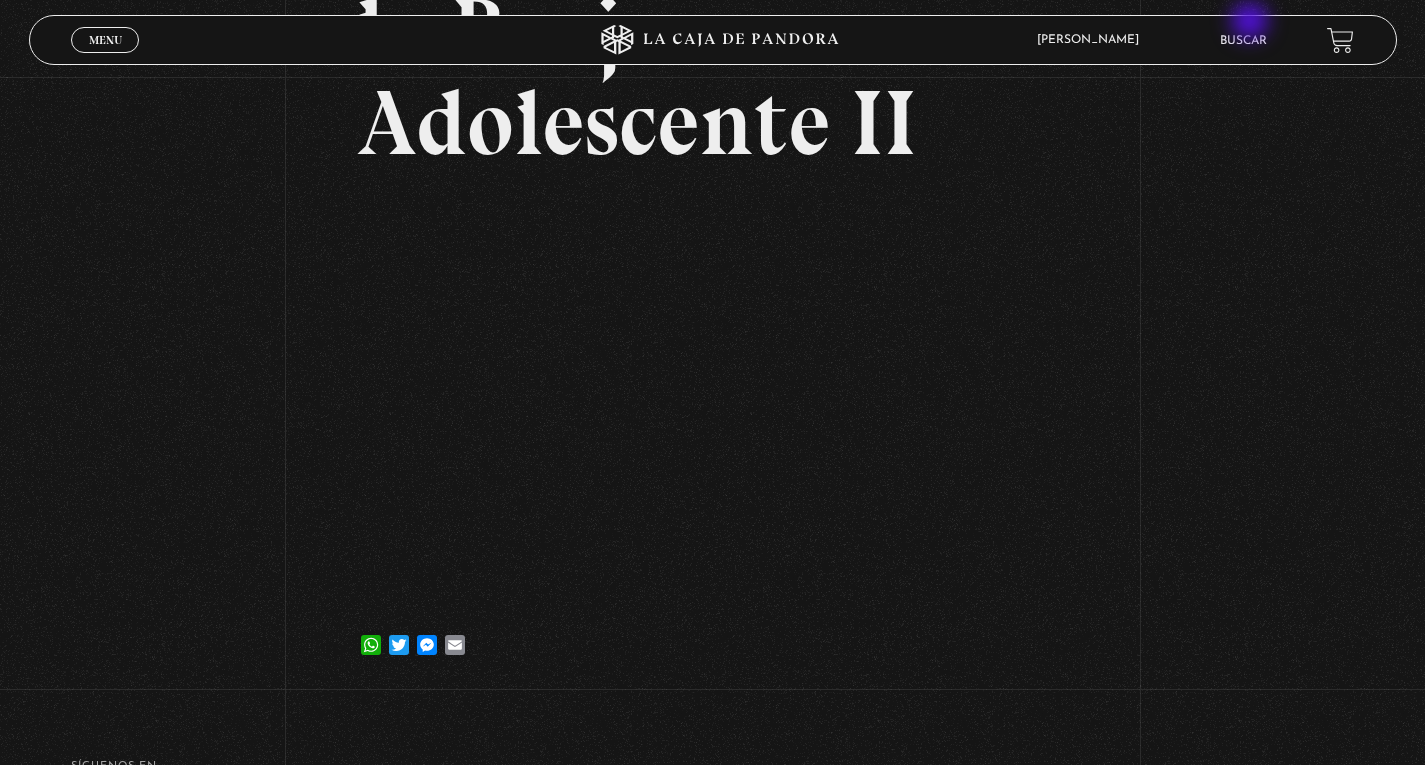 scroll, scrollTop: 0, scrollLeft: 0, axis: both 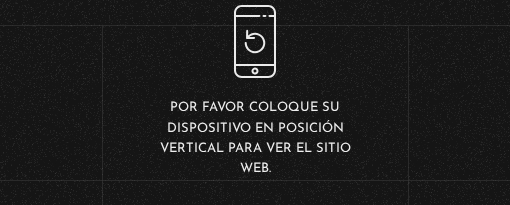 click on "ingresar  al sitio
Ver Video
Más Información
Solicitar
Por favor coloque su dispositivo en posición vertical para ver el sitio web.
Mónica Vargas
En vivos
Pandora
Centinelas
Pandora Blog
Próximos Eventos
Suscripciones
Preguntas Frecuentes
Contacto / Soporte
Casa Pandora
Pandora Centinelas
Tienda Pandora
Donaciones
Configuración
Mi Cuenta
Cancelación de suscripción
Salir
SÍguenos en:
Menu Cerrar
Mónica Vargas" at bounding box center [255, 92] 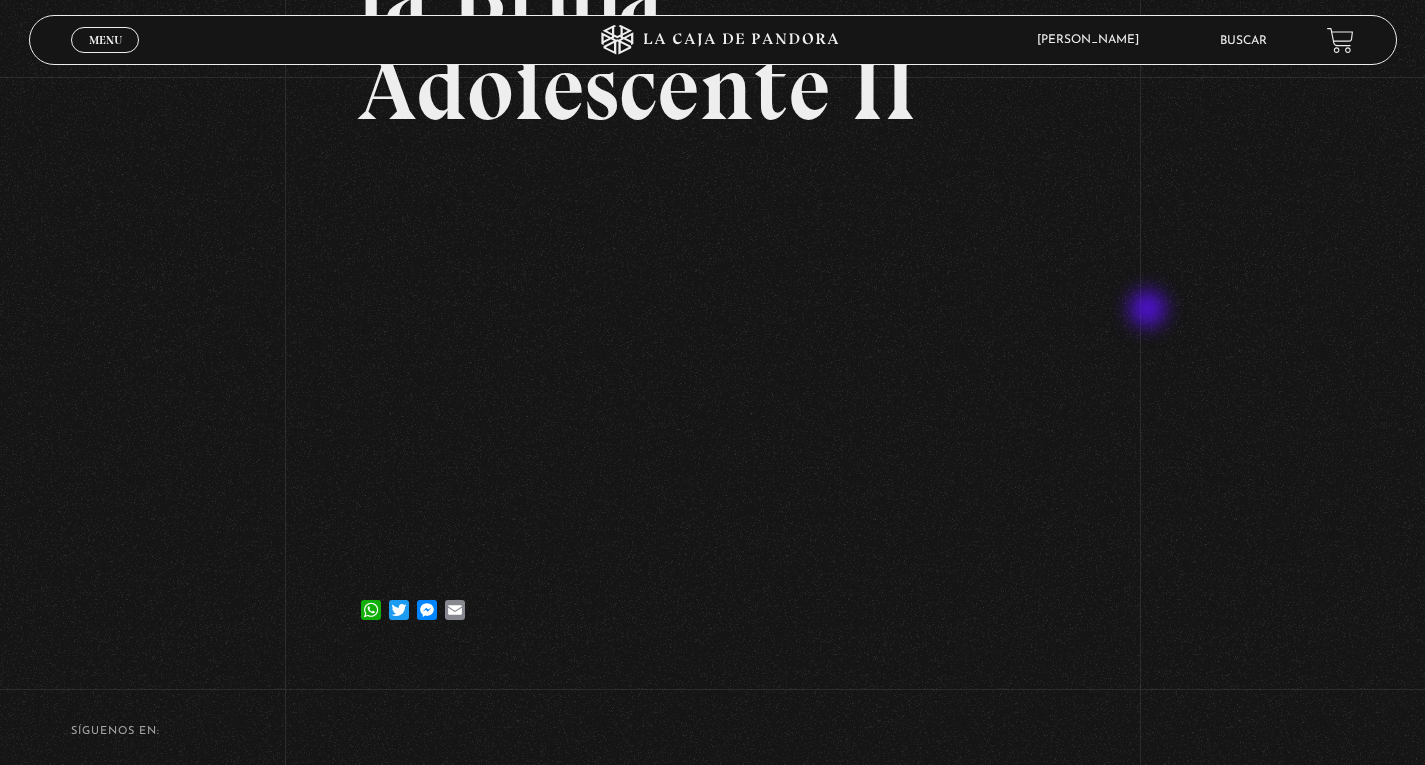 scroll, scrollTop: 300, scrollLeft: 0, axis: vertical 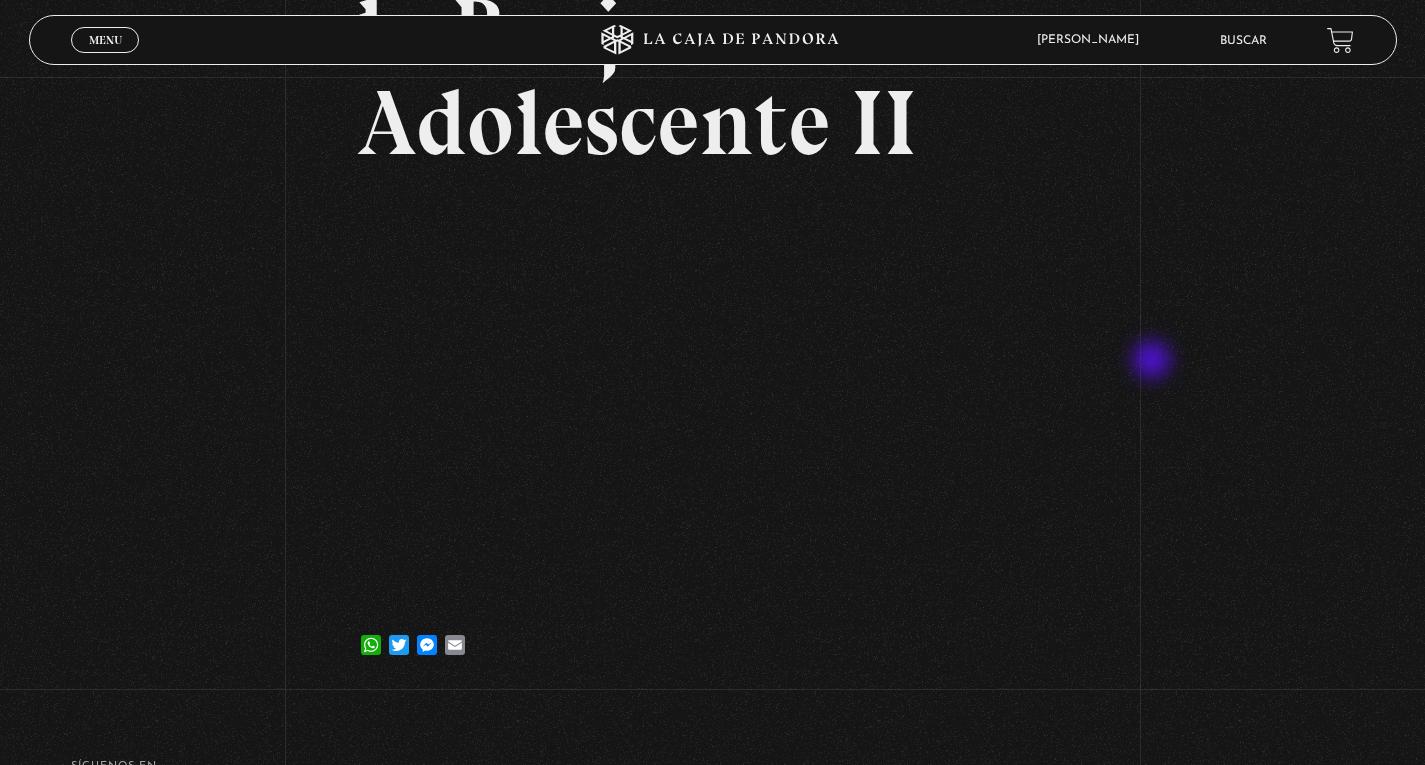 click on "Volver
10 octubre, 2021
Sabrina la Bruja Adolescente II
WhatsApp Twitter Messenger Email" at bounding box center [712, 234] 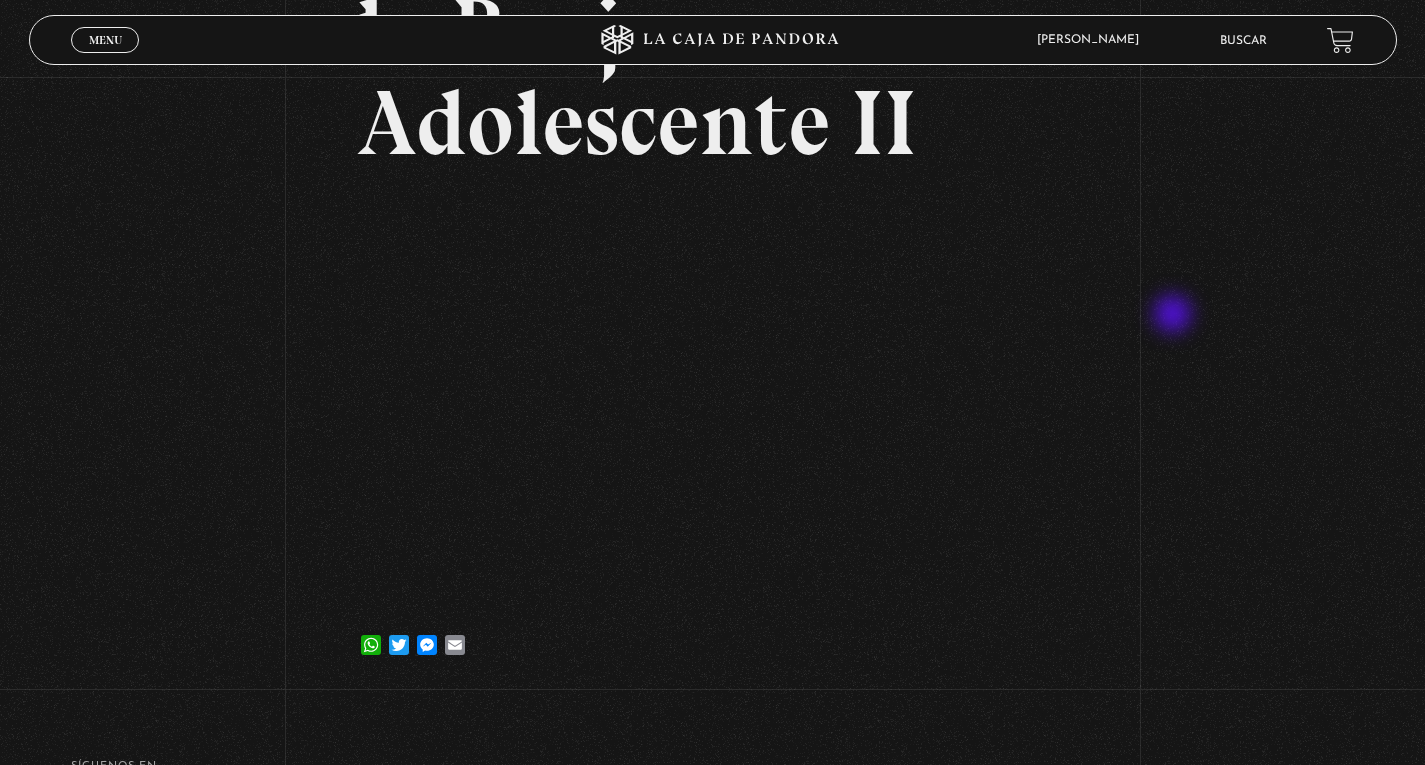 click on "Volver
10 octubre, 2021
Sabrina la Bruja Adolescente II
WhatsApp Twitter Messenger Email" at bounding box center [712, 234] 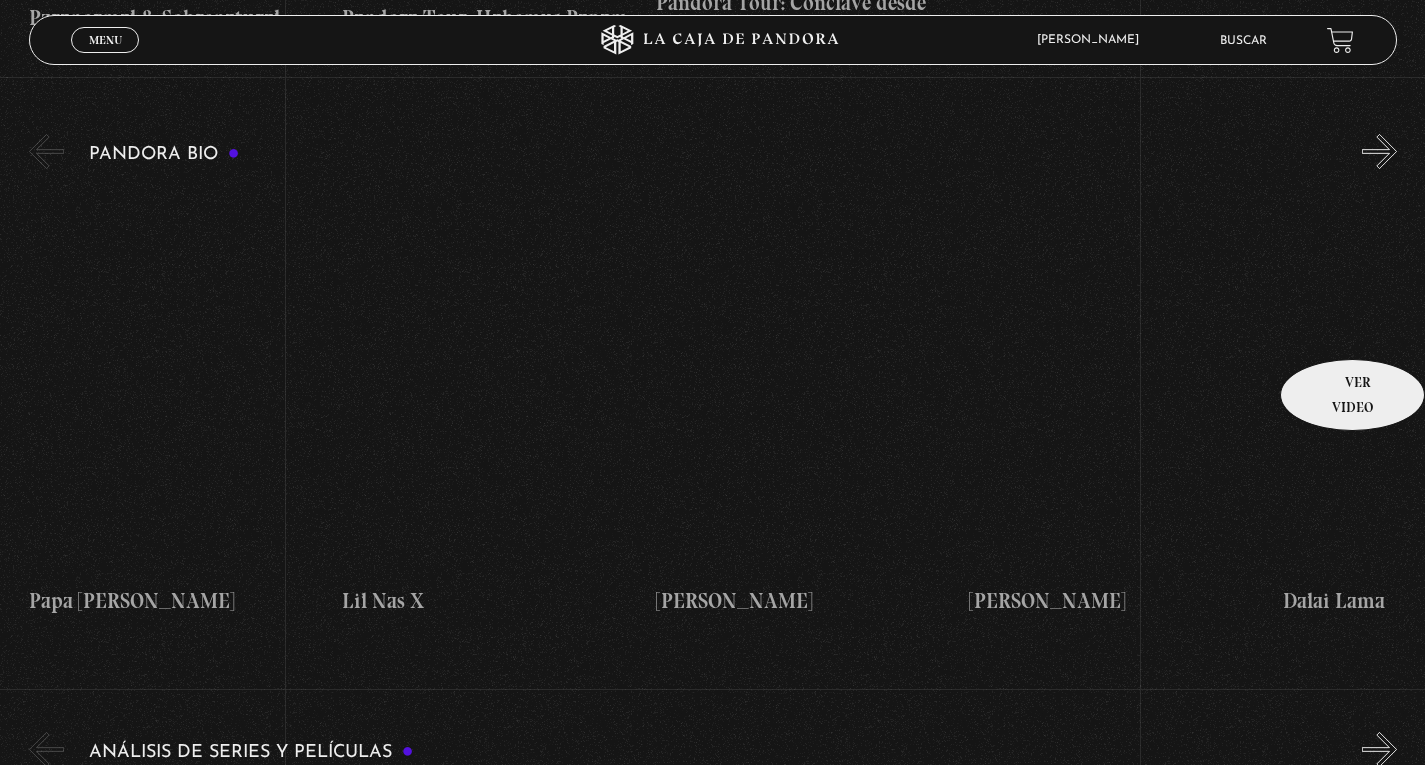 scroll, scrollTop: 2000, scrollLeft: 0, axis: vertical 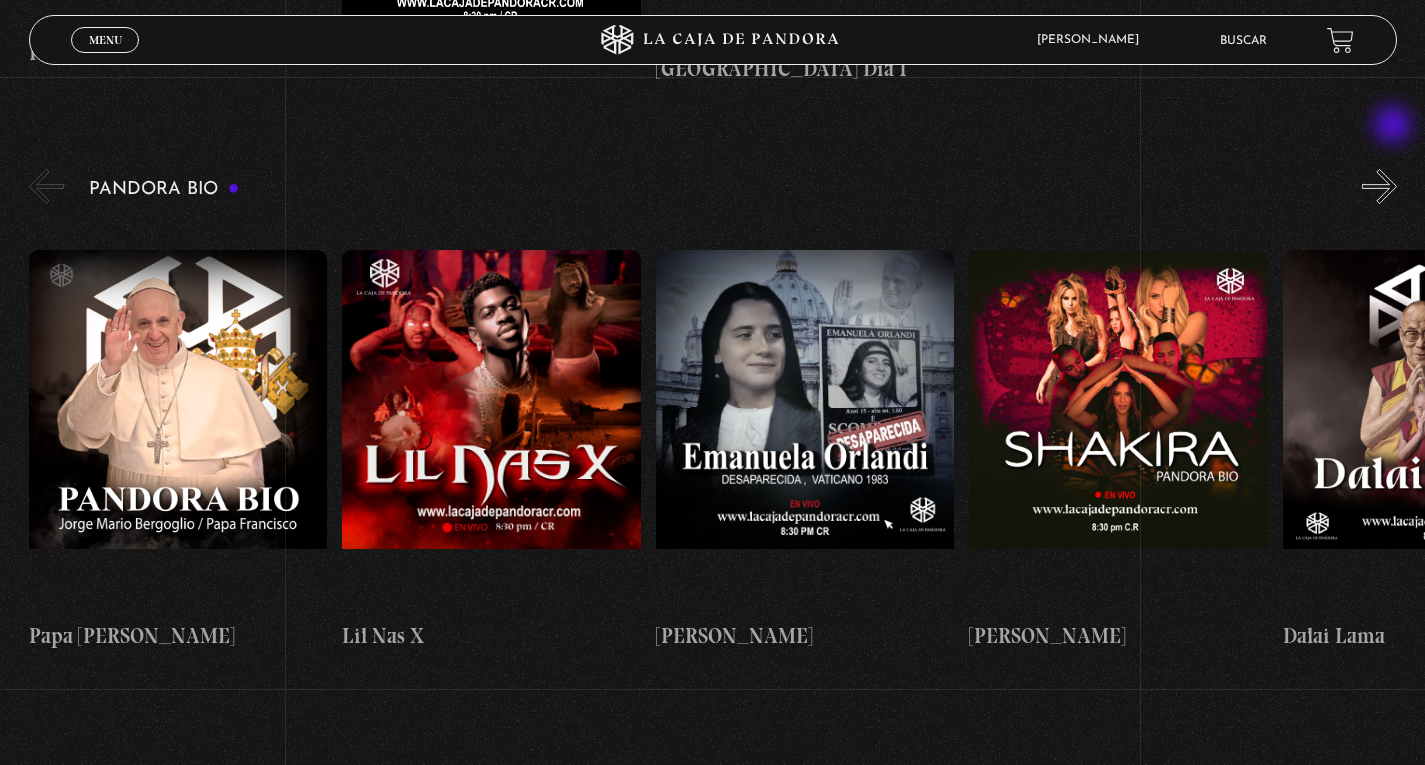 click on "»" at bounding box center (1379, 186) 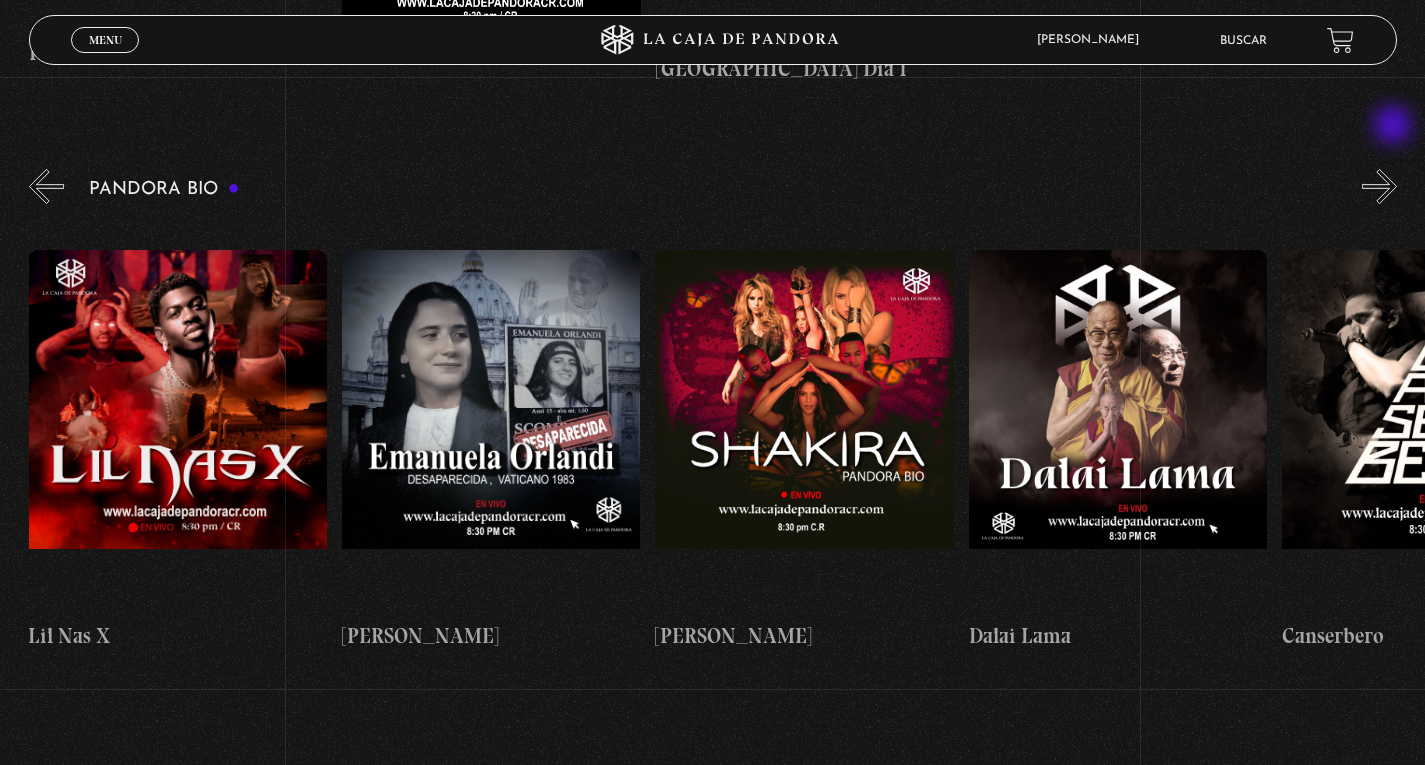 click on "»" at bounding box center [1379, 186] 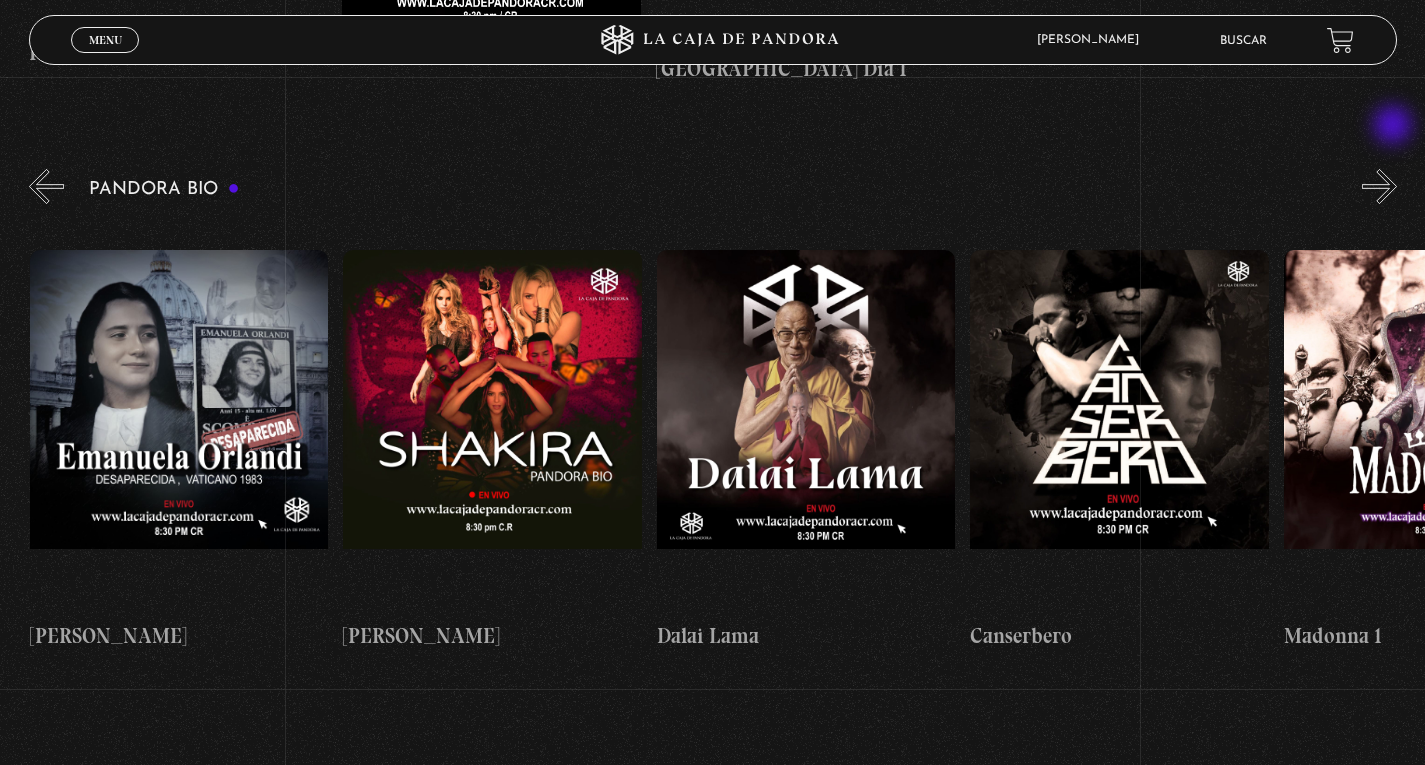 scroll, scrollTop: 0, scrollLeft: 627, axis: horizontal 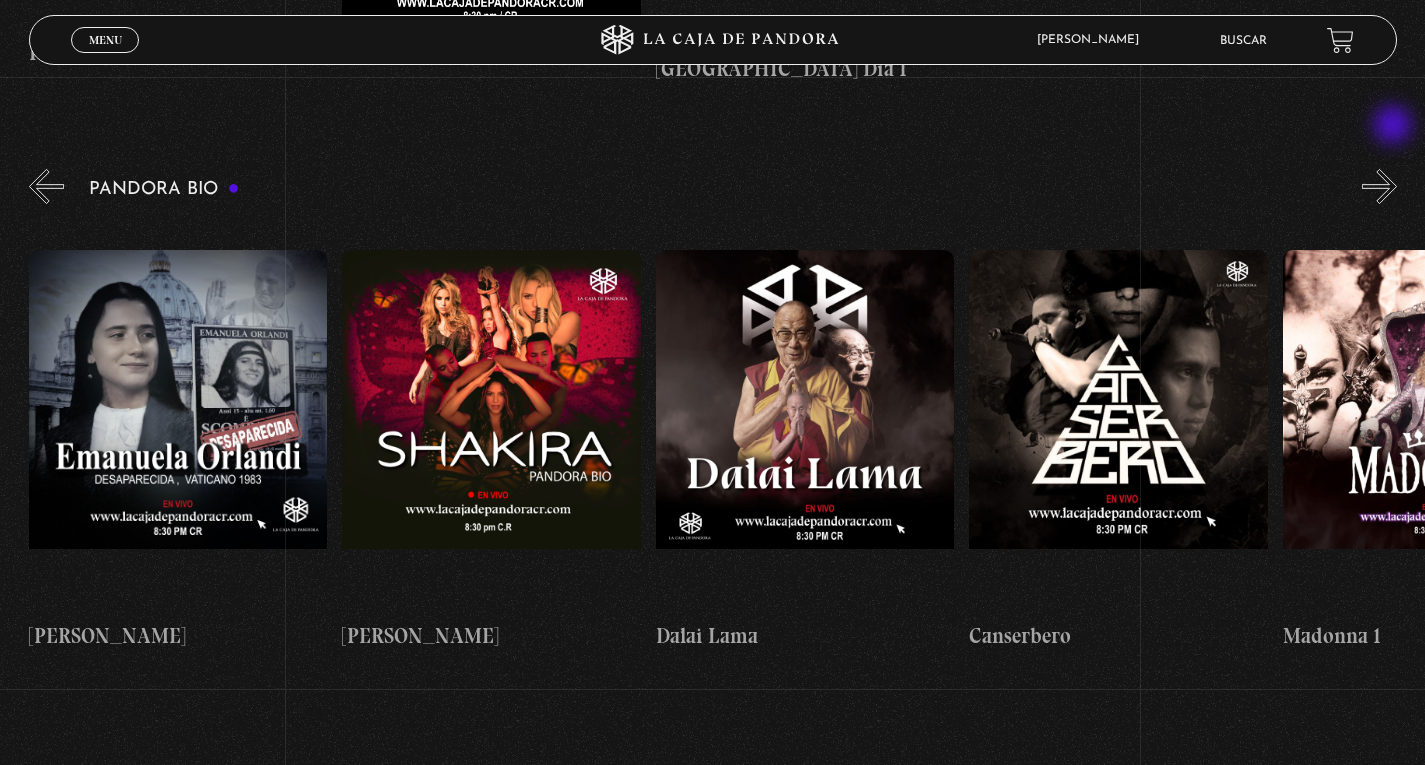 click on "»" at bounding box center (1379, 186) 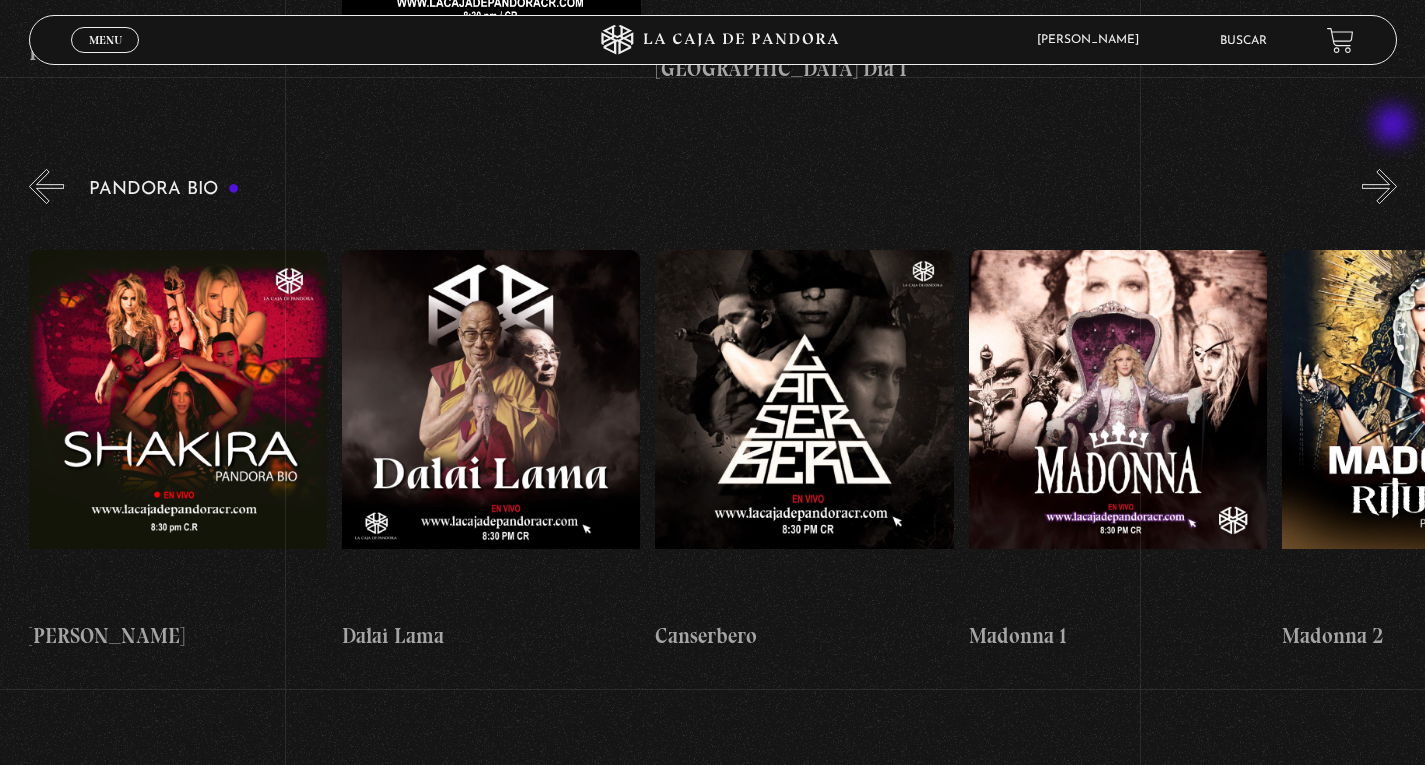 click on "»" at bounding box center [1379, 186] 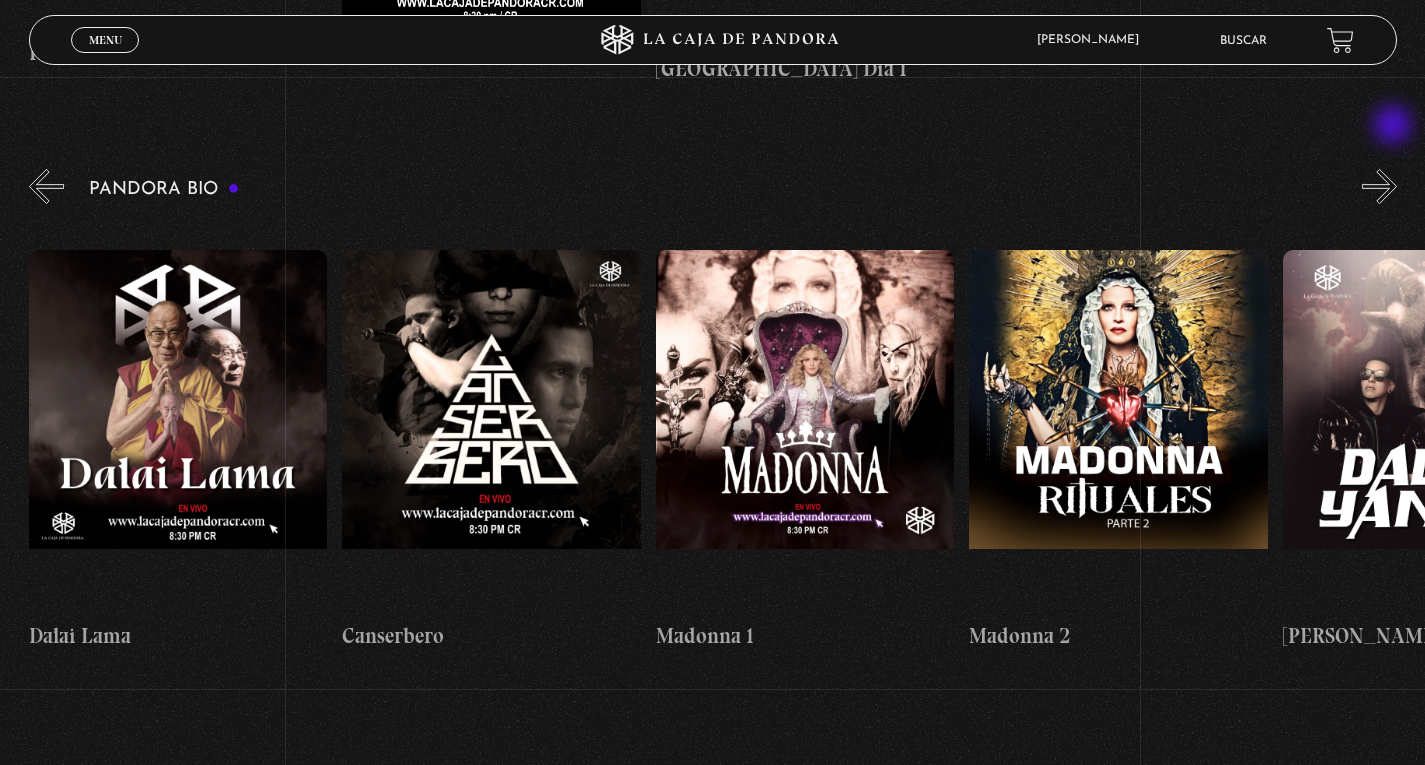 click on "»" at bounding box center (1379, 186) 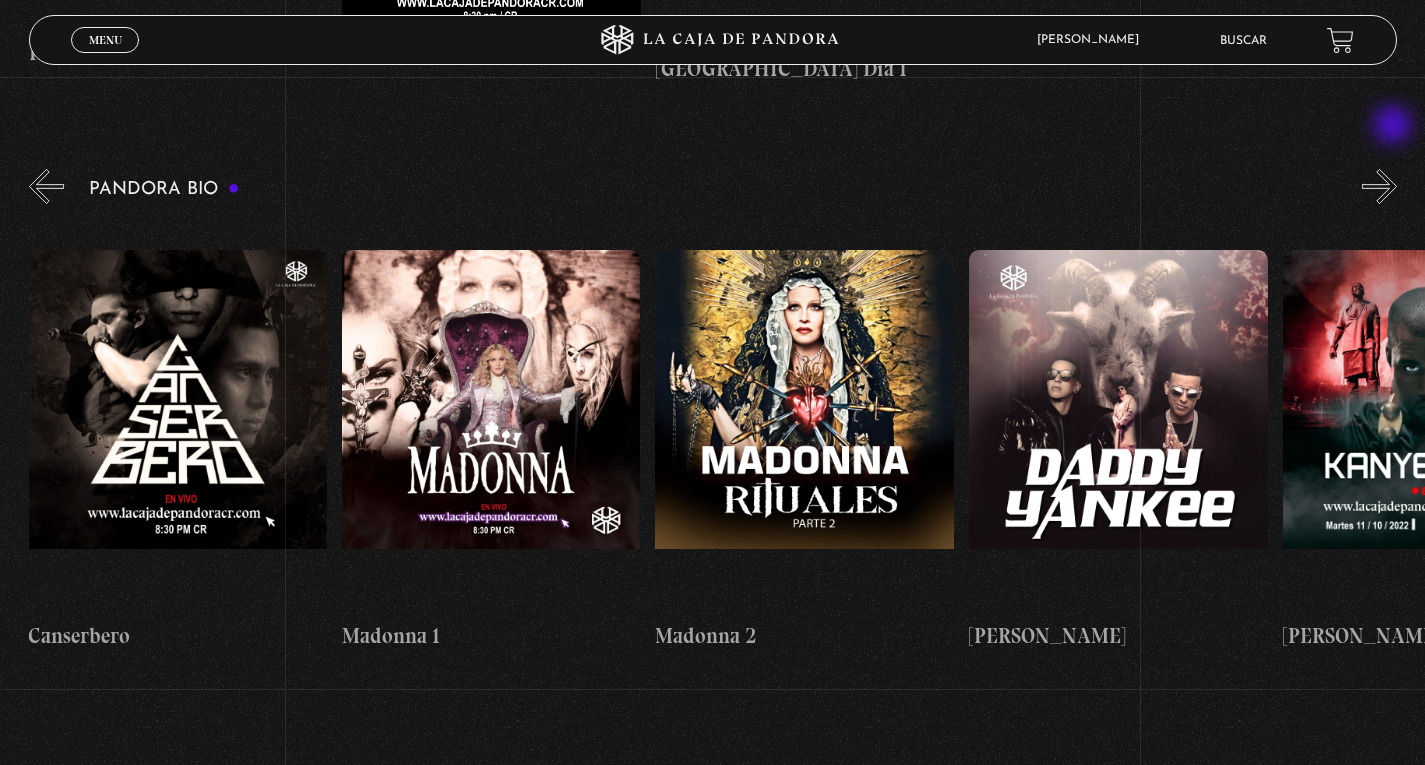 click on "»" at bounding box center (1379, 186) 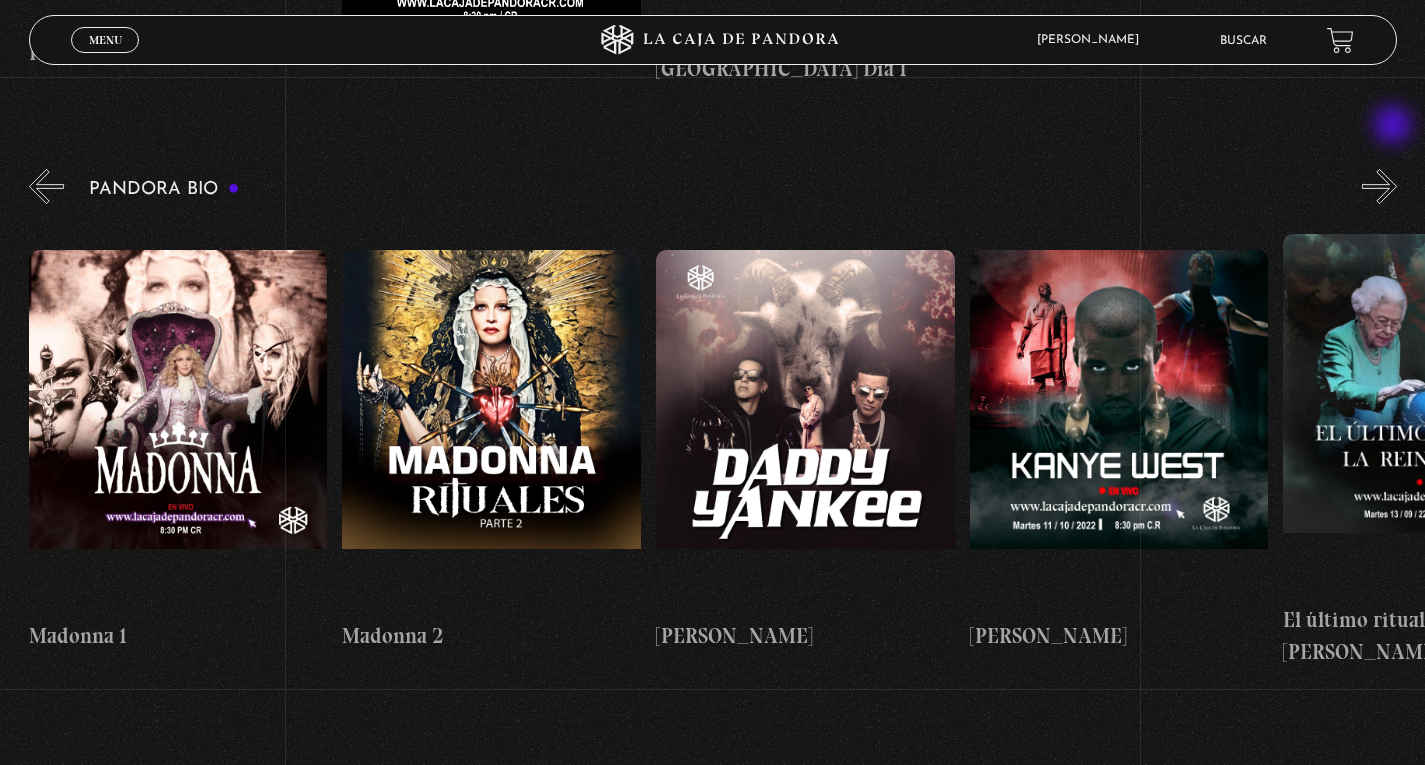 click on "»" at bounding box center [1379, 186] 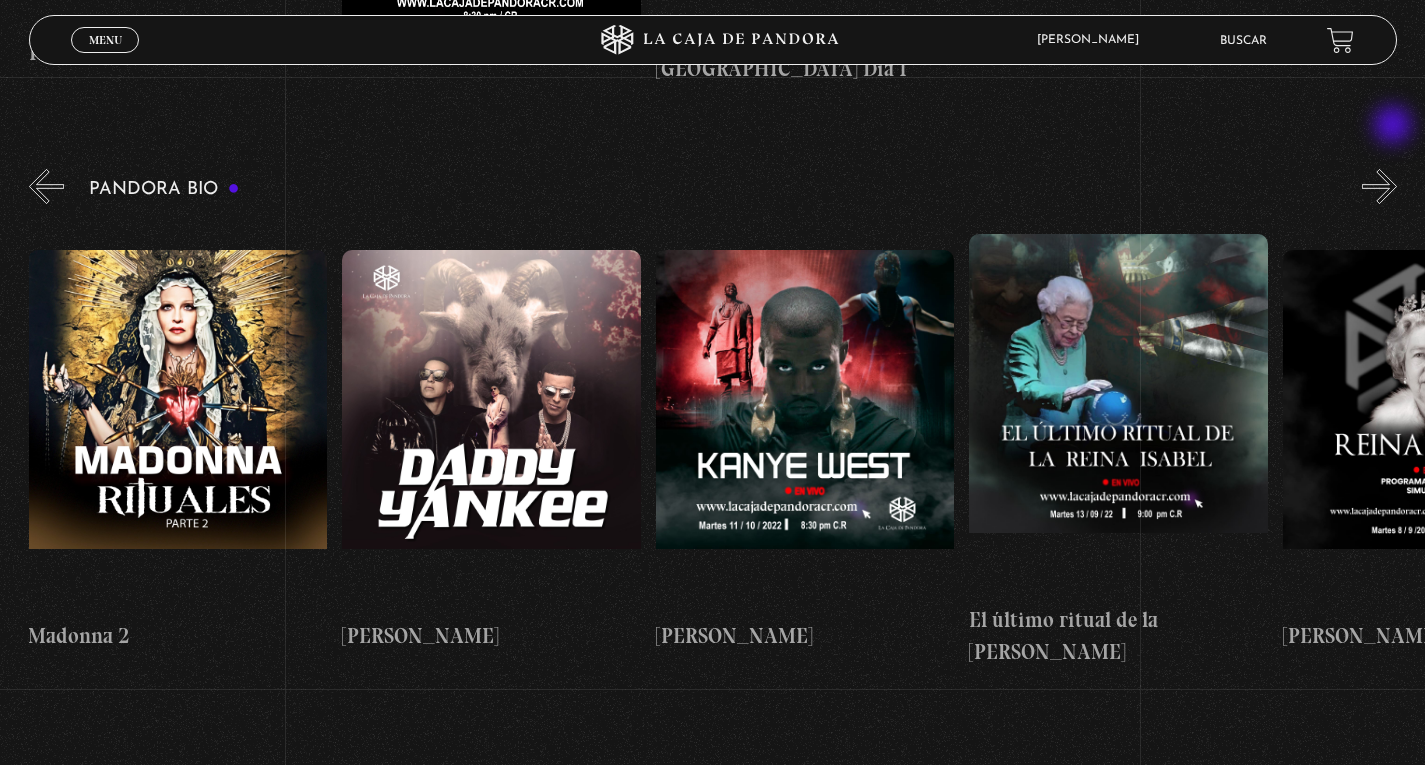 click on "»" at bounding box center [1379, 186] 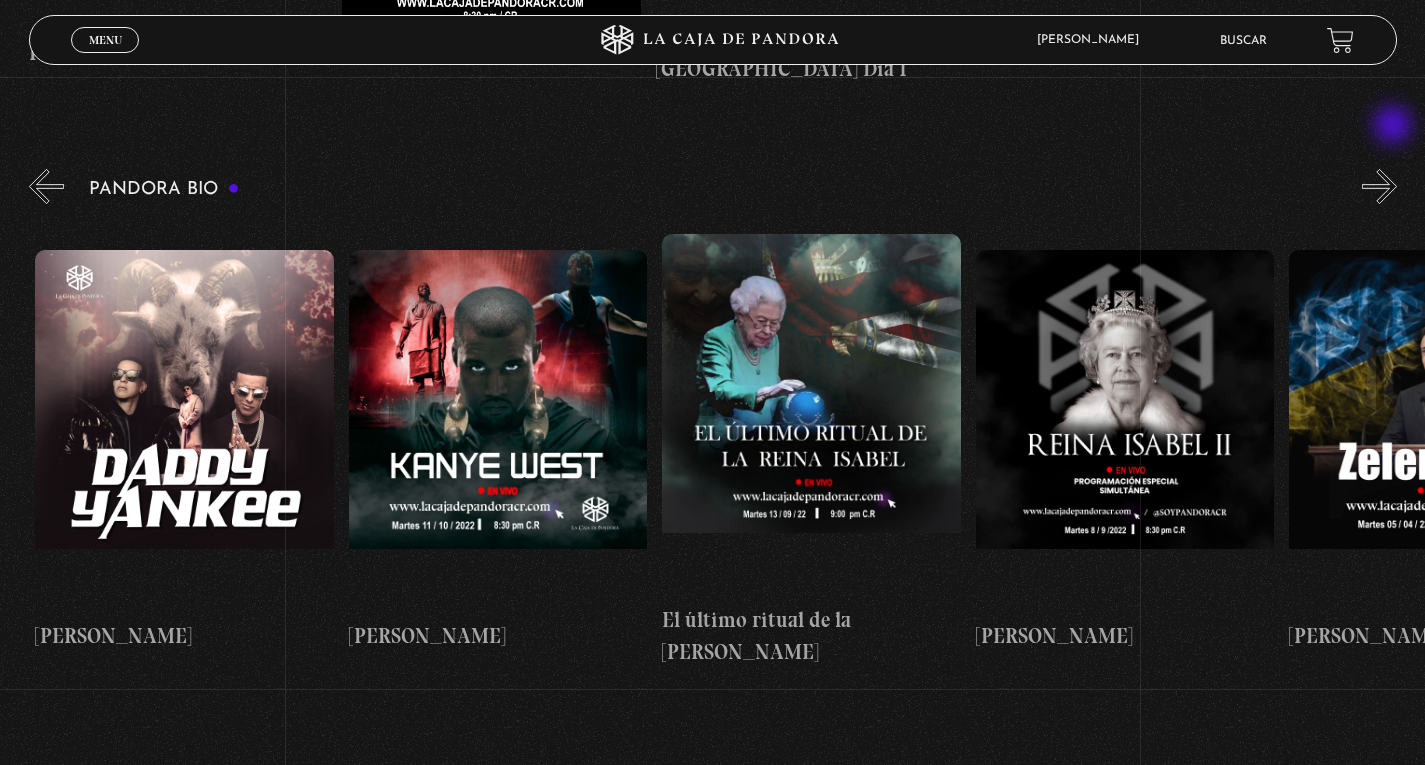 scroll, scrollTop: 0, scrollLeft: 2508, axis: horizontal 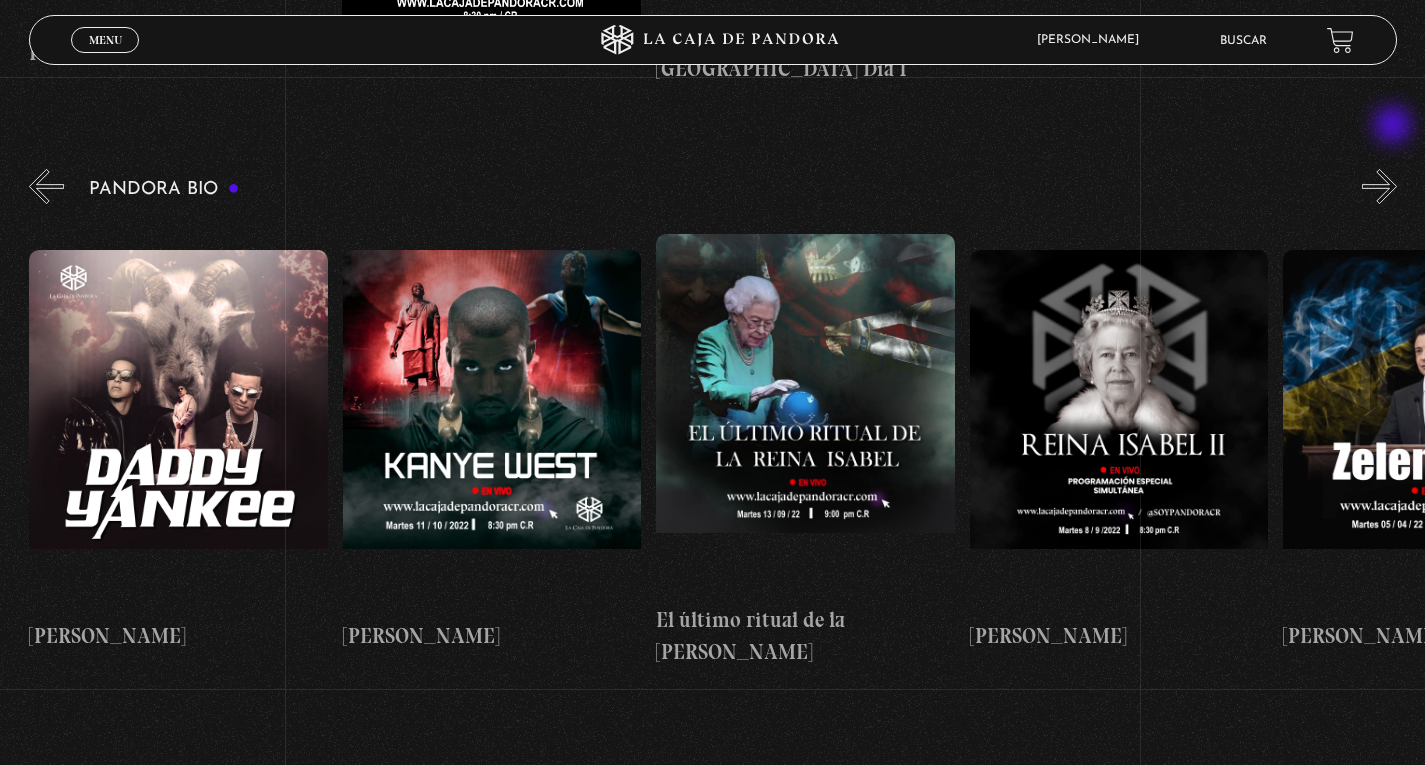 click on "»" at bounding box center (1379, 186) 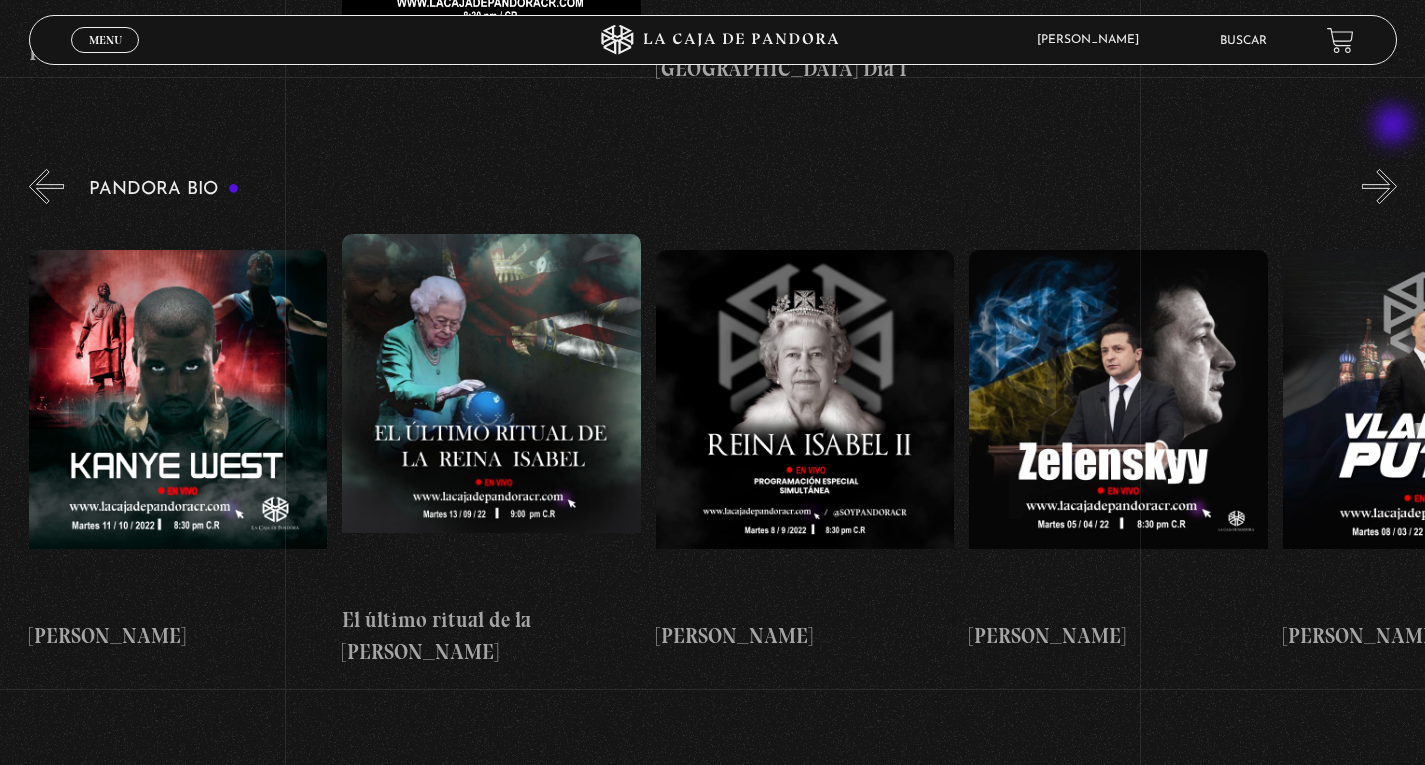 click on "»" at bounding box center [1379, 186] 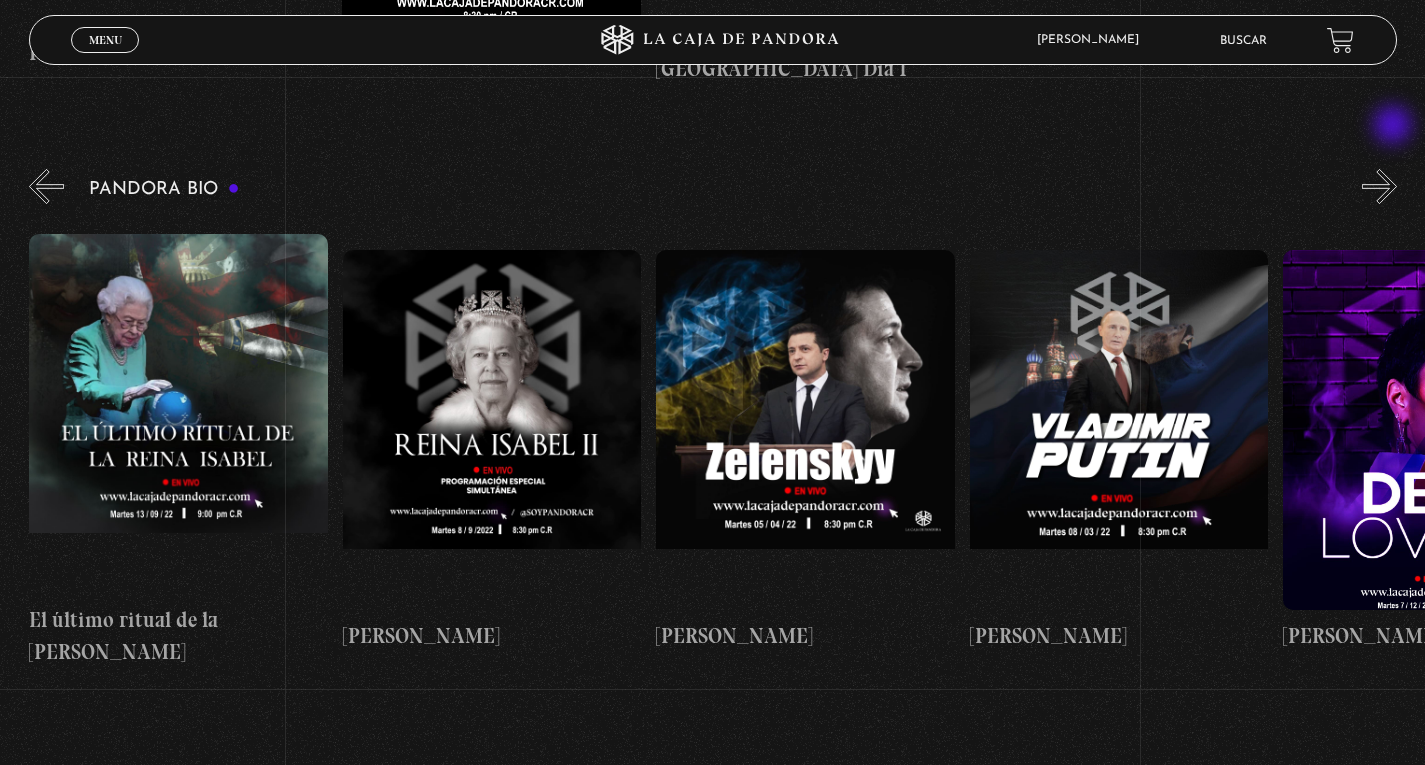 click on "»" at bounding box center [1379, 186] 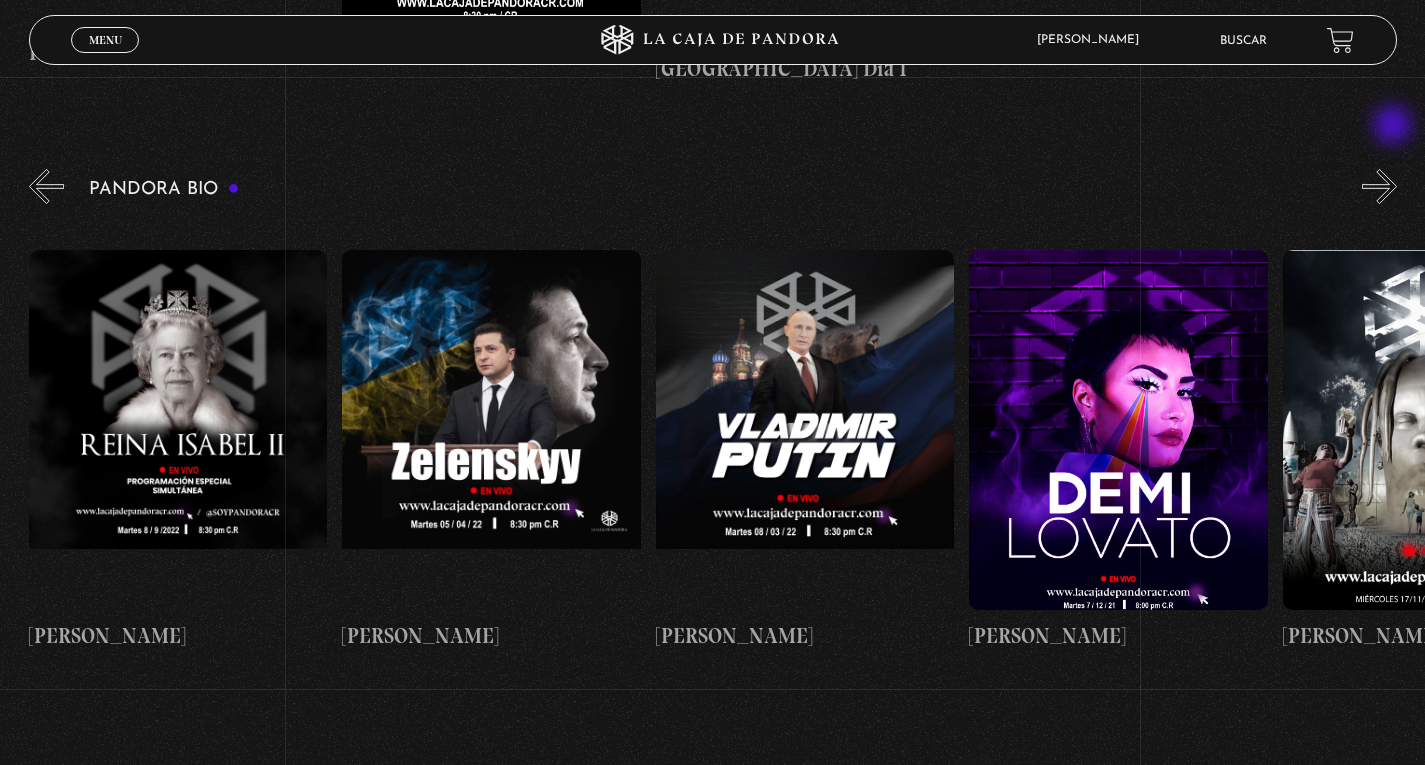 click on "»" at bounding box center (1379, 186) 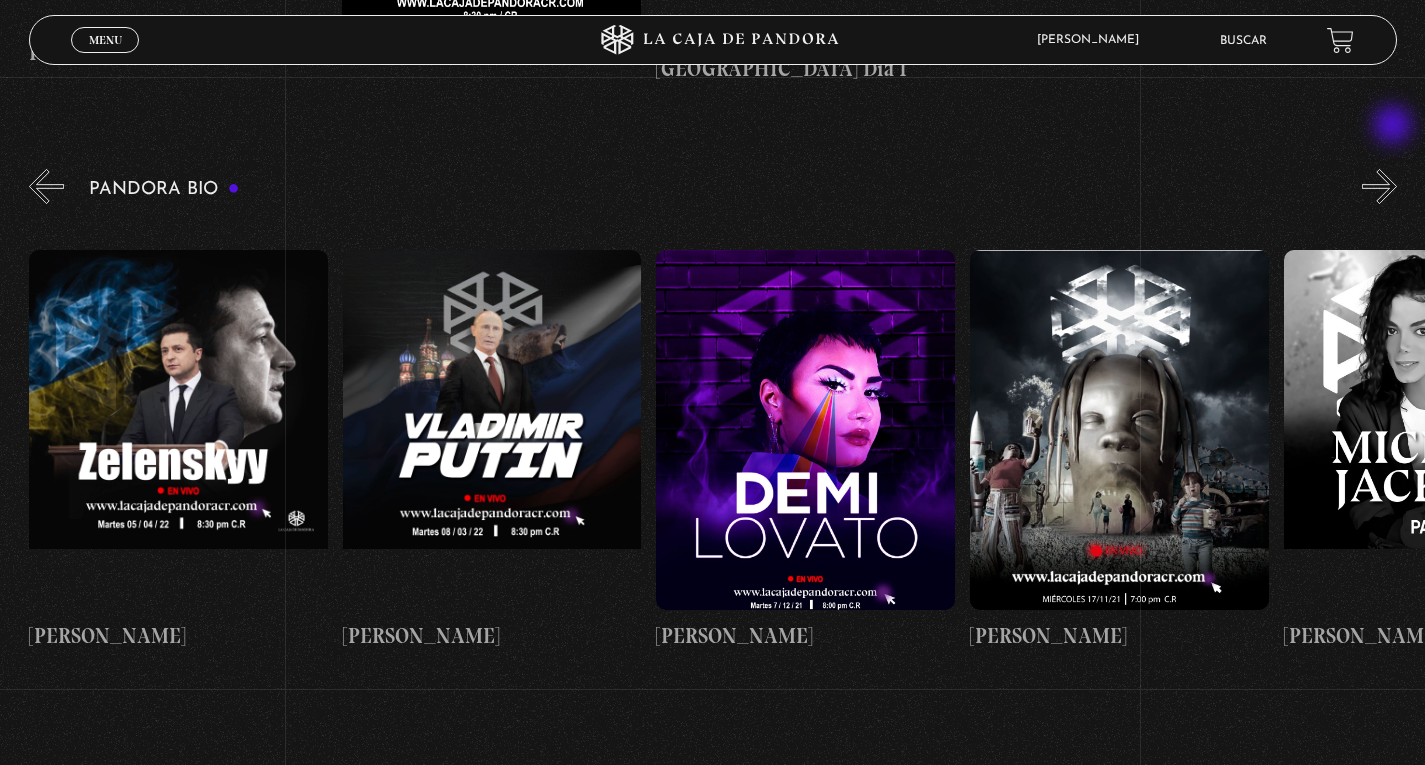 scroll, scrollTop: 0, scrollLeft: 3763, axis: horizontal 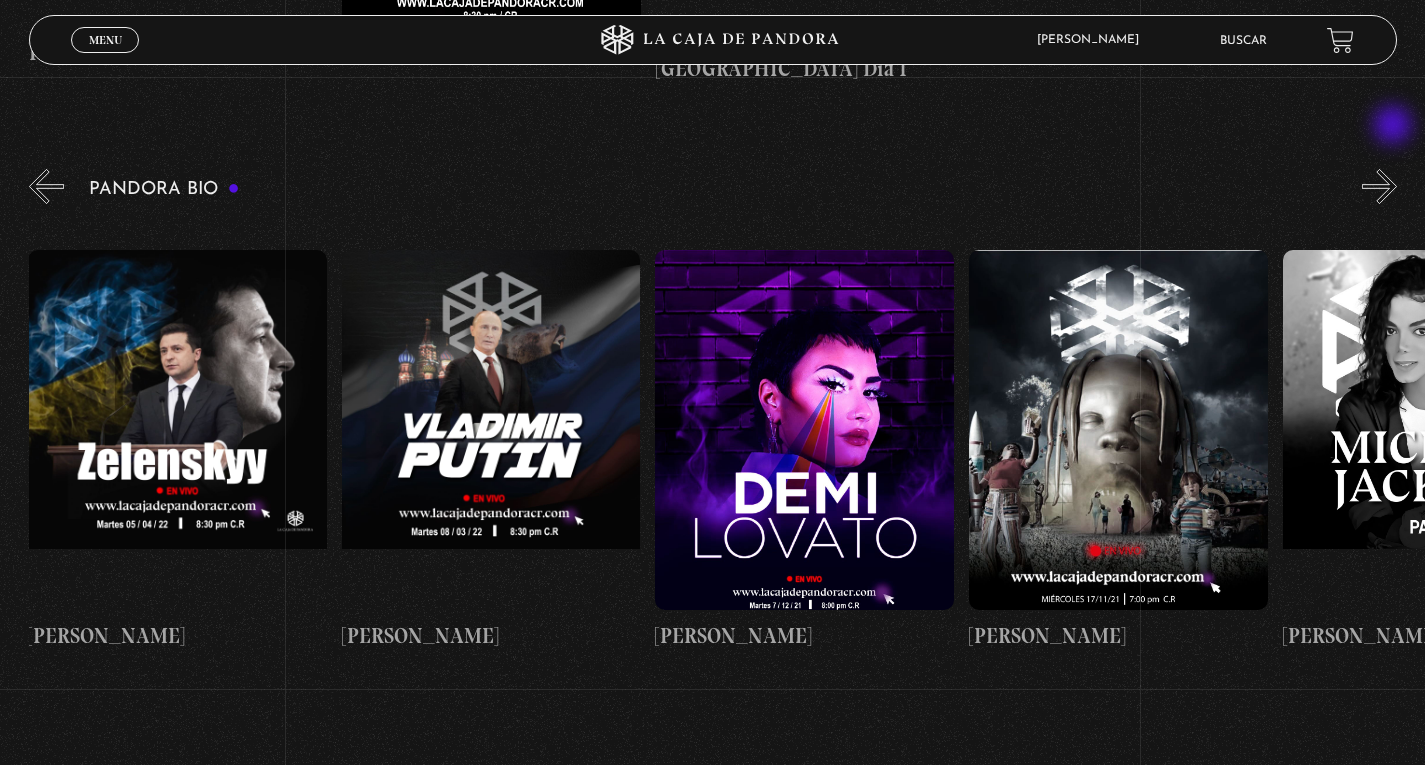 click on "»" at bounding box center [1379, 186] 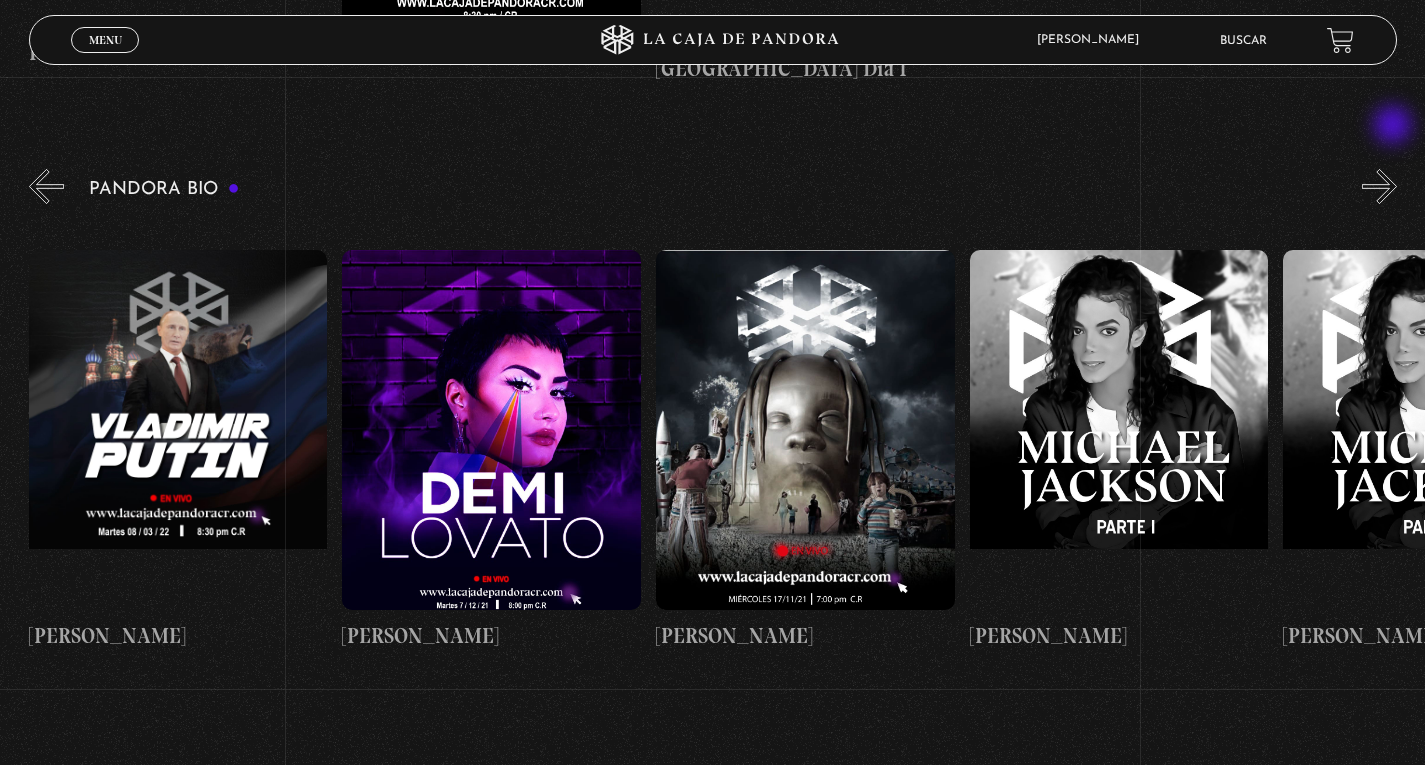 click on "»" at bounding box center (1379, 186) 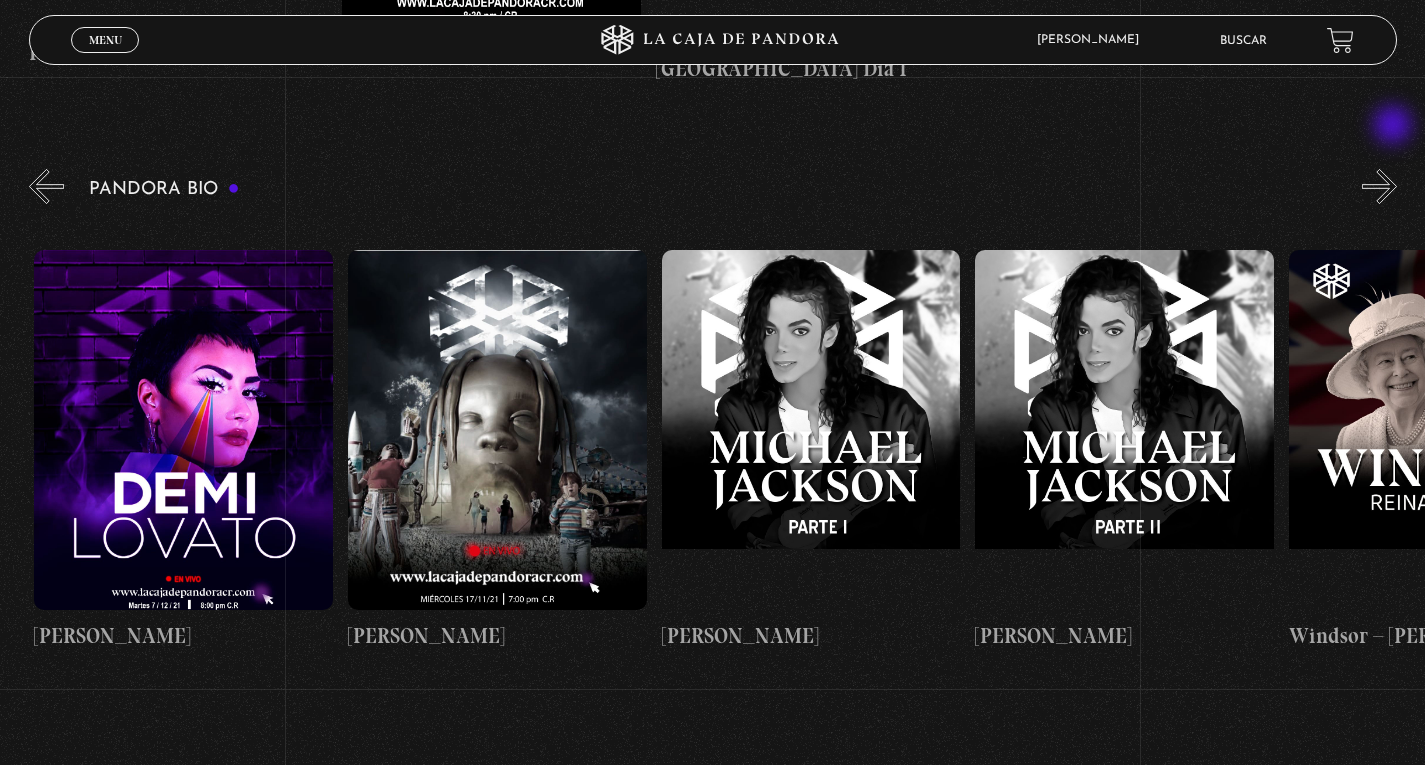 click on "»" at bounding box center [1379, 186] 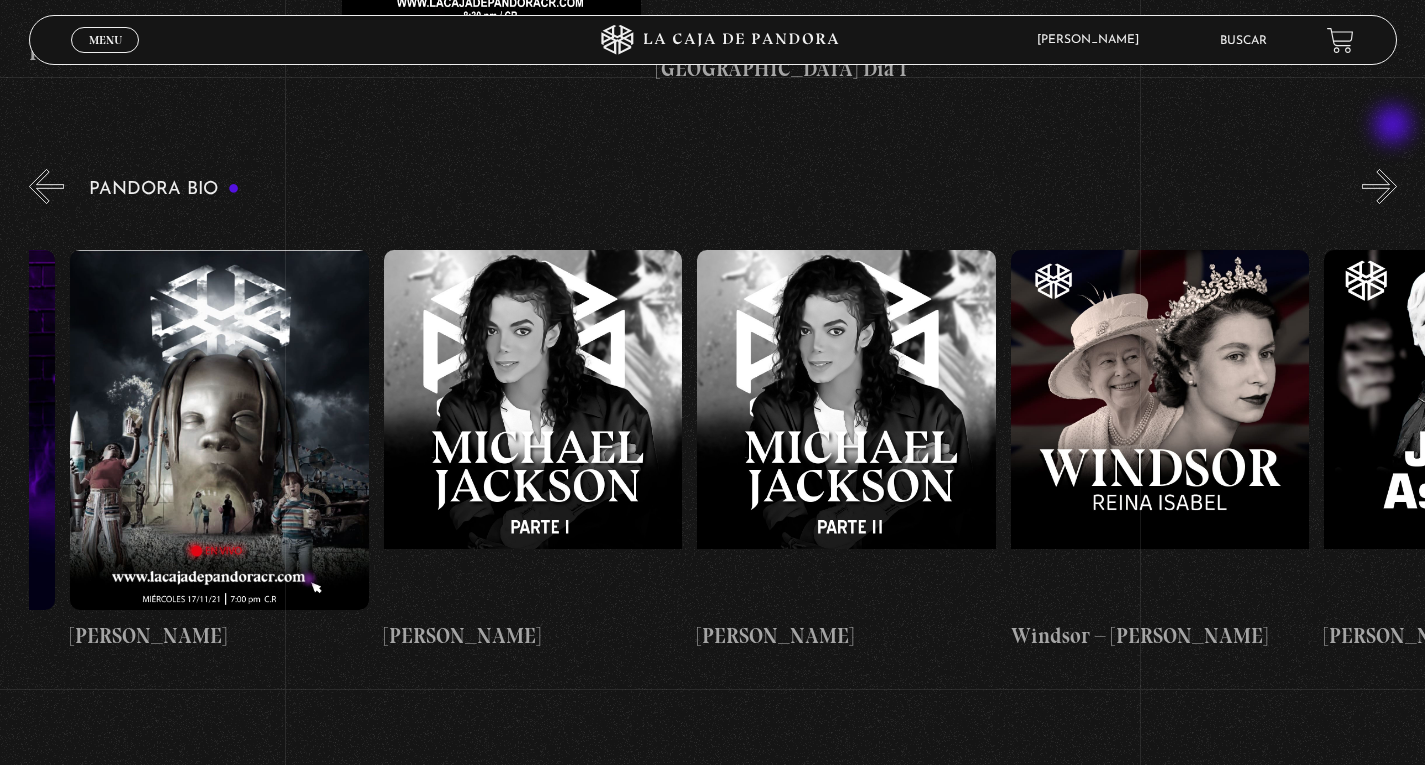 click on "»" at bounding box center (1379, 186) 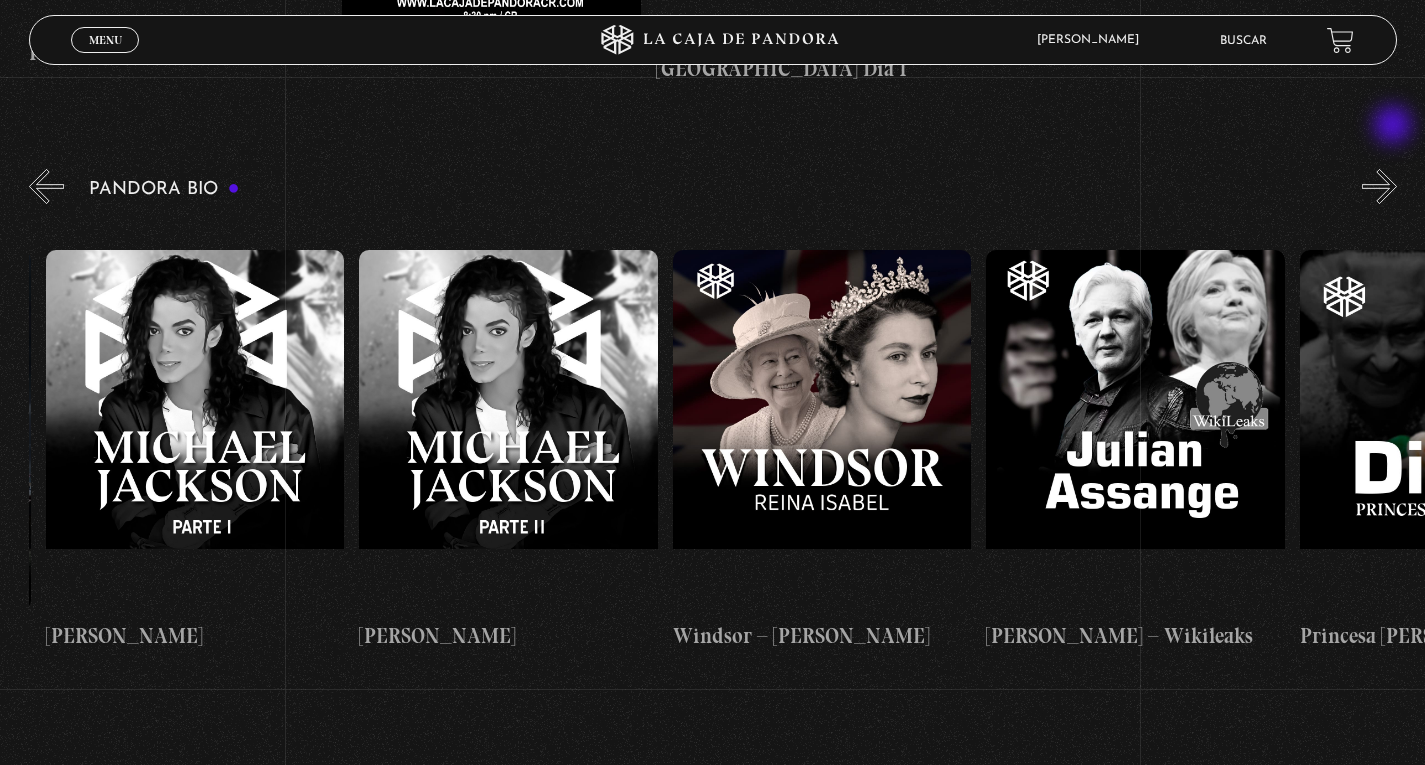 click on "»" at bounding box center [1379, 186] 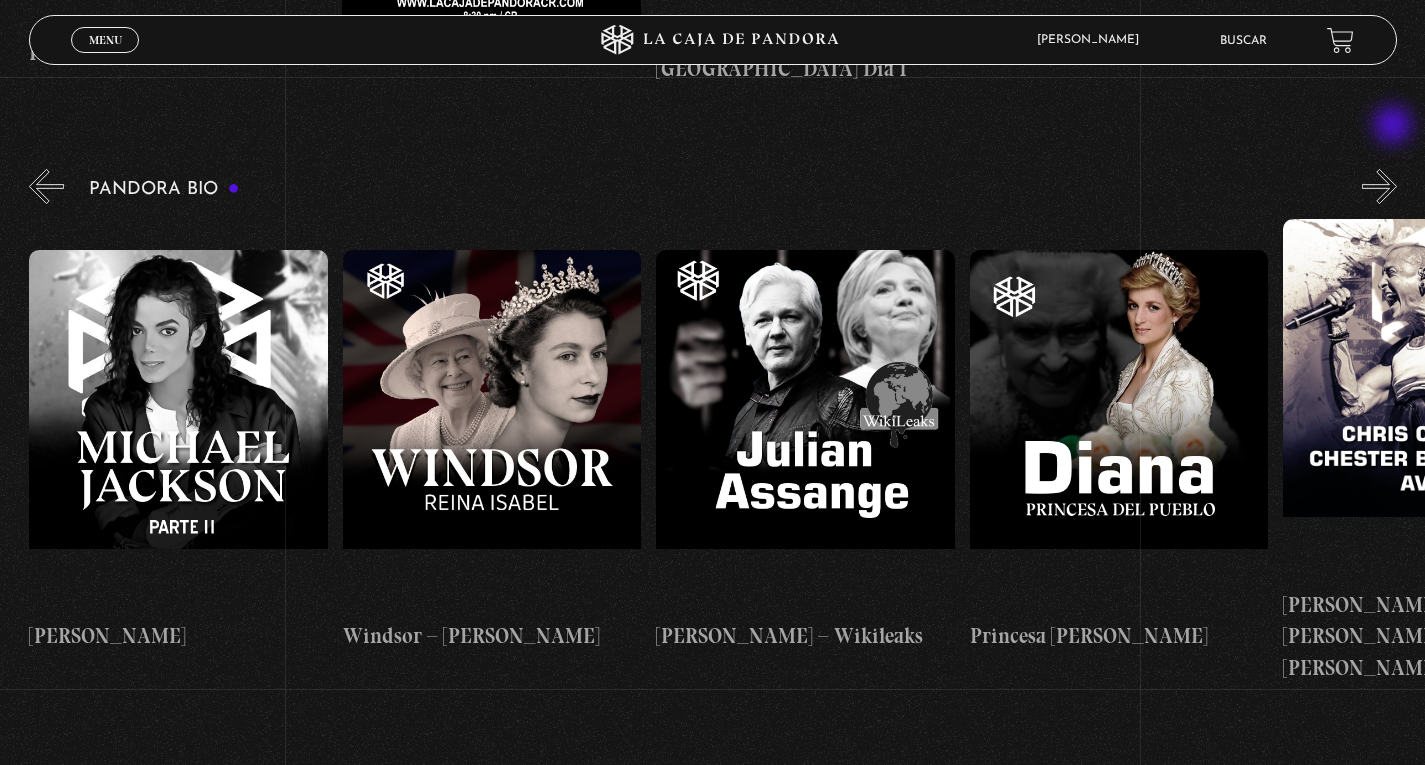 click on "»" at bounding box center (1379, 186) 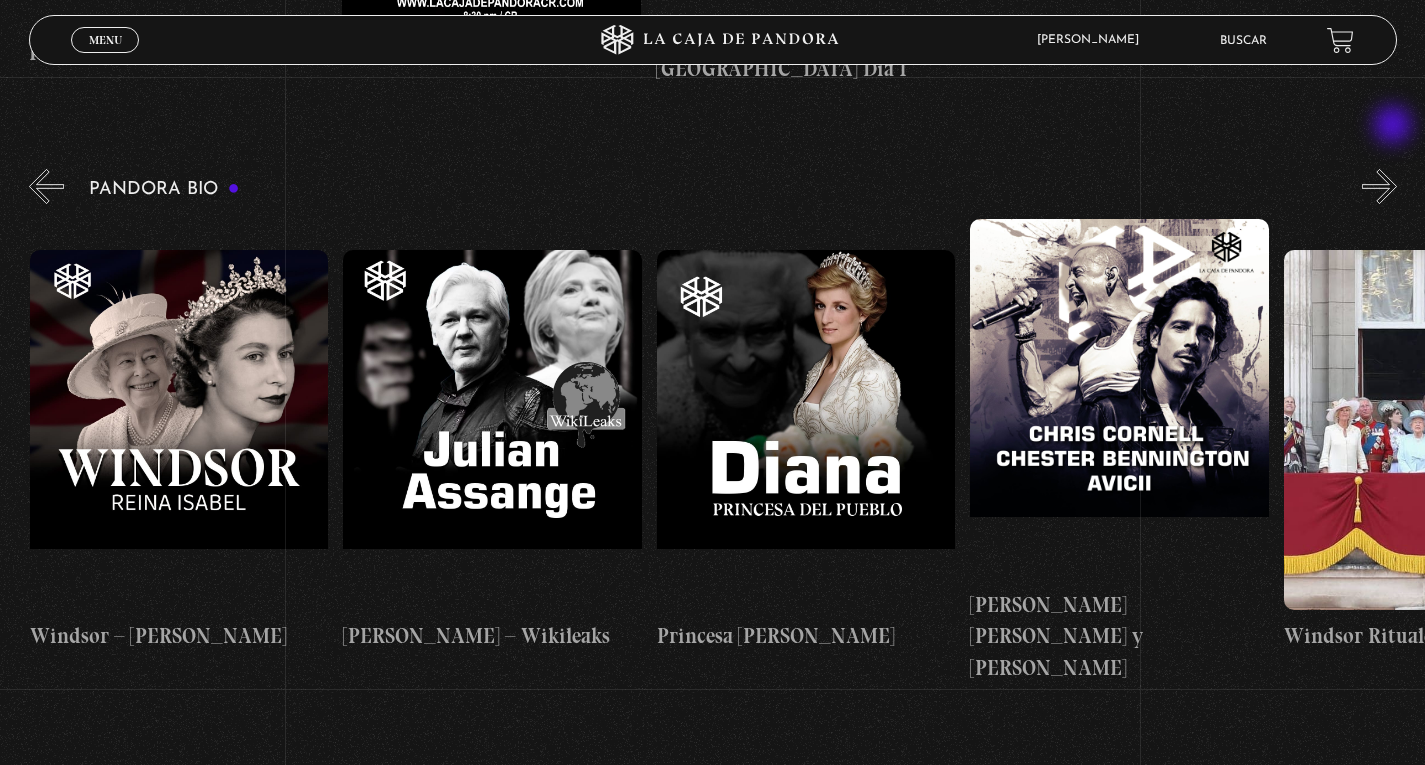 scroll, scrollTop: 0, scrollLeft: 5644, axis: horizontal 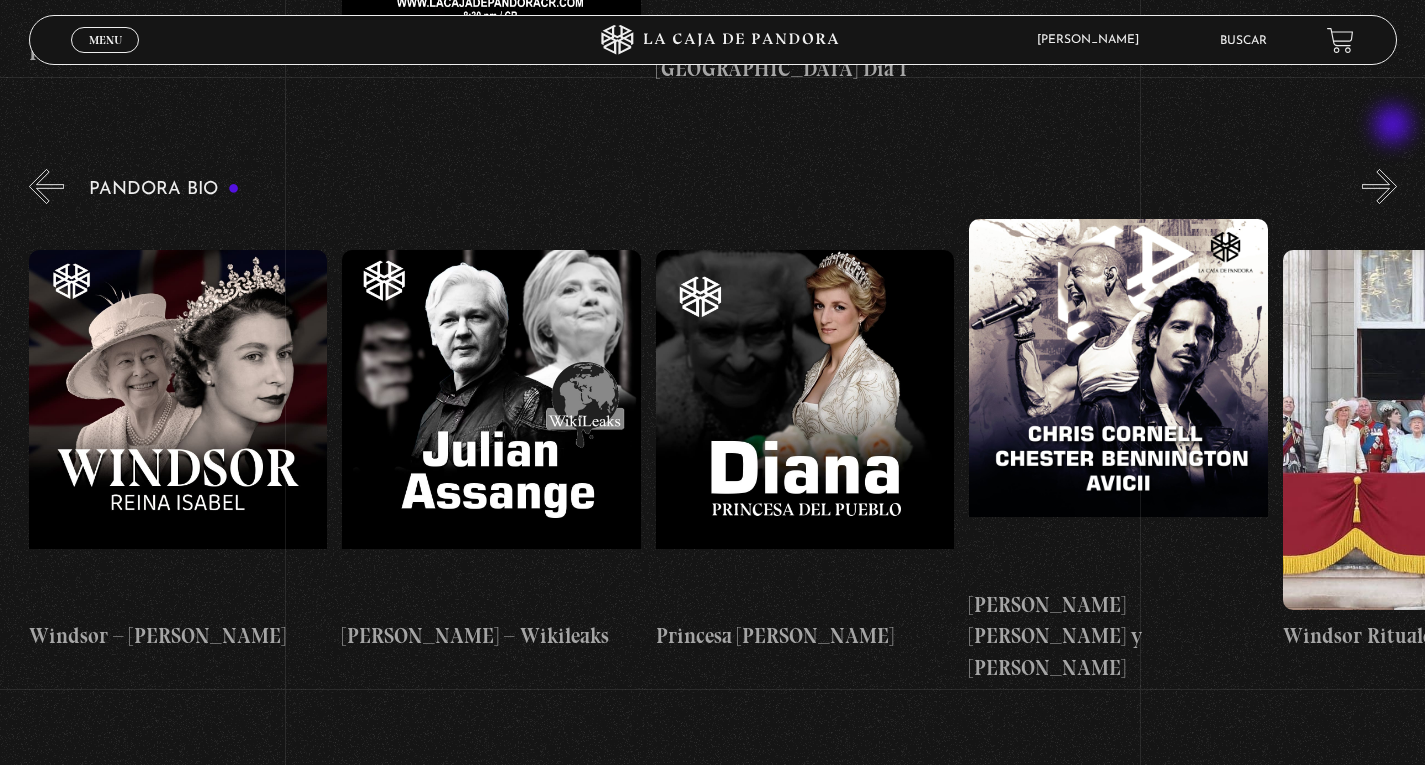 click on "»" at bounding box center (1379, 186) 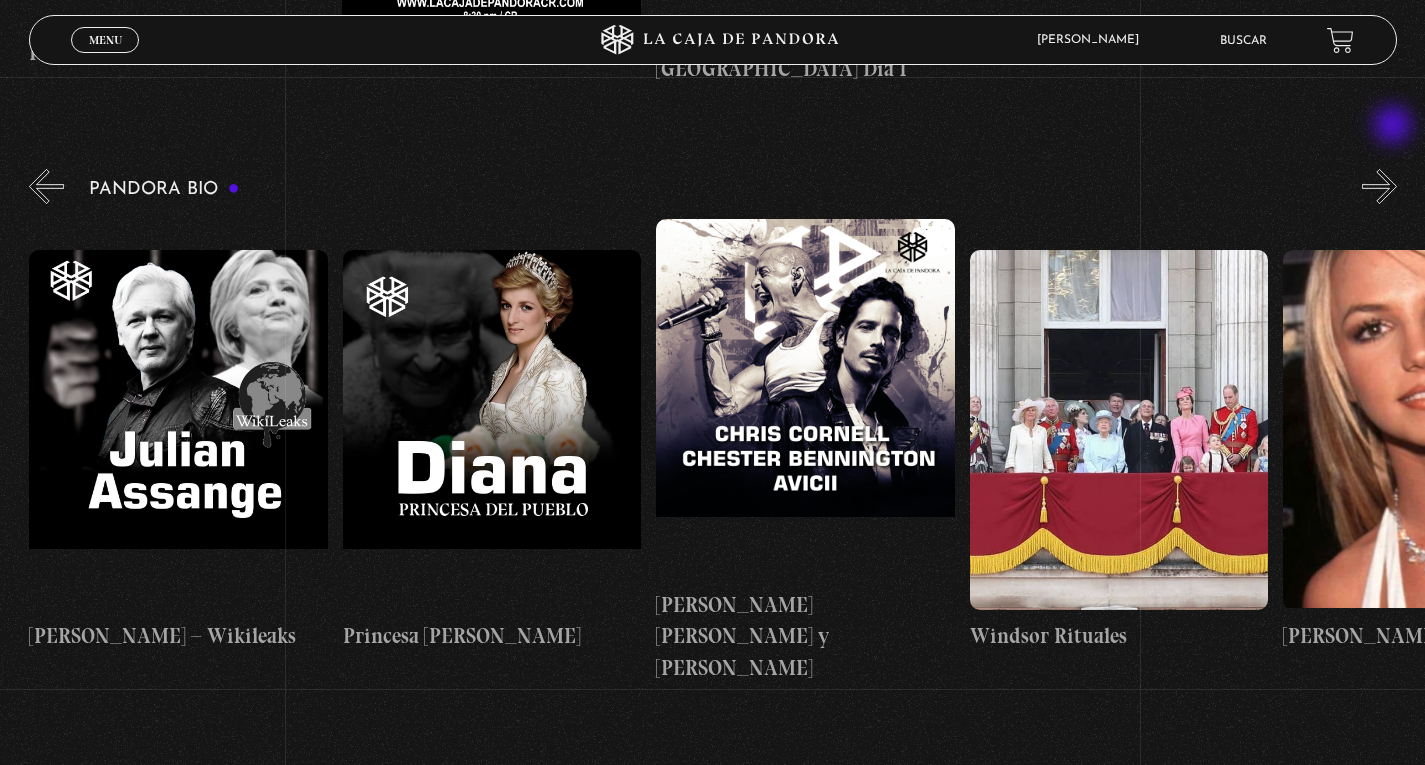 click on "»" at bounding box center (1379, 186) 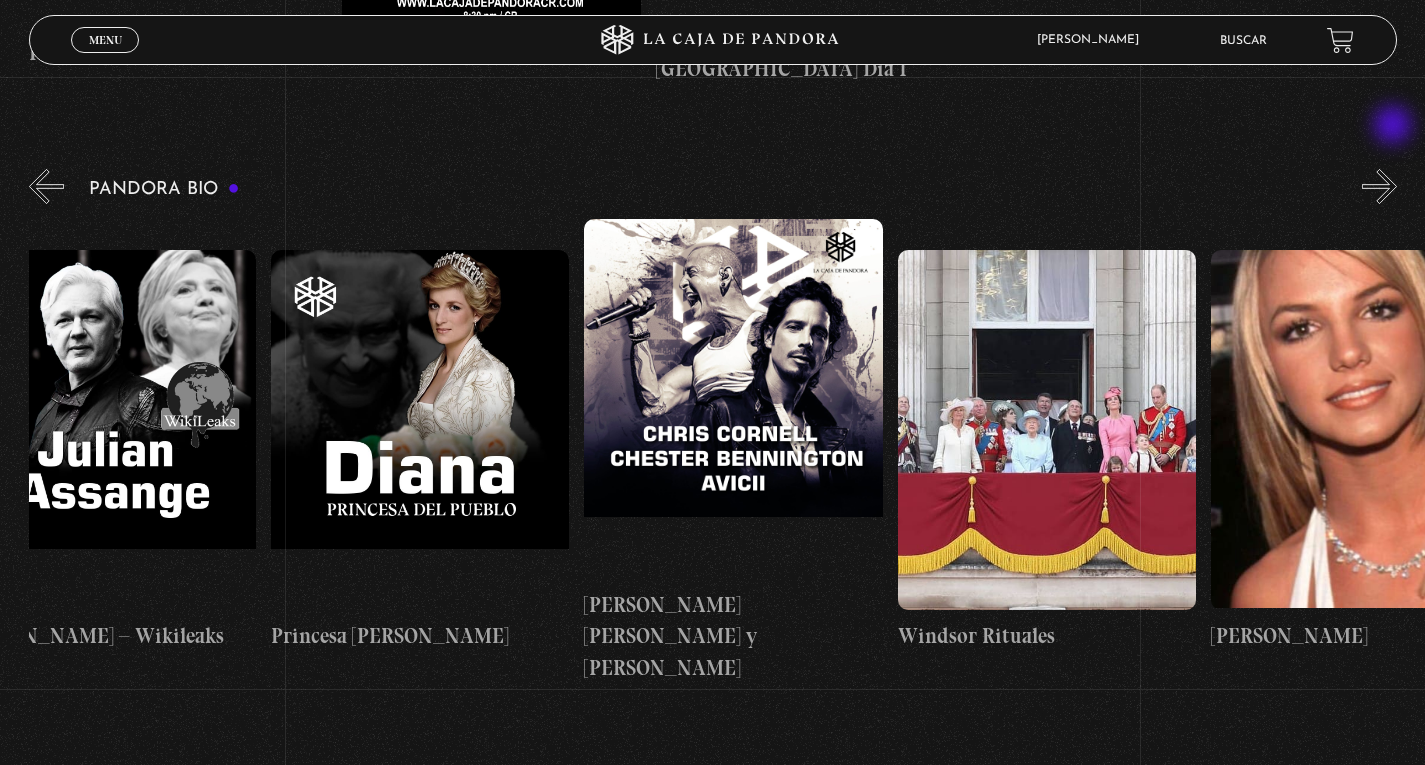 scroll, scrollTop: 0, scrollLeft: 6114, axis: horizontal 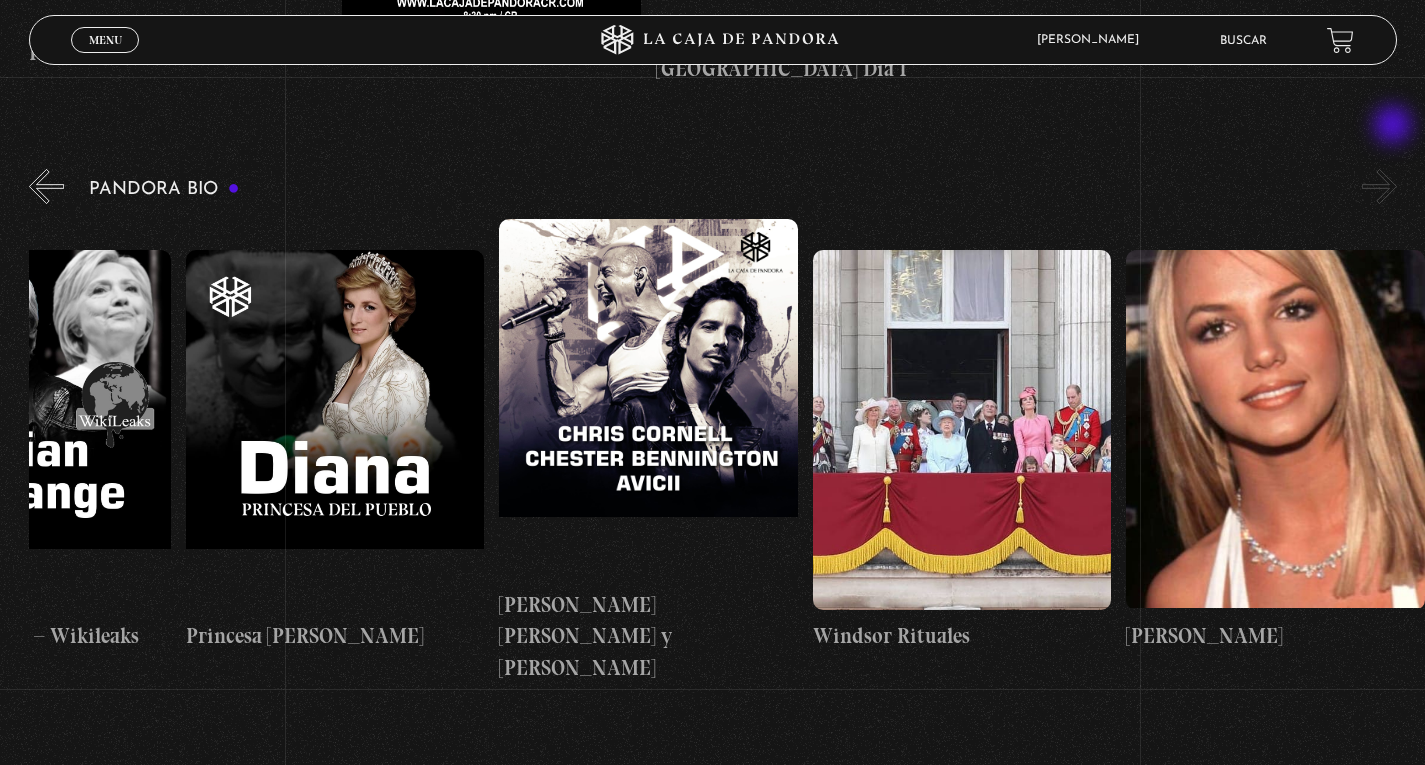 click on "»" at bounding box center (1379, 186) 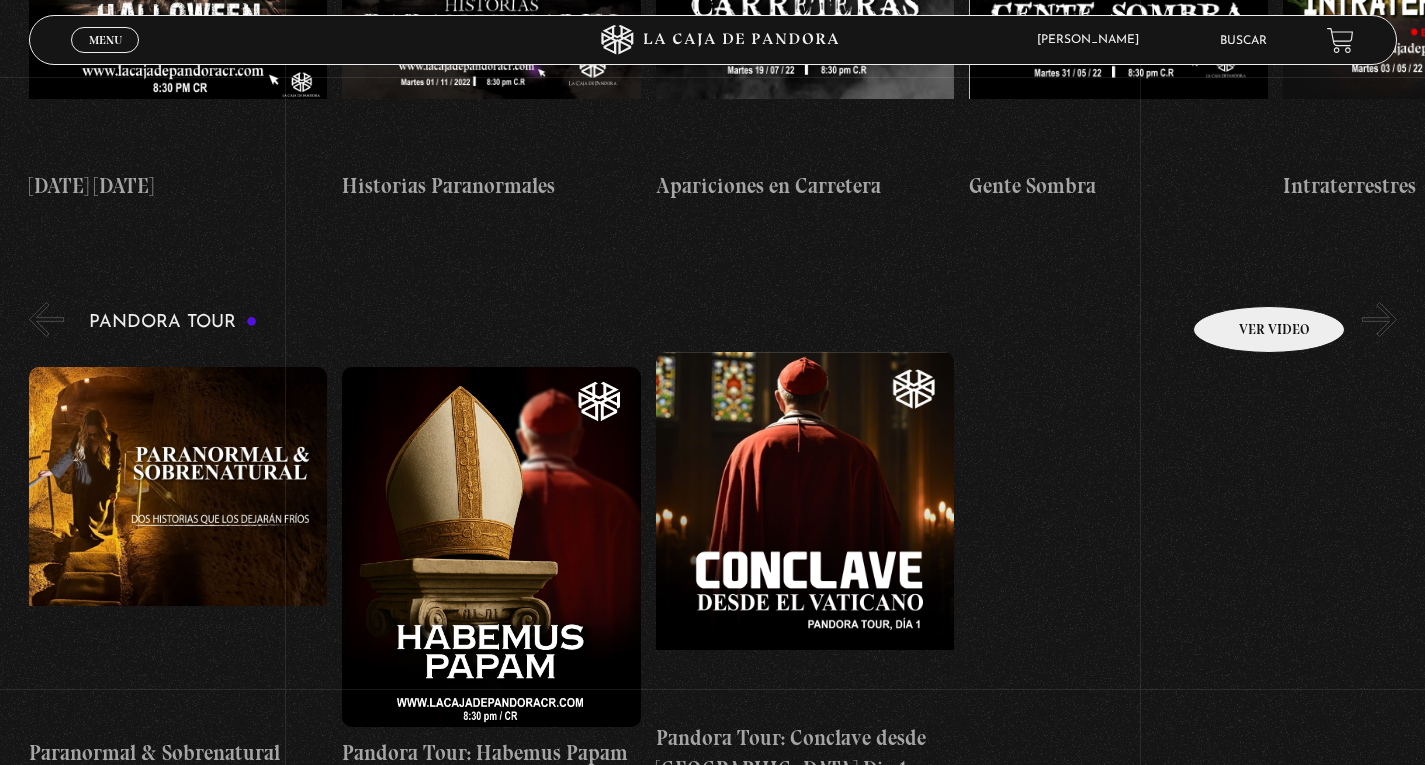 scroll, scrollTop: 800, scrollLeft: 0, axis: vertical 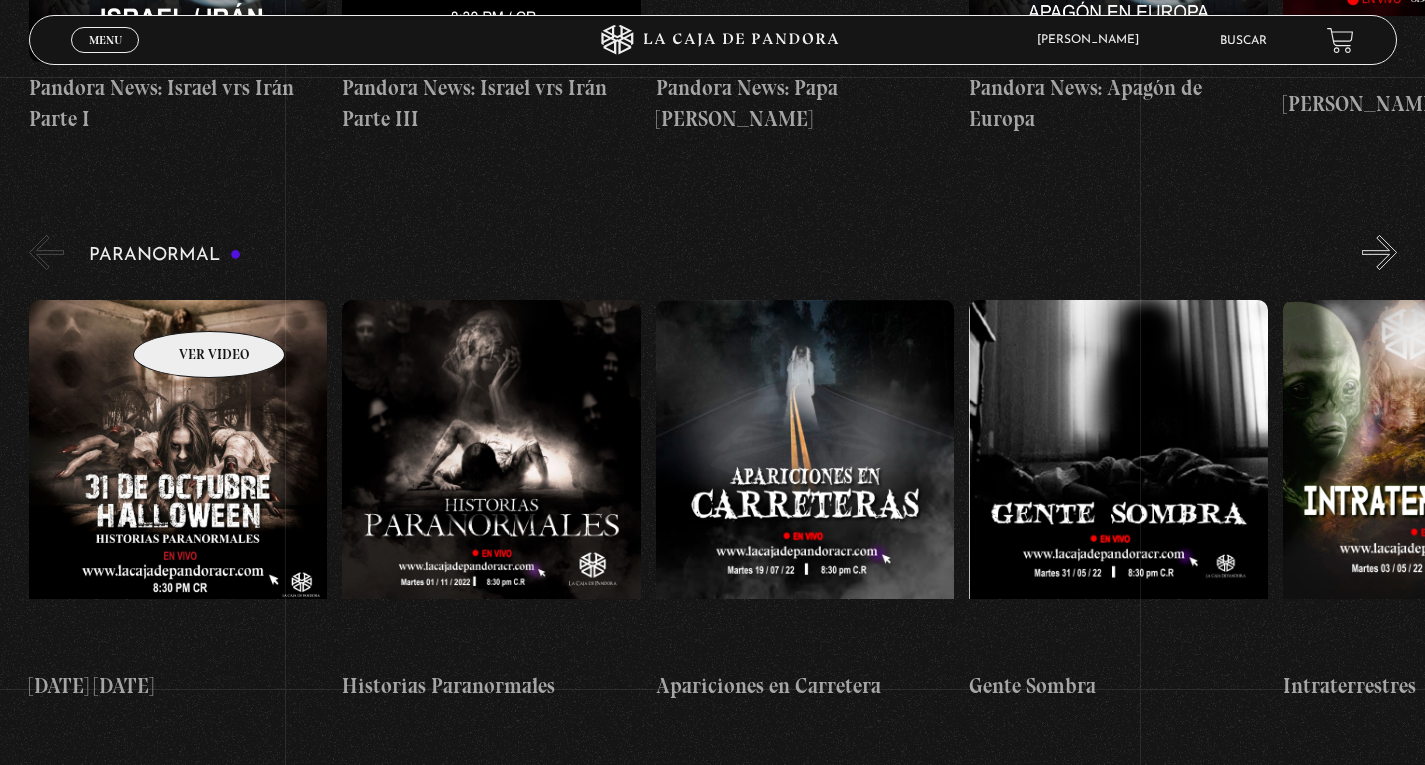 click at bounding box center [178, 480] 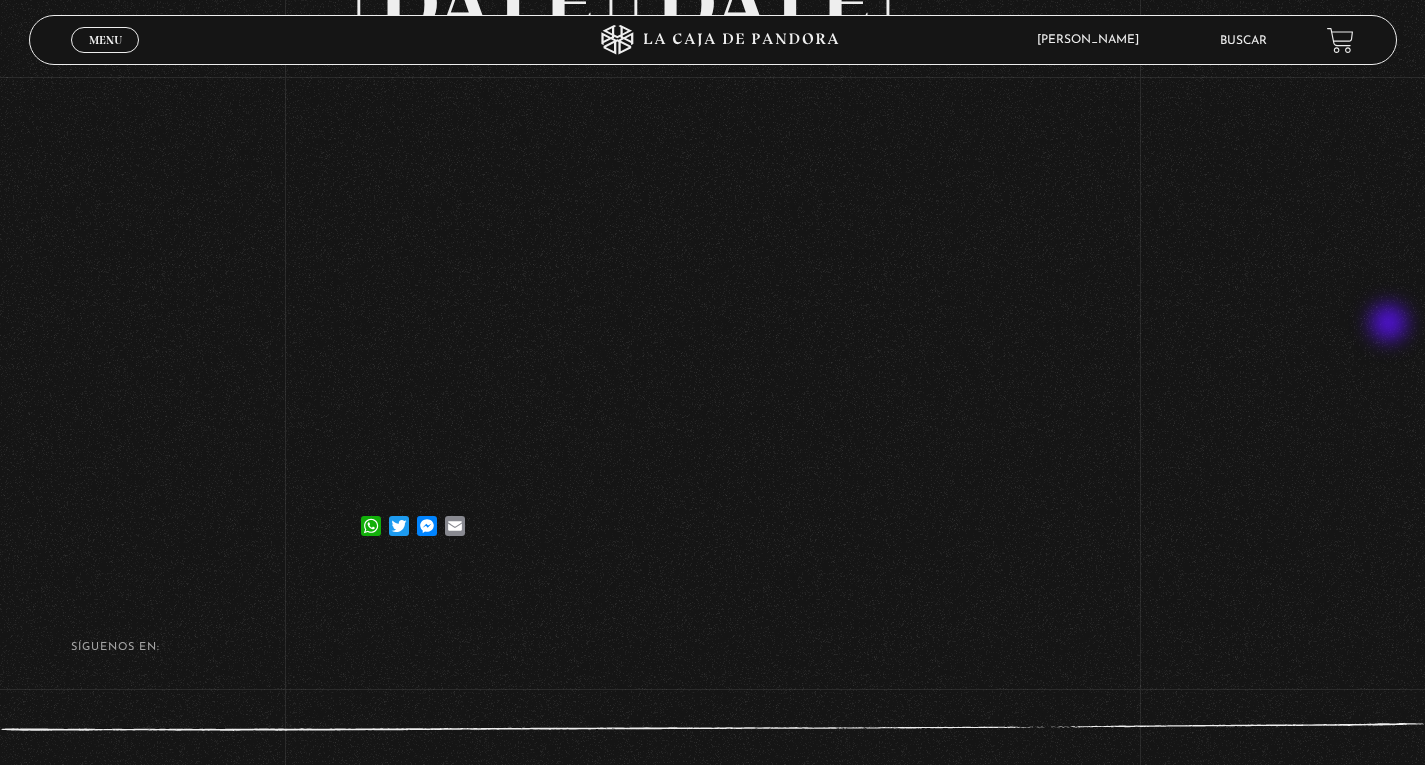 scroll, scrollTop: 200, scrollLeft: 0, axis: vertical 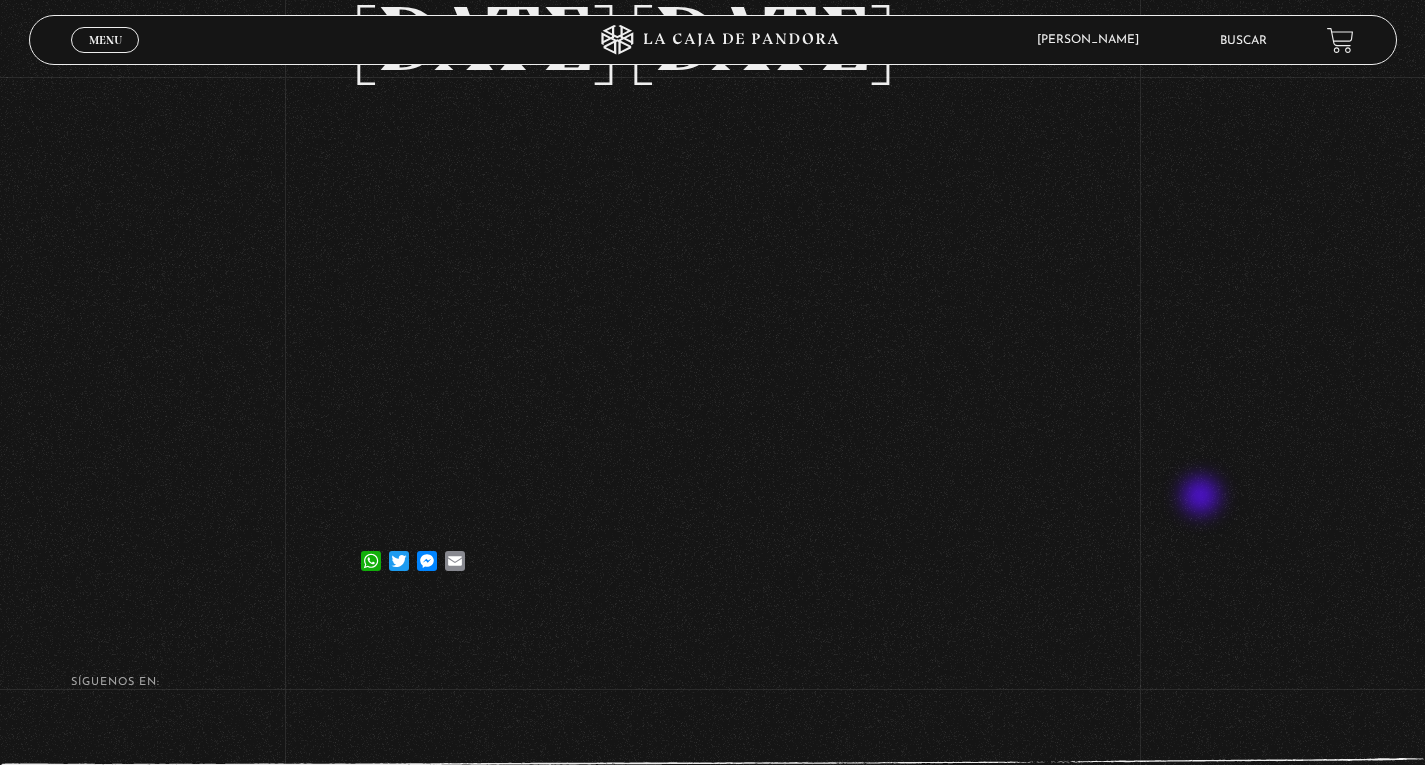 click on "Volver
[DATE]
[DATE] [DATE]
WhatsApp Twitter Messenger Email" at bounding box center [712, 242] 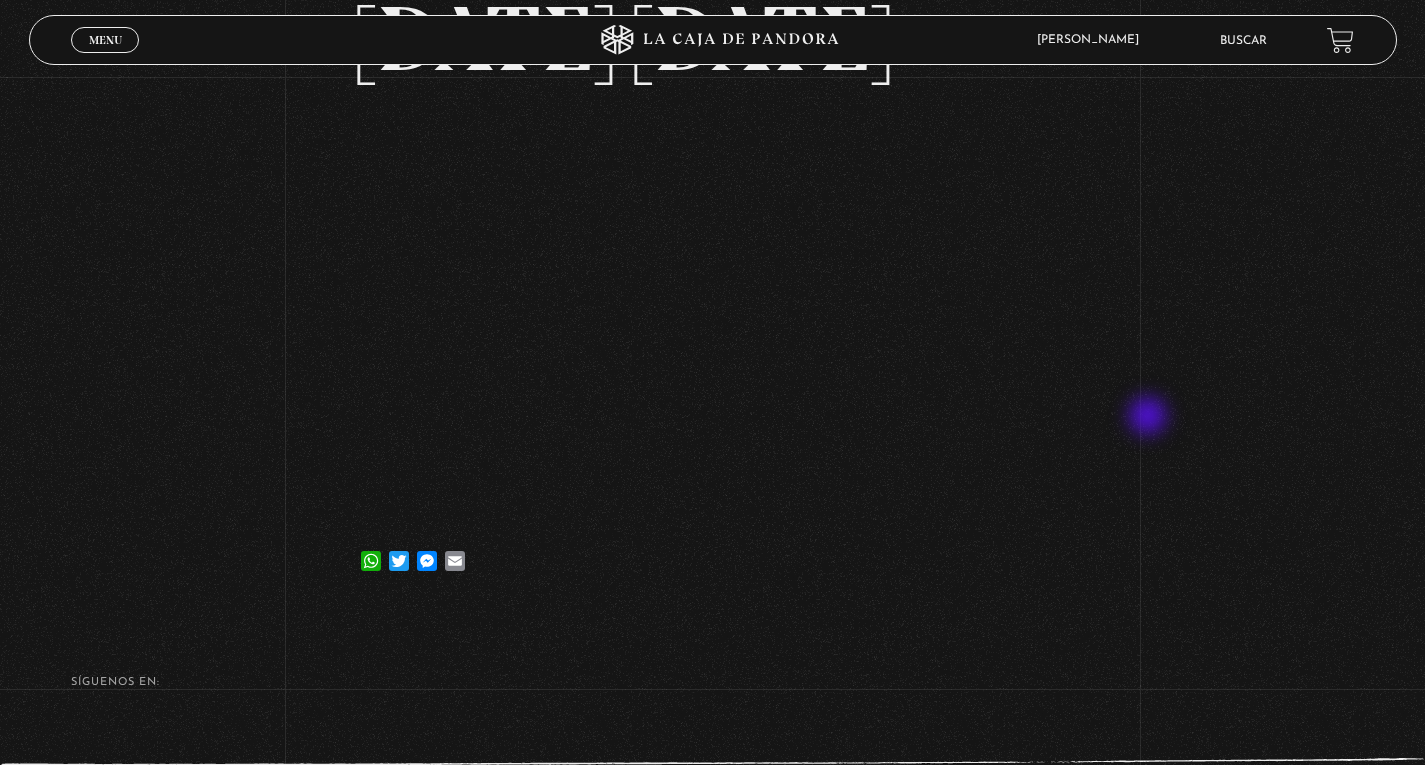 click on "Volver
[DATE]
[DATE] [DATE]
WhatsApp Twitter Messenger Email" at bounding box center (712, 242) 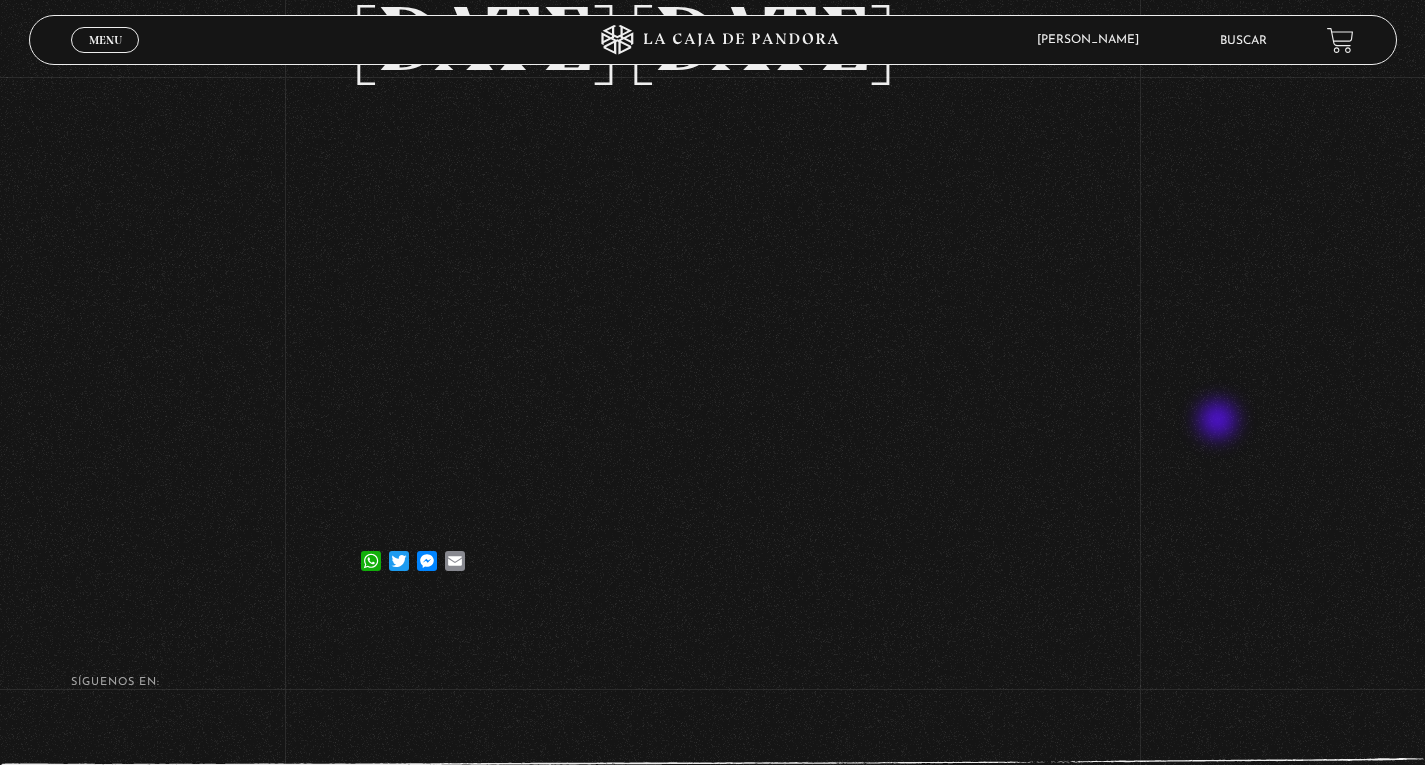 click on "Volver
[DATE]
[DATE] [DATE]
WhatsApp Twitter Messenger Email" at bounding box center [712, 242] 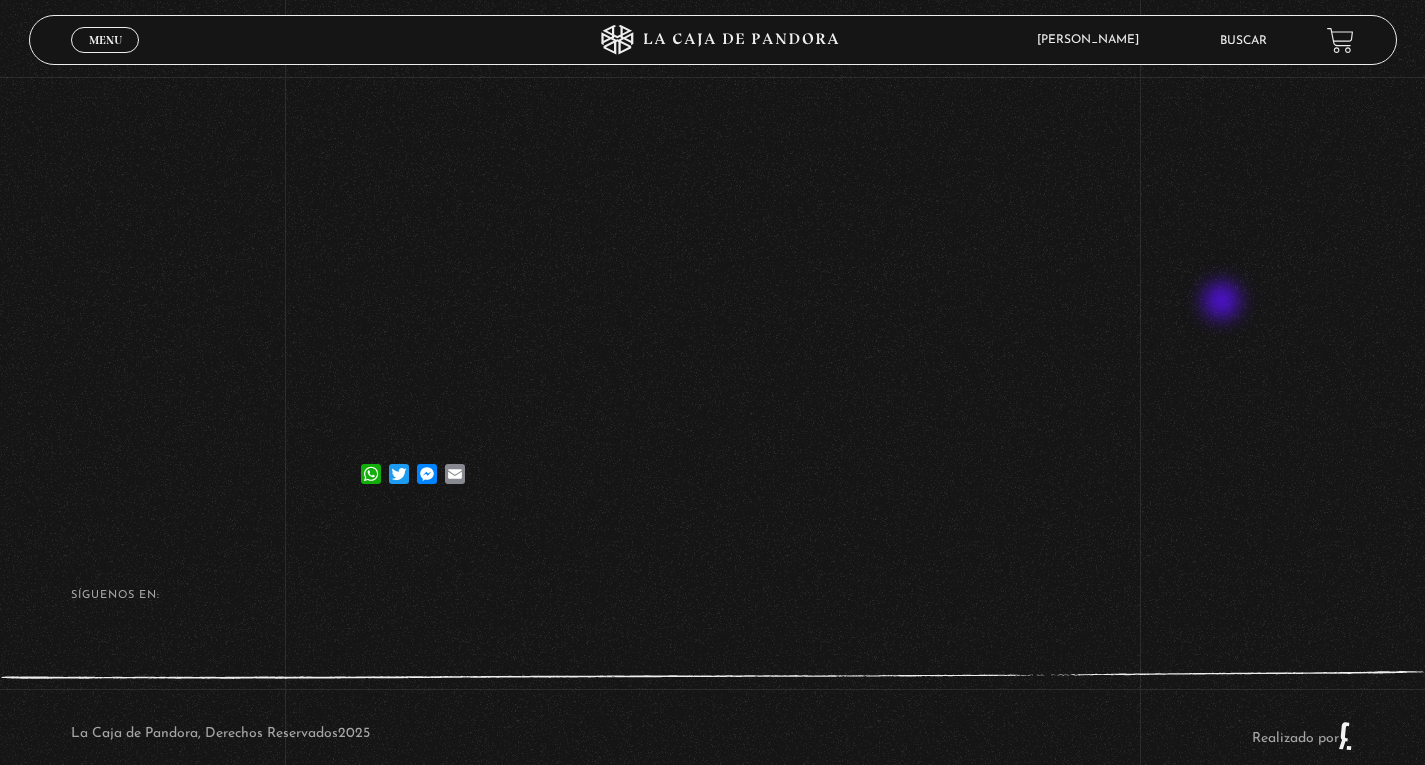 scroll, scrollTop: 200, scrollLeft: 0, axis: vertical 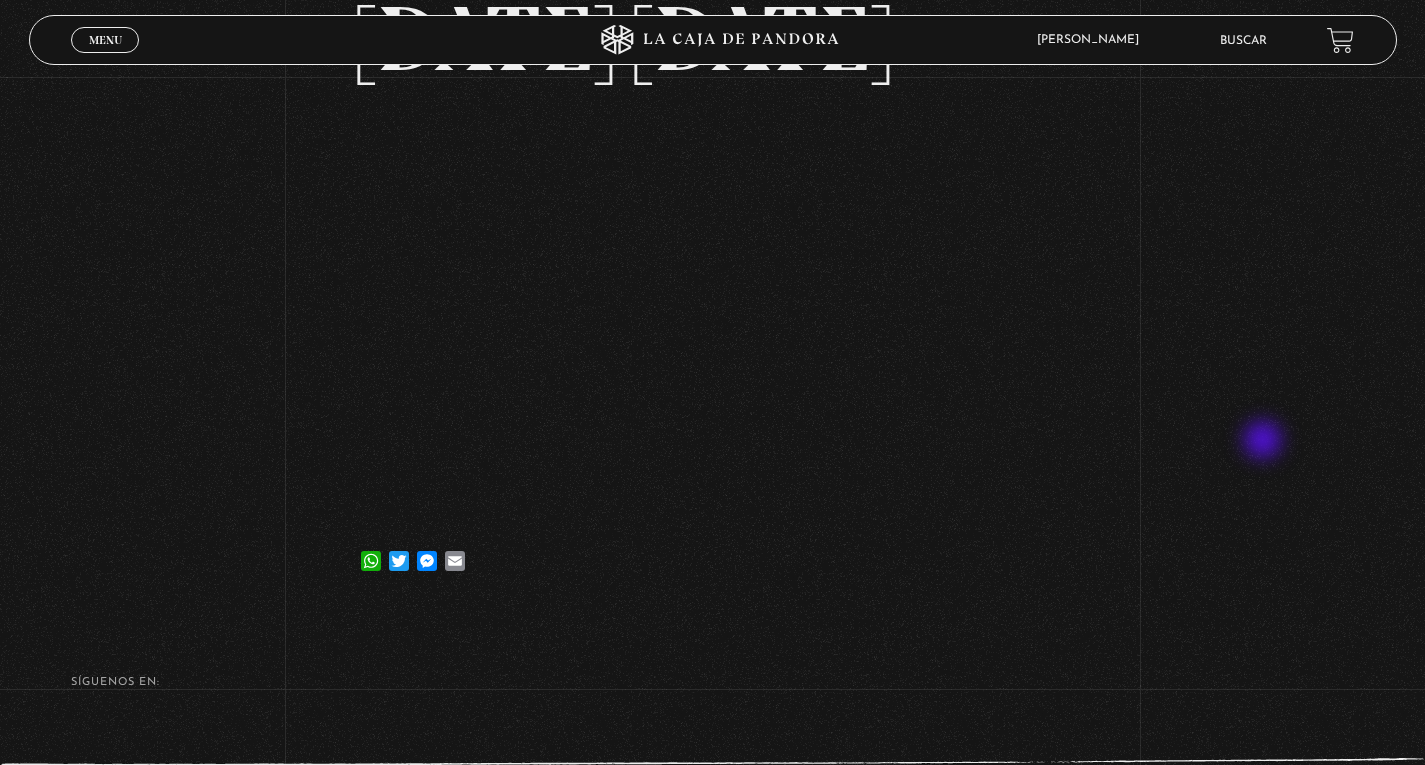 click on "Volver
[DATE]
[DATE] [DATE]
WhatsApp Twitter Messenger Email" at bounding box center (712, 242) 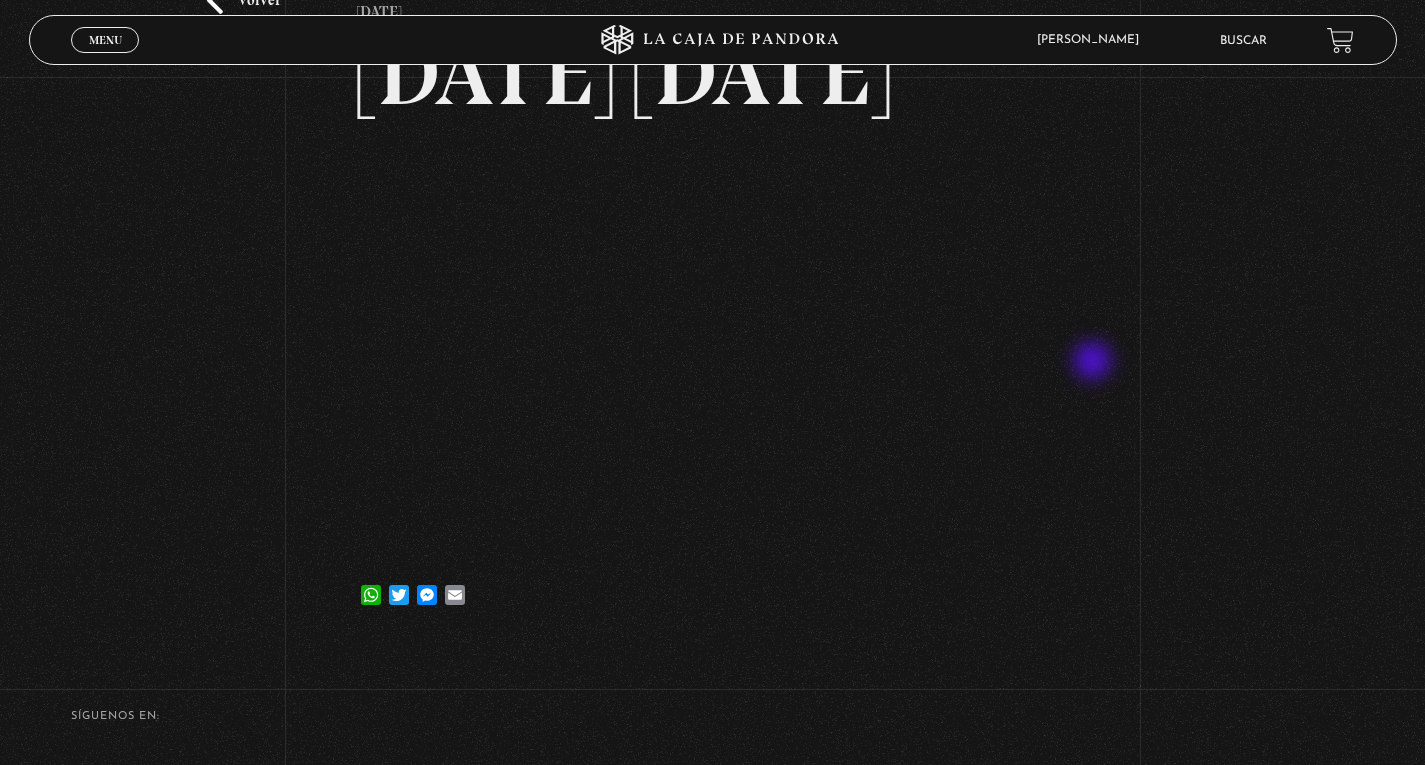 scroll, scrollTop: 200, scrollLeft: 0, axis: vertical 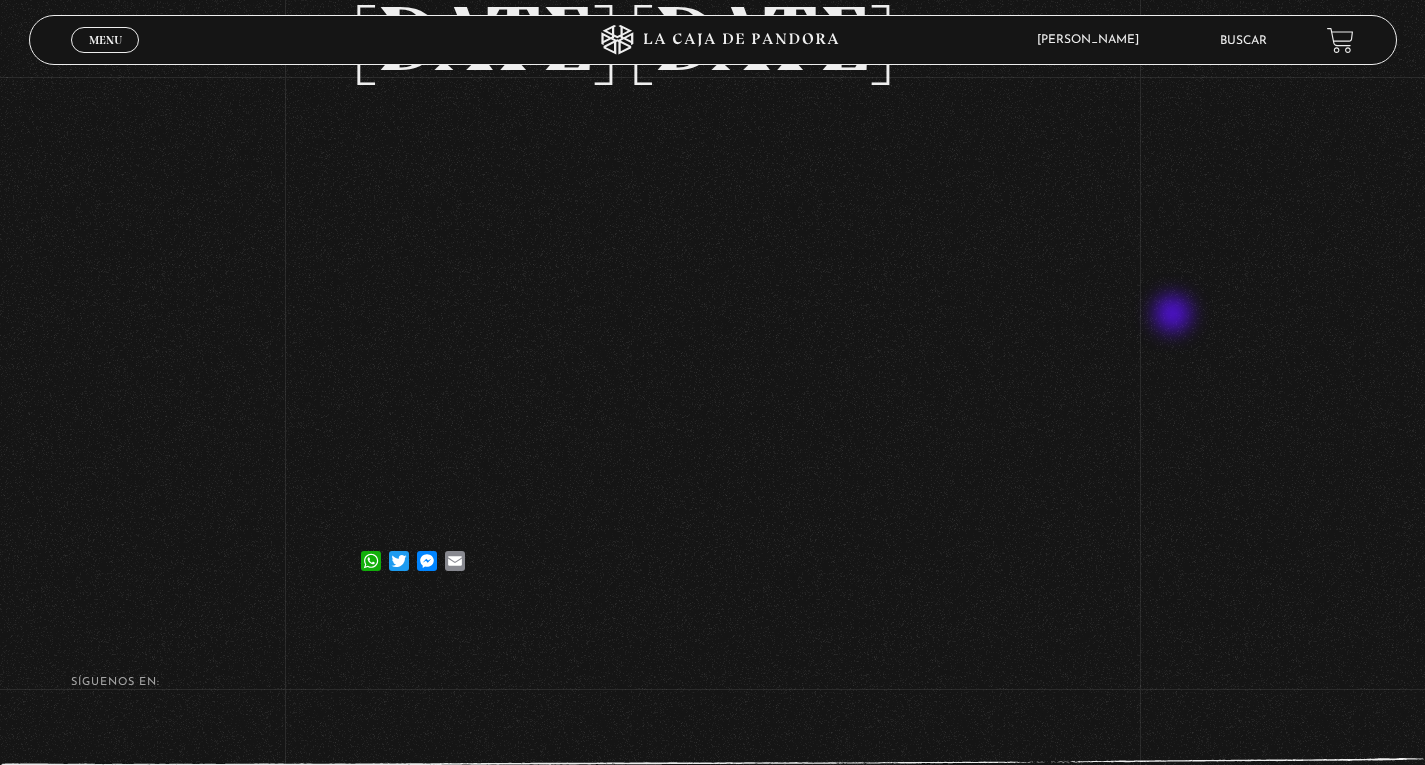 click on "Volver
[DATE]
[DATE] [DATE]
WhatsApp Twitter Messenger Email" at bounding box center (712, 242) 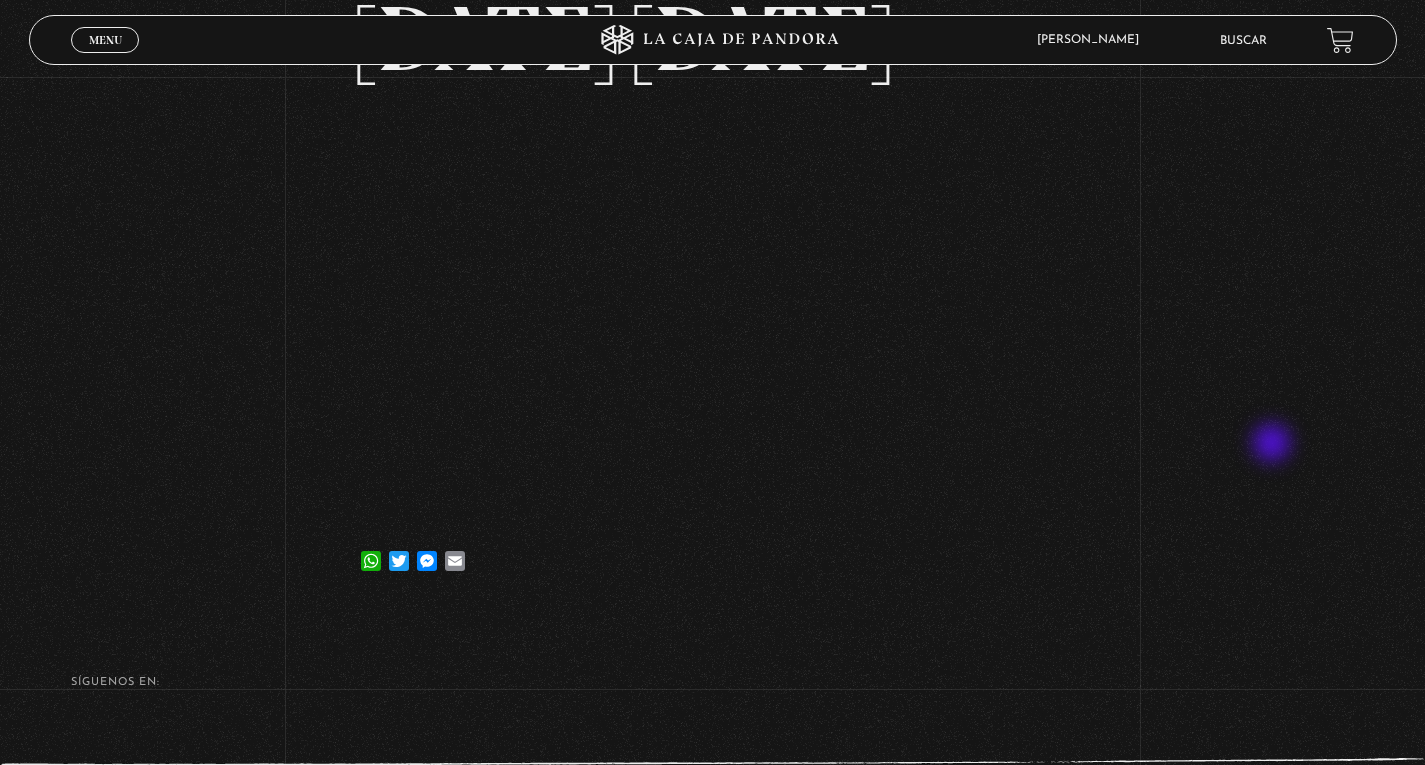click on "Volver
[DATE]
[DATE] [DATE]
WhatsApp Twitter Messenger Email" at bounding box center (712, 242) 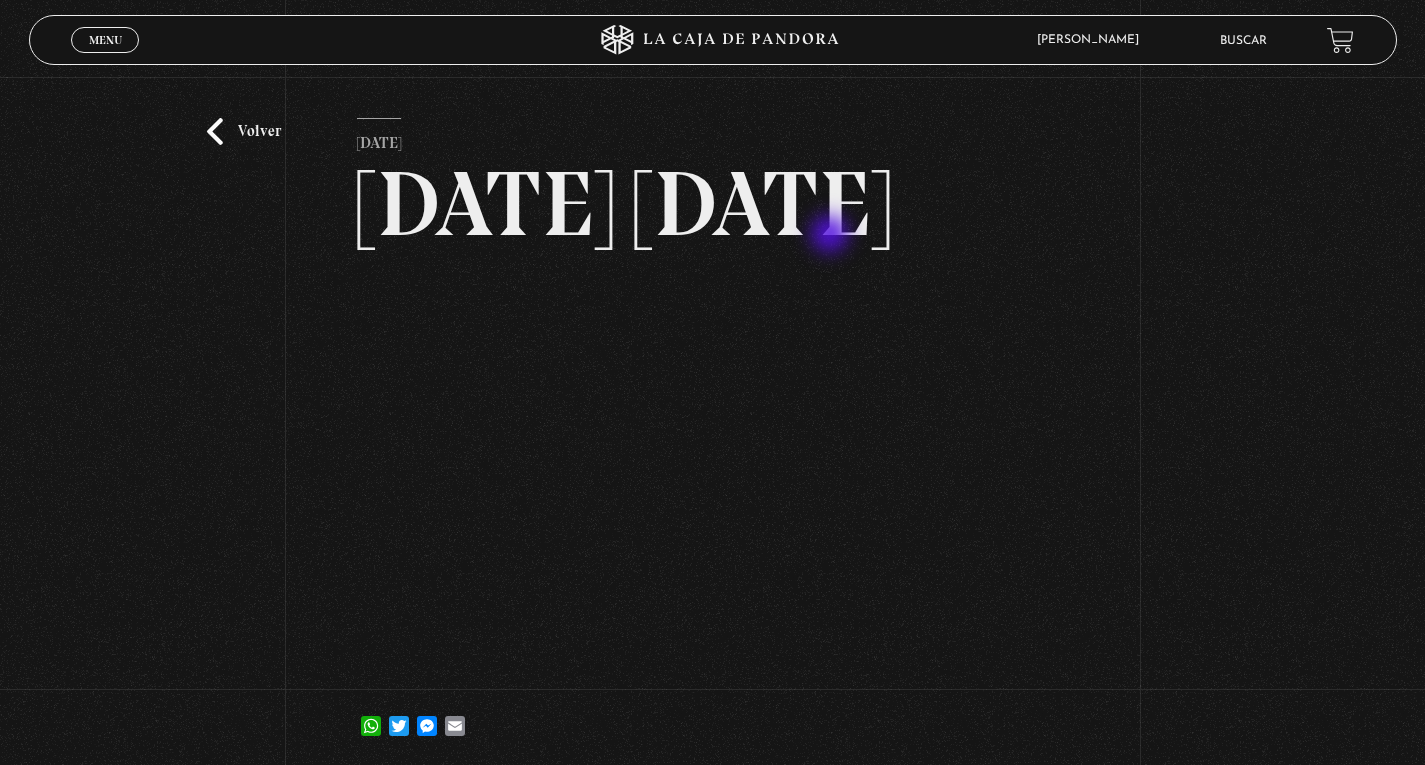 scroll, scrollTop: 0, scrollLeft: 0, axis: both 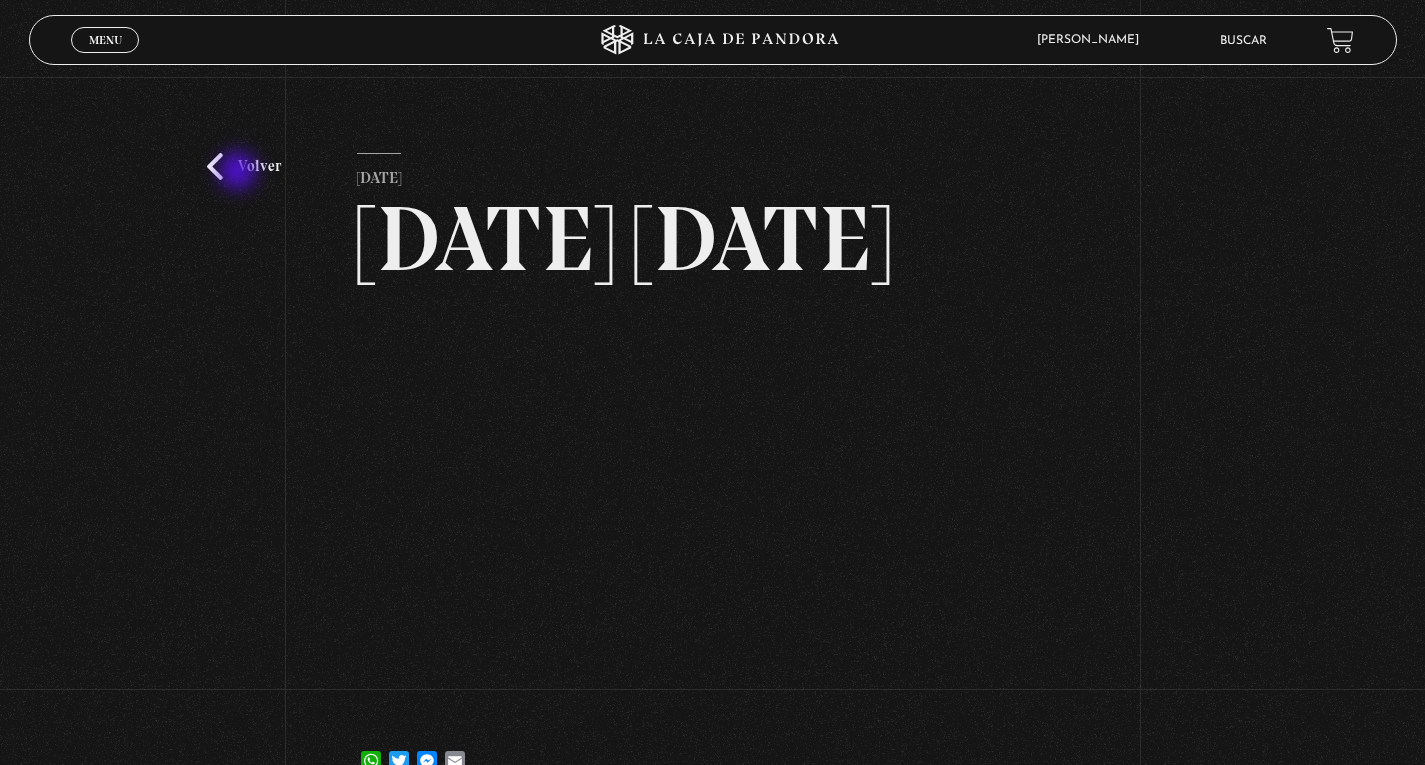 click on "Volver" at bounding box center [244, 166] 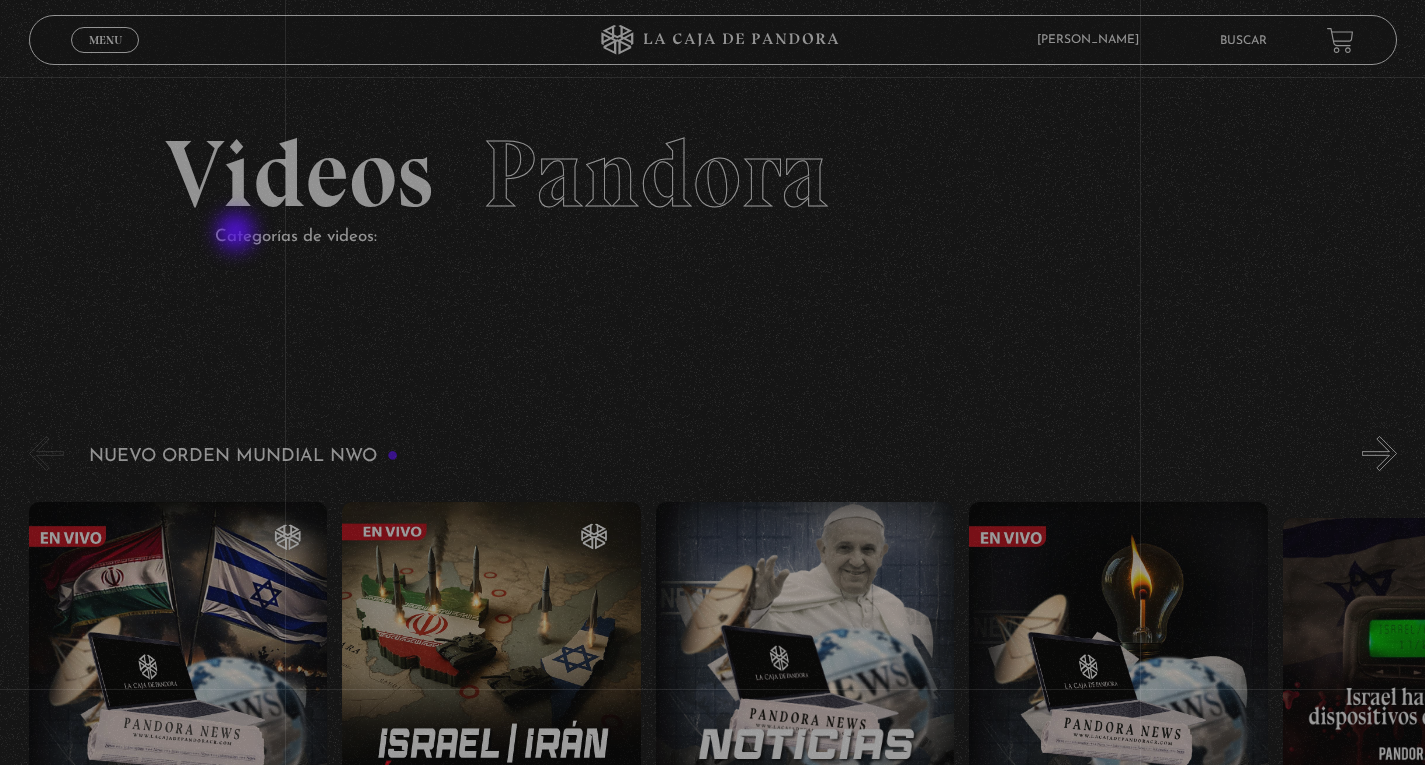 scroll, scrollTop: 800, scrollLeft: 0, axis: vertical 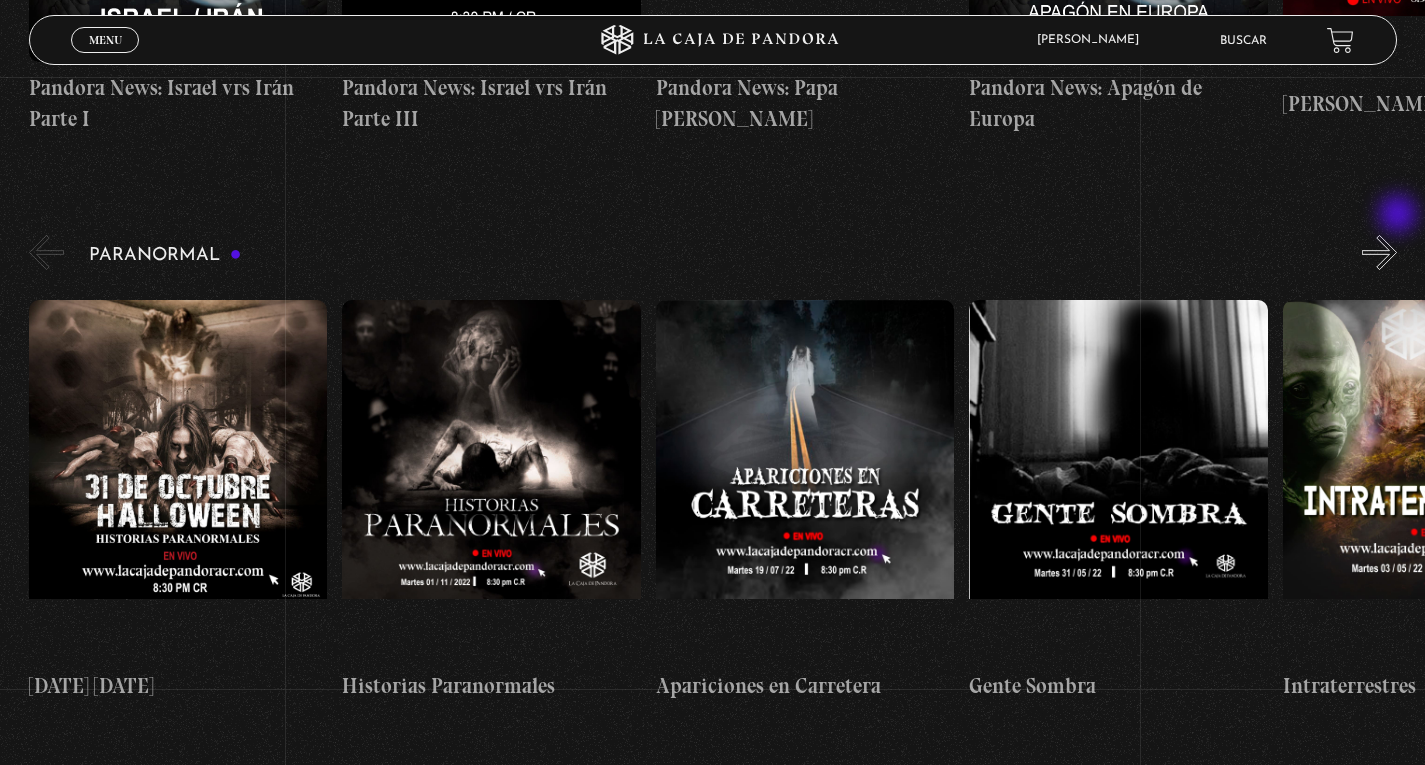 click on "»" at bounding box center (1379, 252) 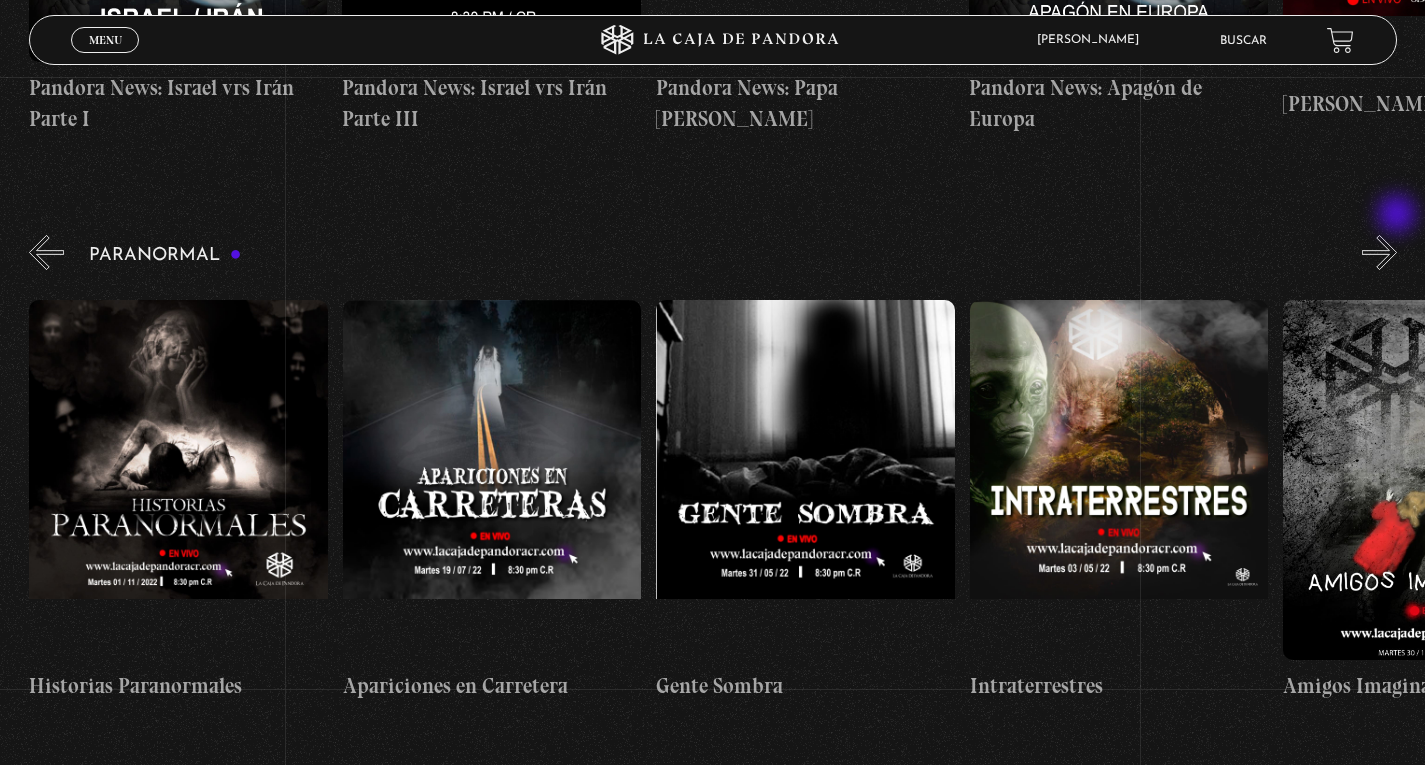 click on "»" at bounding box center (1379, 252) 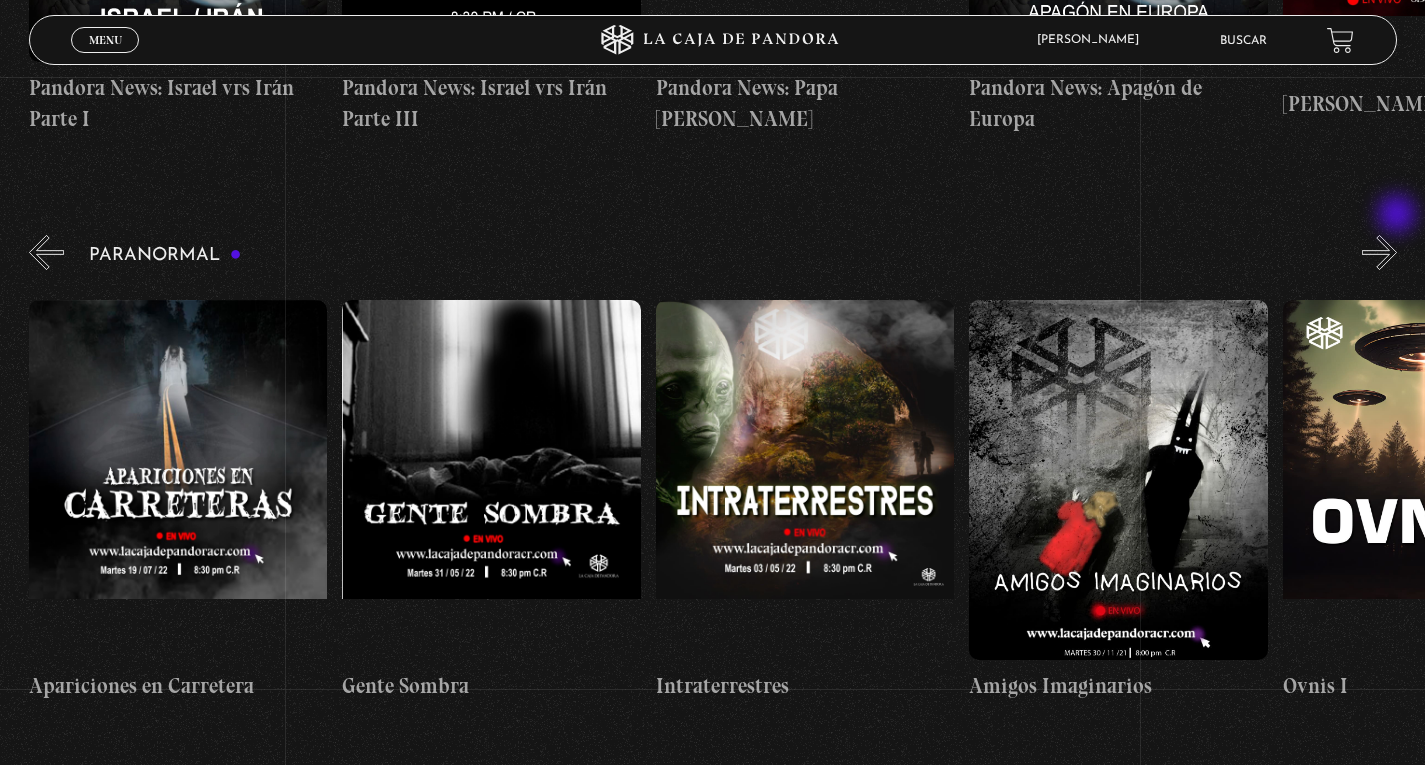 click on "»" at bounding box center [1379, 252] 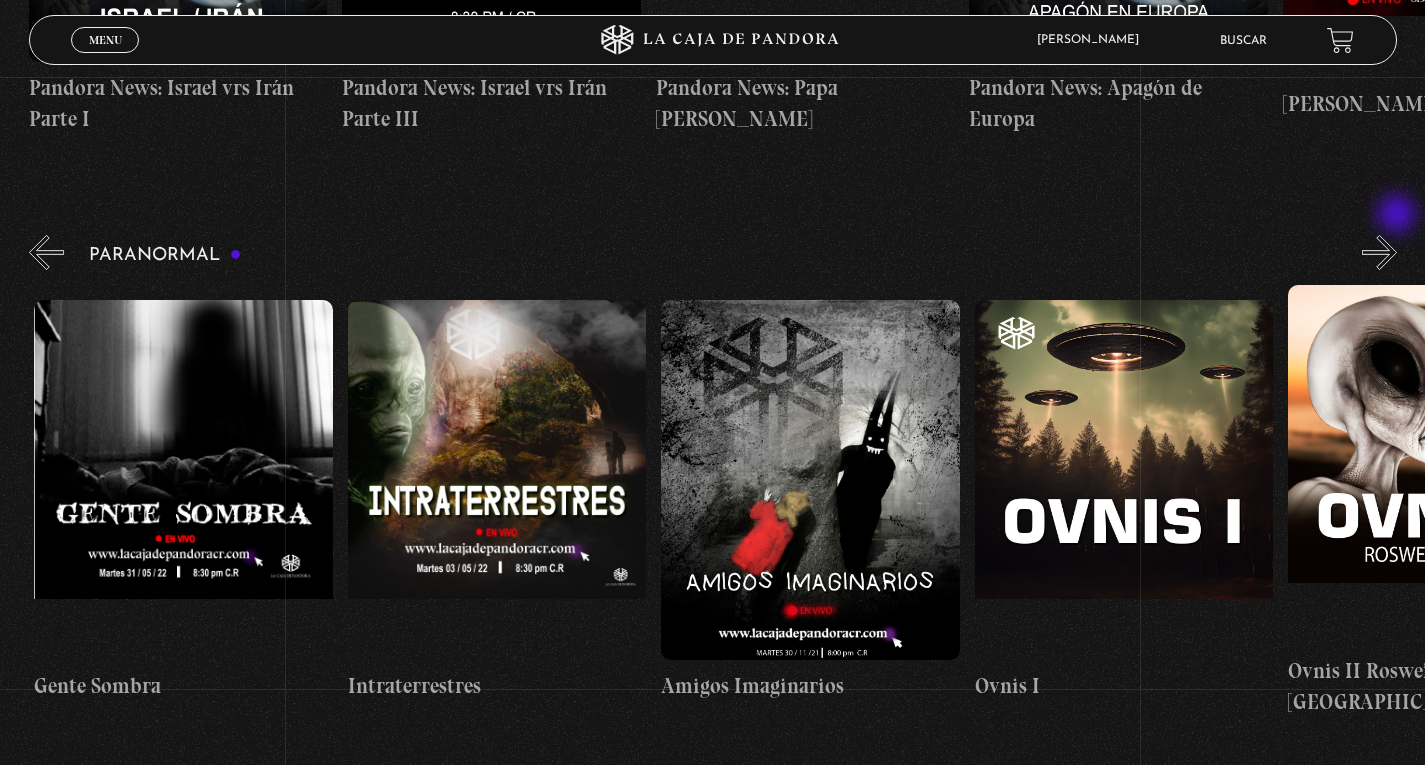 click on "»" at bounding box center (1379, 252) 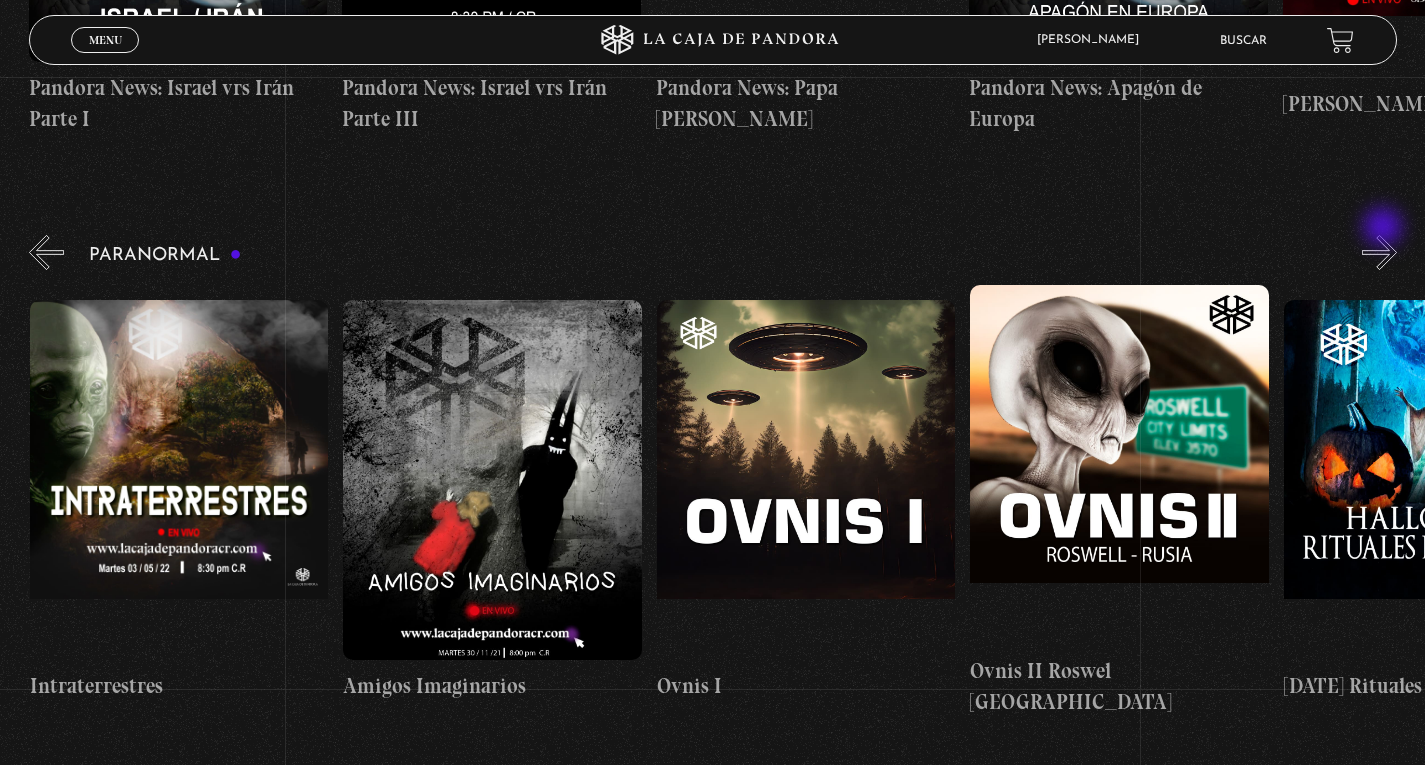 click on "»" at bounding box center (1379, 252) 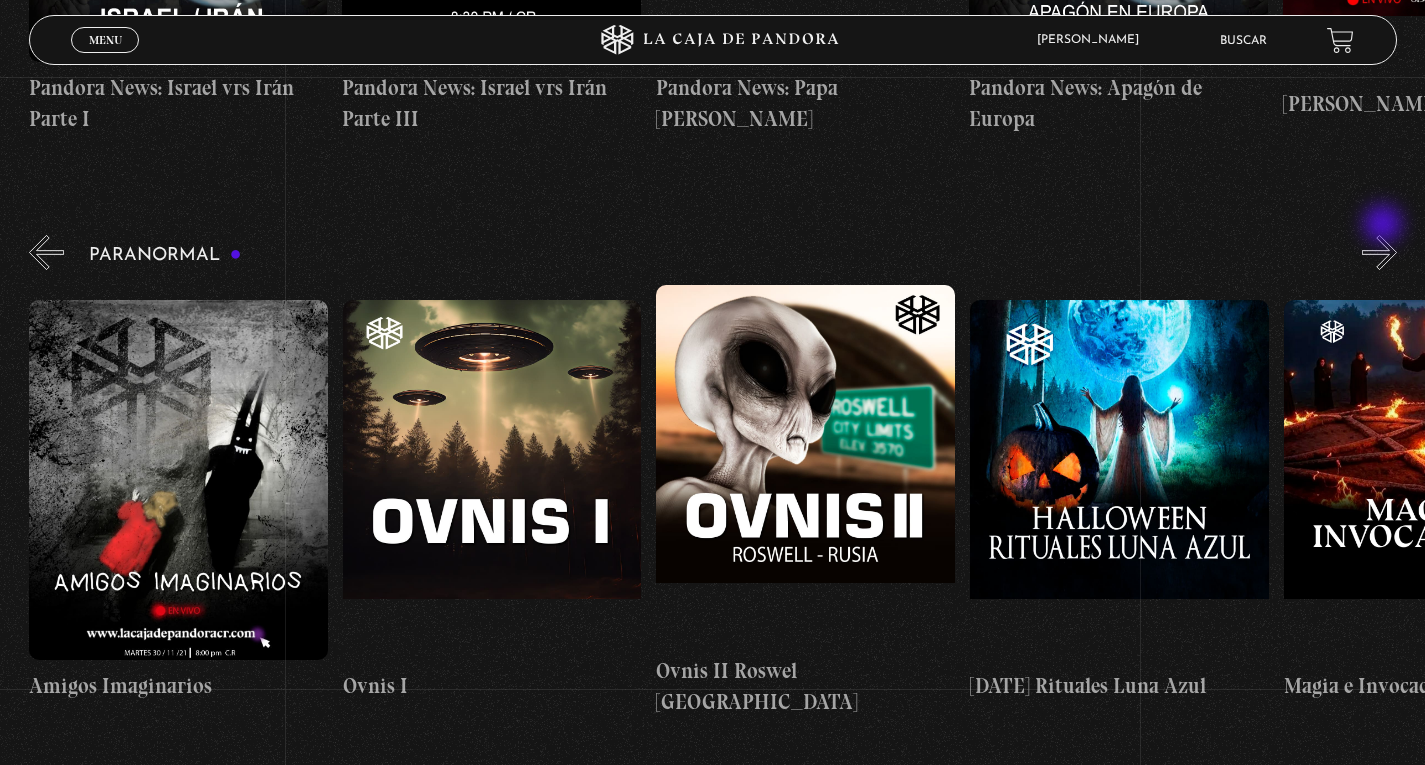 click on "»" at bounding box center [1379, 252] 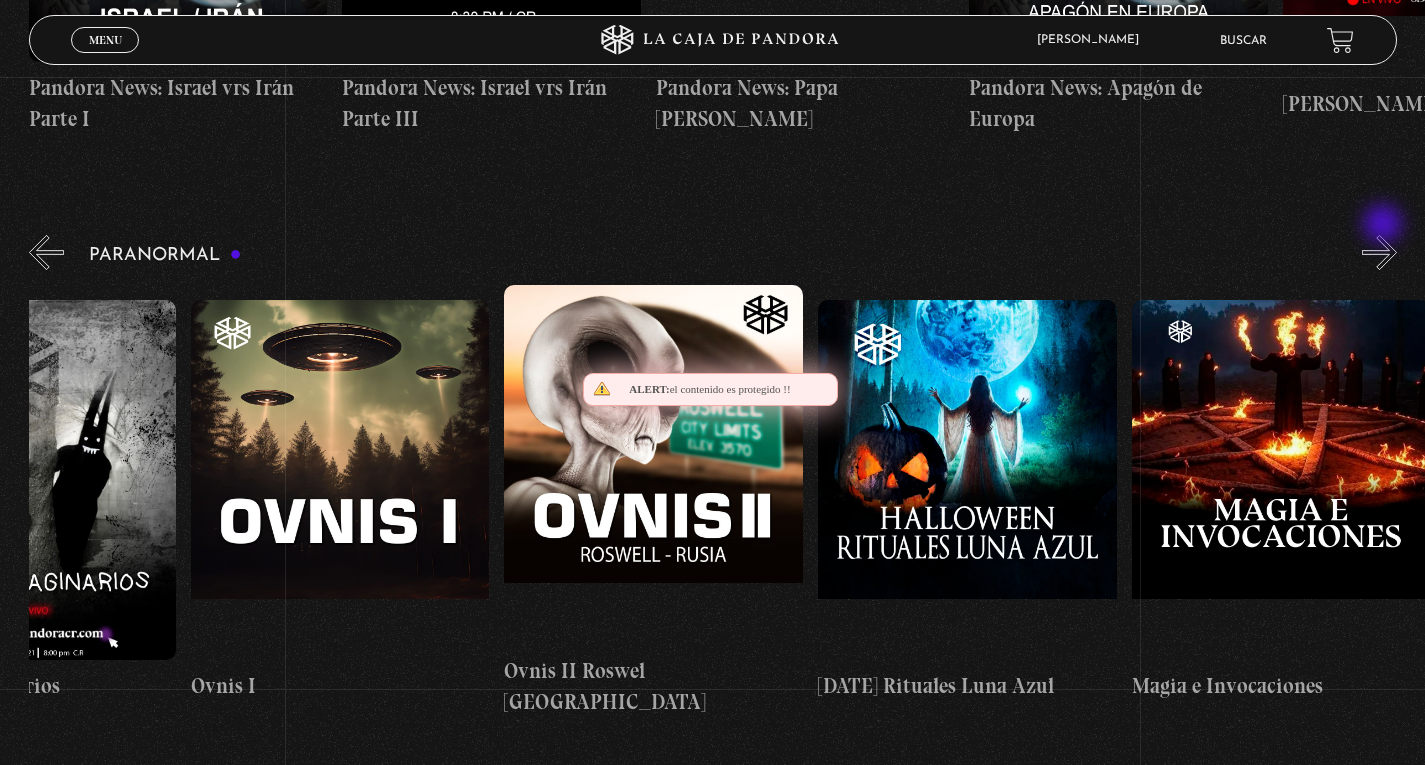 click on "»" at bounding box center [1379, 252] 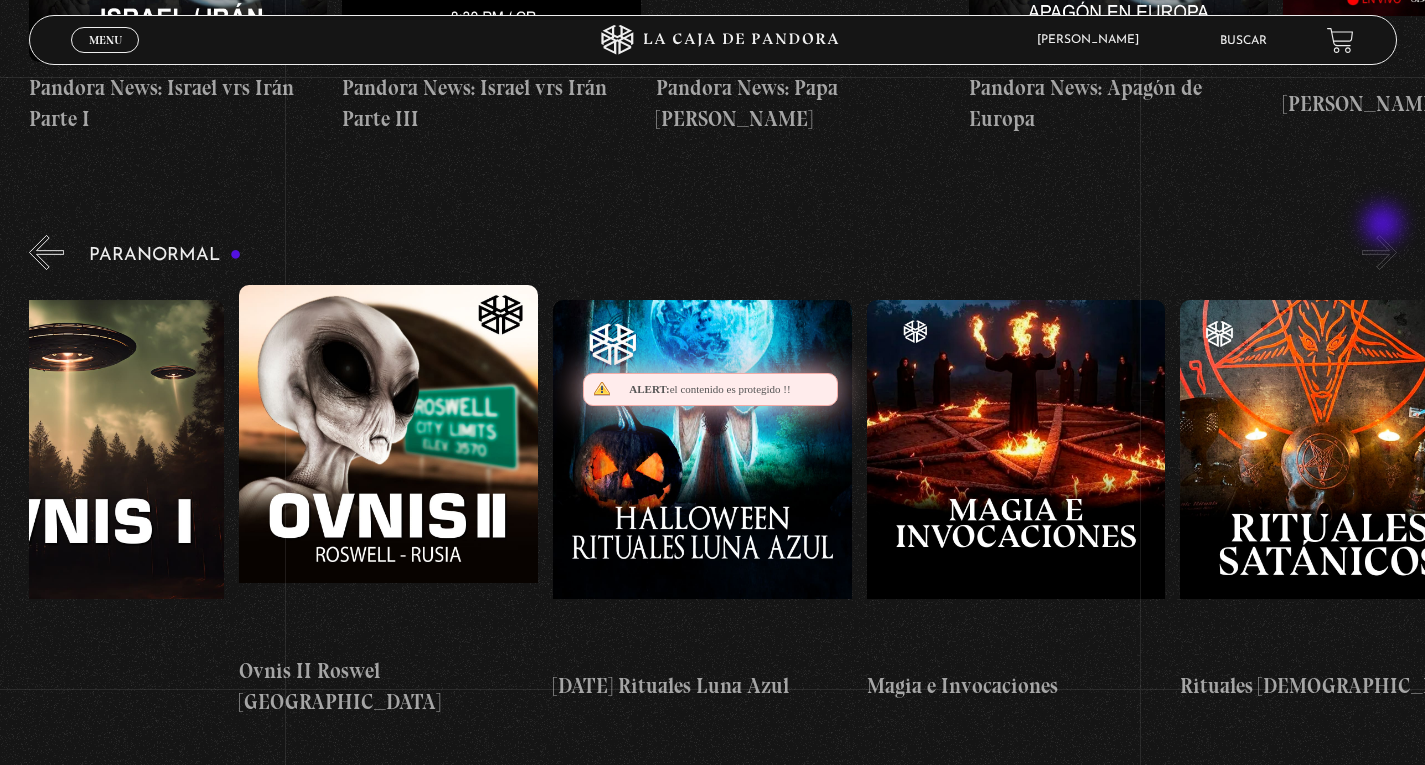 scroll, scrollTop: 0, scrollLeft: 2038, axis: horizontal 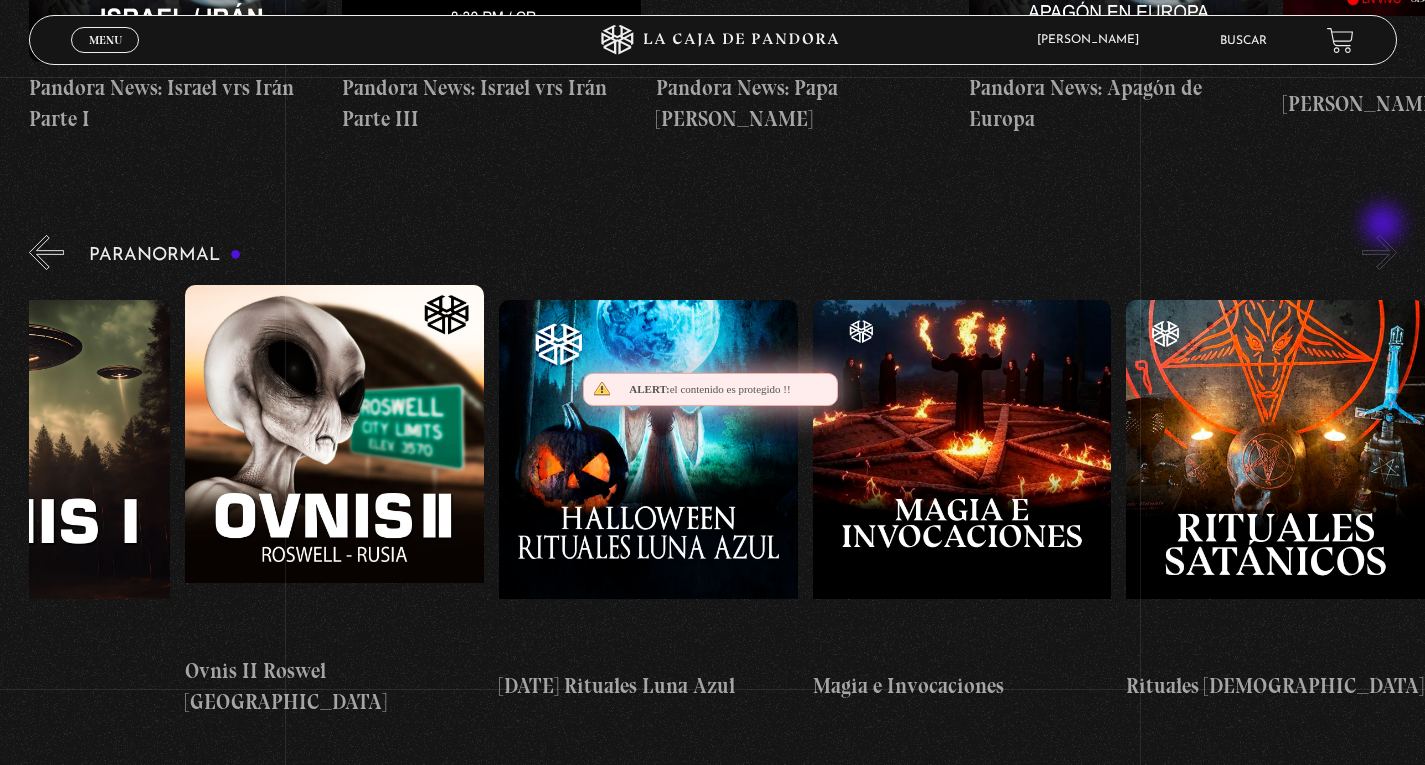 click on "»" at bounding box center (1379, 252) 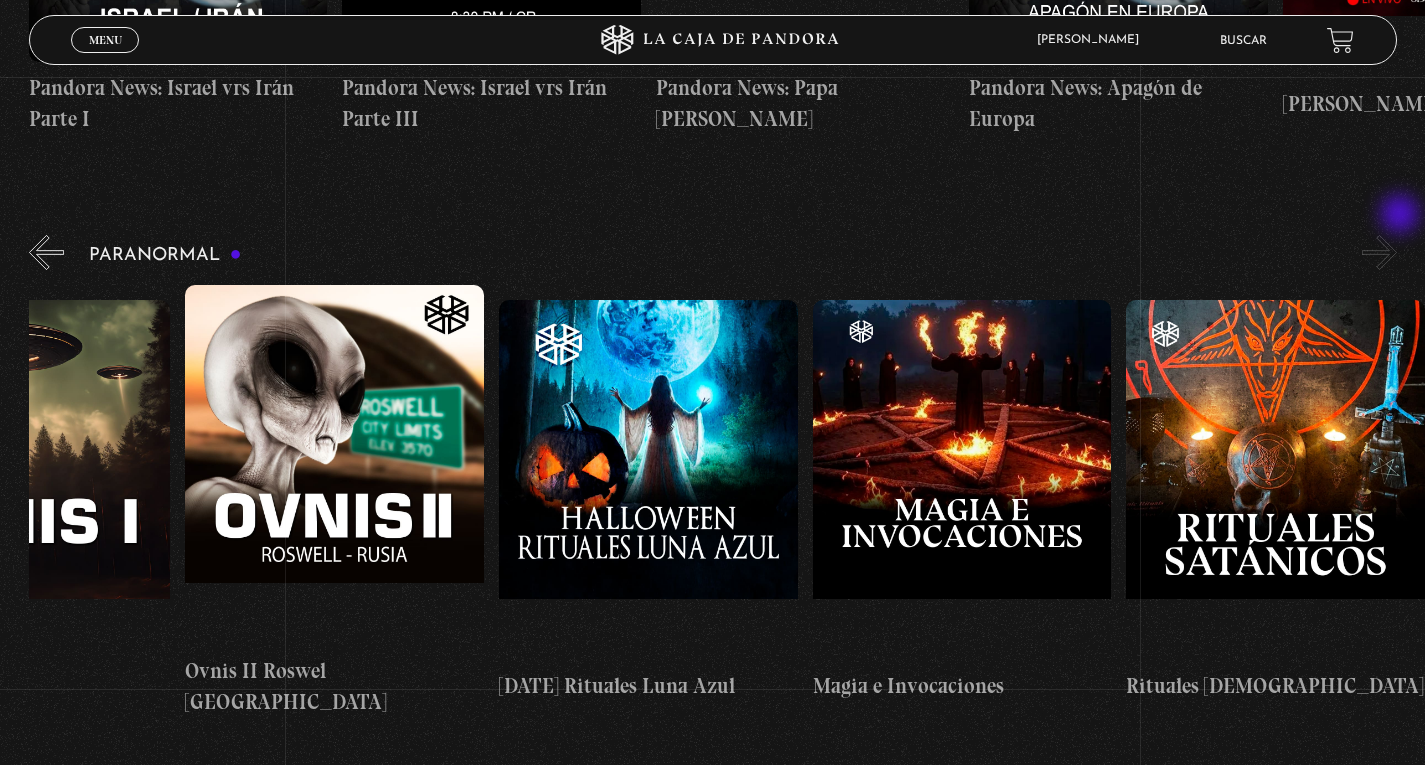 click on "»" at bounding box center [1379, 252] 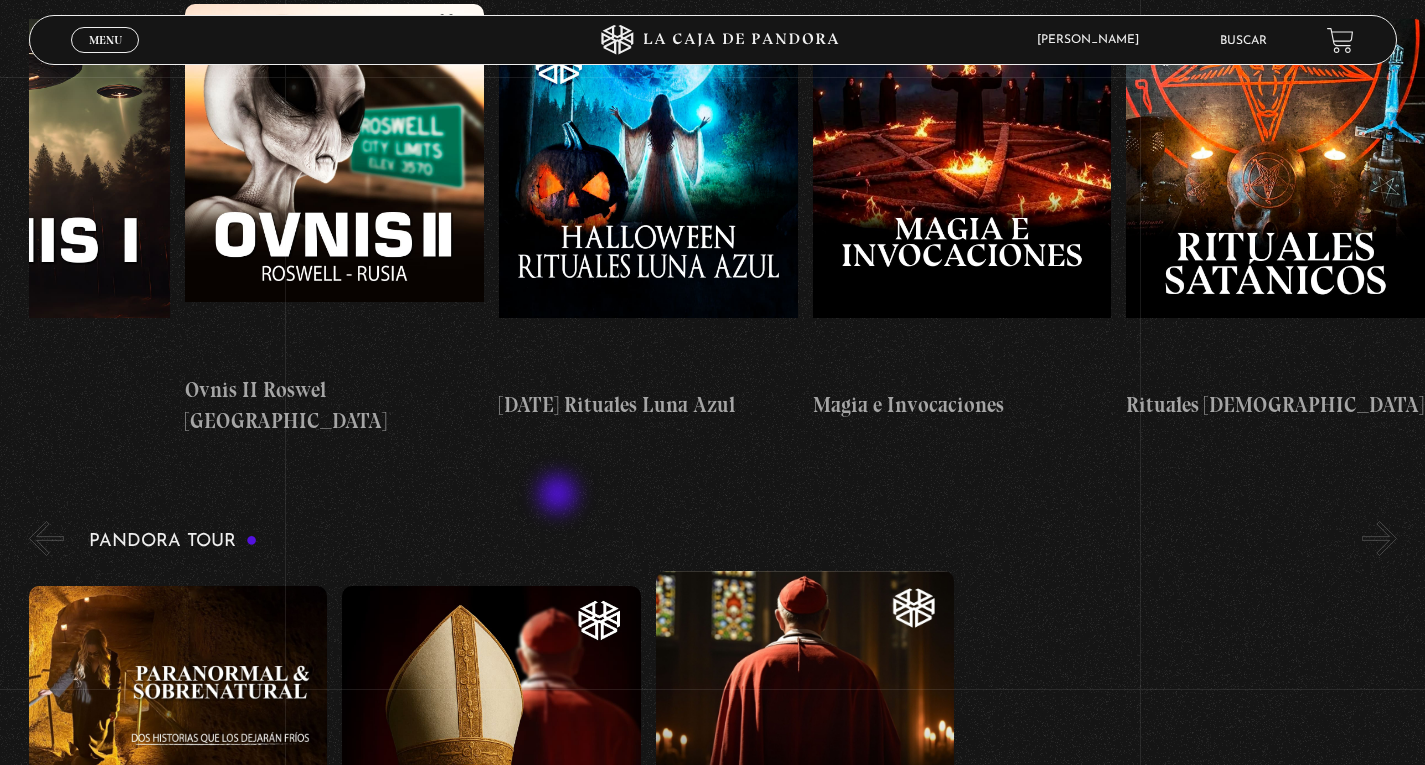 scroll, scrollTop: 1100, scrollLeft: 0, axis: vertical 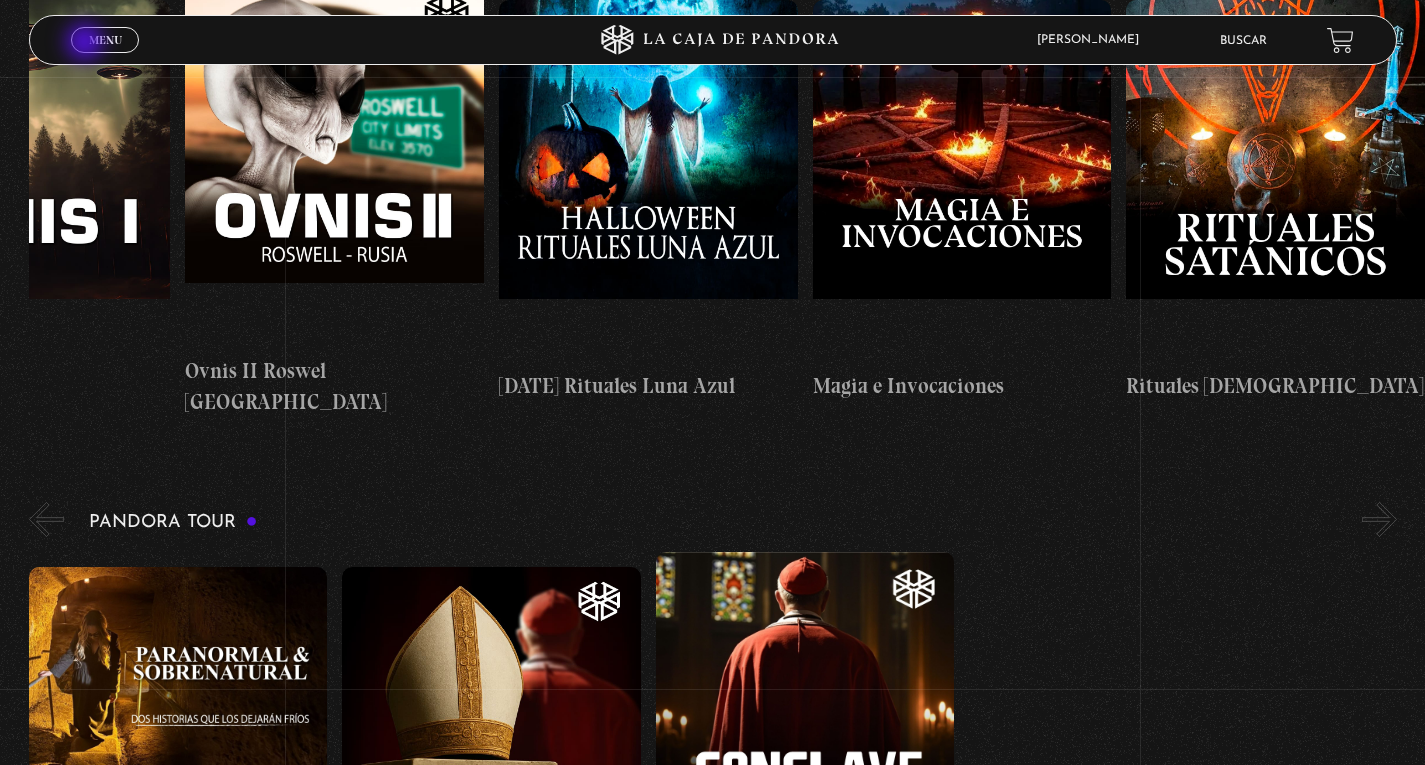 click on "Menu" at bounding box center (105, 40) 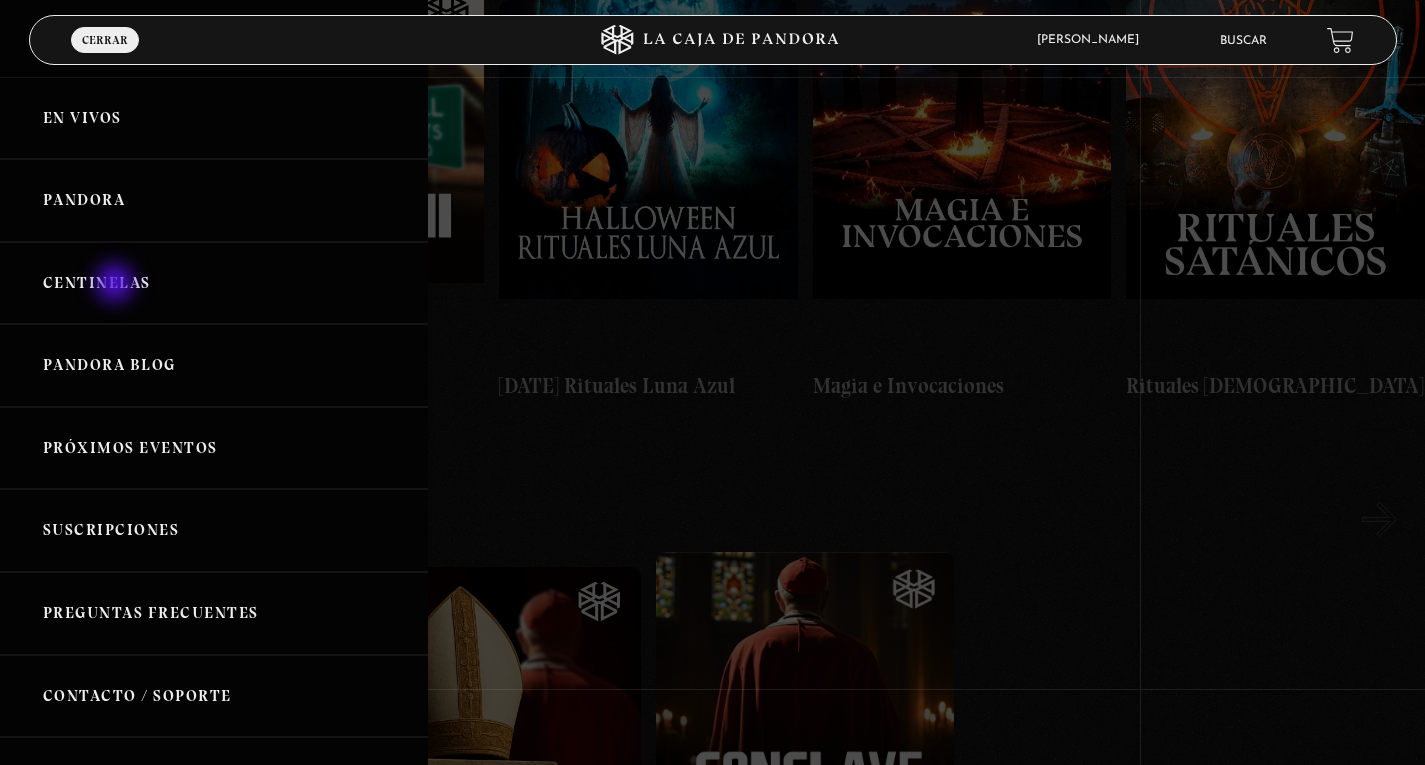click on "Centinelas" at bounding box center (214, 283) 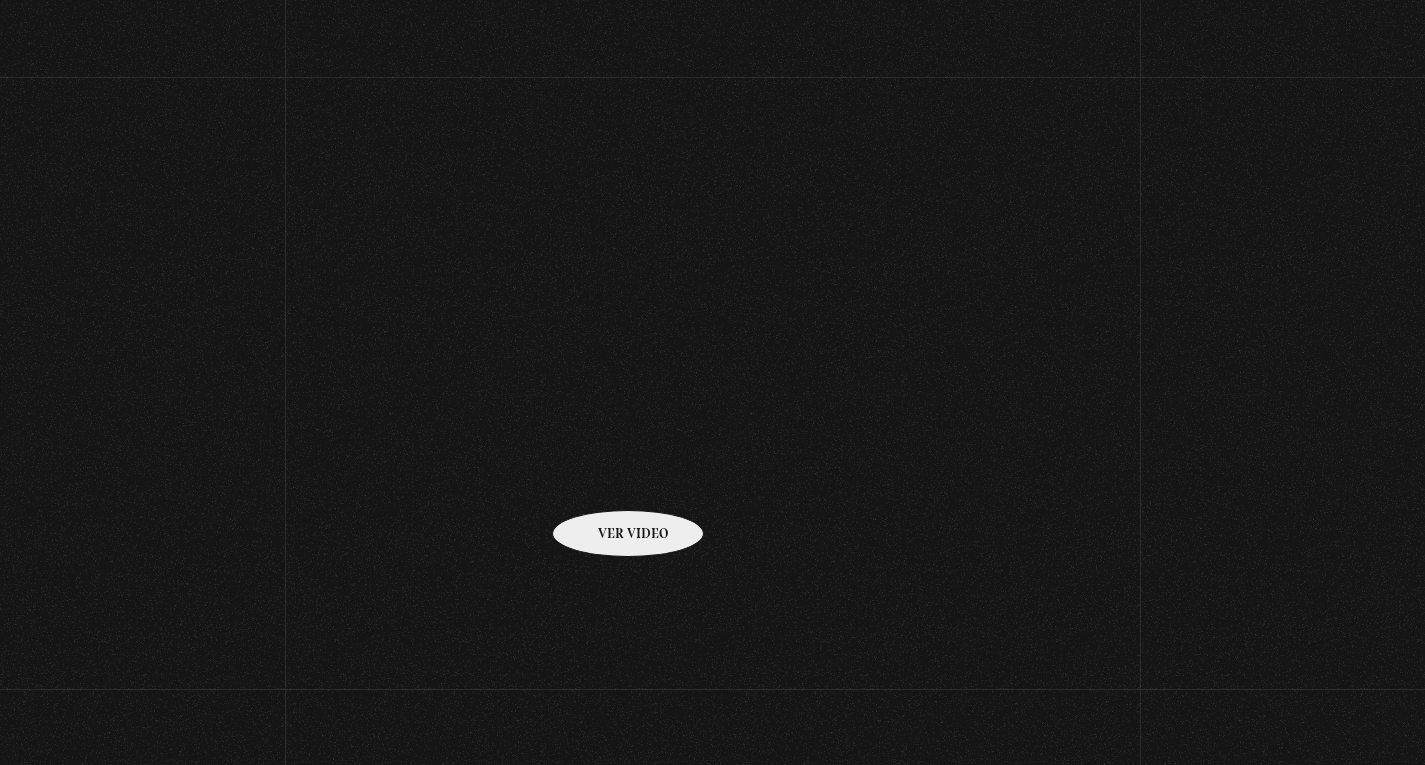 scroll, scrollTop: 0, scrollLeft: 0, axis: both 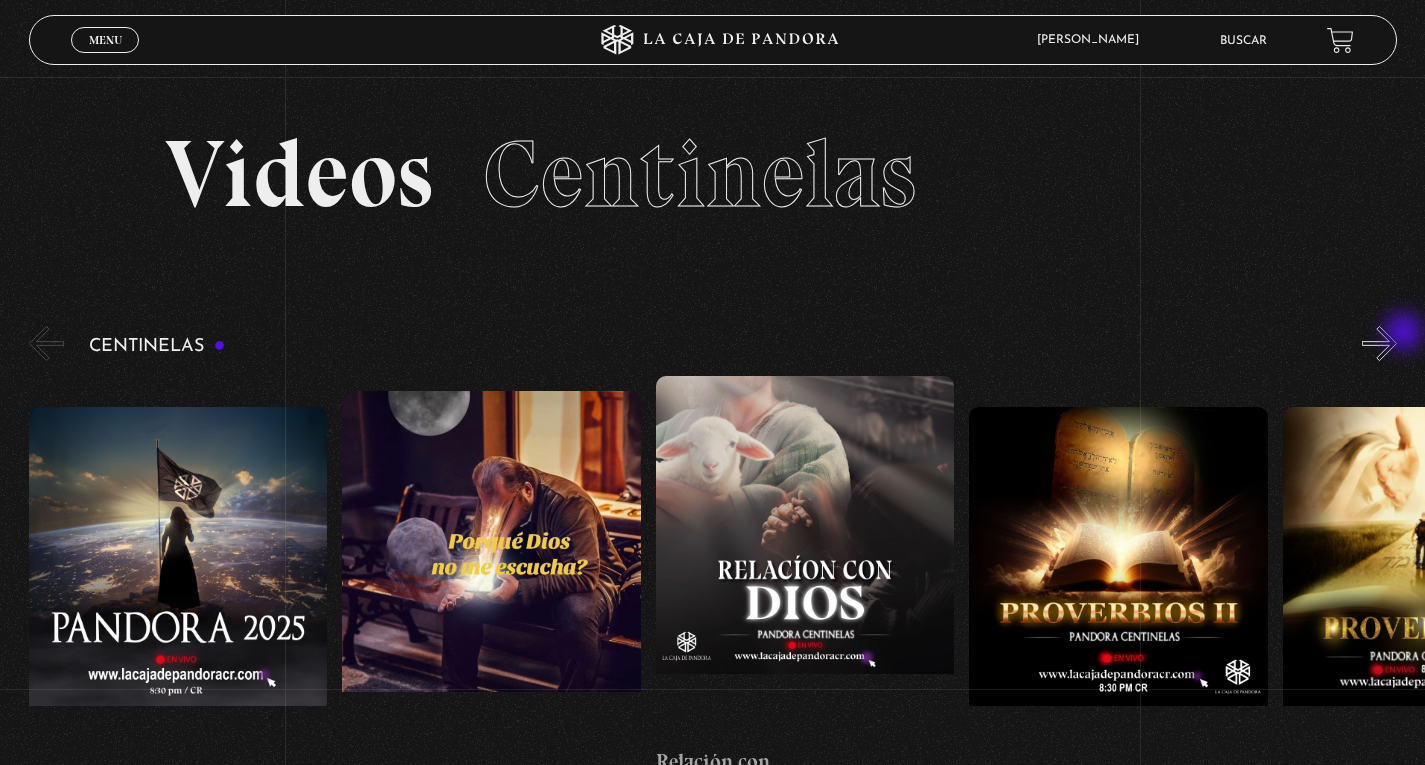 click on "»" at bounding box center (1379, 343) 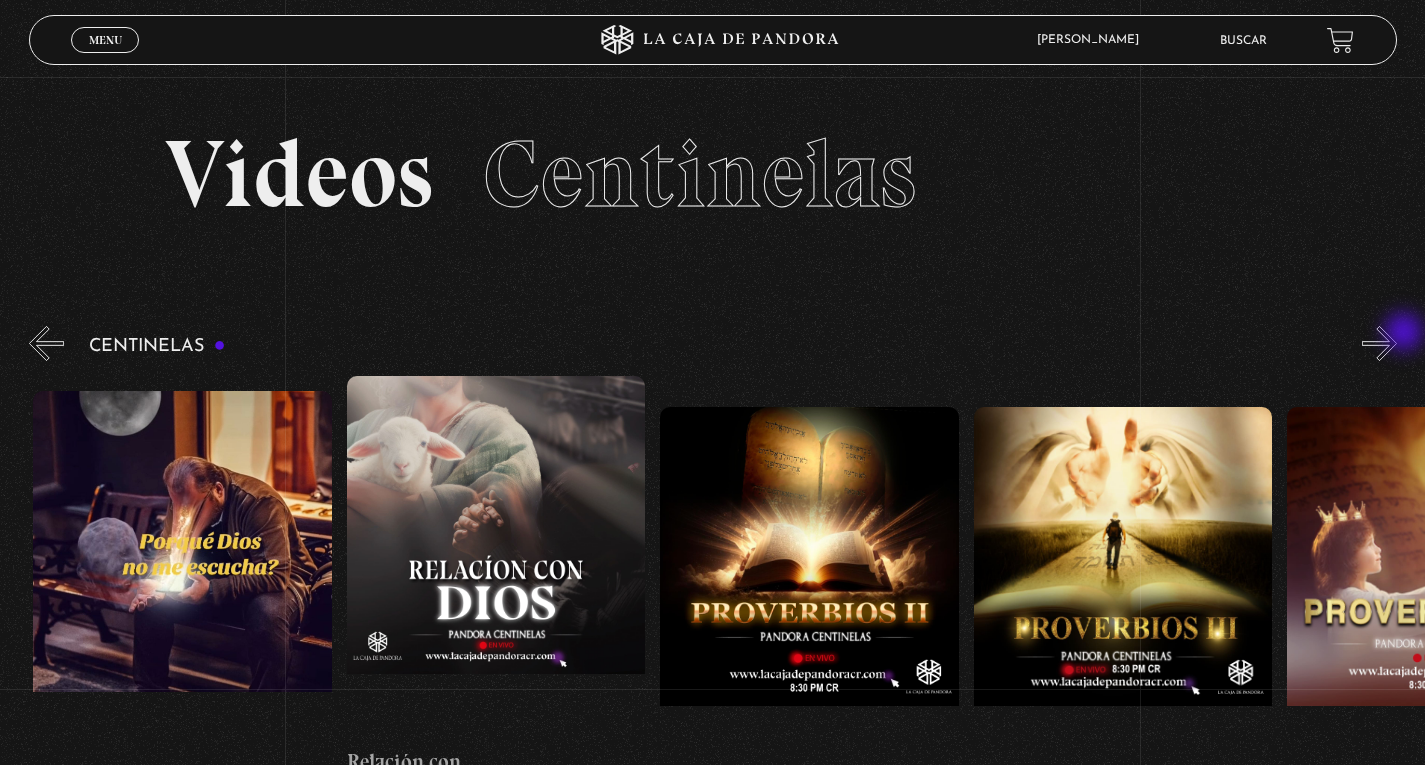 click on "»" at bounding box center [1379, 343] 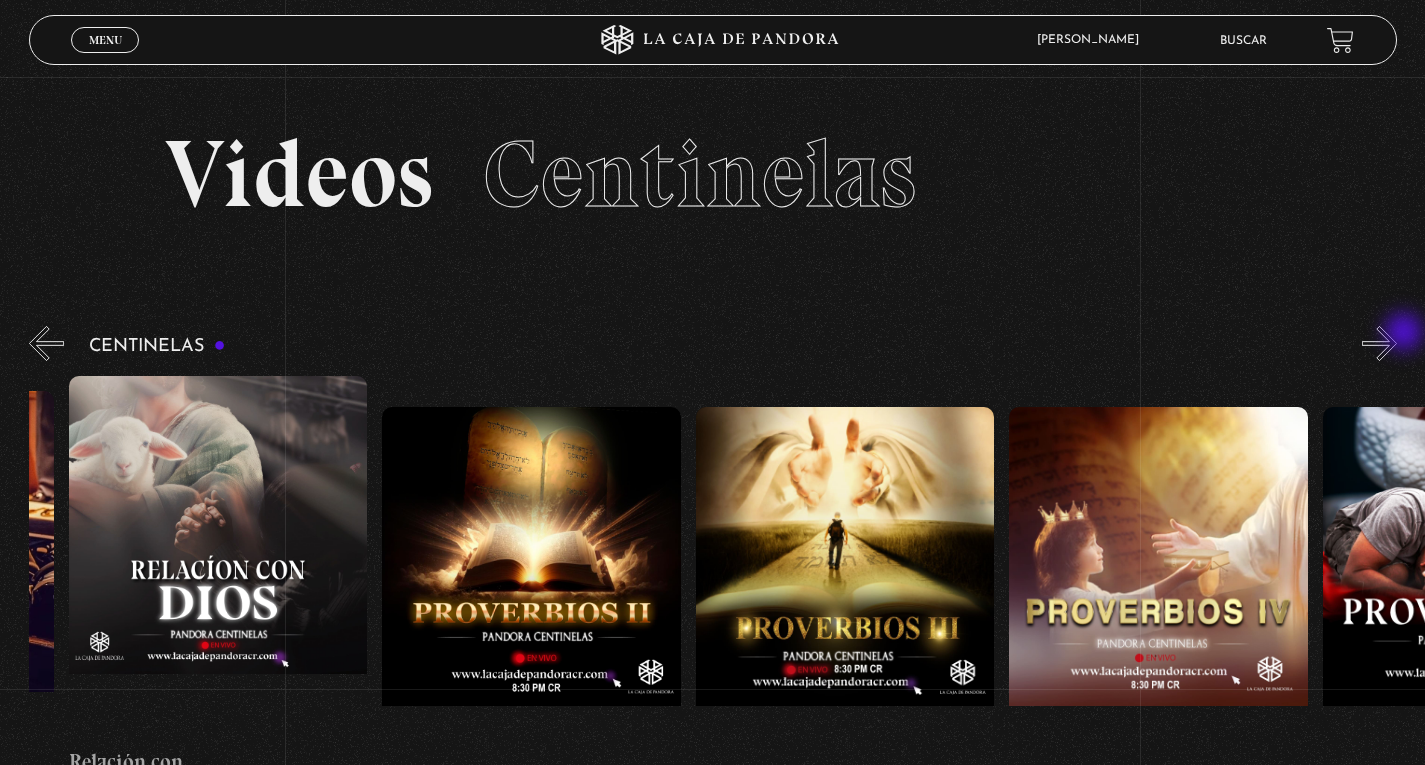 click on "»" at bounding box center [1379, 343] 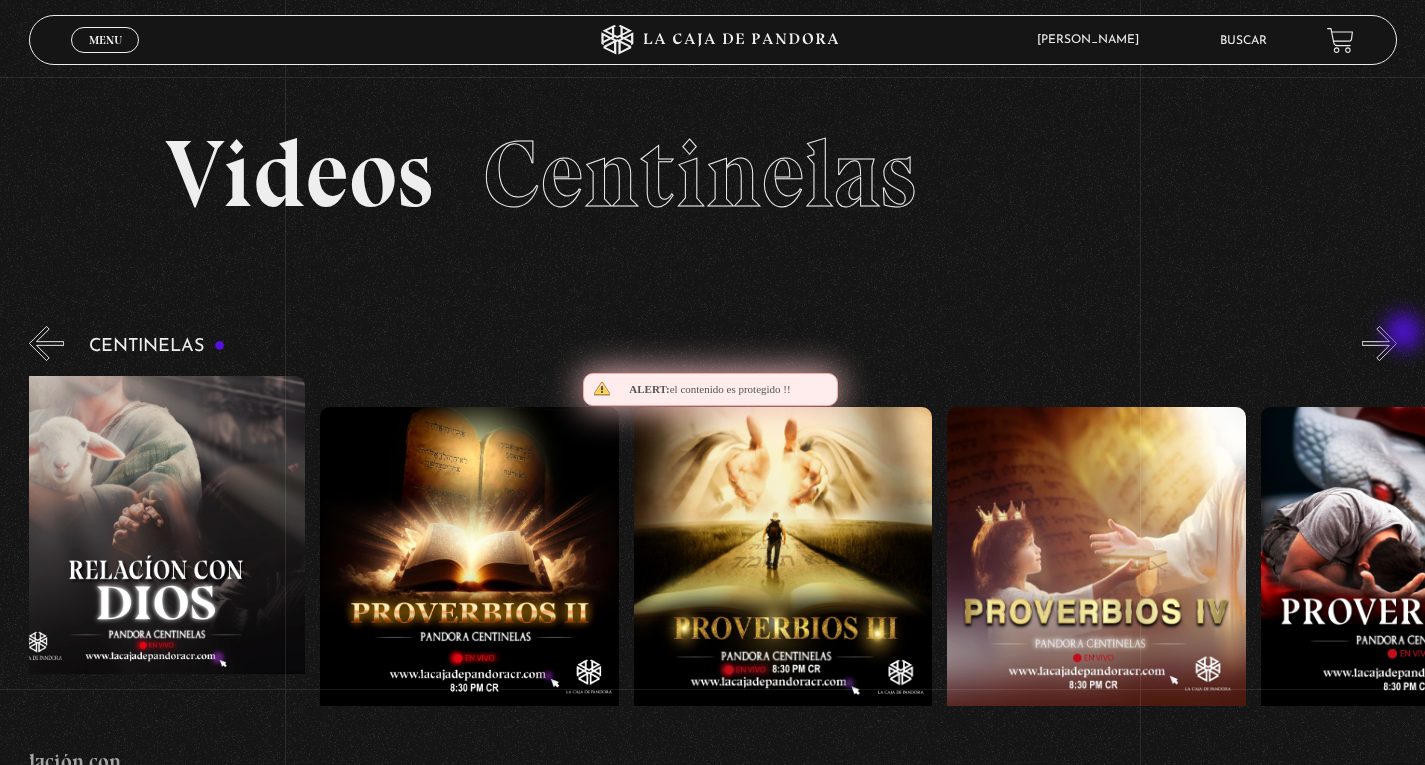 click on "»" at bounding box center (1379, 343) 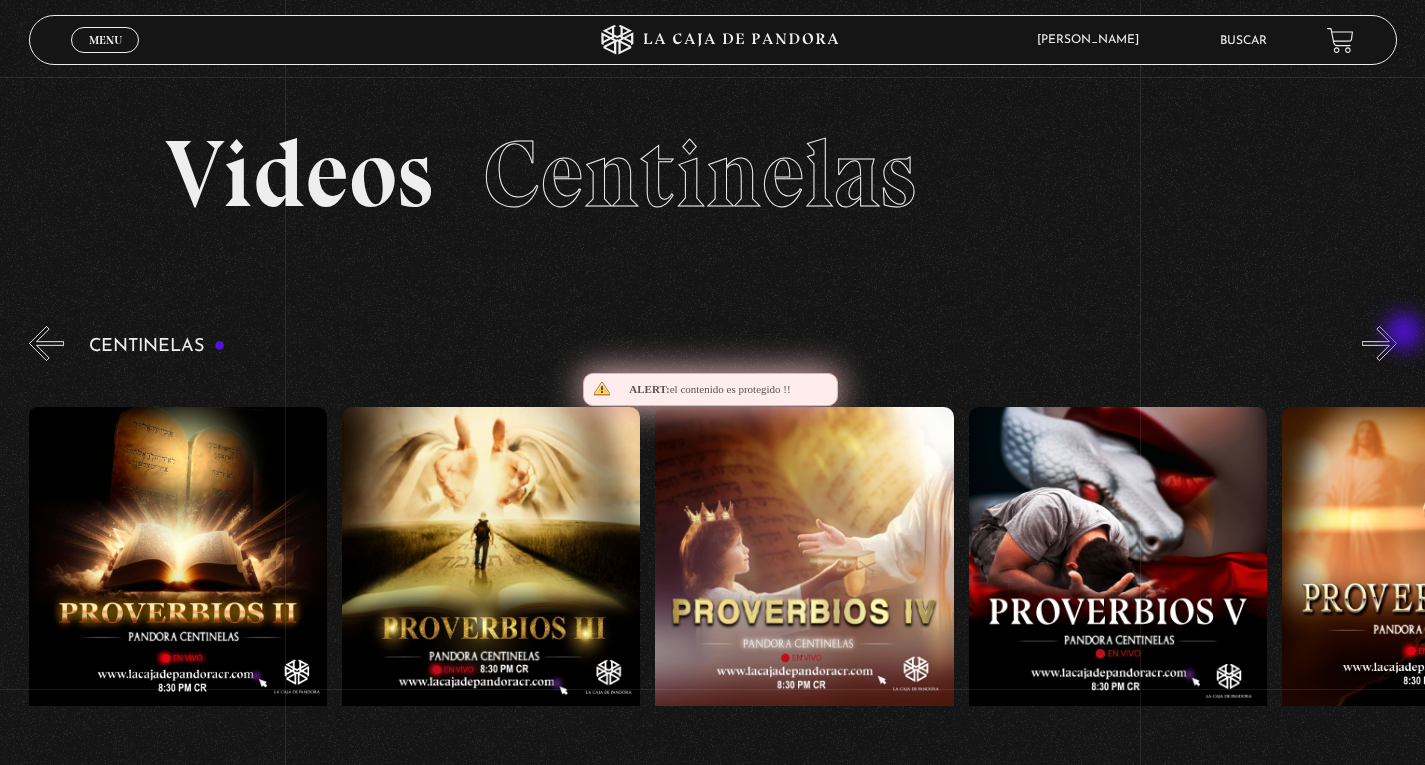 click on "»" at bounding box center [1379, 343] 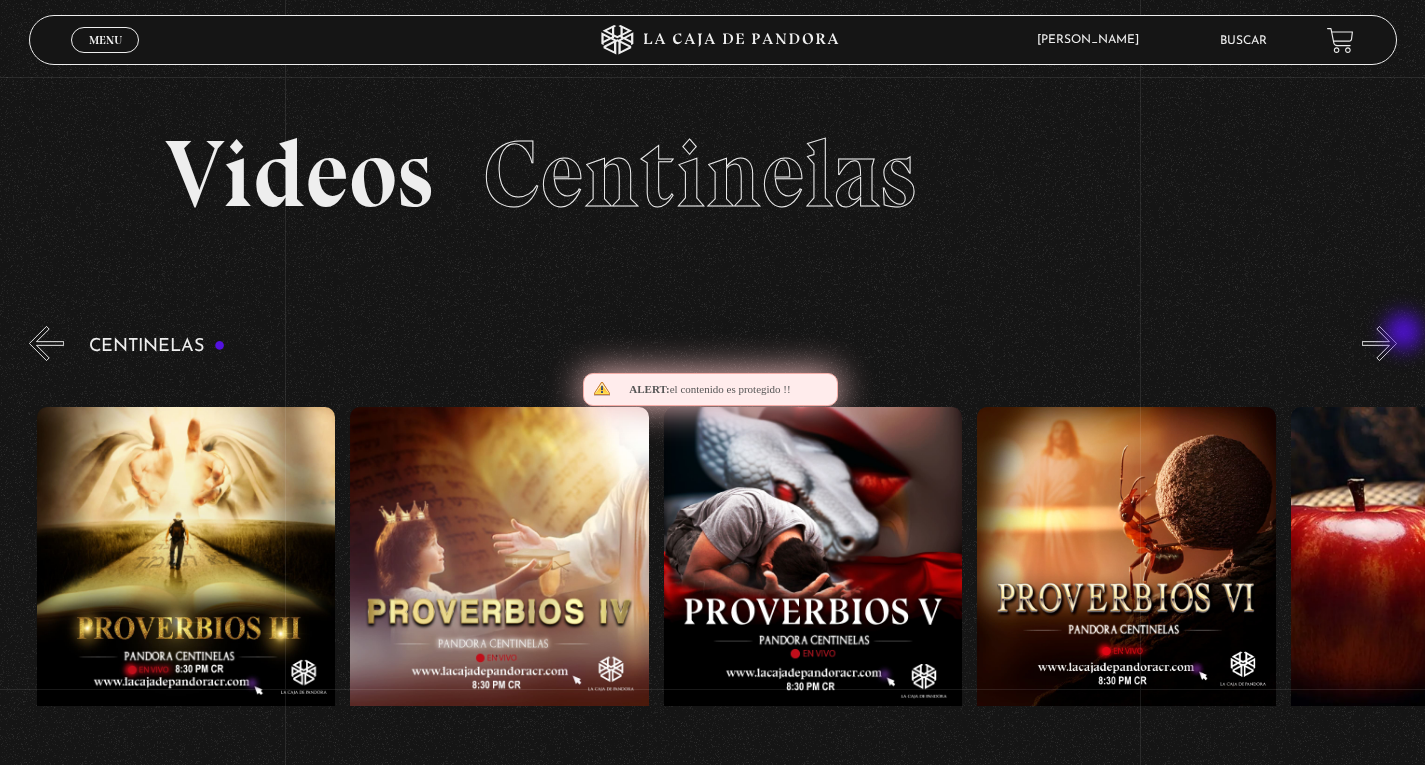 click on "»" at bounding box center (1379, 343) 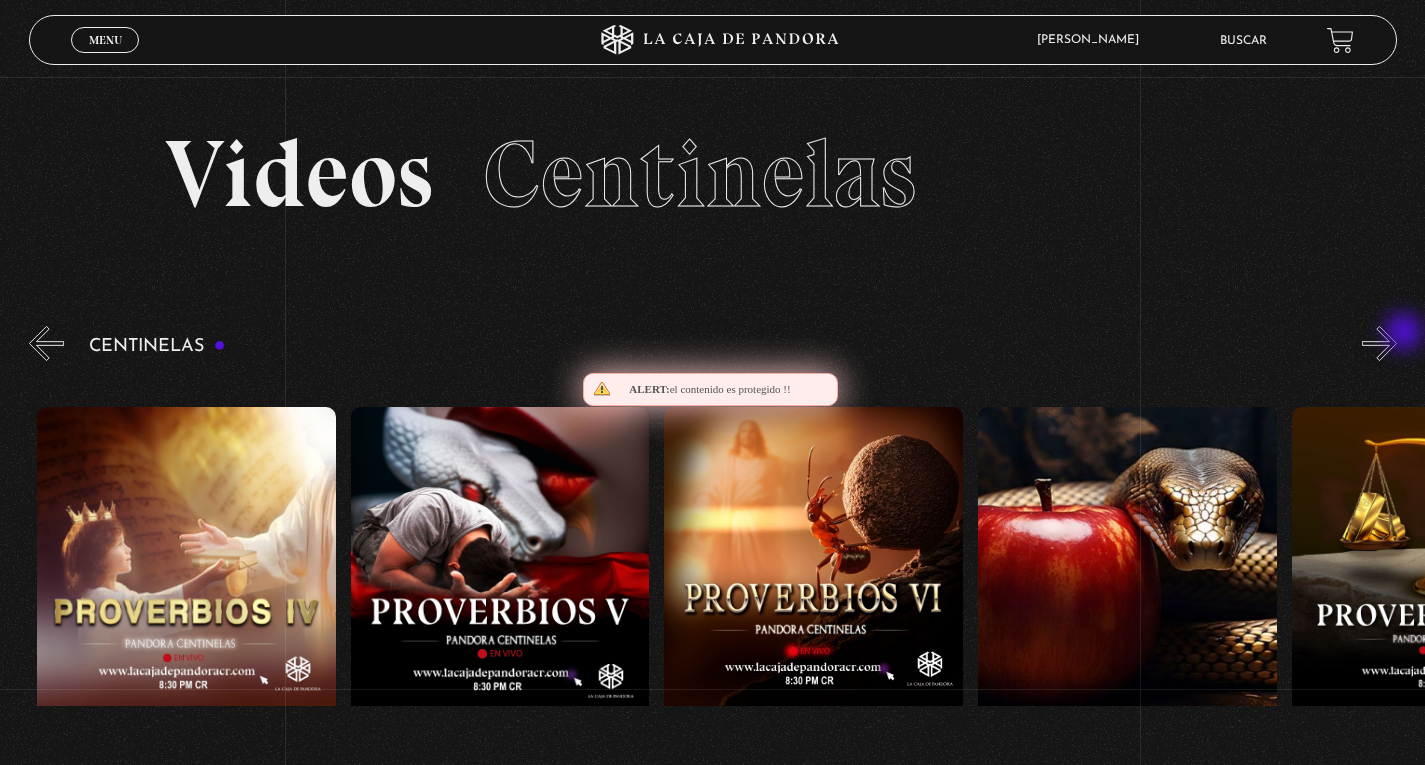 click on "»" at bounding box center [1379, 343] 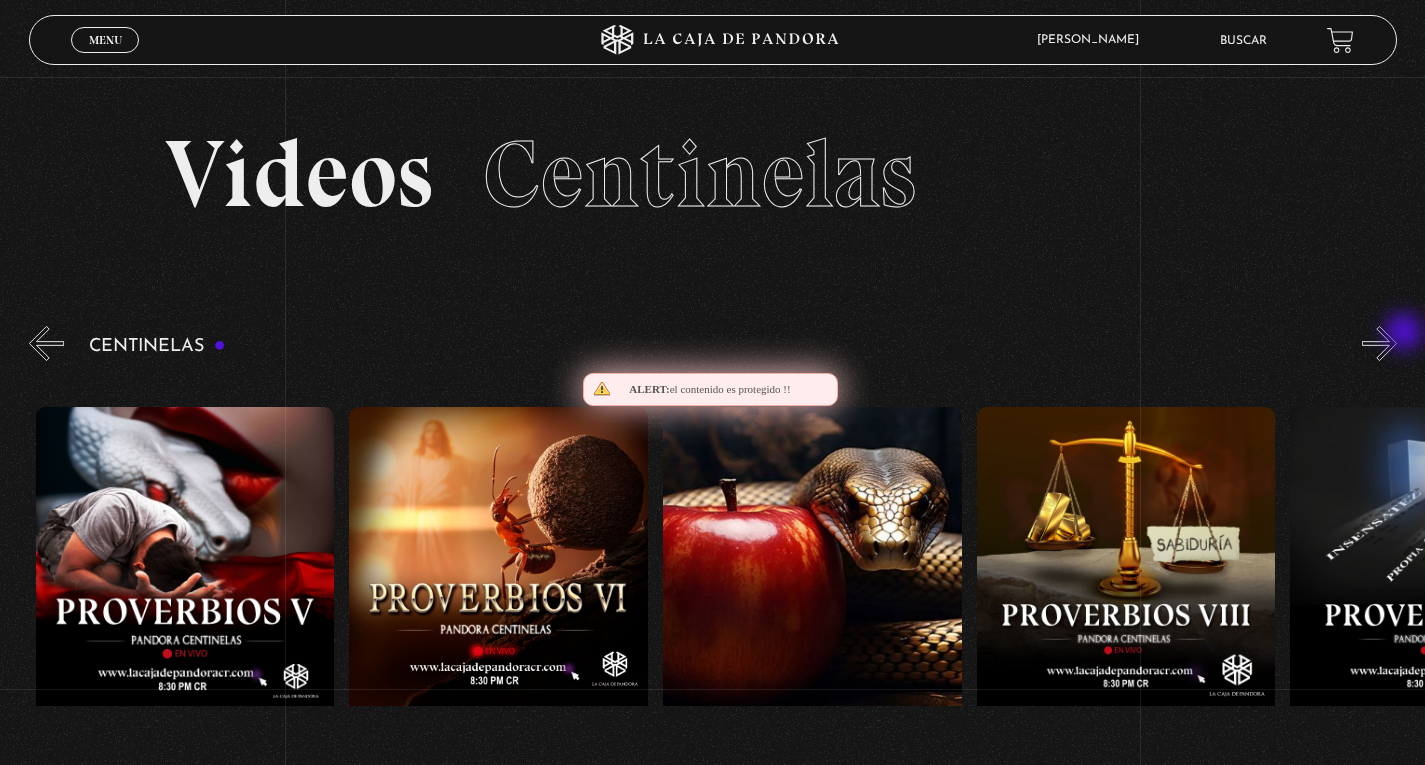 click on "»" at bounding box center (1379, 343) 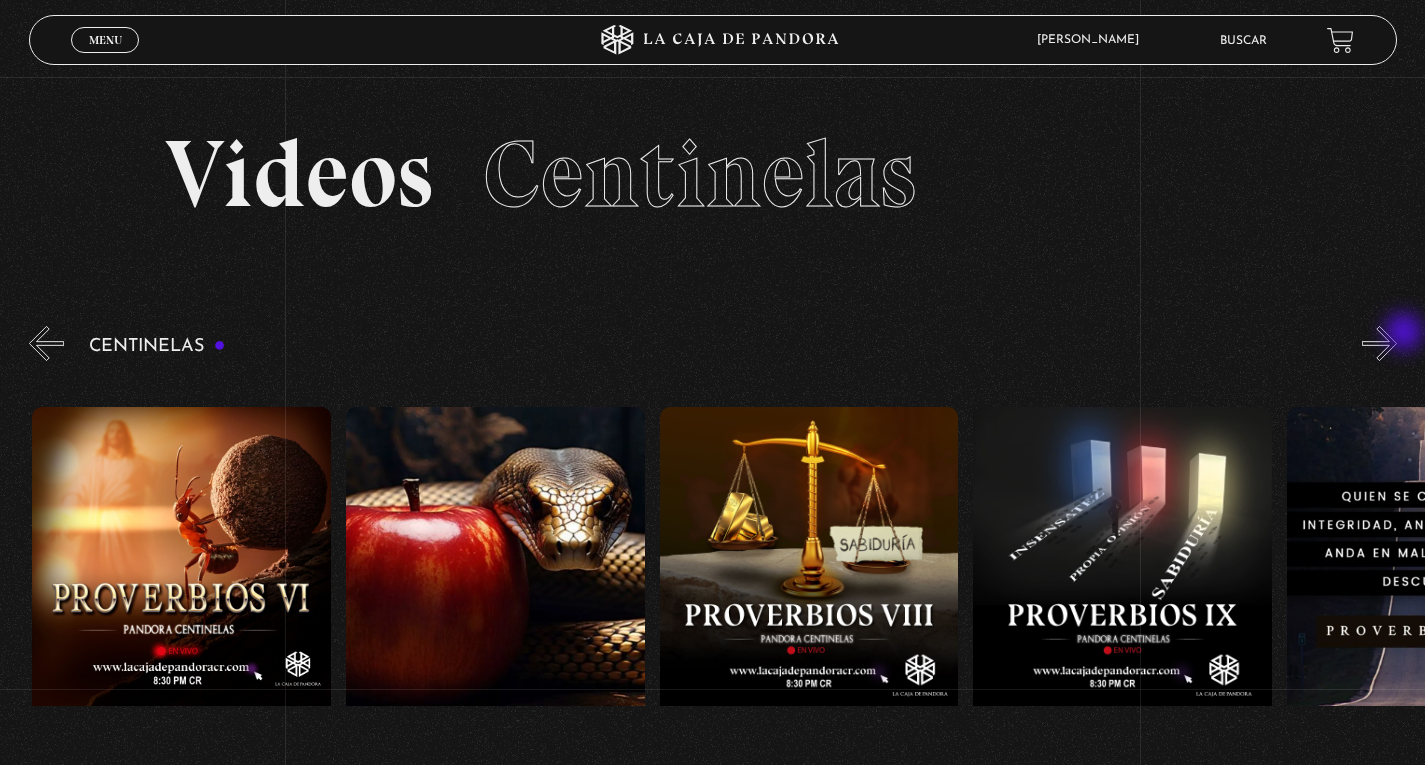 click on "»" at bounding box center (1379, 343) 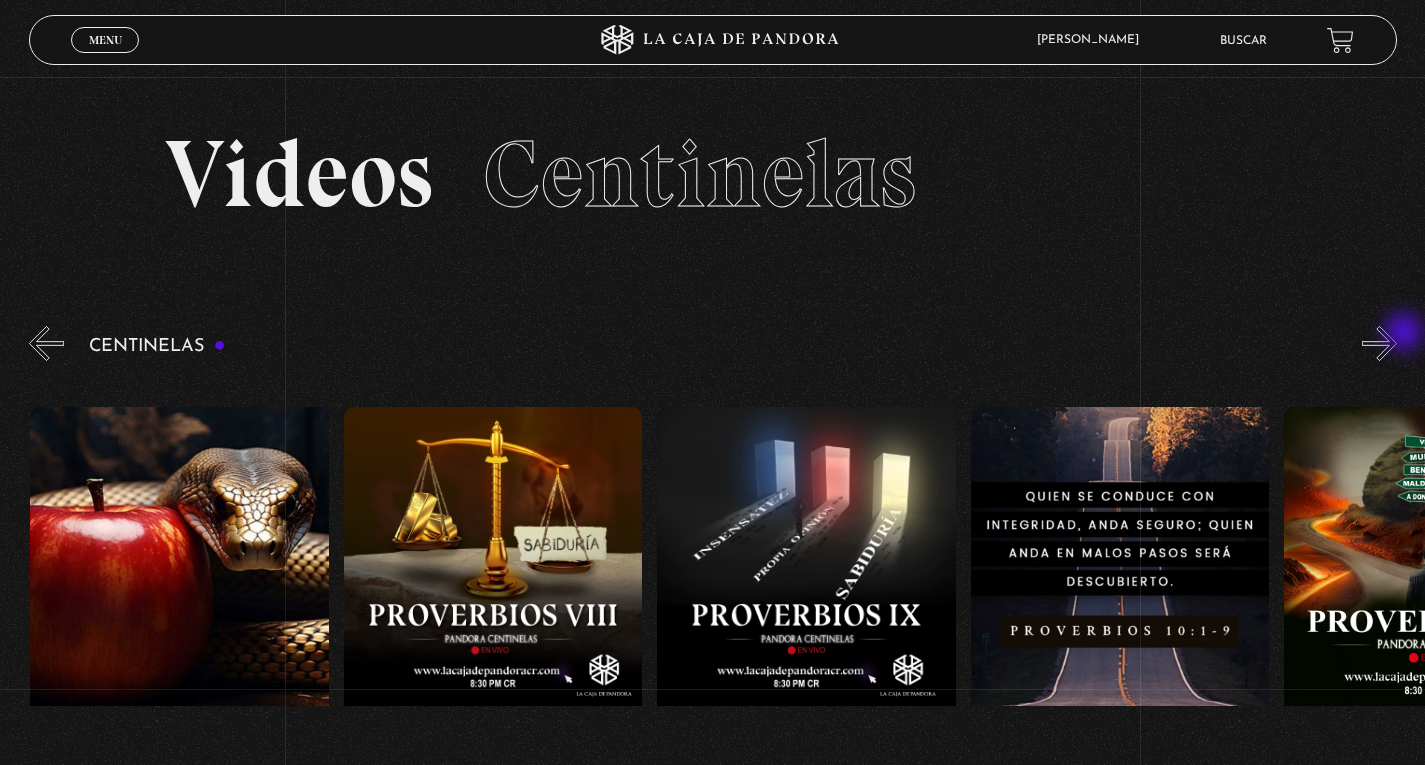 scroll, scrollTop: 0, scrollLeft: 2508, axis: horizontal 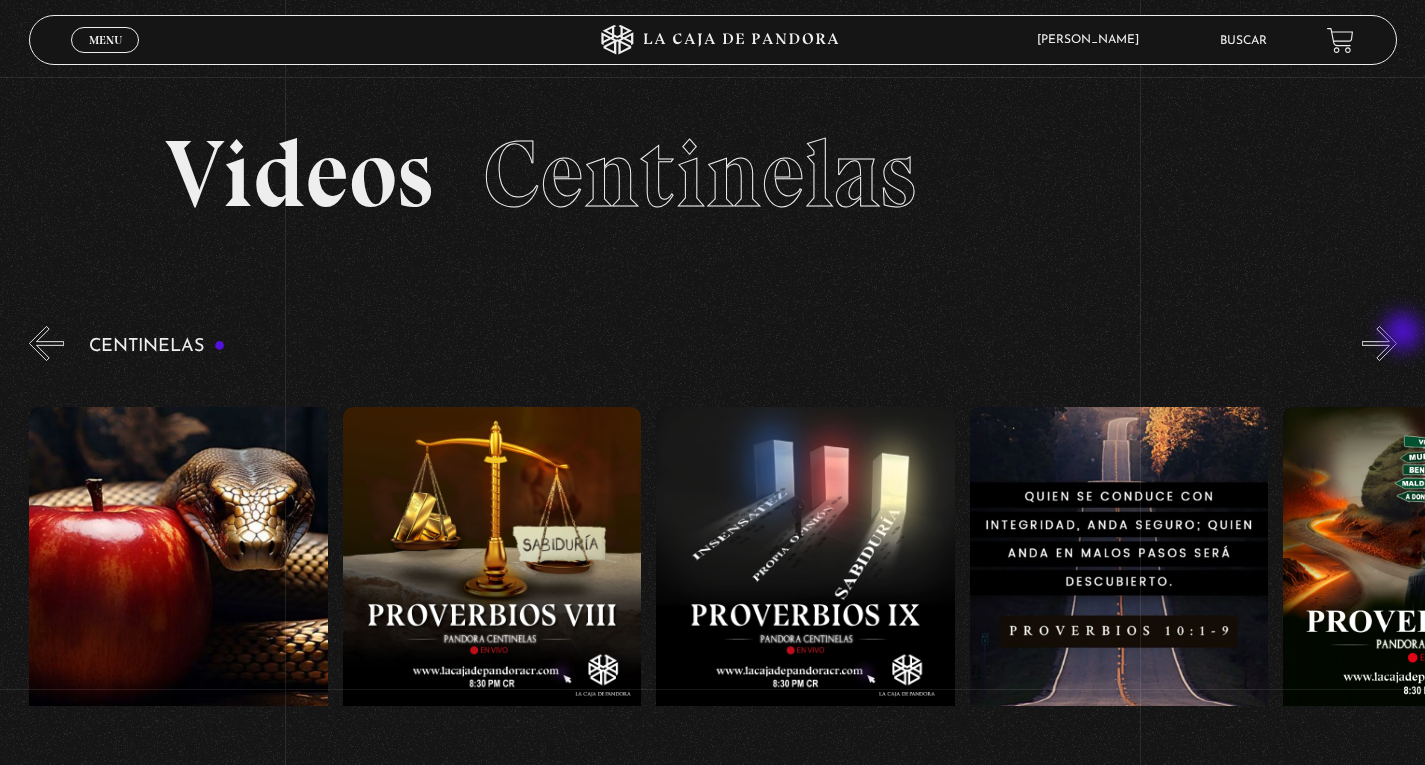 click on "»" at bounding box center [1379, 343] 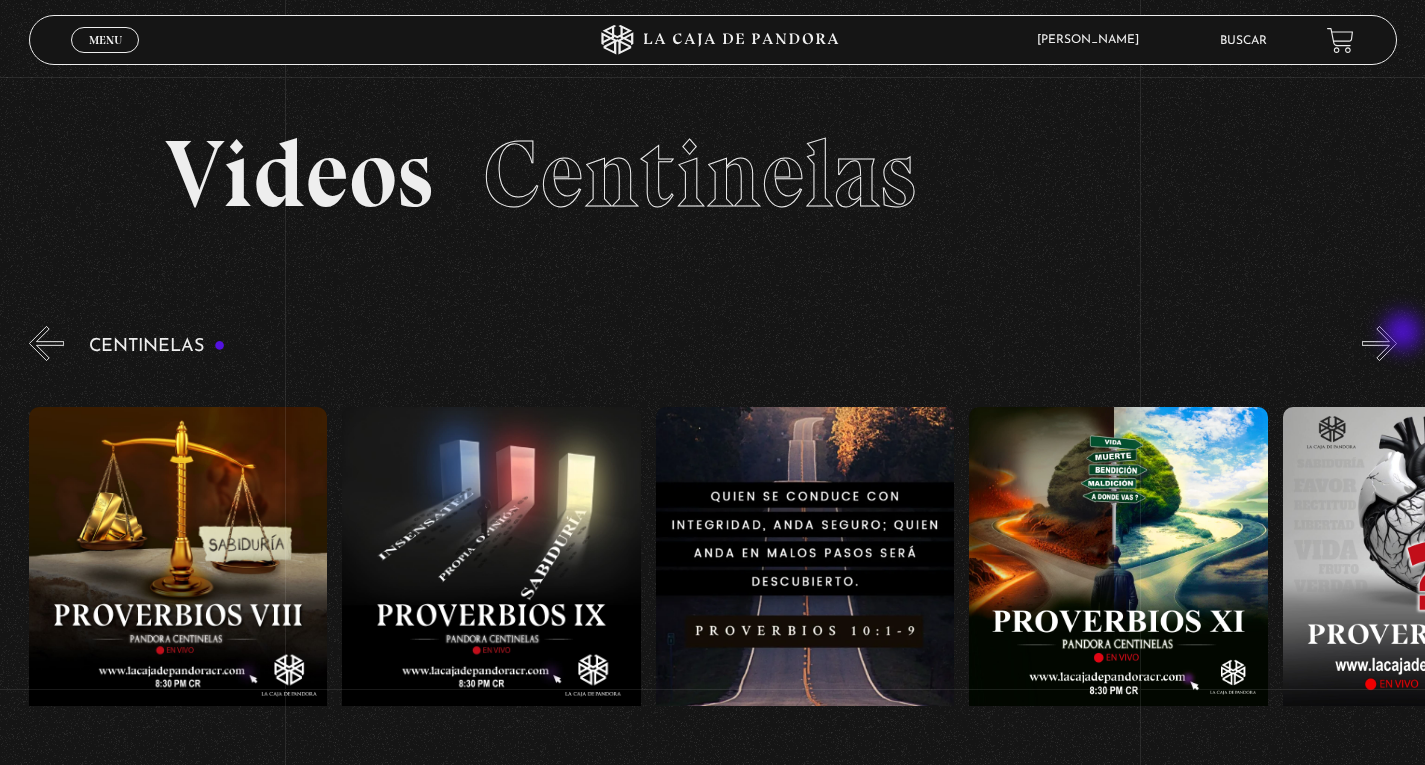 click on "»" at bounding box center (1379, 343) 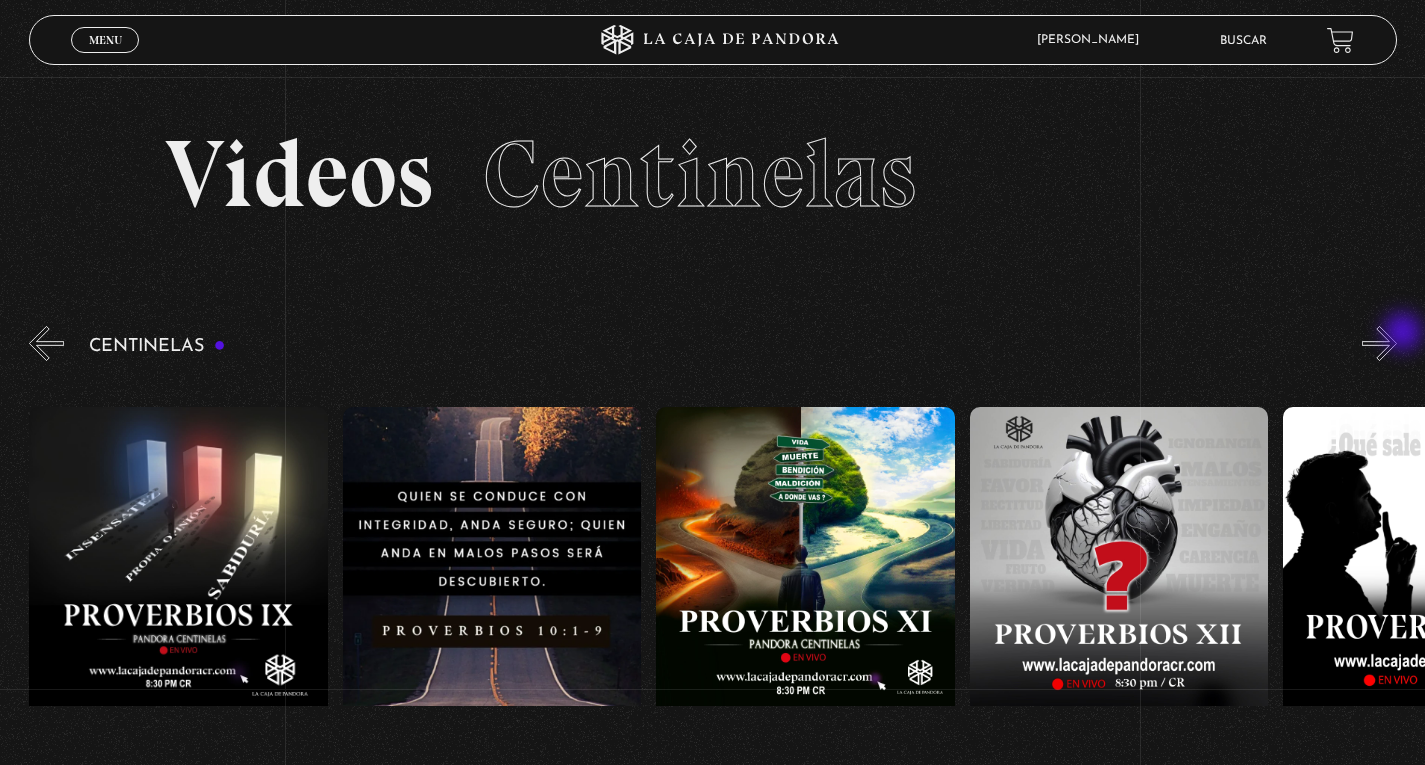 click on "»" at bounding box center (1379, 343) 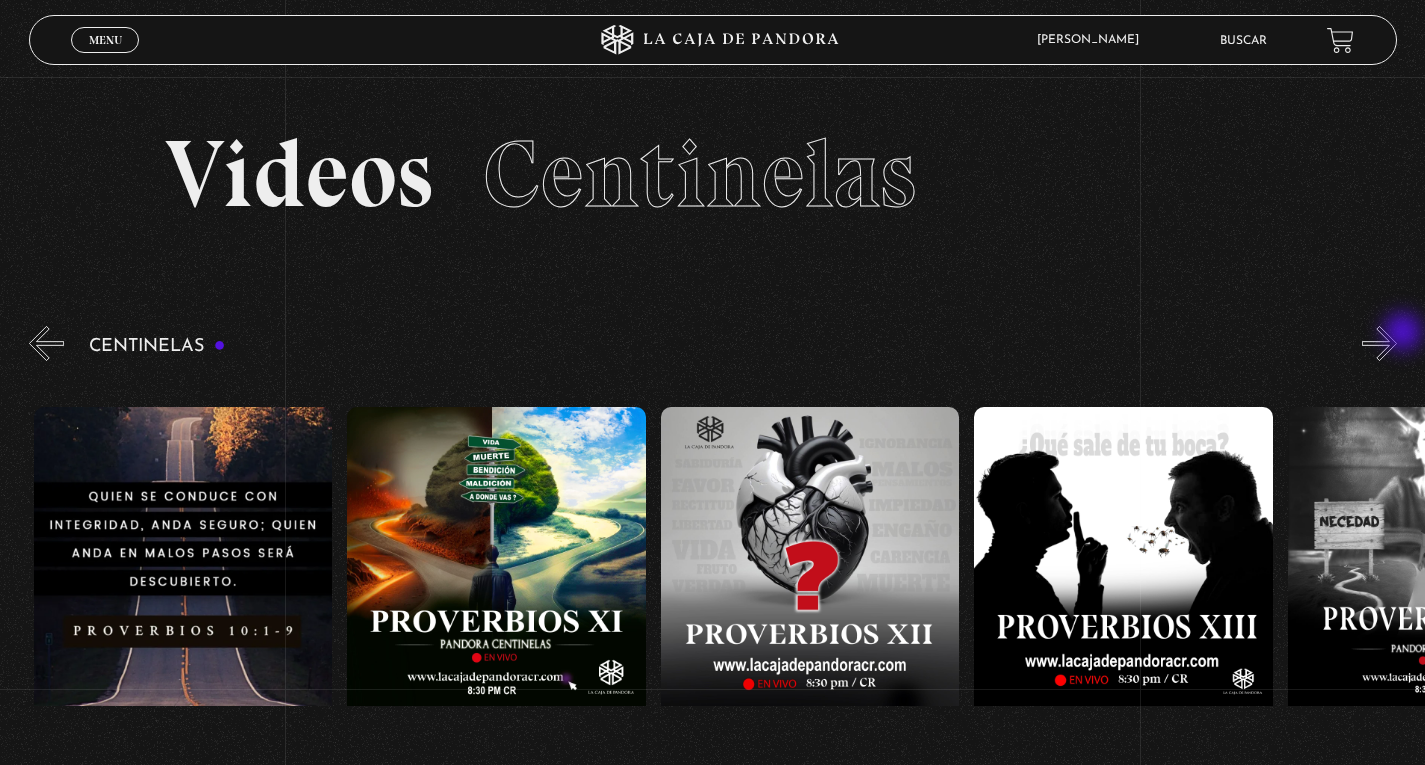 click on "»" at bounding box center (1379, 343) 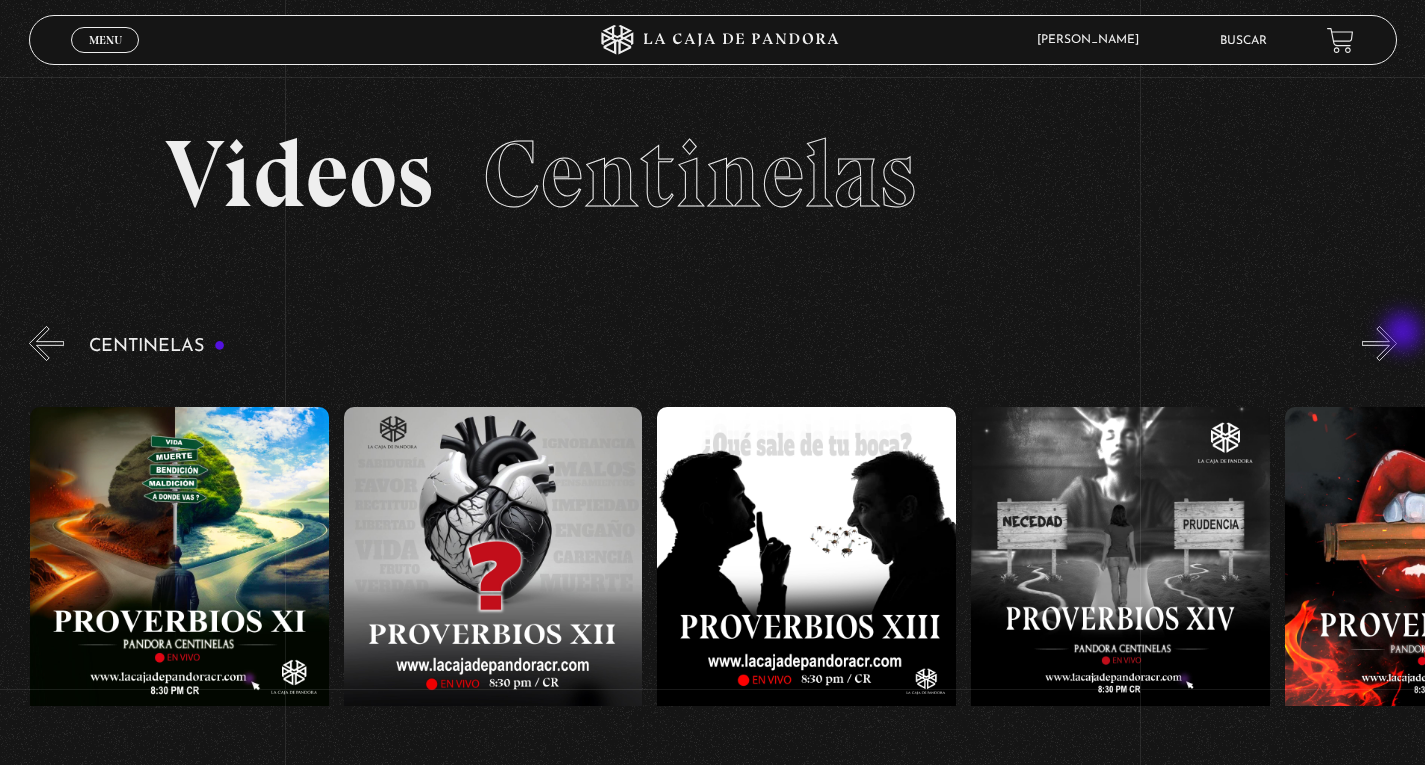 click on "»" at bounding box center [1379, 343] 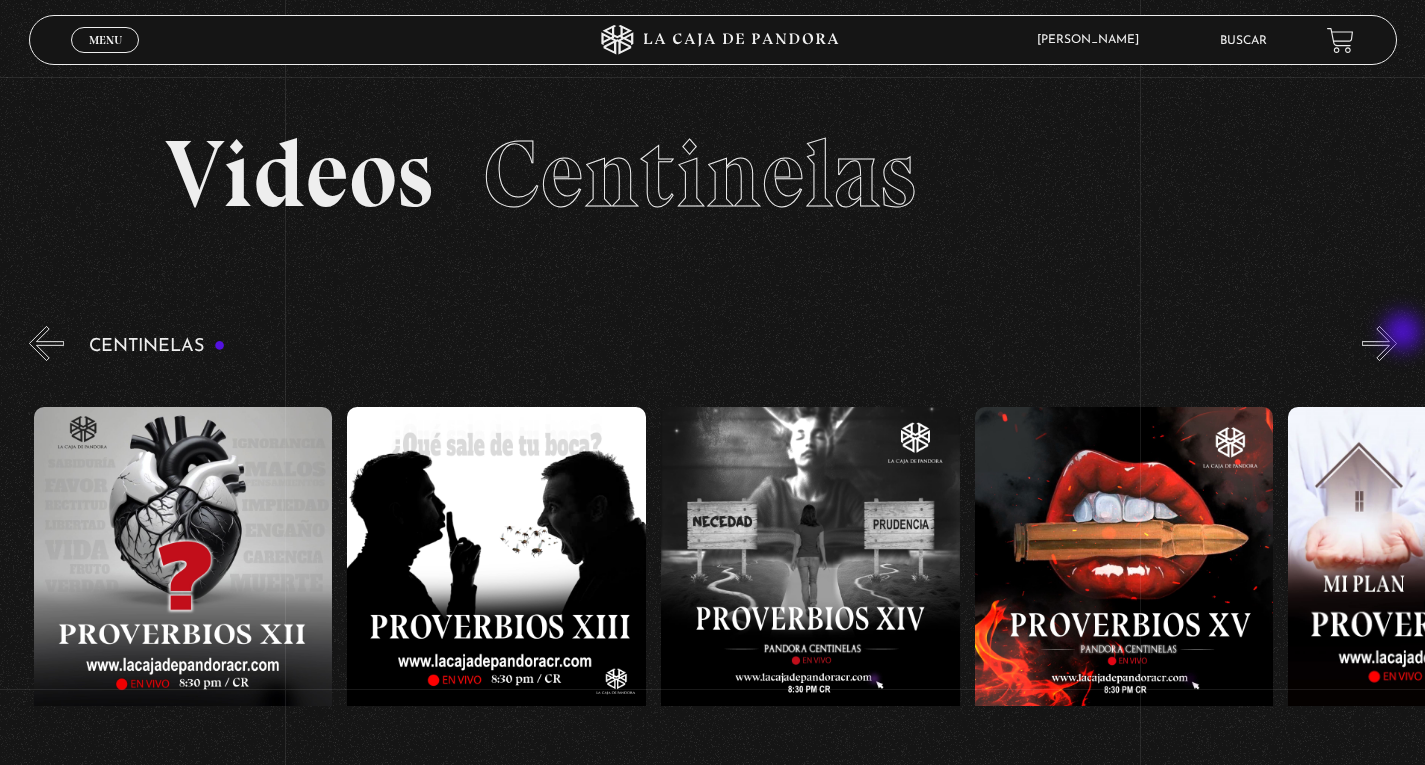 click on "»" at bounding box center [1379, 343] 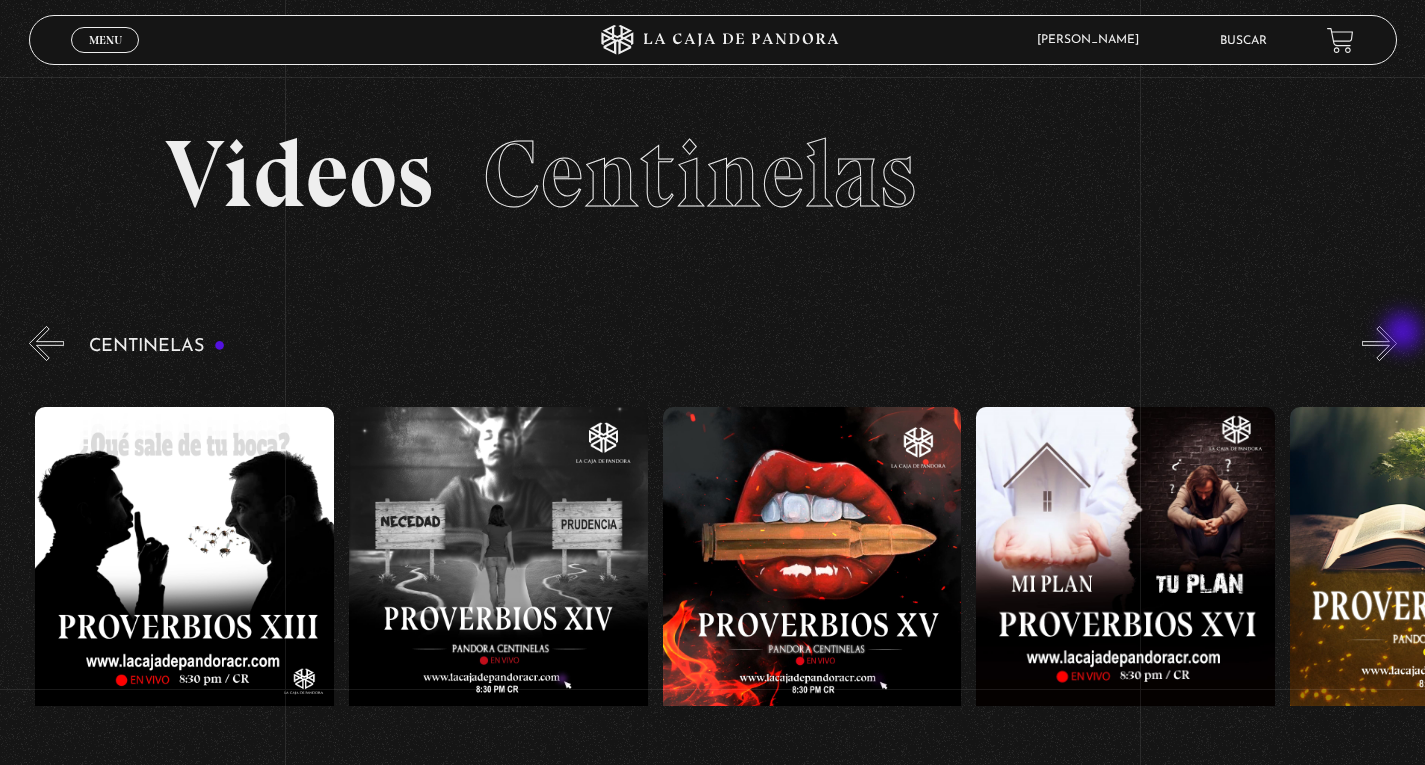 click on "»" at bounding box center (1379, 343) 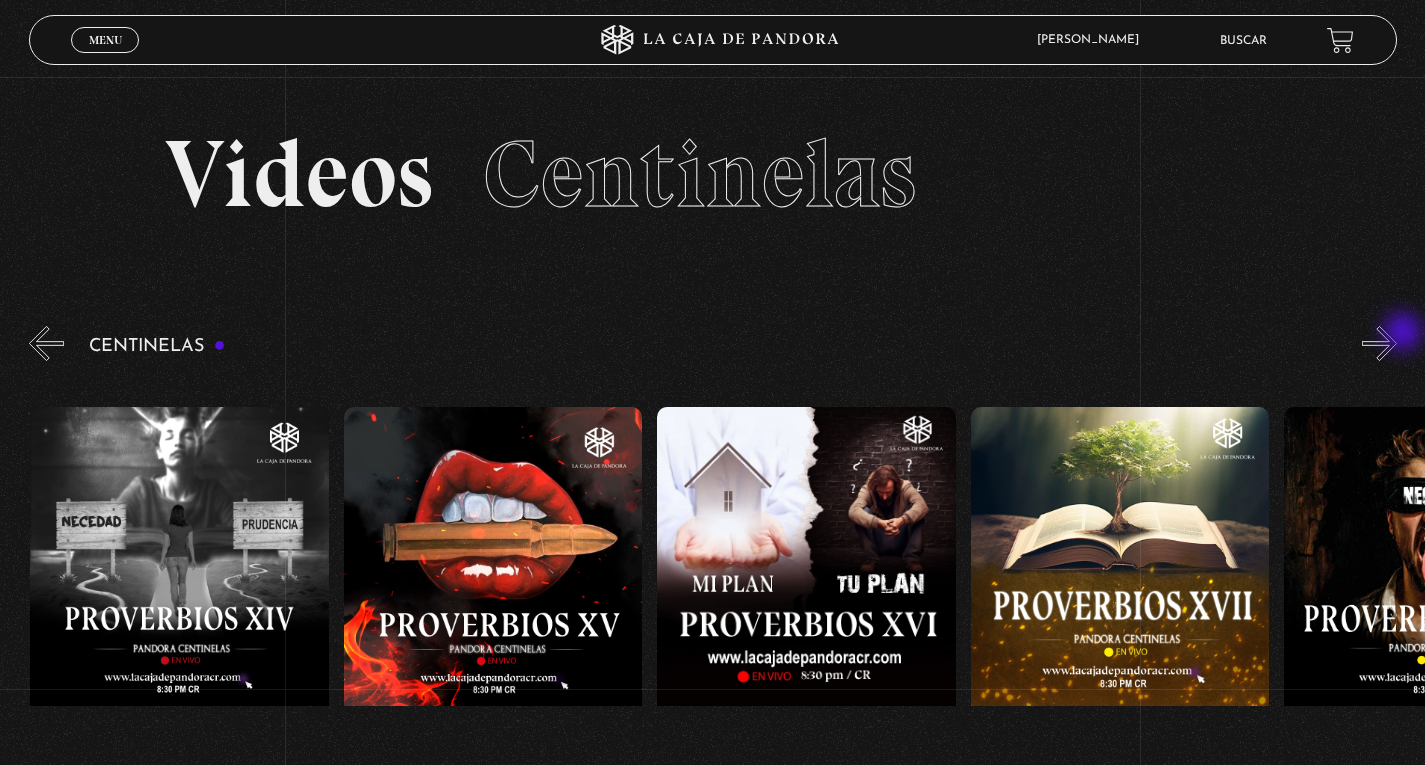scroll, scrollTop: 0, scrollLeft: 4703, axis: horizontal 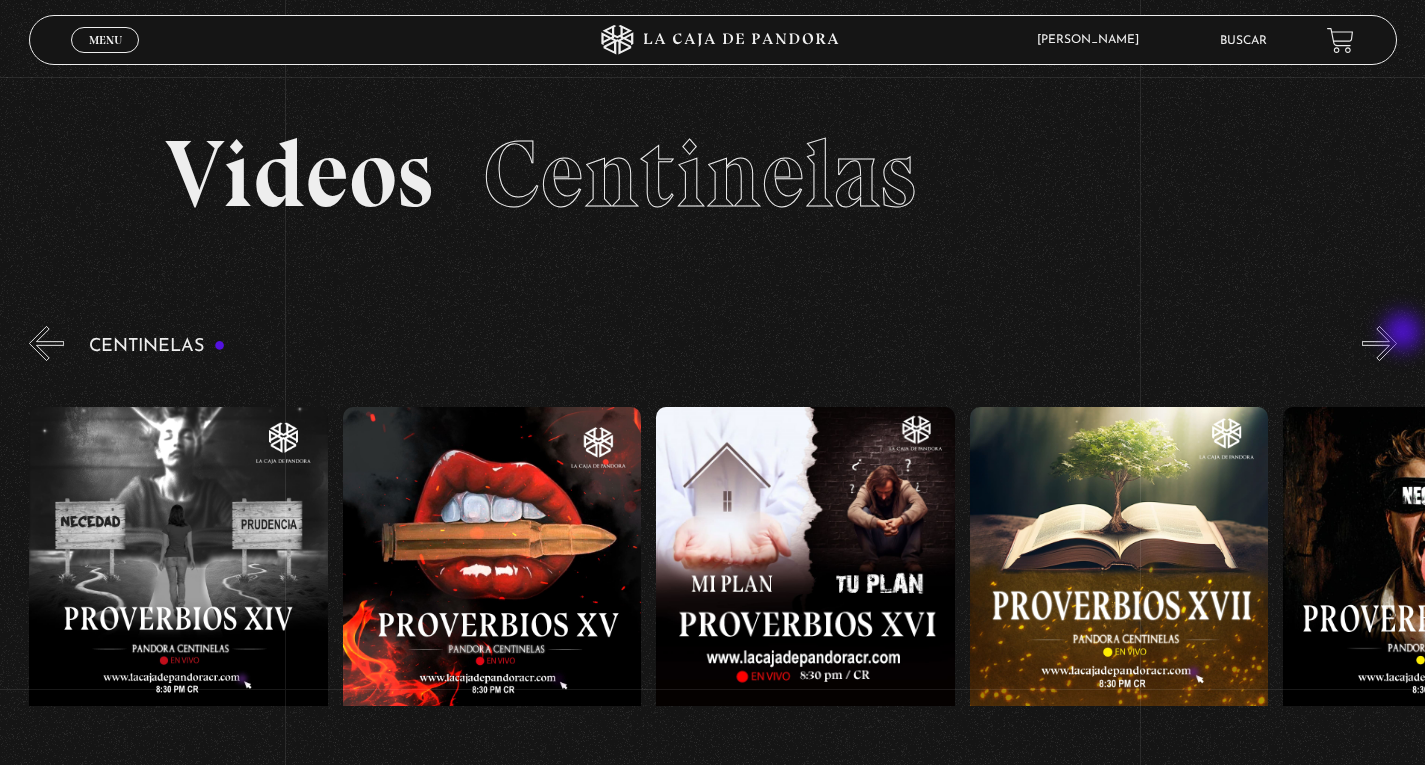 click on "»" at bounding box center (1379, 343) 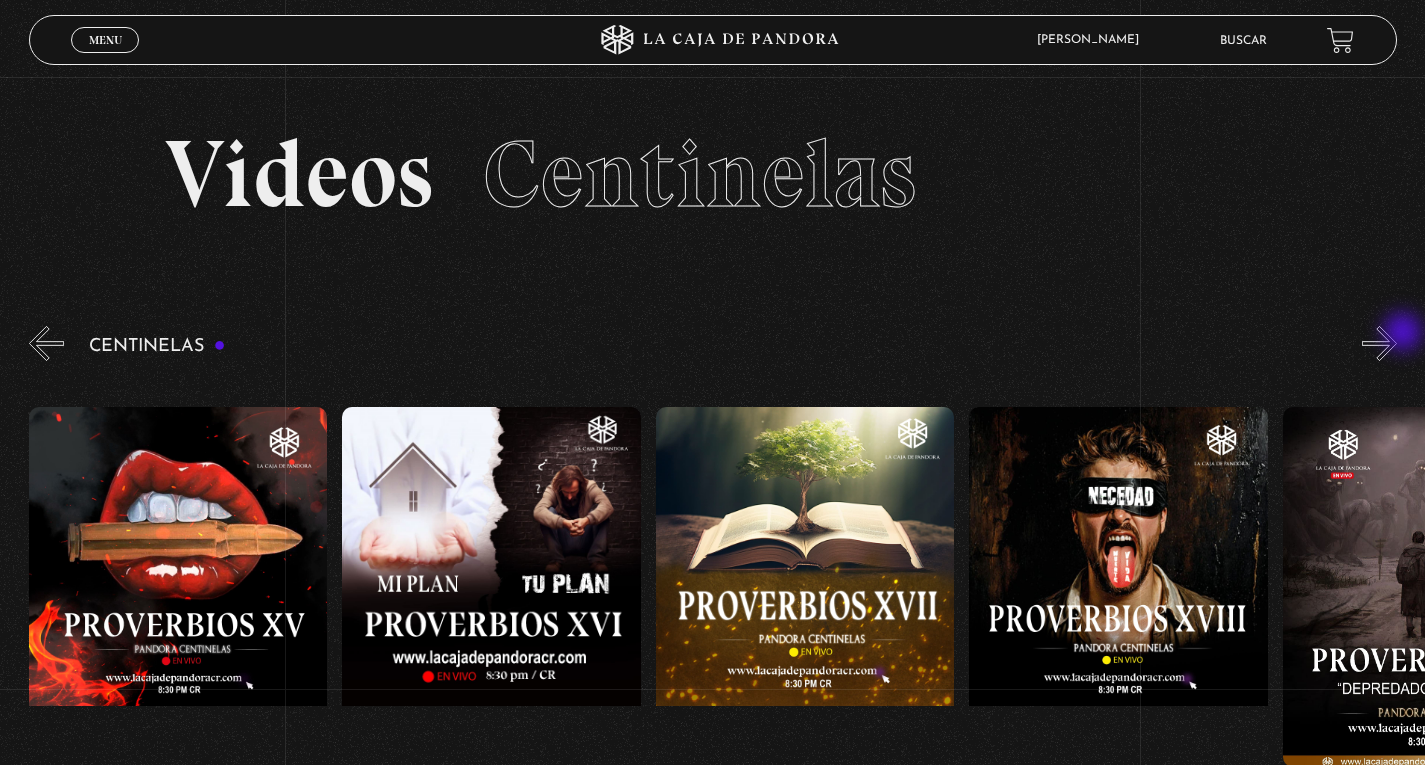 click on "»" at bounding box center (1379, 343) 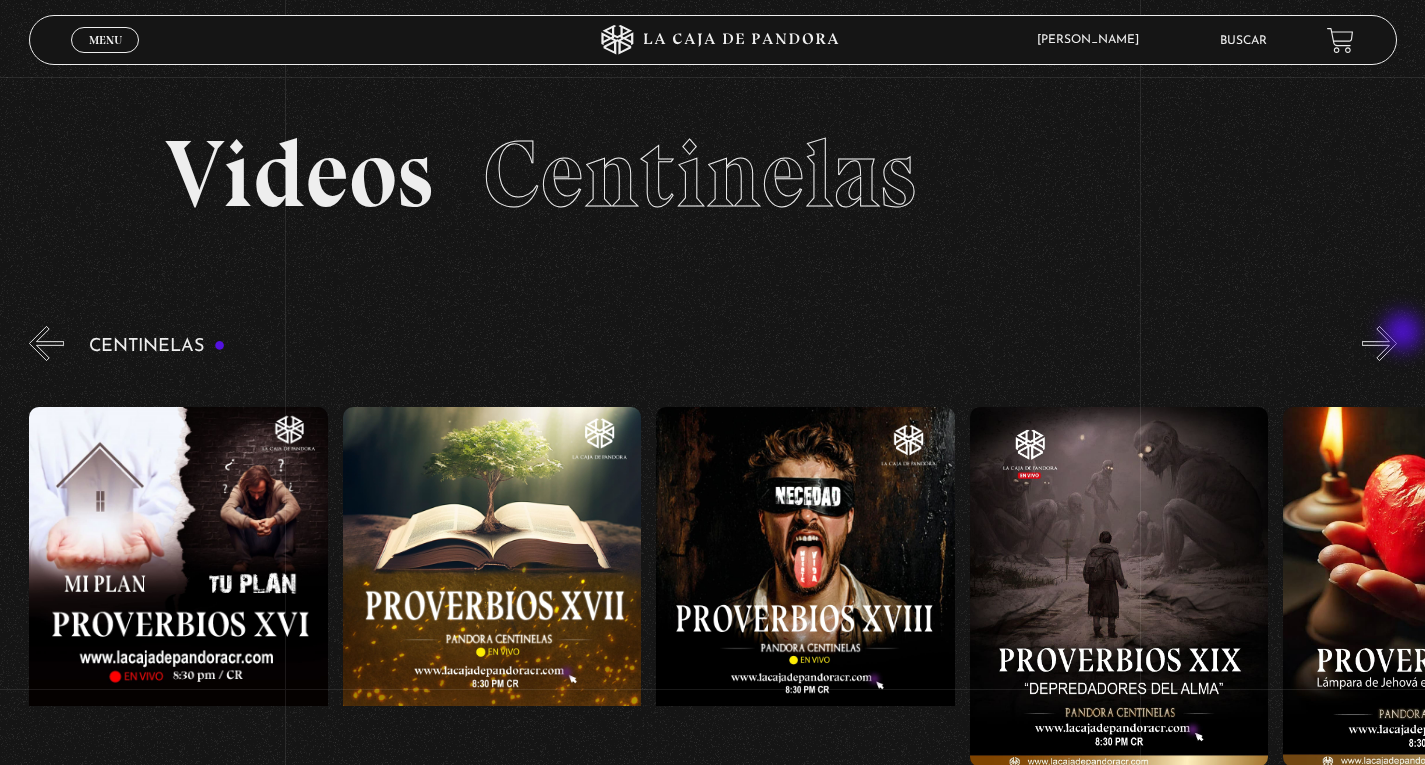 click on "»" at bounding box center [1379, 343] 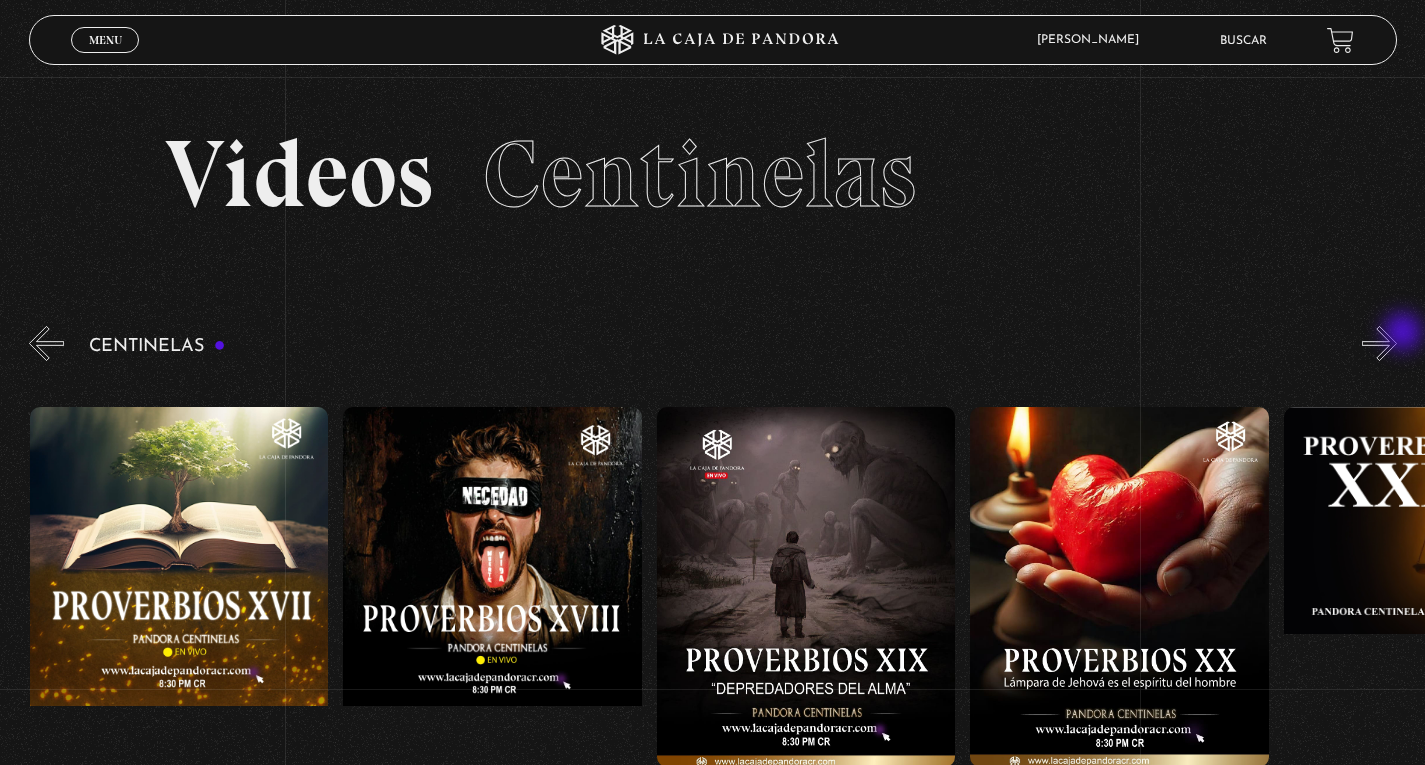 click on "»" at bounding box center [1379, 343] 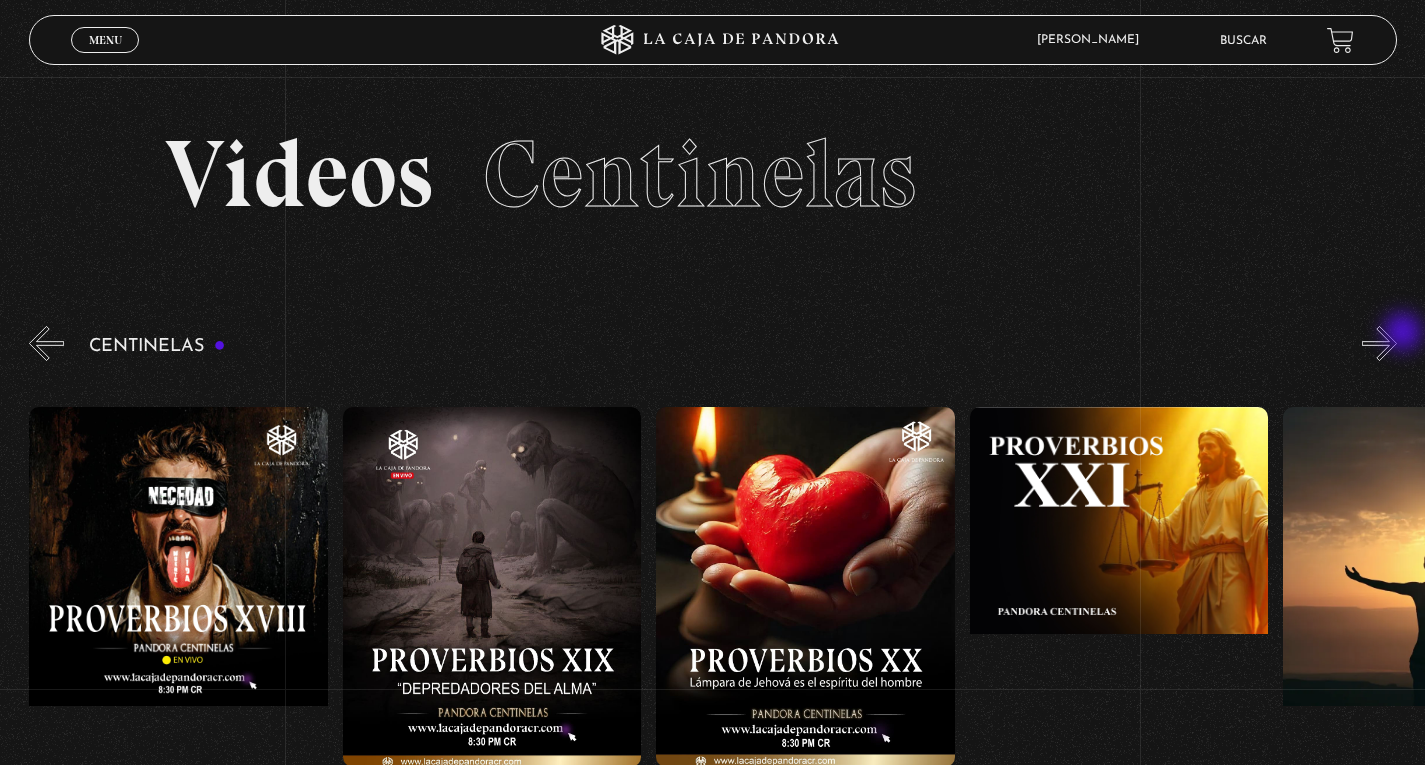 click on "»" at bounding box center (1379, 343) 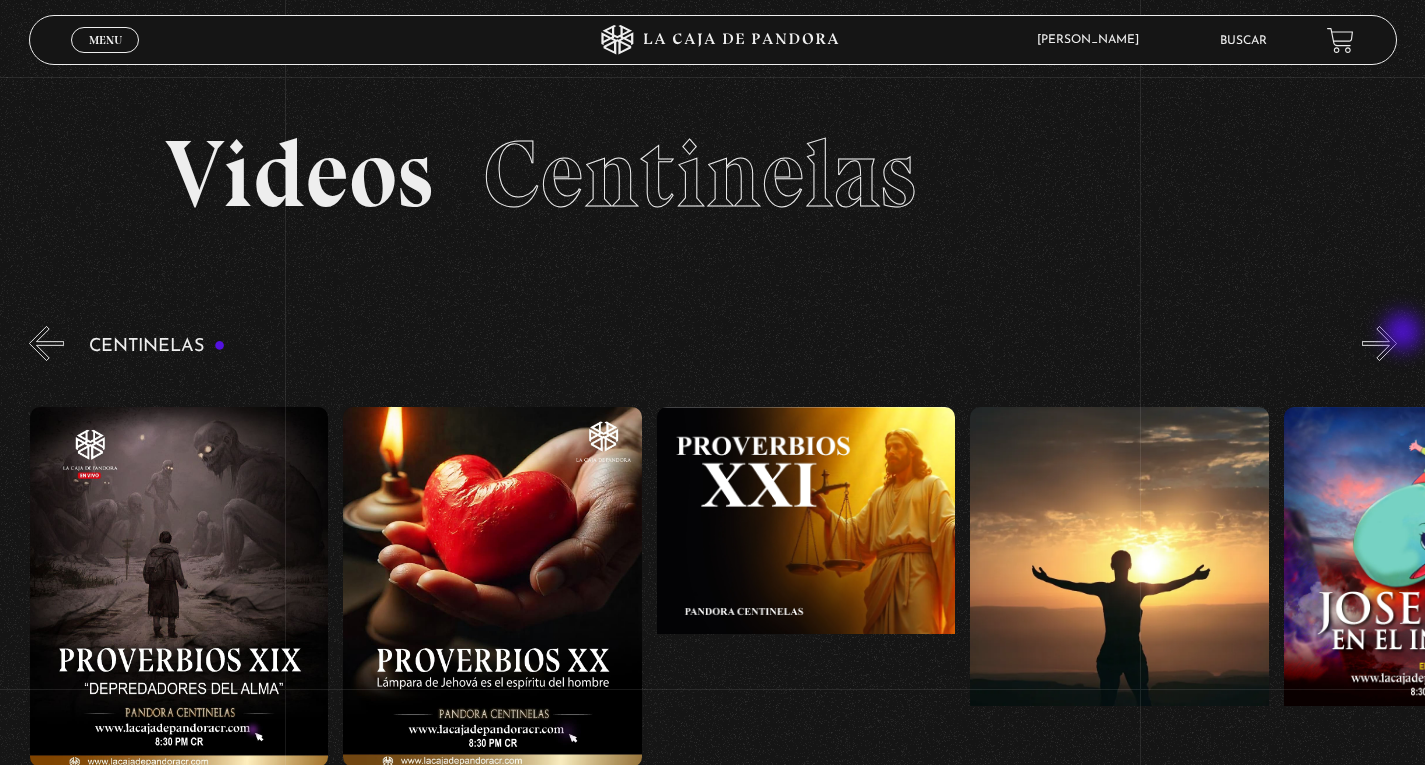 click on "»" at bounding box center (1379, 343) 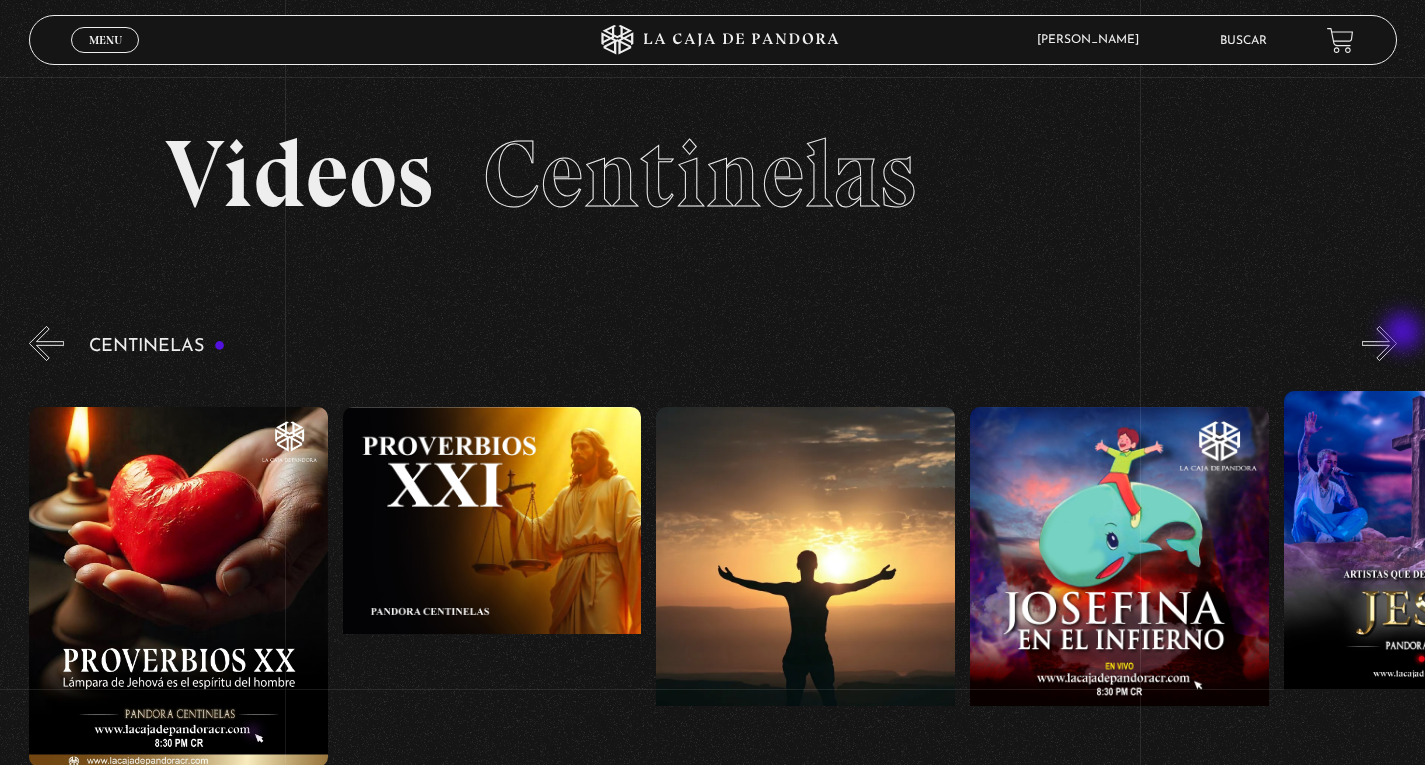 click on "»" at bounding box center [1379, 343] 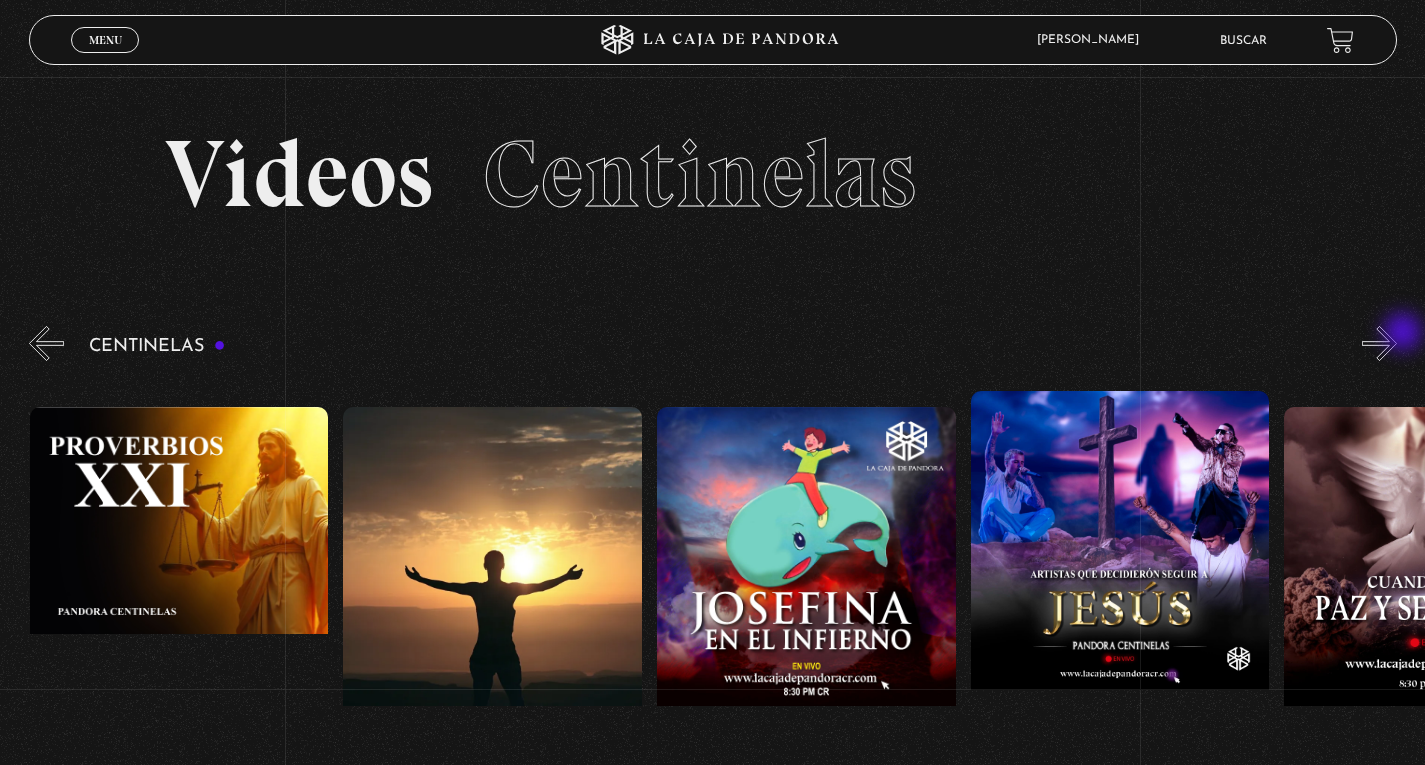 click on "»" at bounding box center [1379, 343] 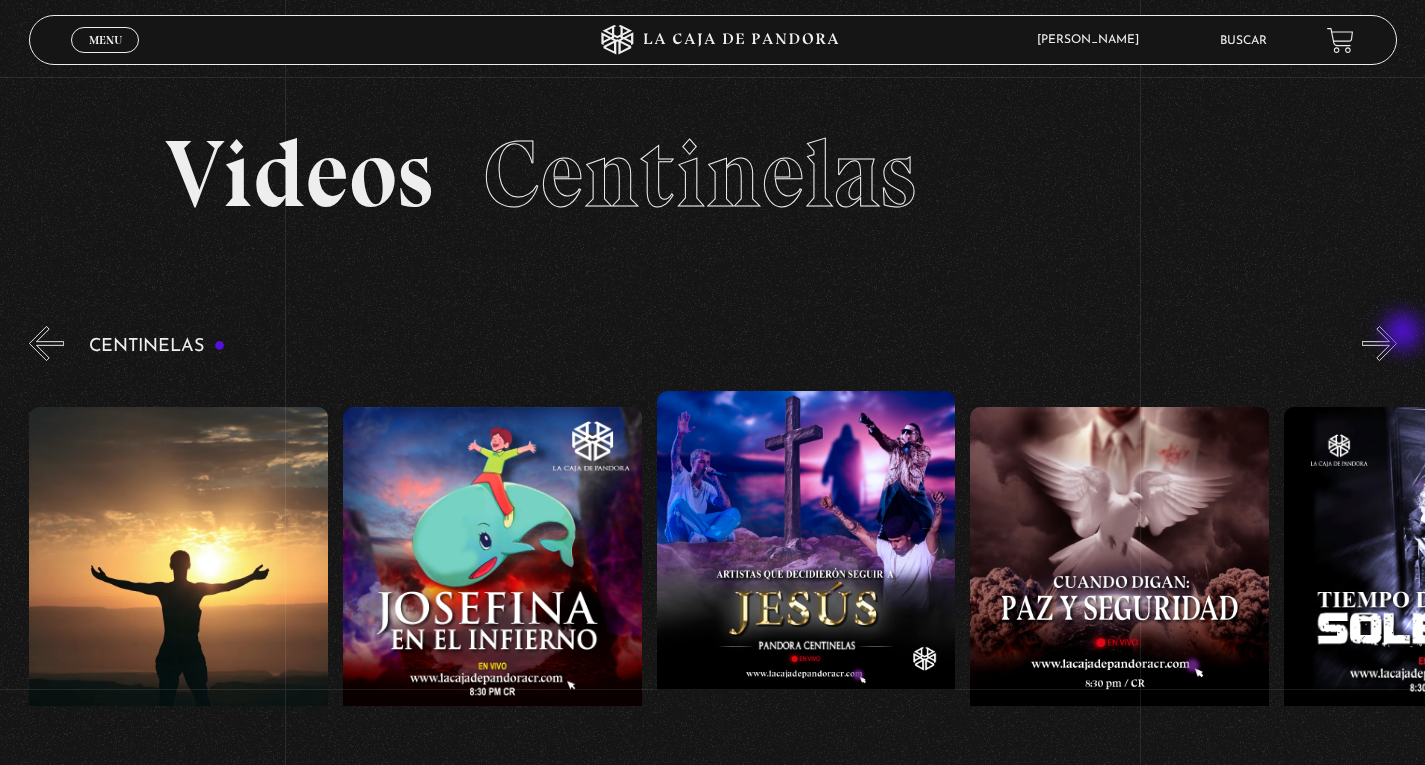 scroll, scrollTop: 0, scrollLeft: 7212, axis: horizontal 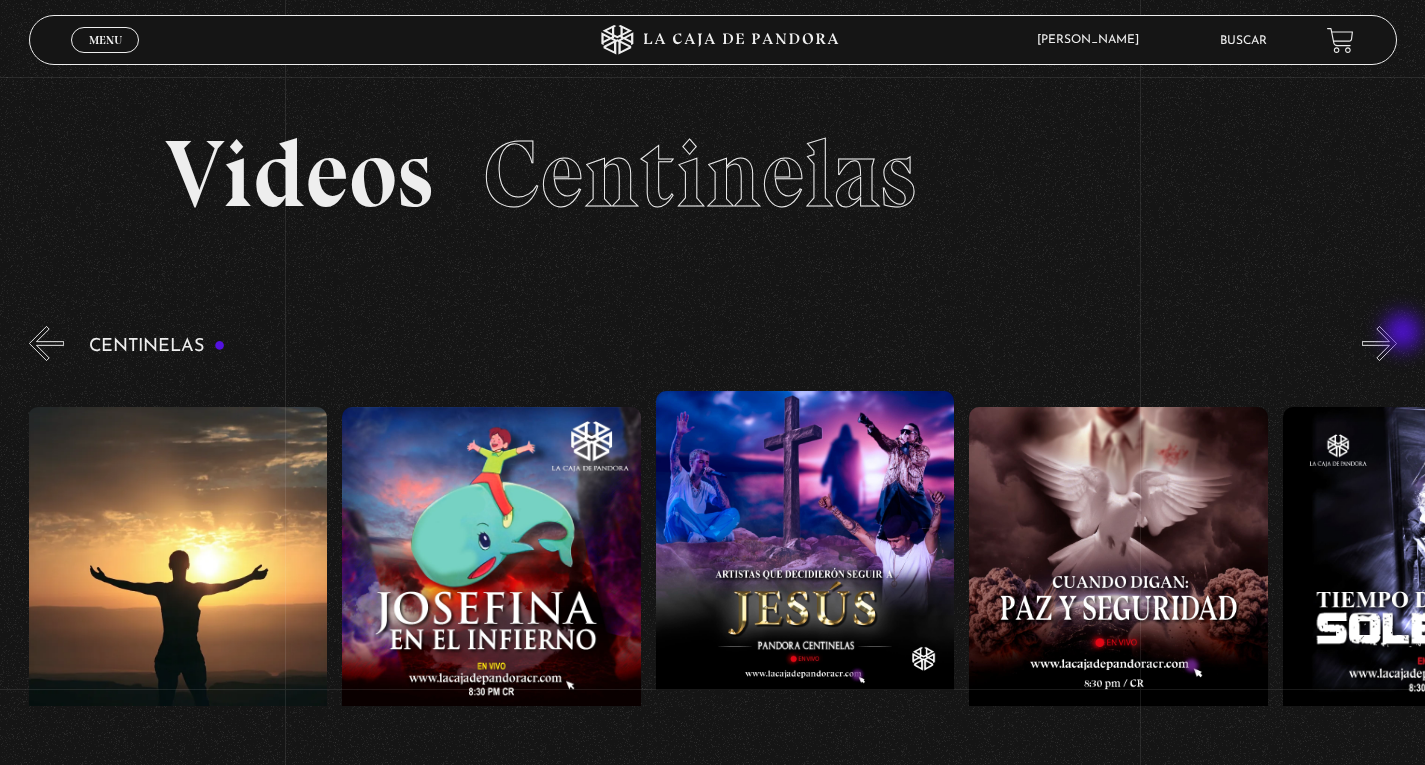 click on "»" at bounding box center (1379, 343) 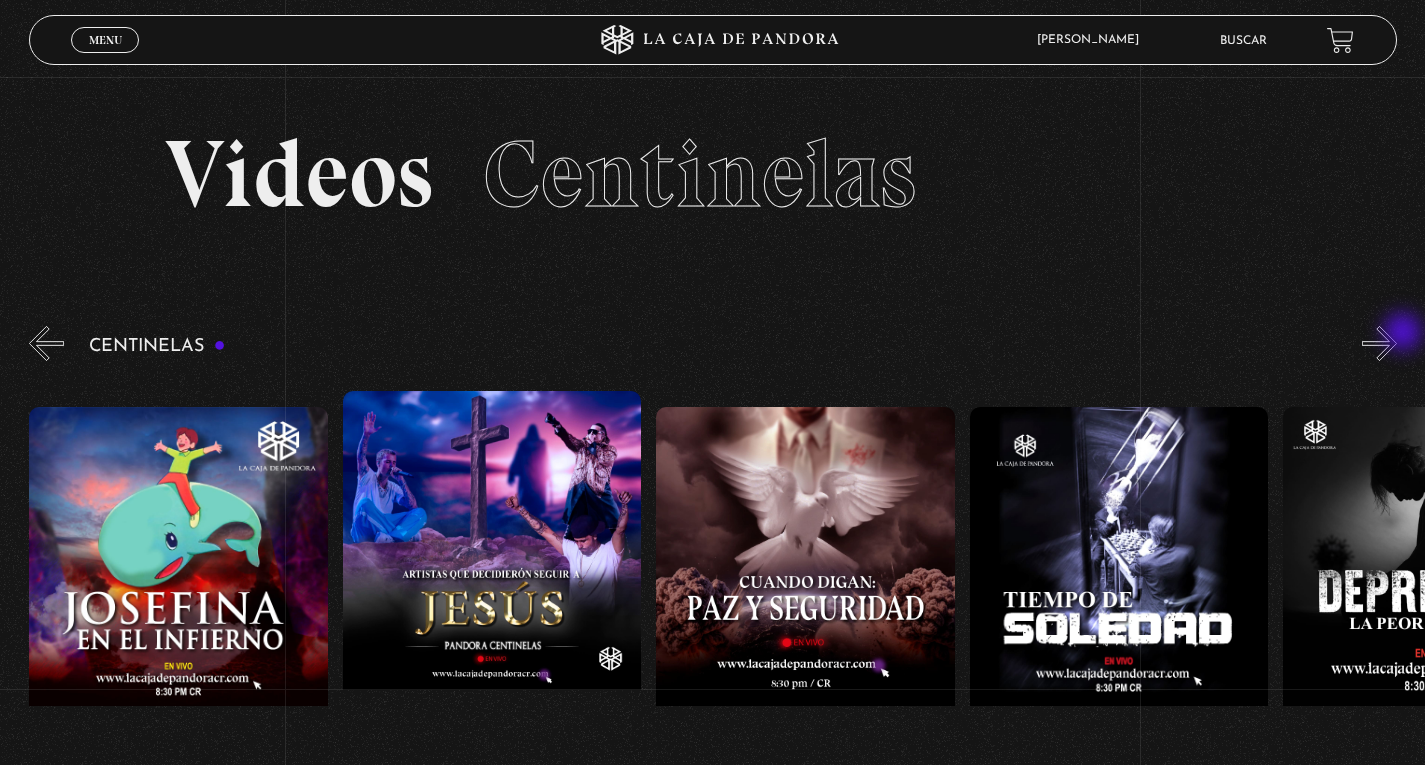 click on "»" at bounding box center [1379, 343] 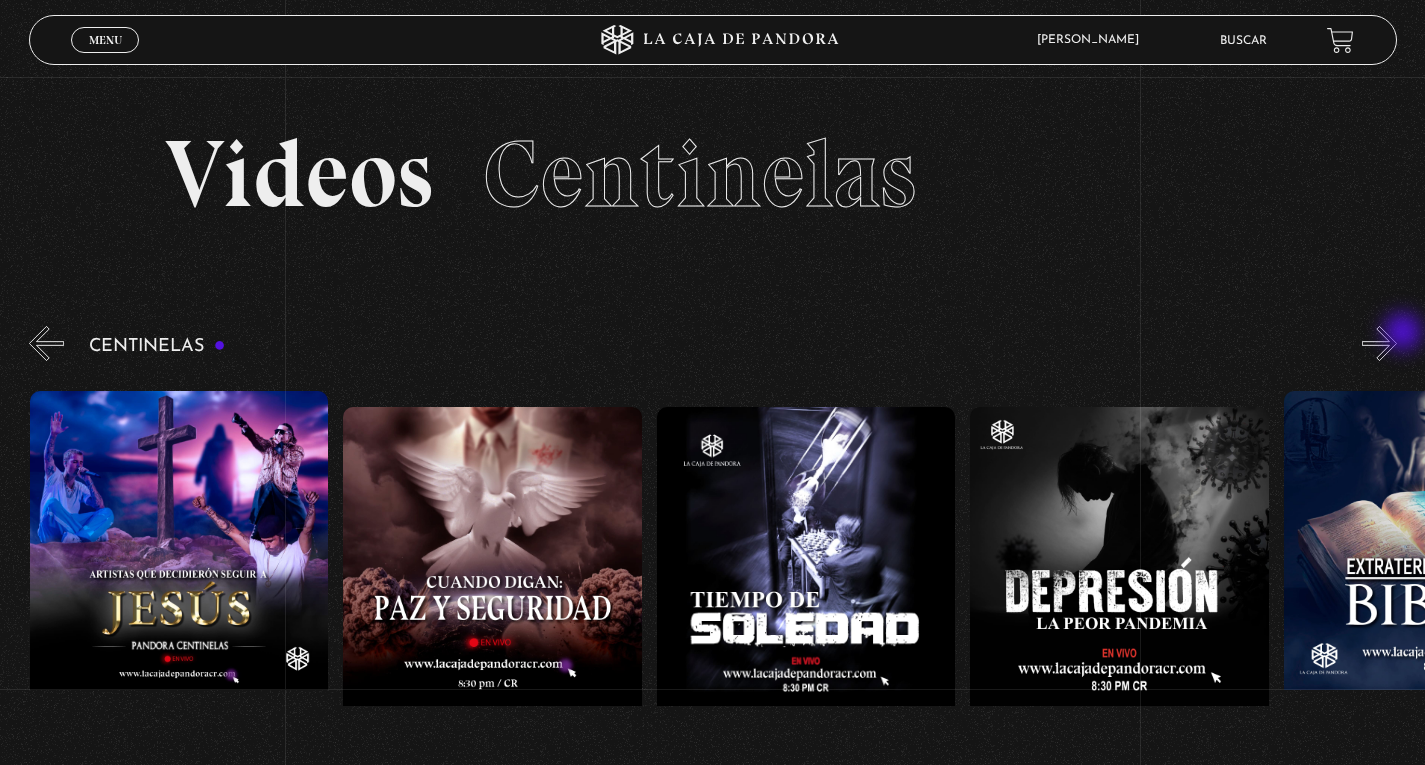 click on "»" at bounding box center [1379, 343] 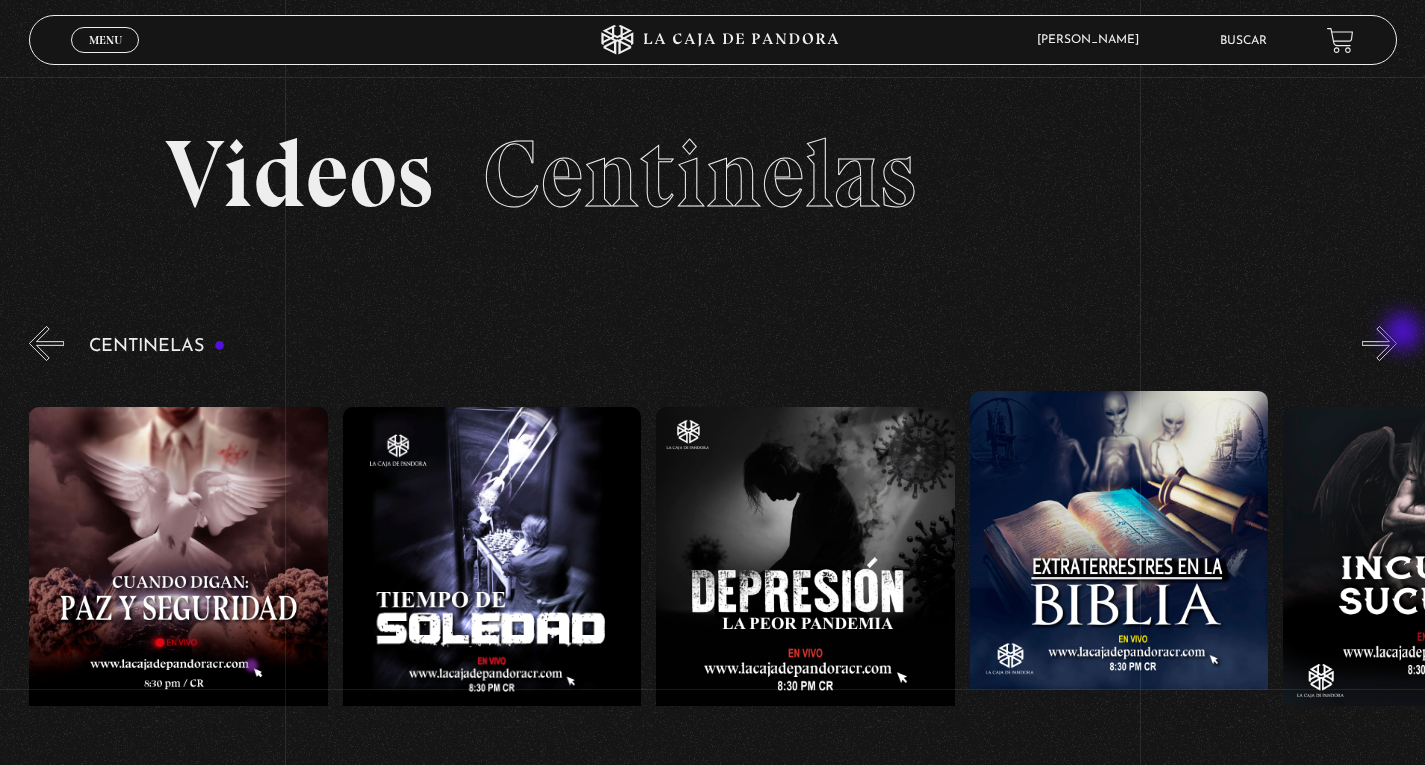 click on "»" at bounding box center (1379, 343) 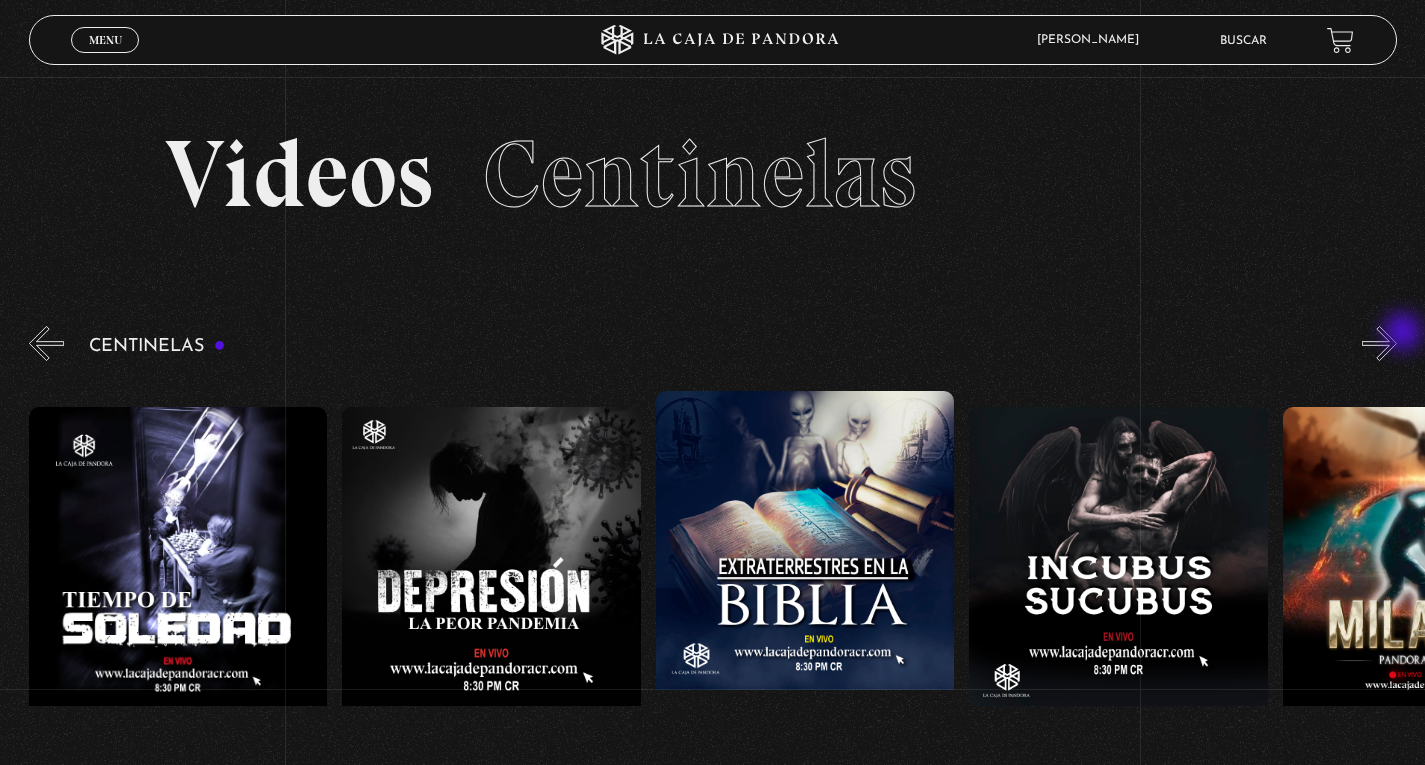click on "»" at bounding box center (1379, 343) 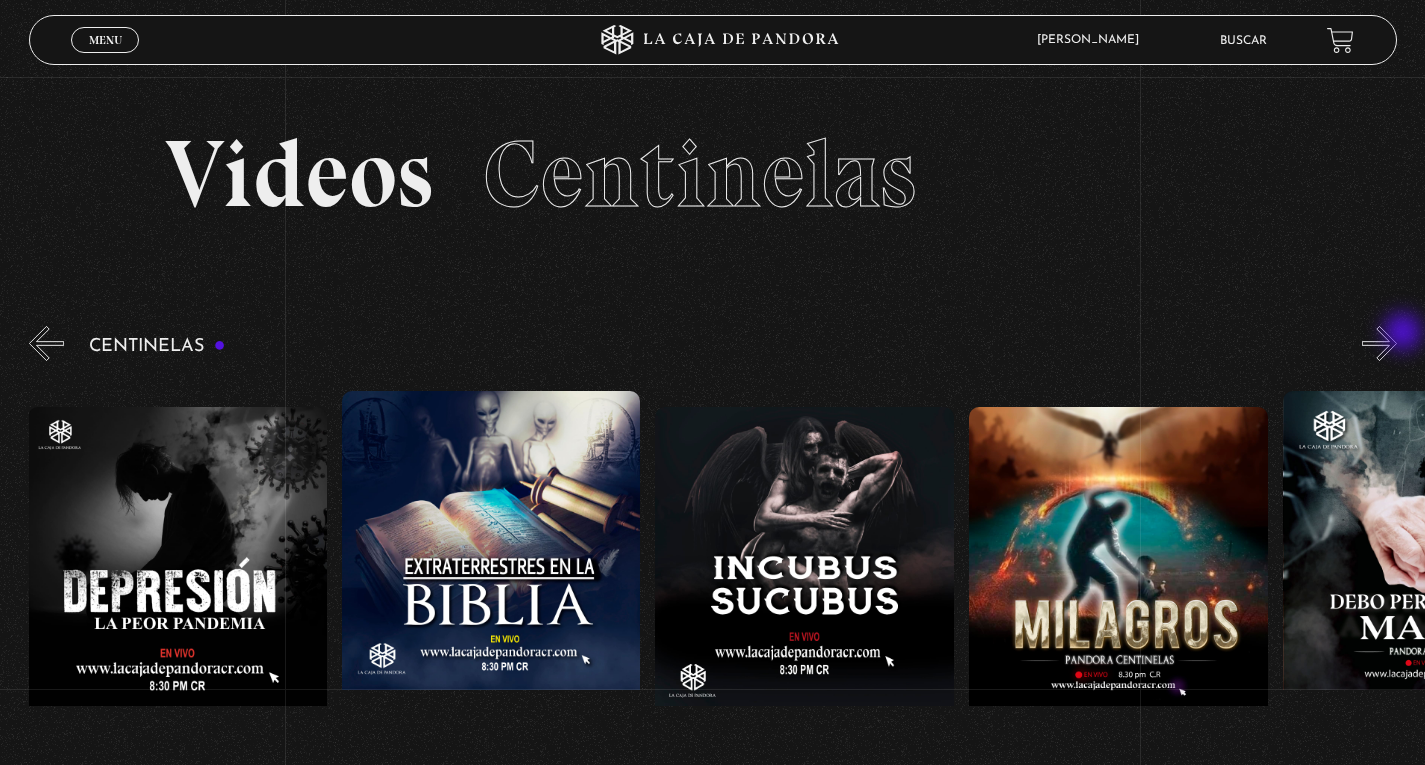 click on "»" at bounding box center [1379, 343] 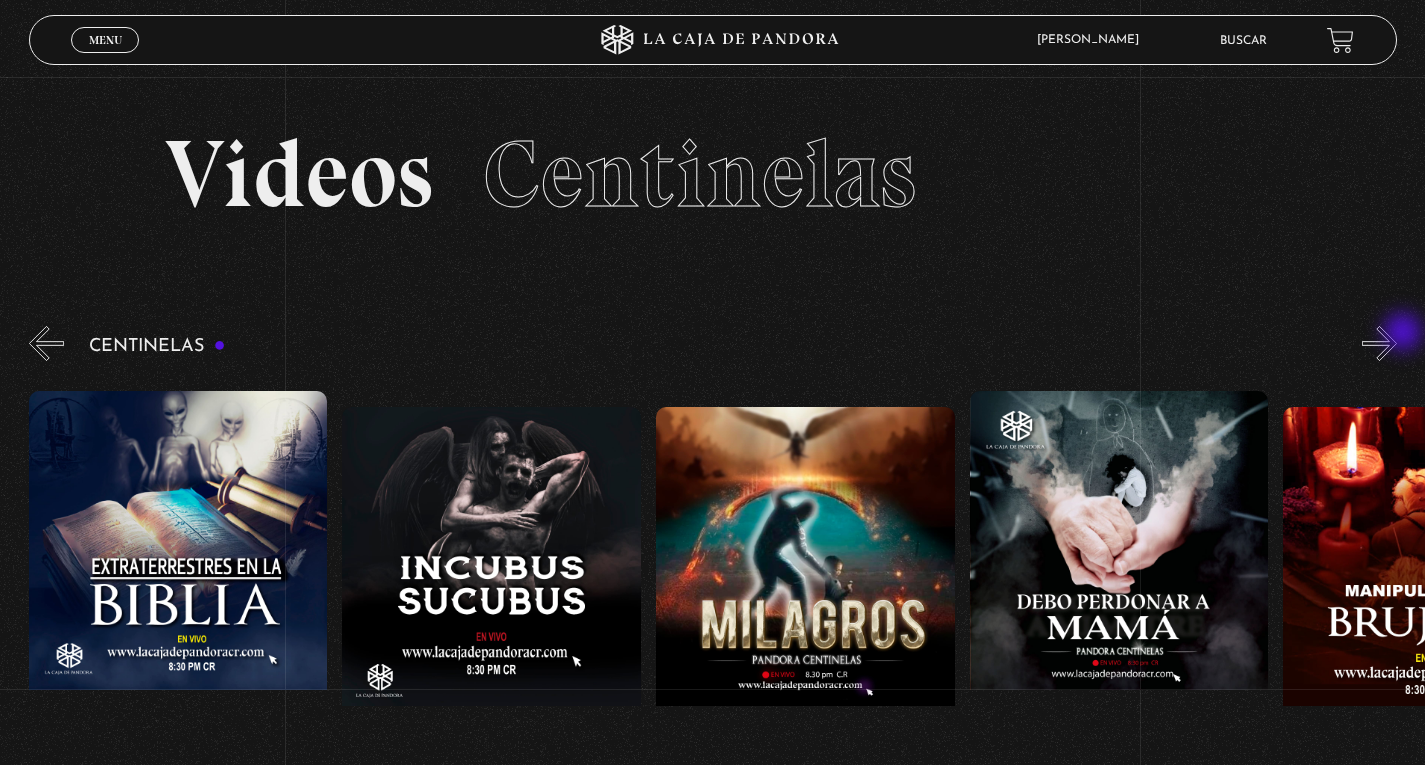 click on "»" at bounding box center [1379, 343] 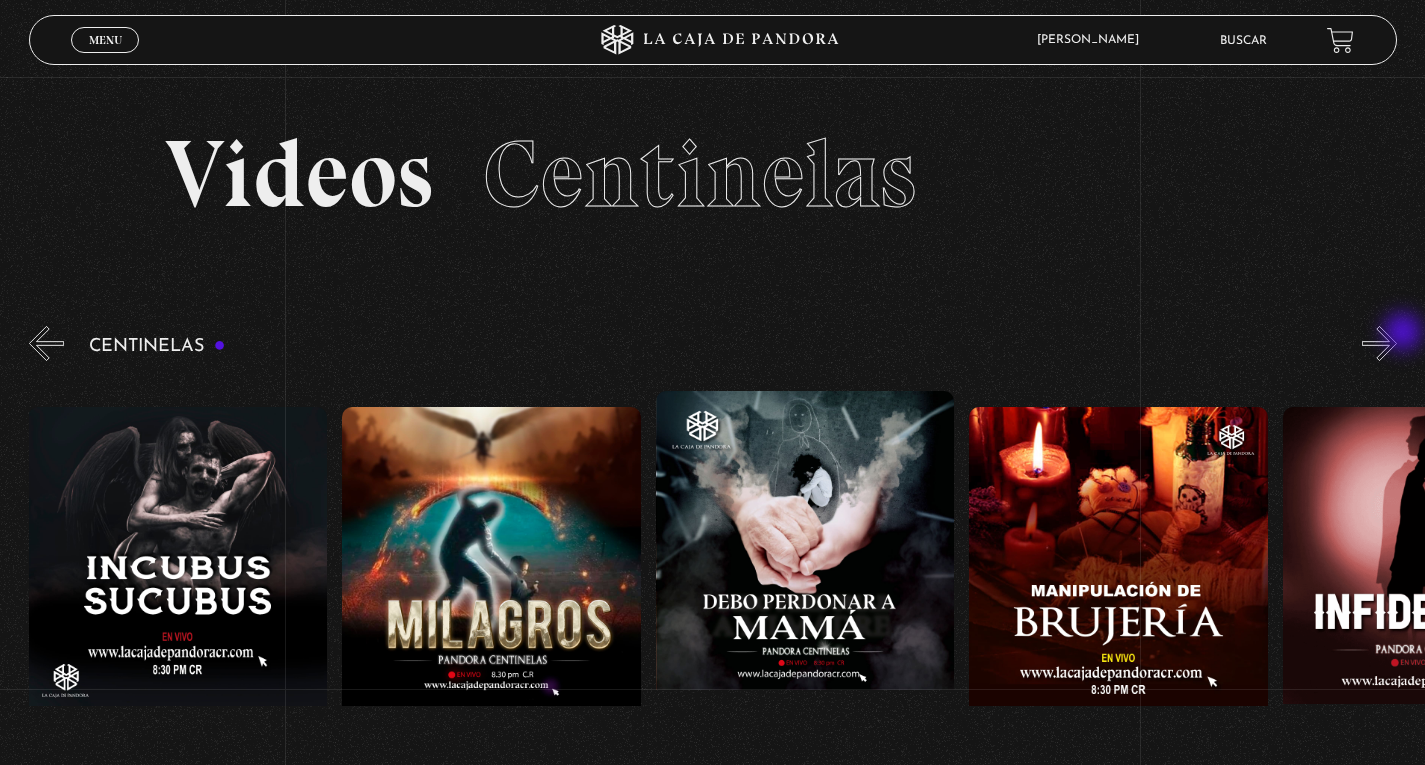 click on "»" at bounding box center [1379, 343] 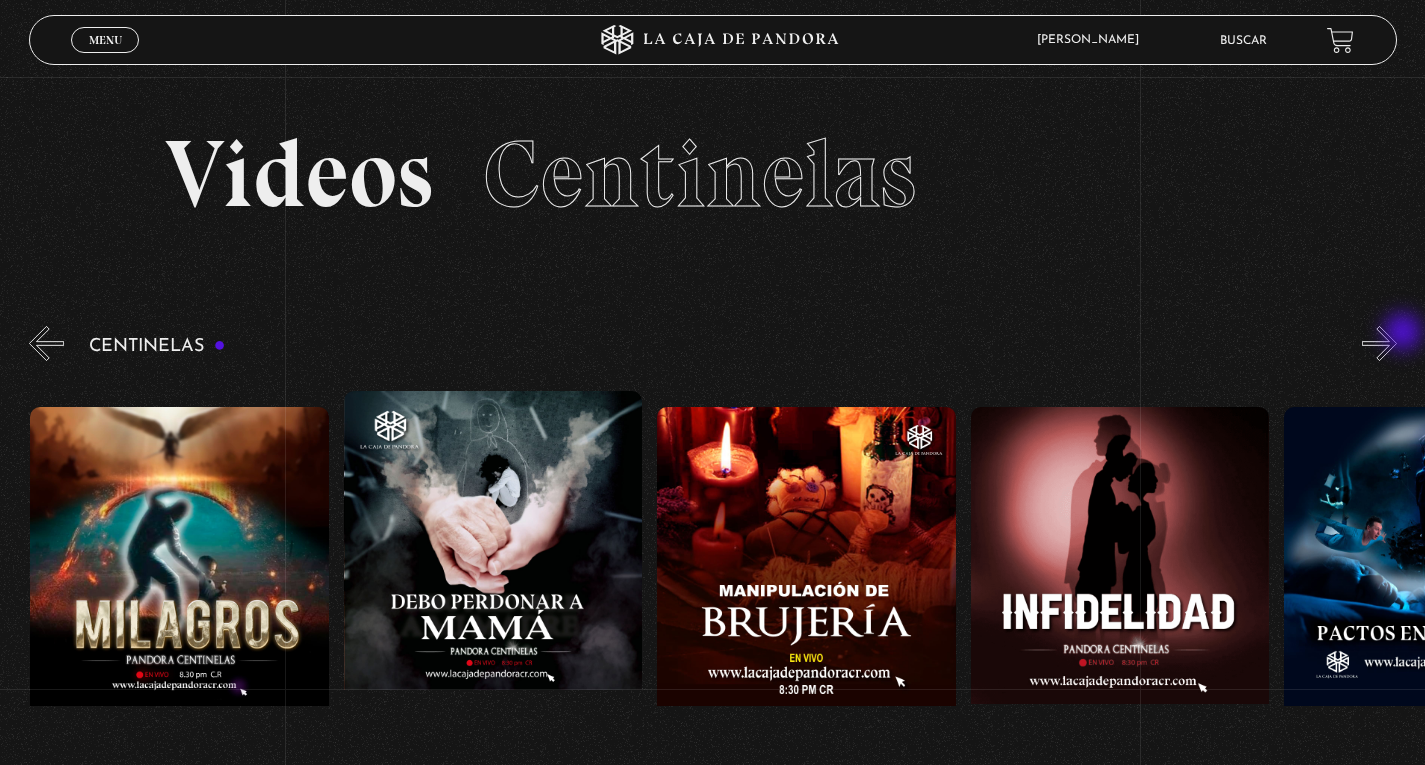 scroll, scrollTop: 0, scrollLeft: 9720, axis: horizontal 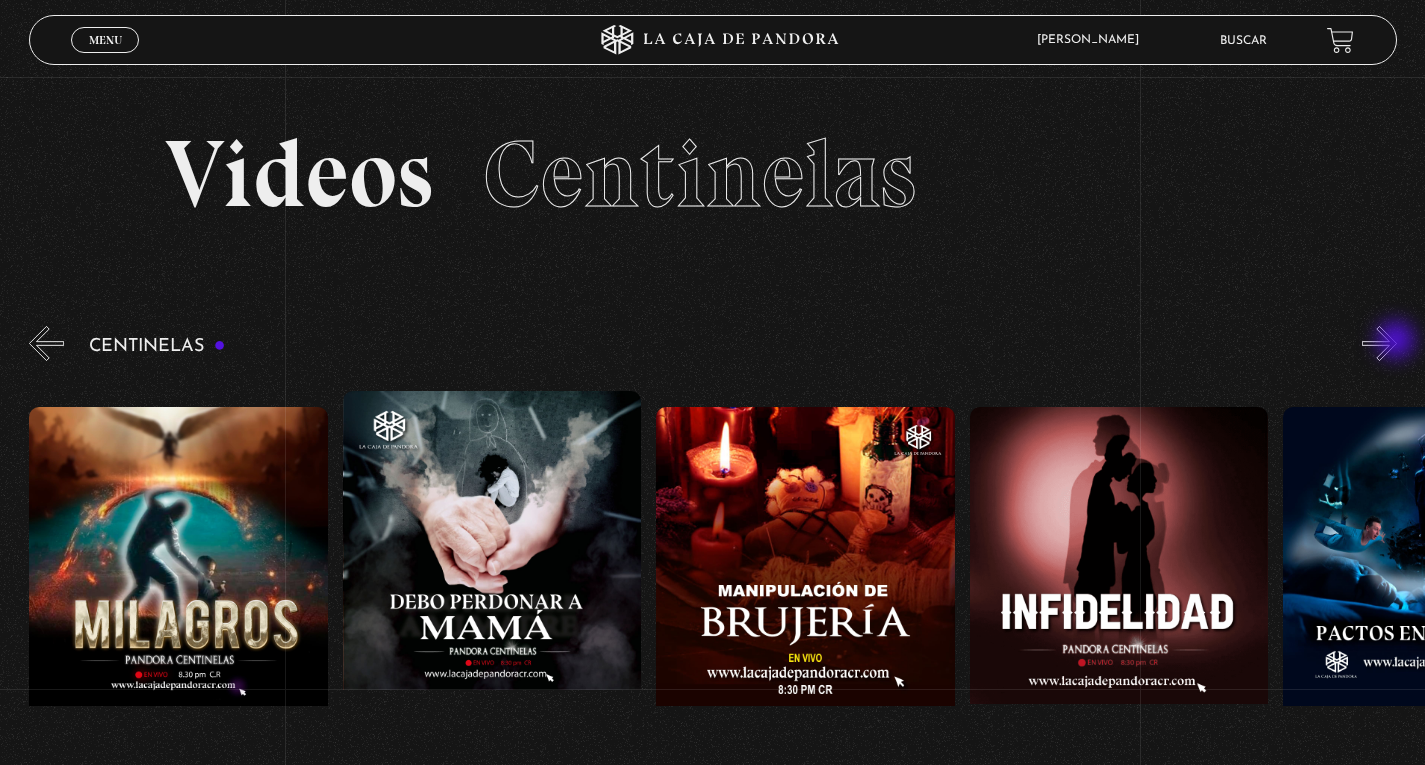 click on "»" at bounding box center [1379, 343] 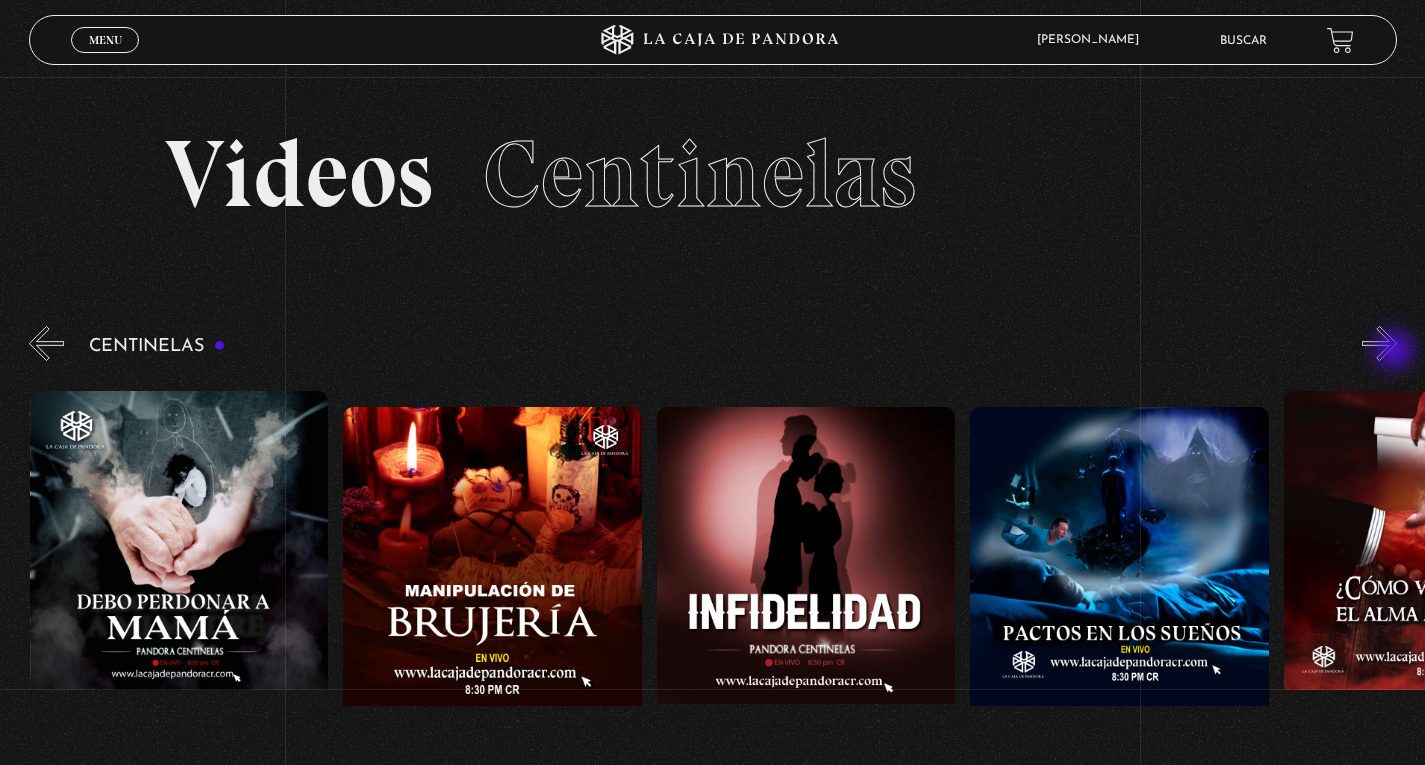 click on "»" at bounding box center (1379, 343) 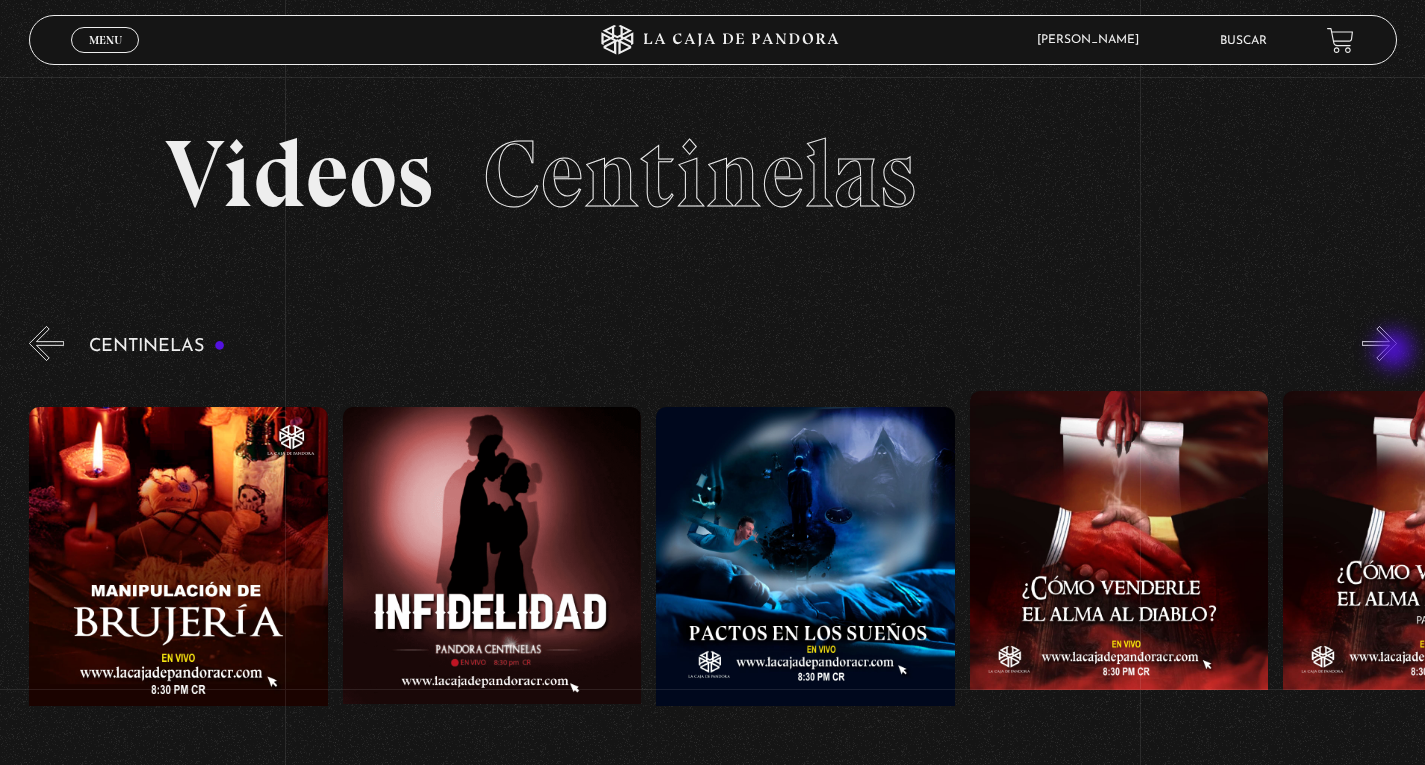 click on "»" at bounding box center (1379, 343) 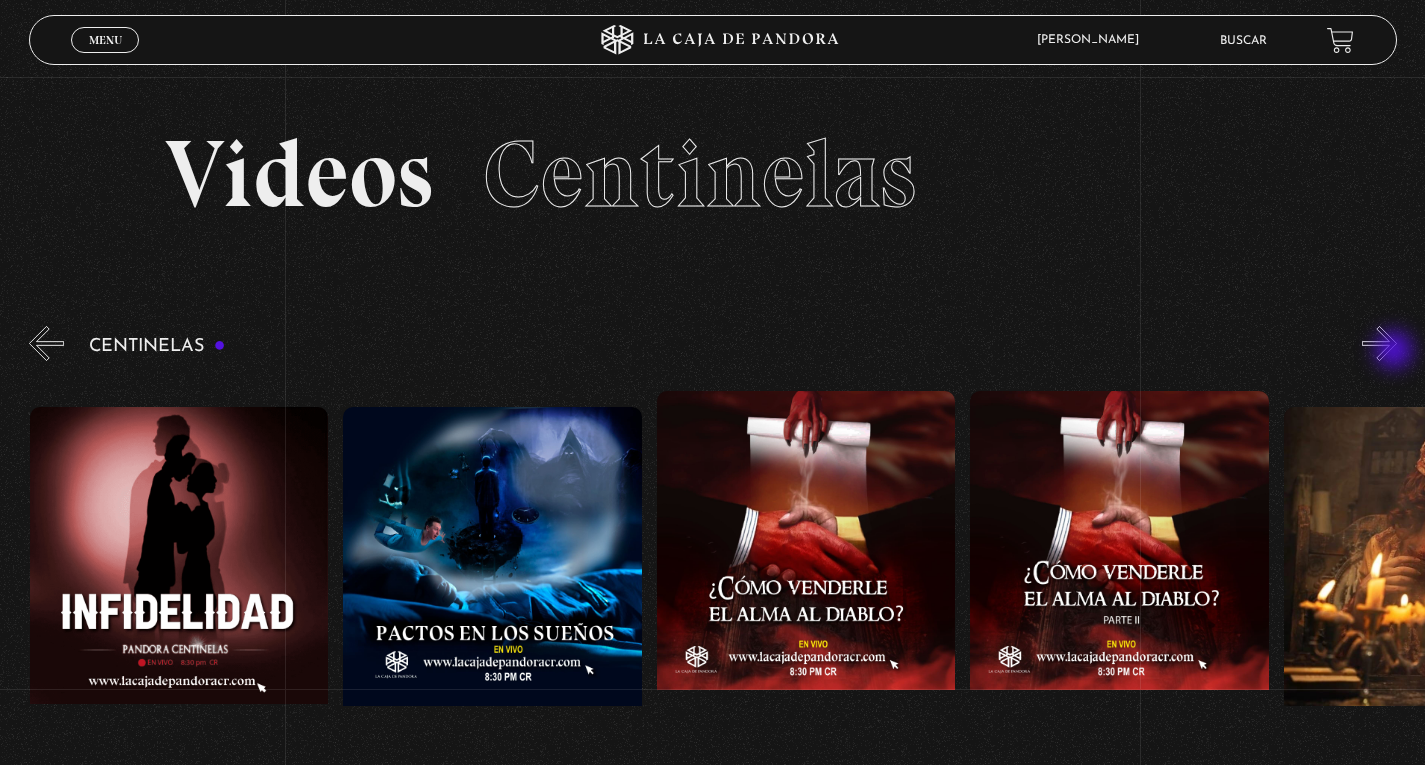 click on "»" at bounding box center [1379, 343] 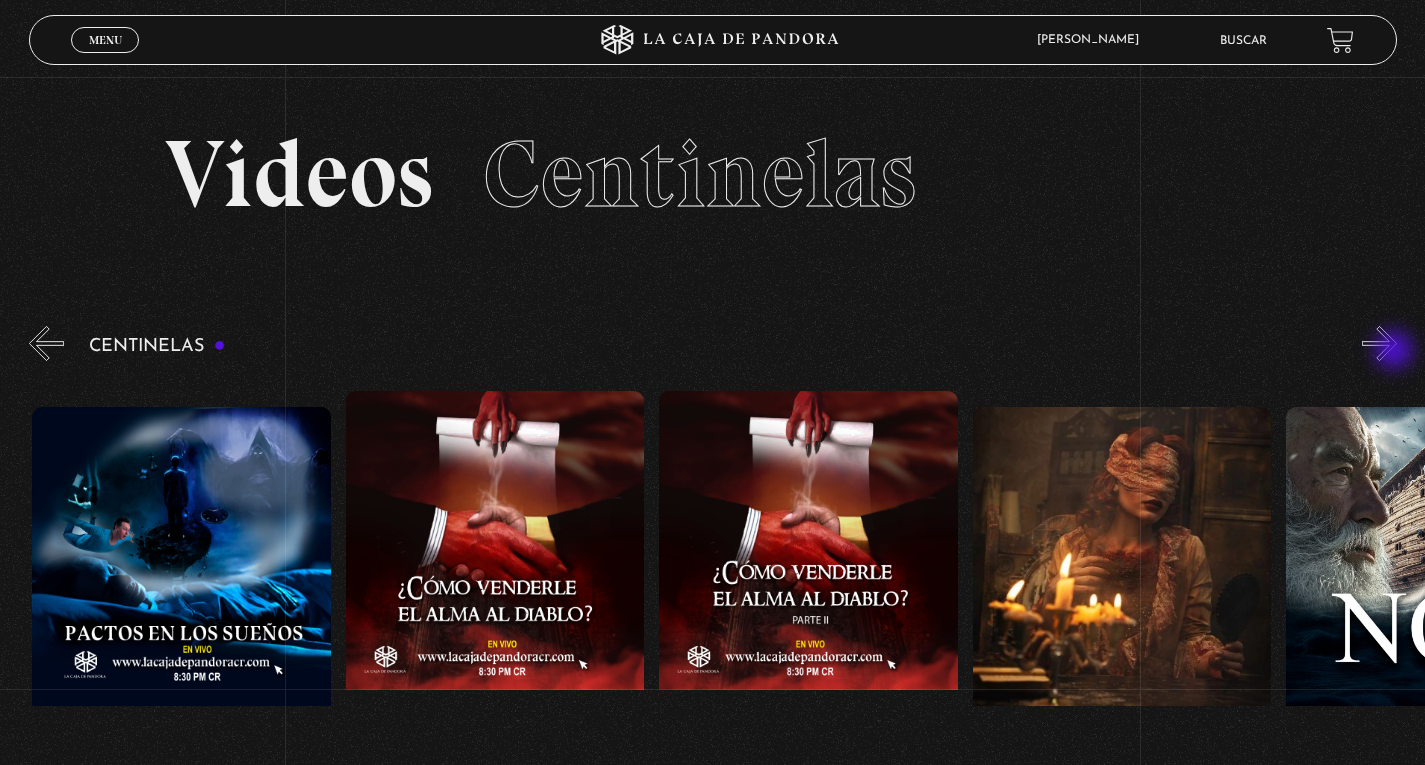 scroll, scrollTop: 0, scrollLeft: 10974, axis: horizontal 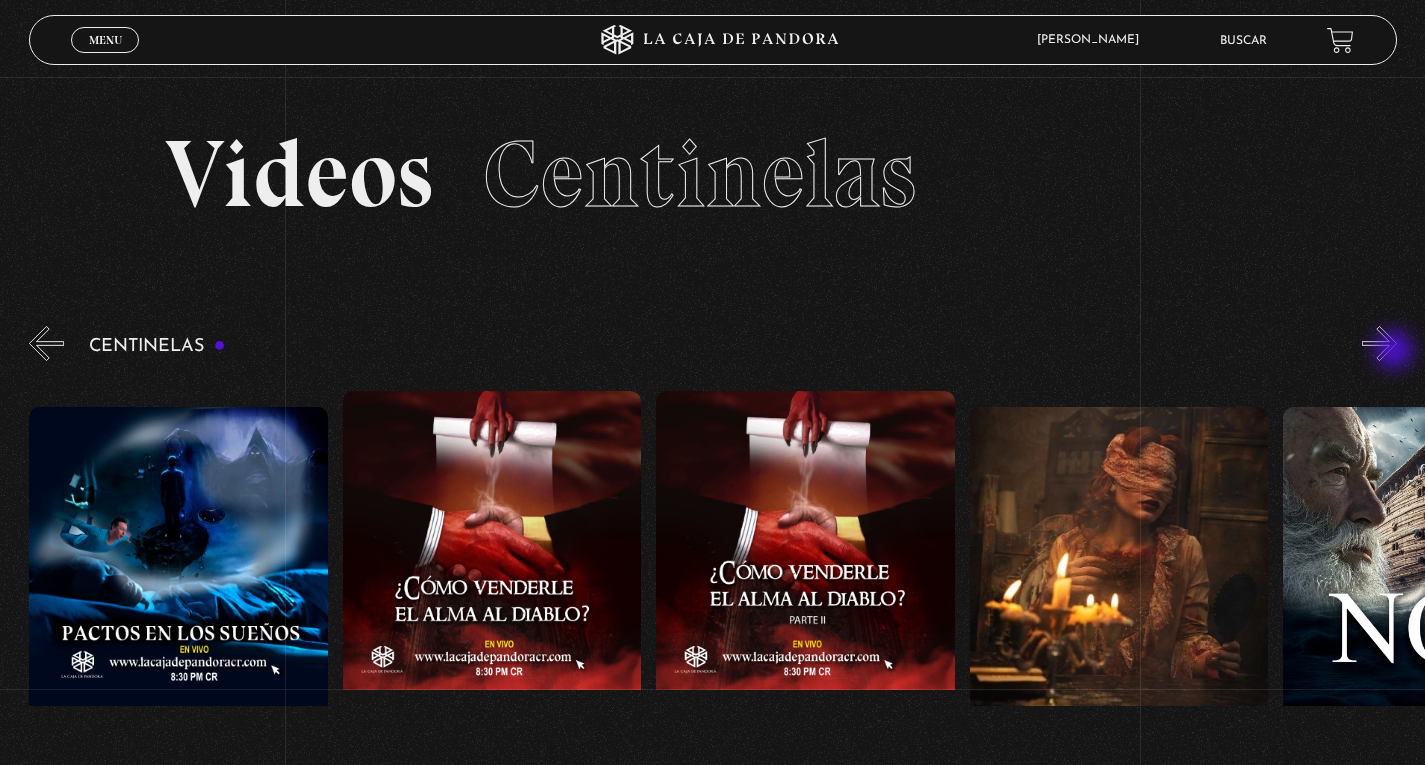 click on "»" at bounding box center [1379, 343] 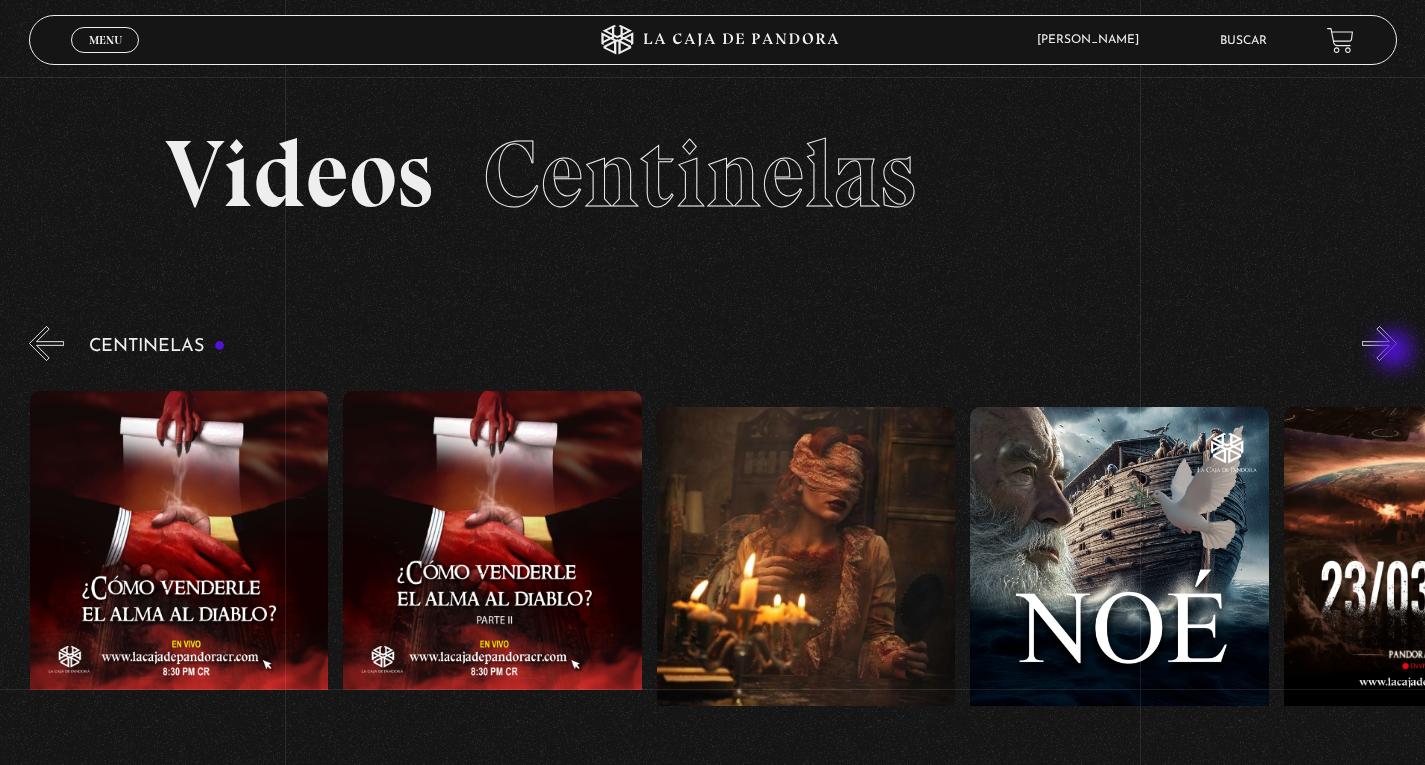 click on "»" at bounding box center (1379, 343) 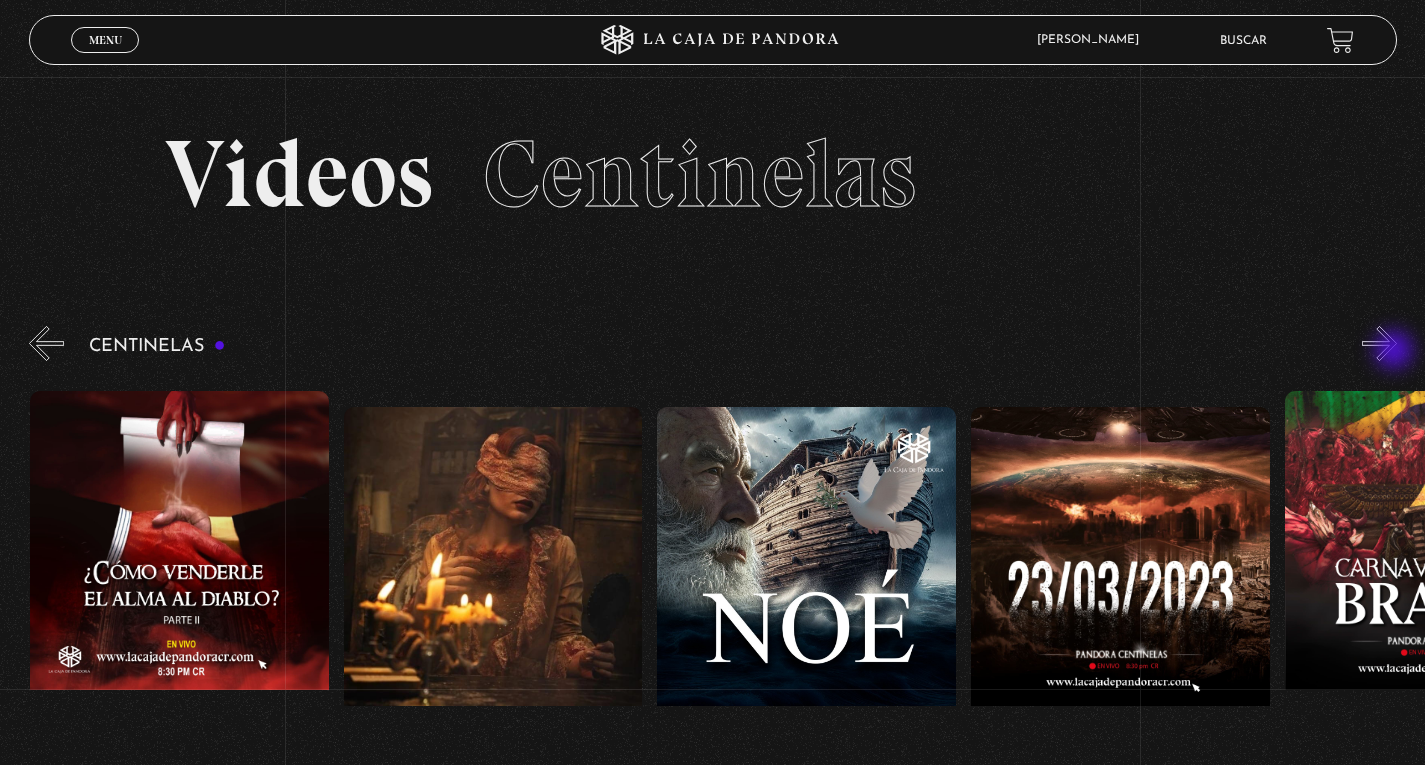 click on "»" at bounding box center (1379, 343) 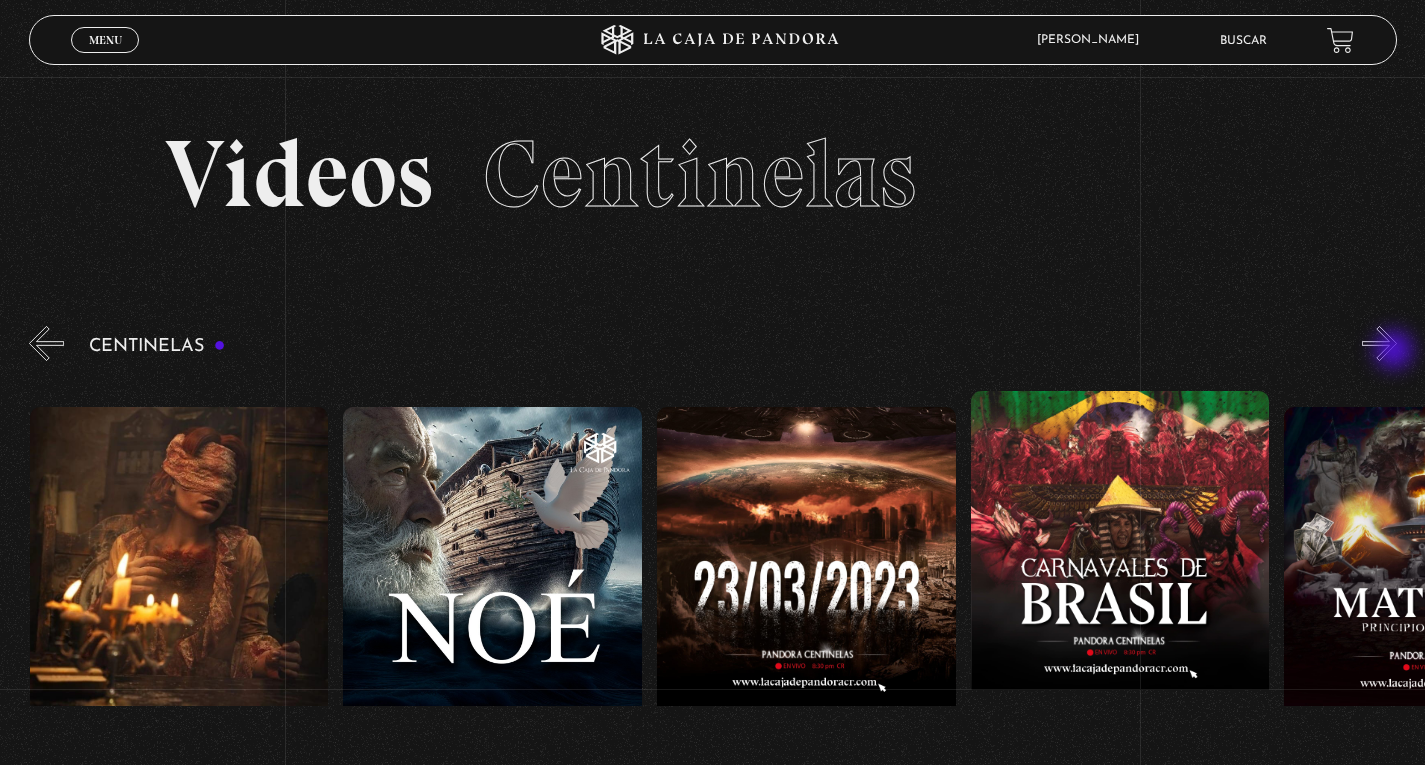 click on "»" at bounding box center [1379, 343] 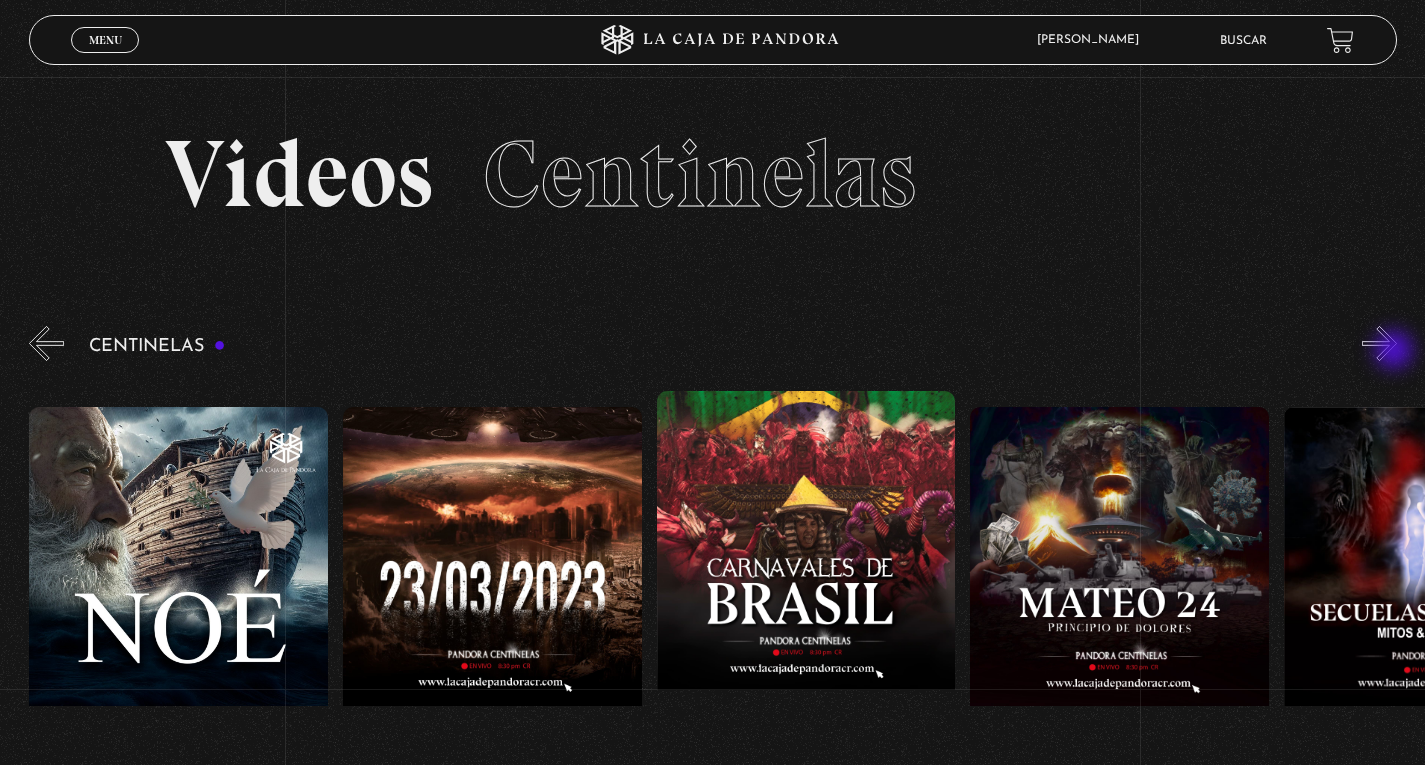 click on "»" at bounding box center [1379, 343] 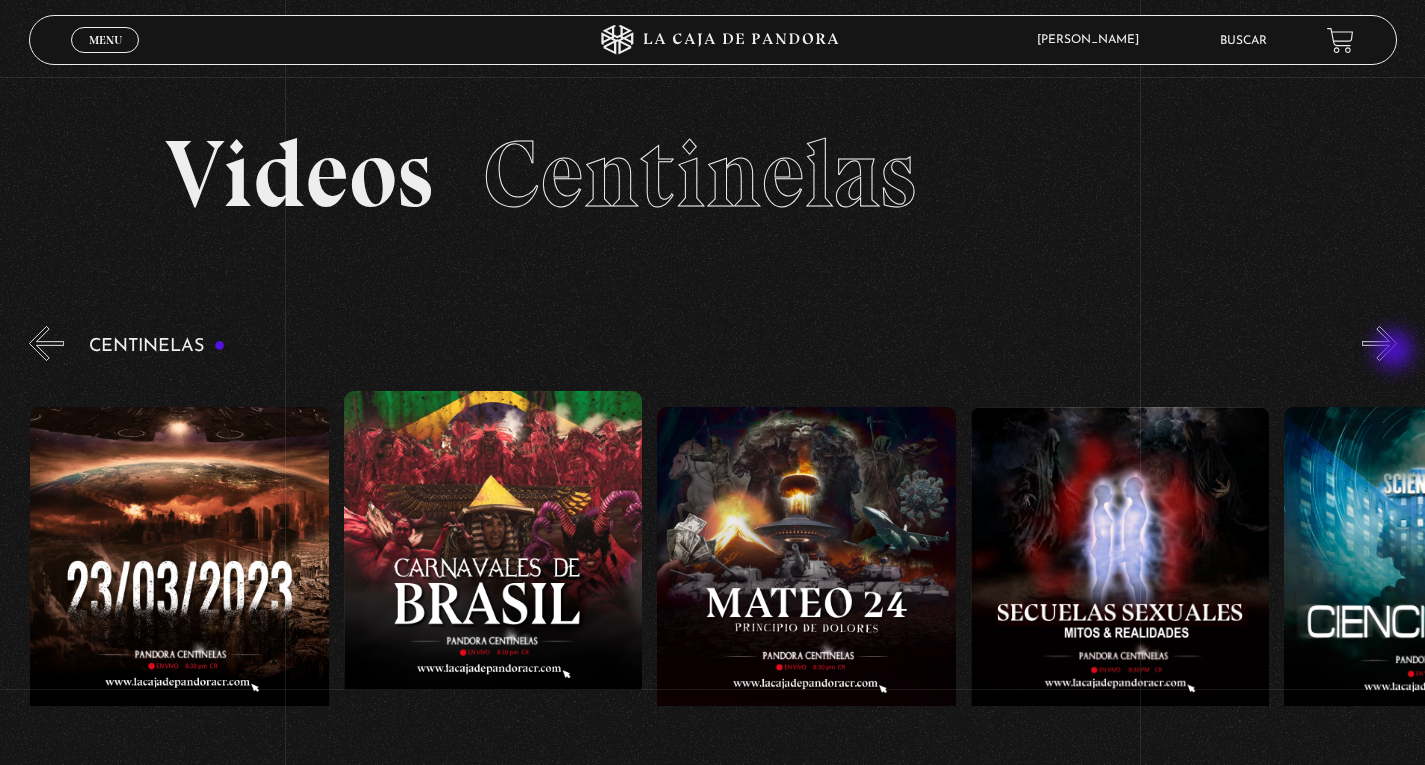 click on "»" at bounding box center [1379, 343] 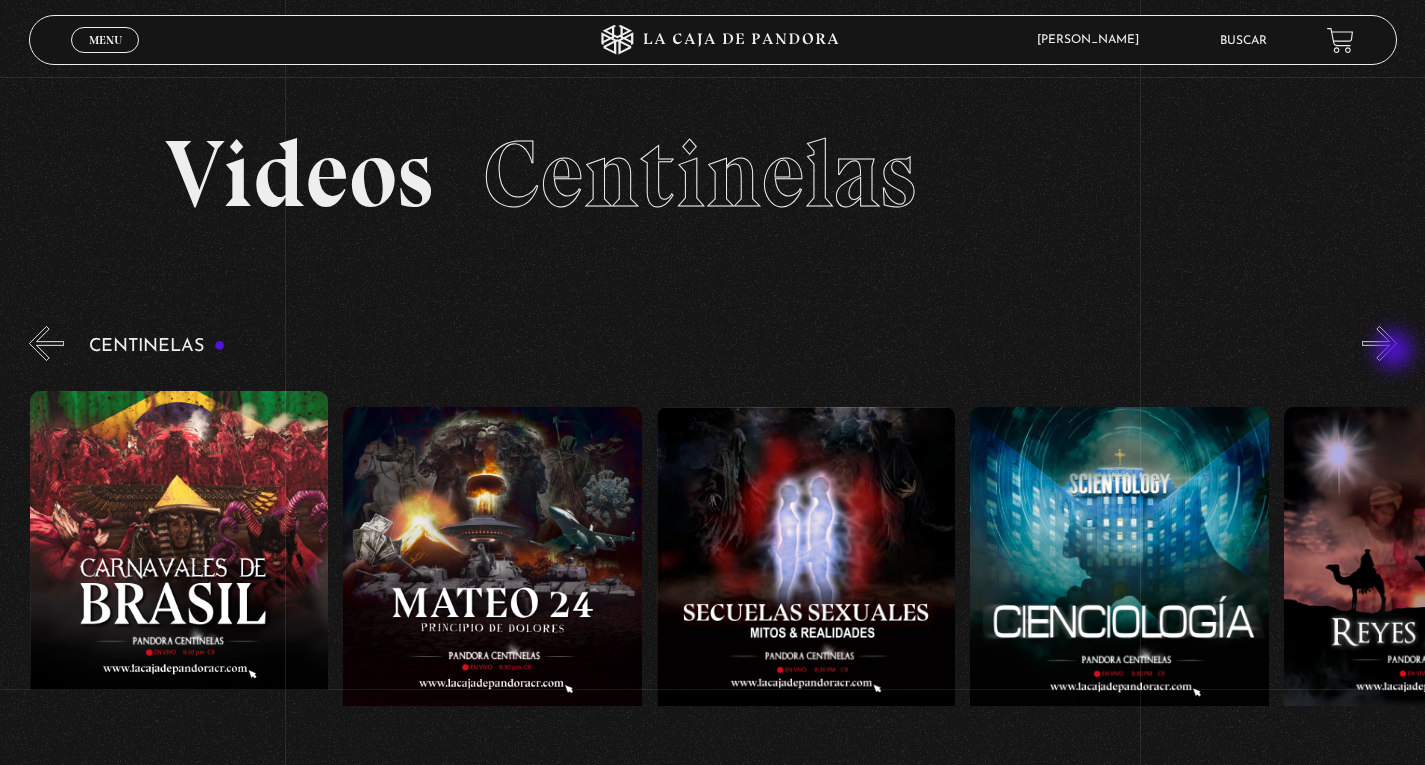 click on "»" at bounding box center [1379, 343] 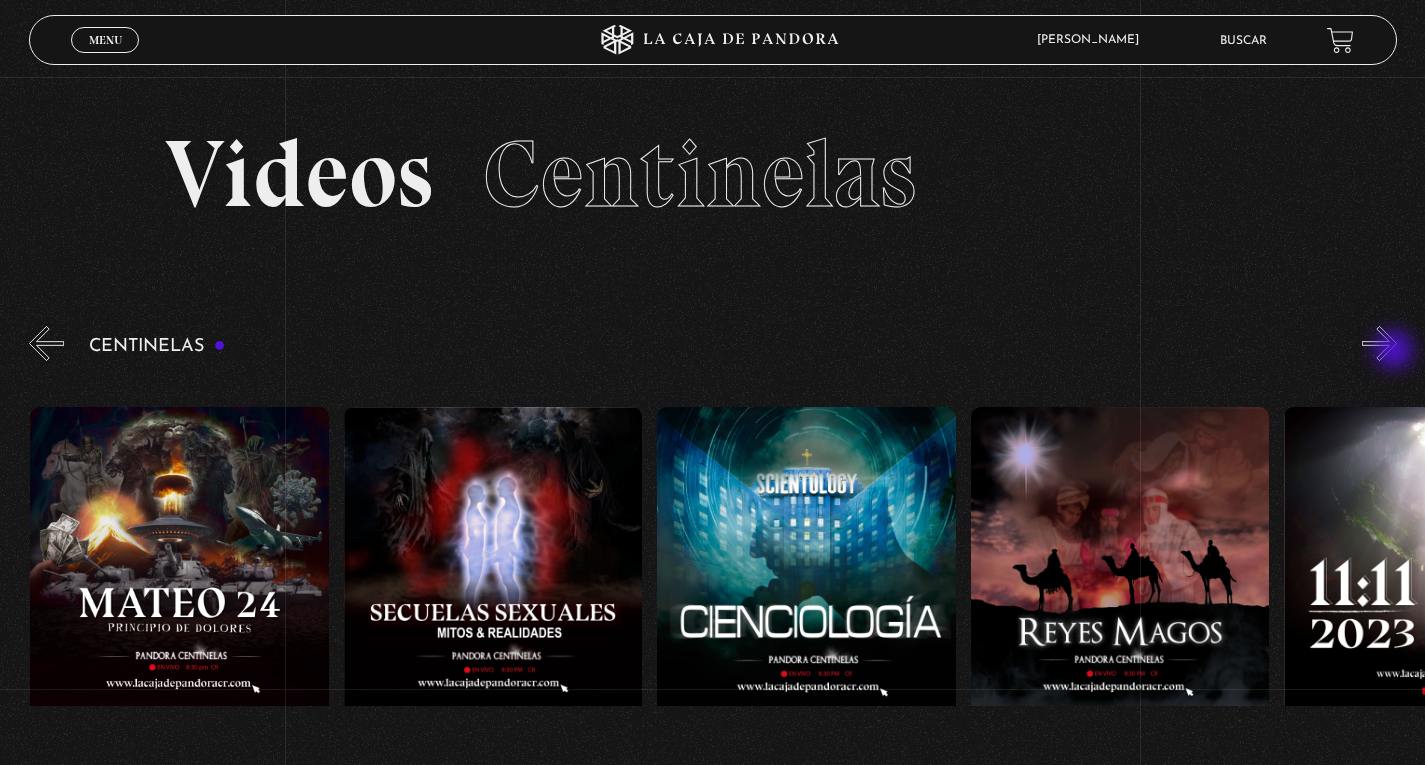 click on "»" at bounding box center [1379, 343] 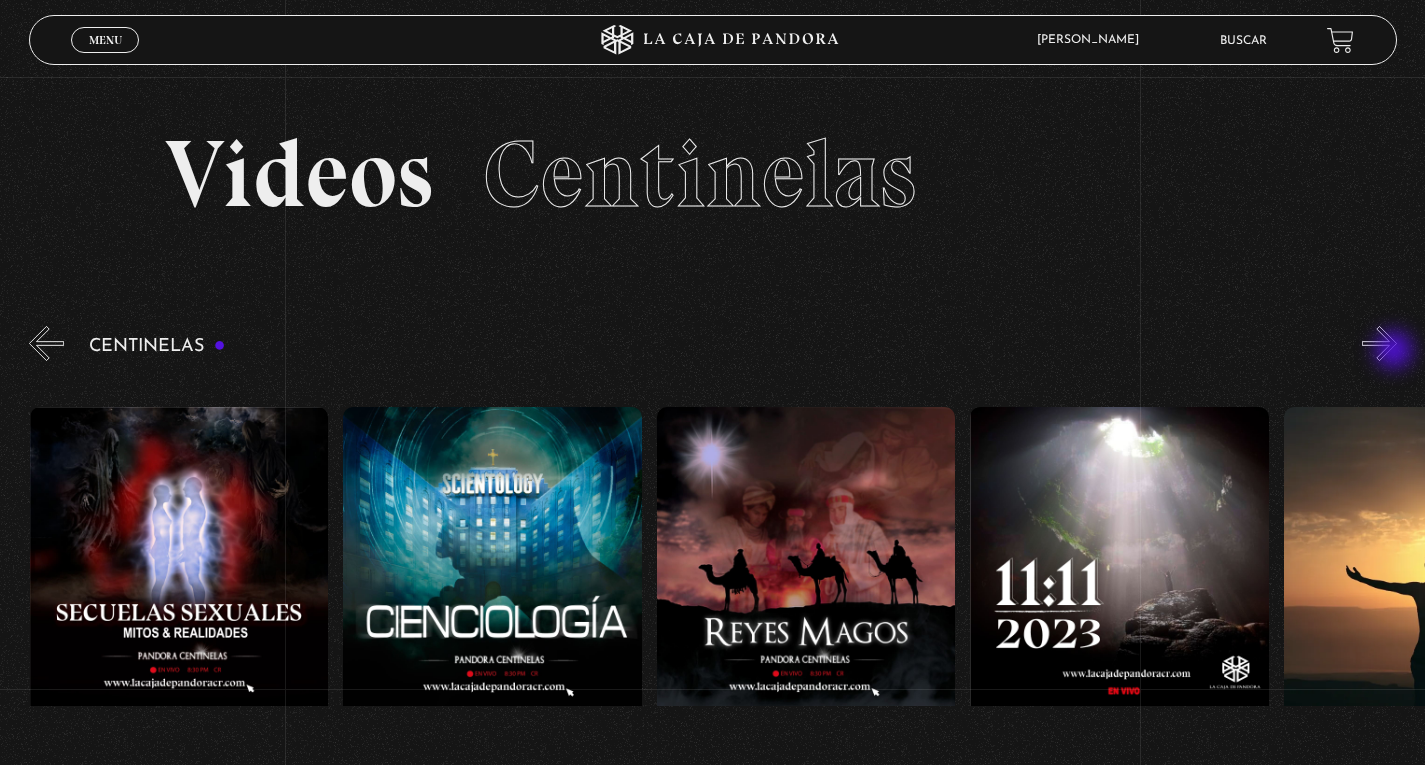 click on "»" at bounding box center (1379, 343) 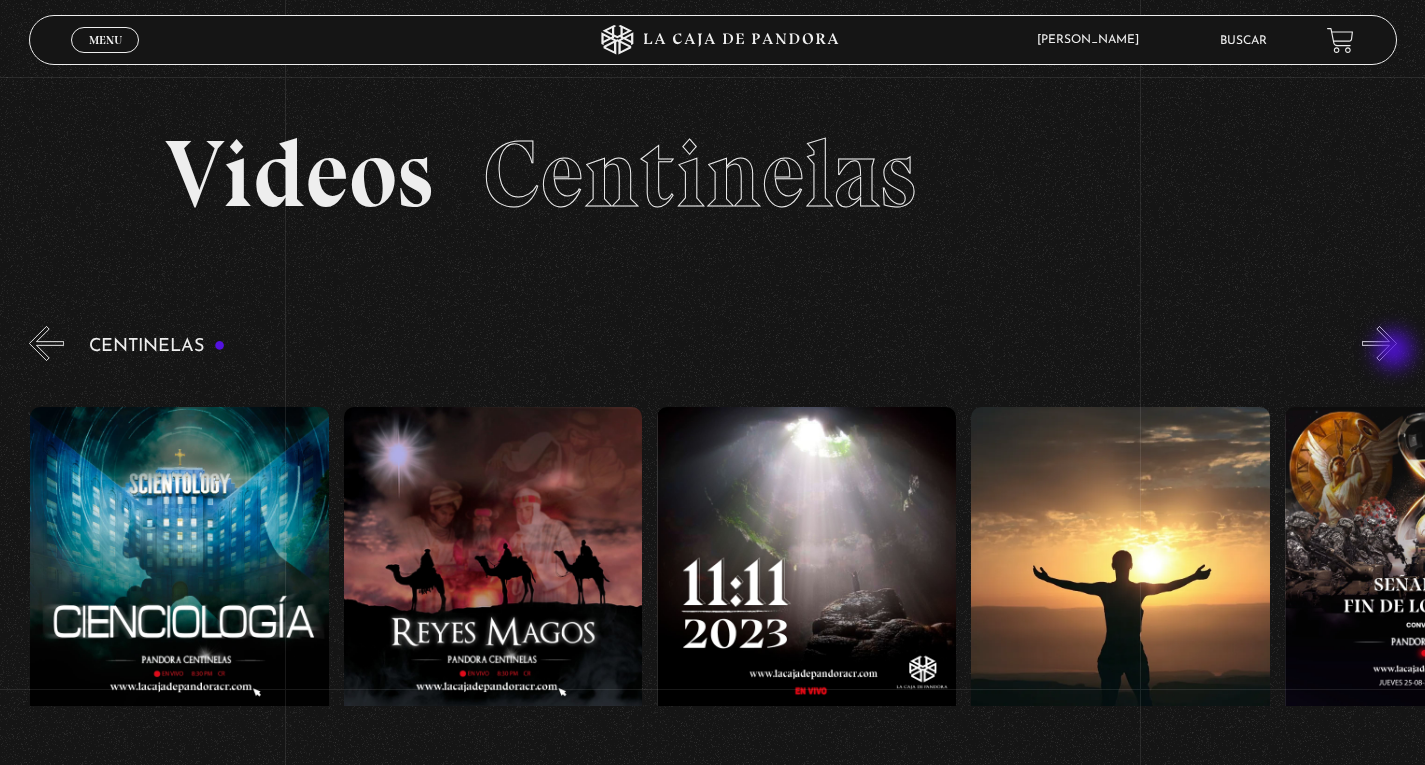 scroll, scrollTop: 0, scrollLeft: 13796, axis: horizontal 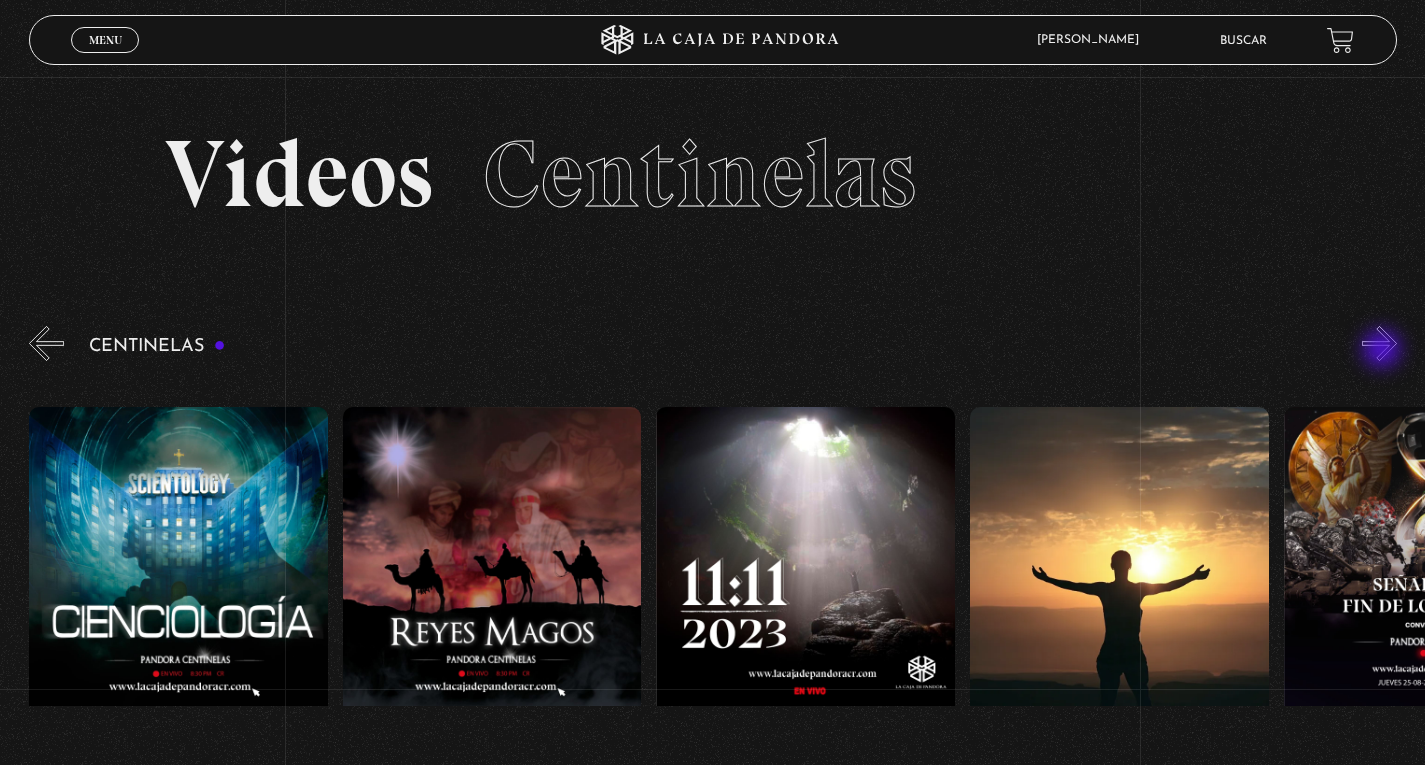 click on "»" at bounding box center (1379, 343) 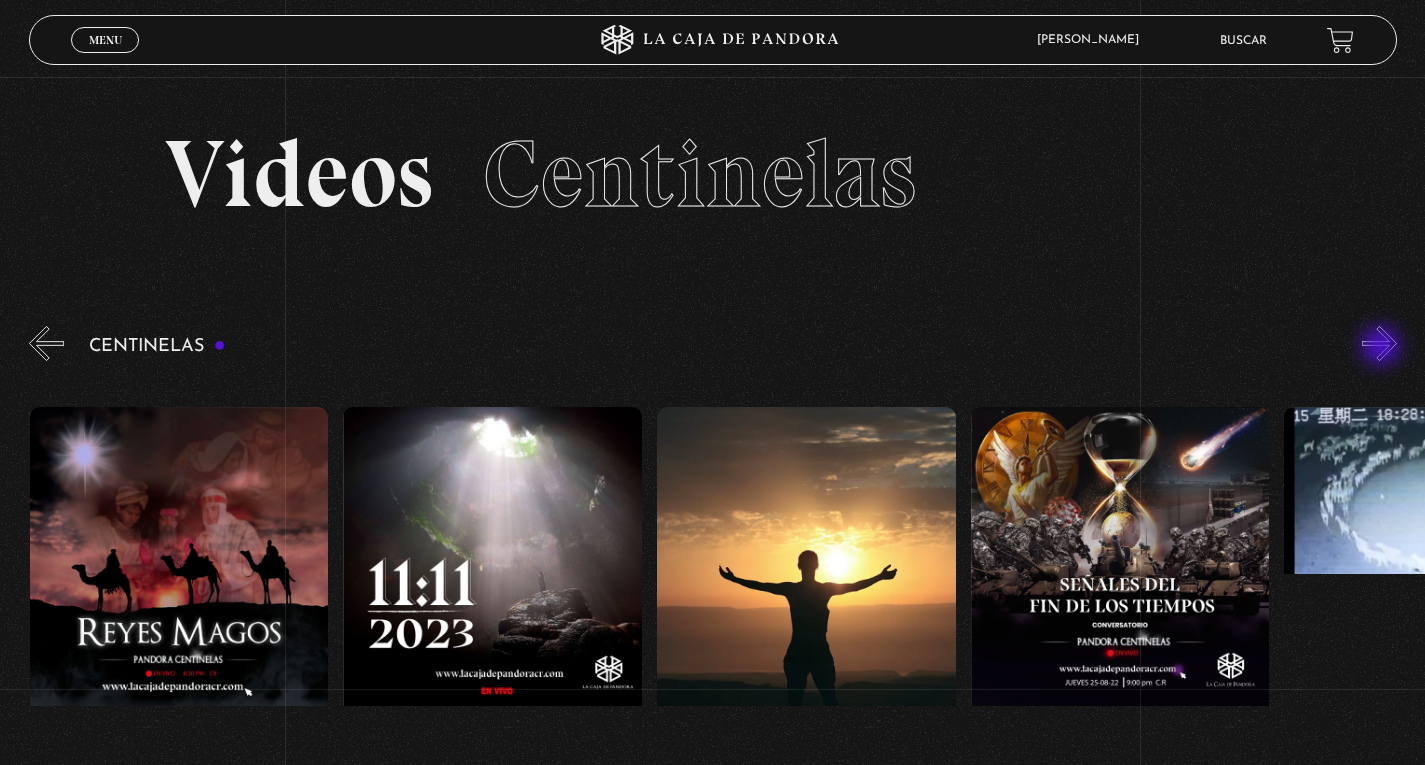 scroll, scrollTop: 0, scrollLeft: 14110, axis: horizontal 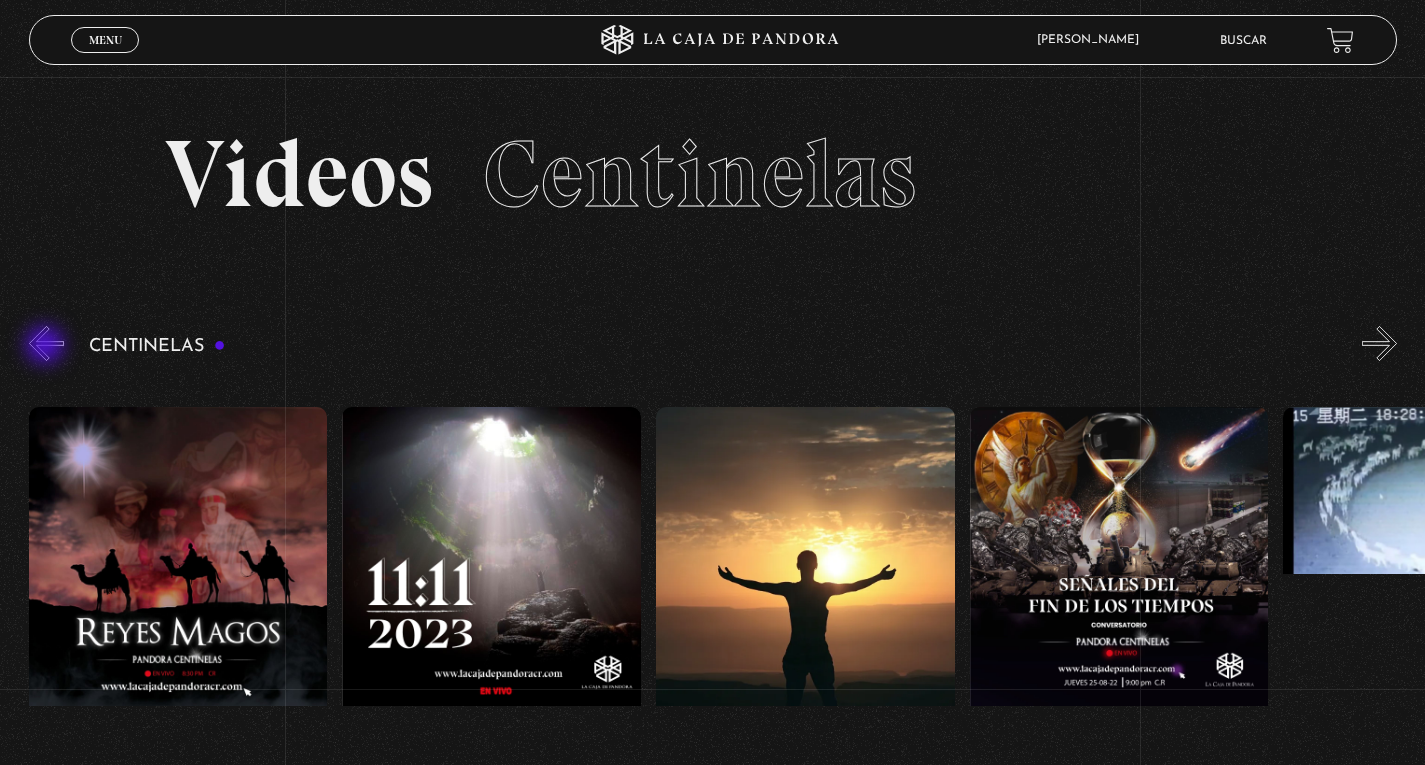 click on "«" at bounding box center [46, 343] 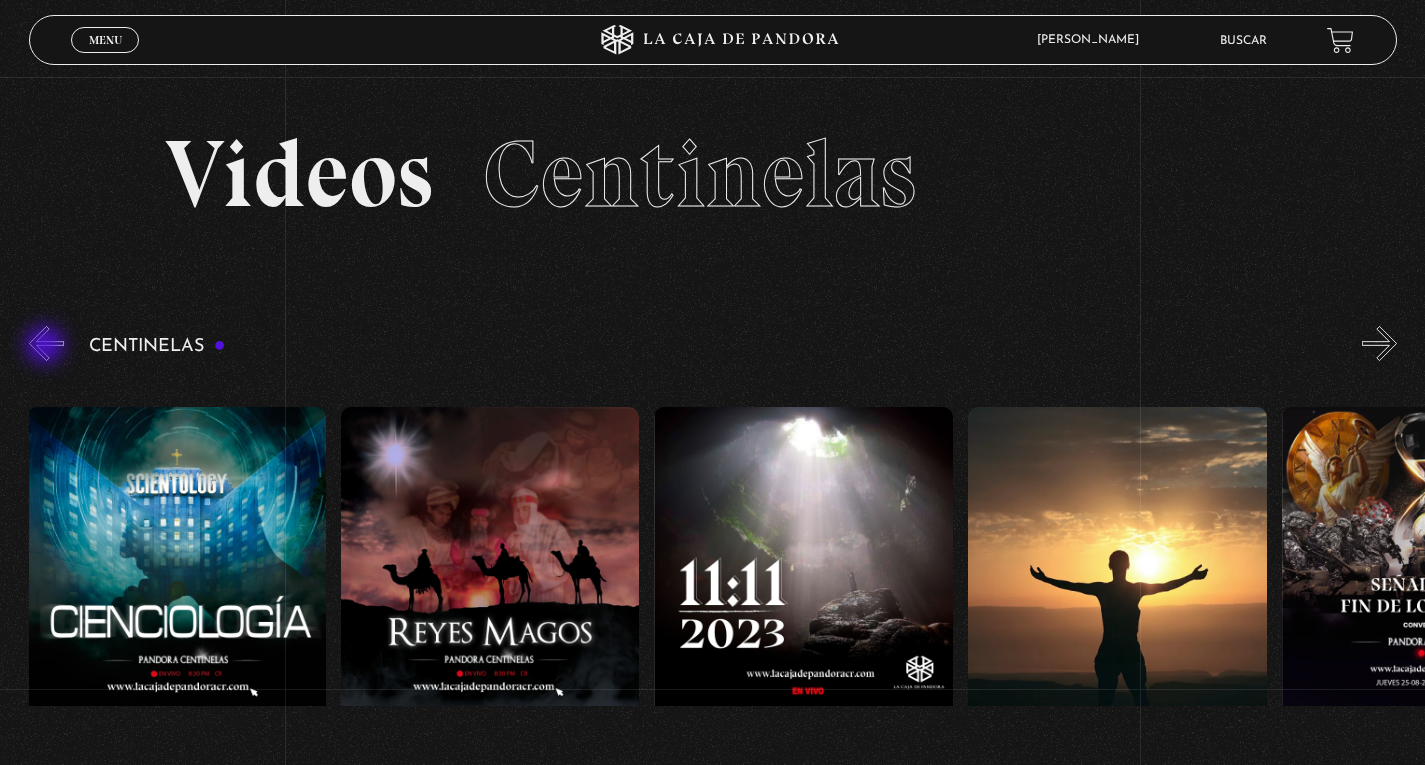 click on "«" at bounding box center [46, 343] 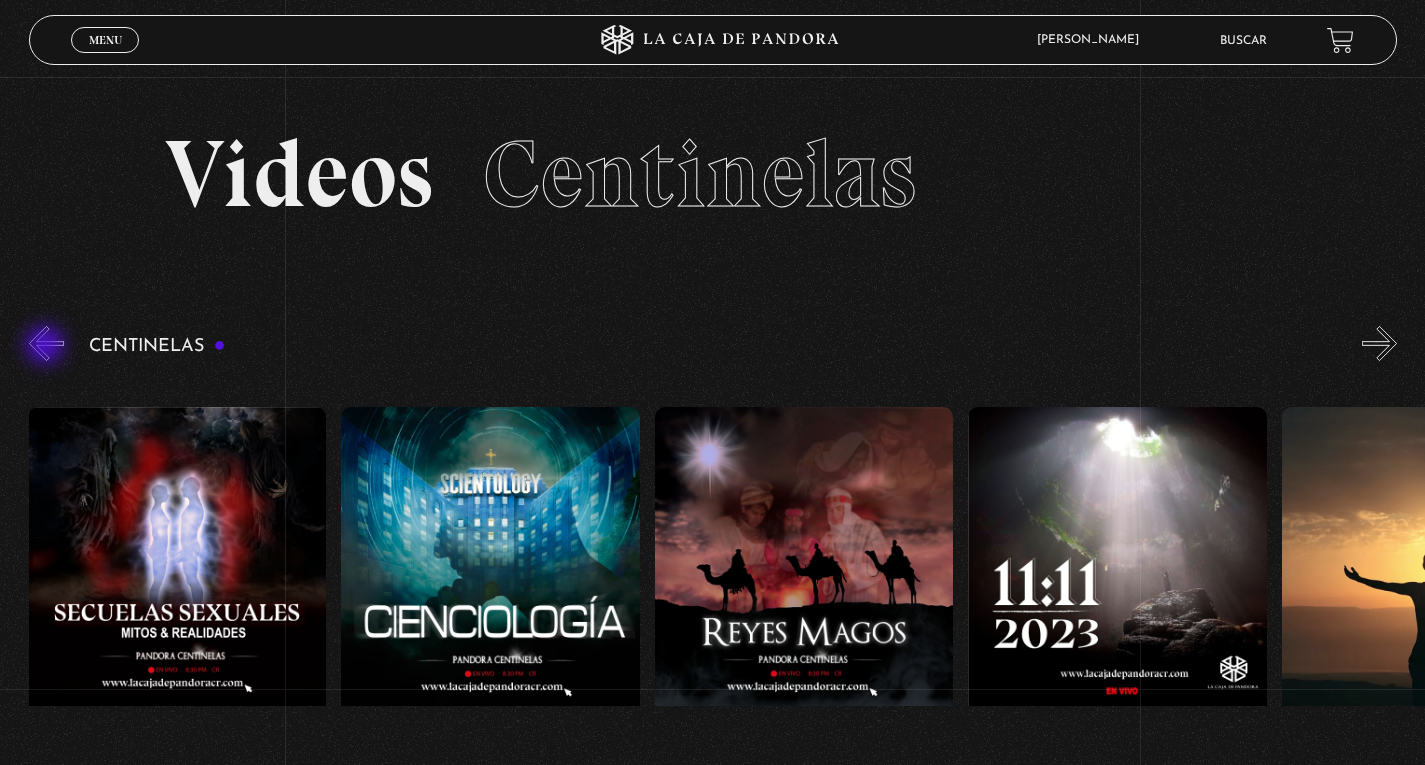 click on "«" at bounding box center (46, 343) 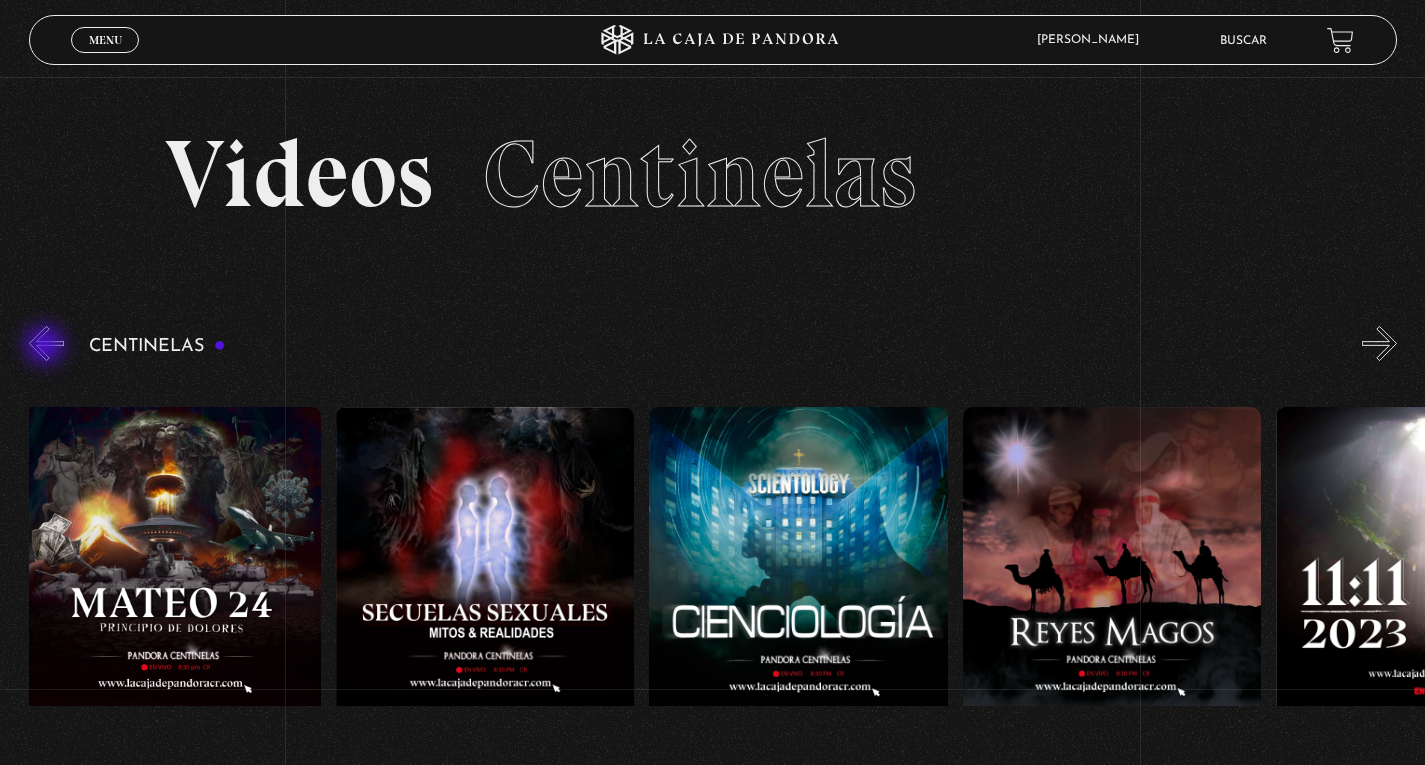 click on "«" at bounding box center [46, 343] 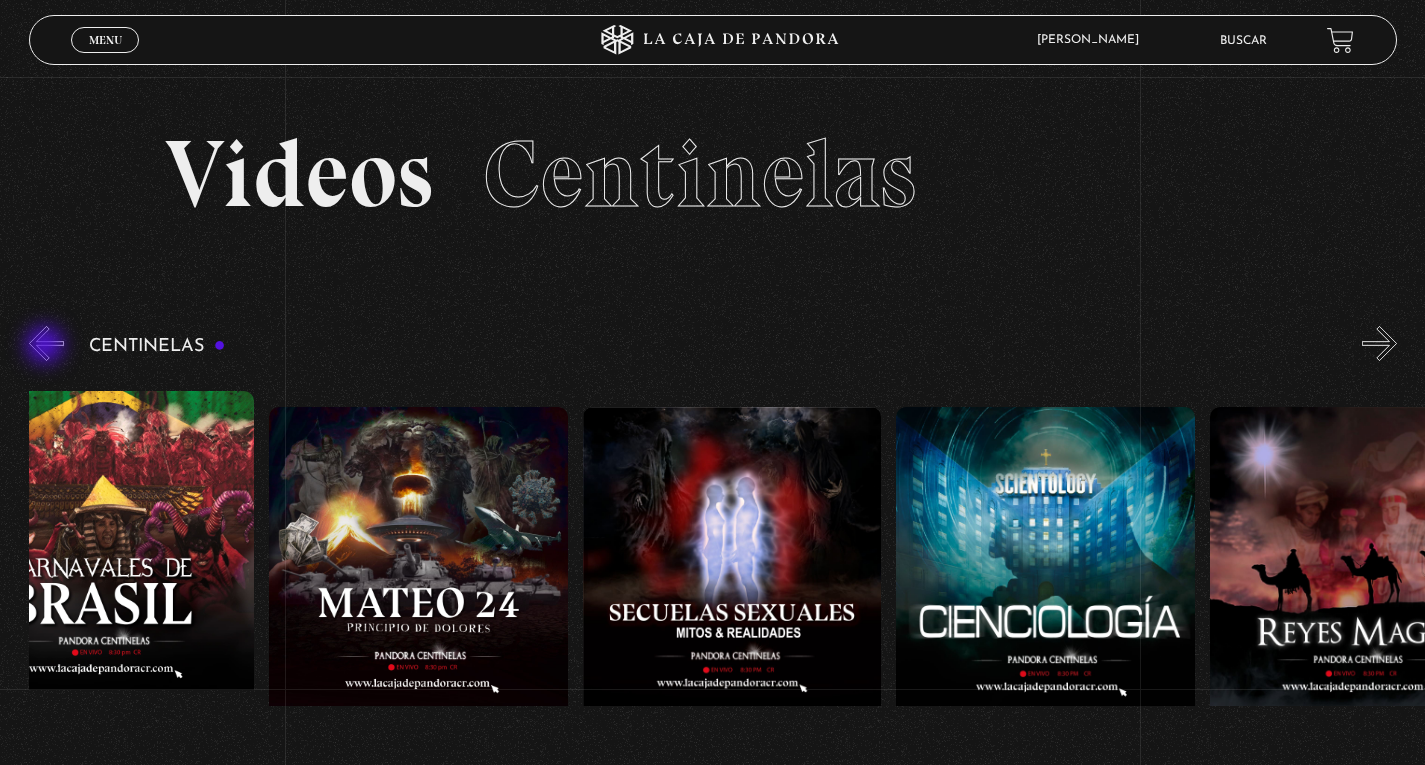 click on "«" at bounding box center (46, 343) 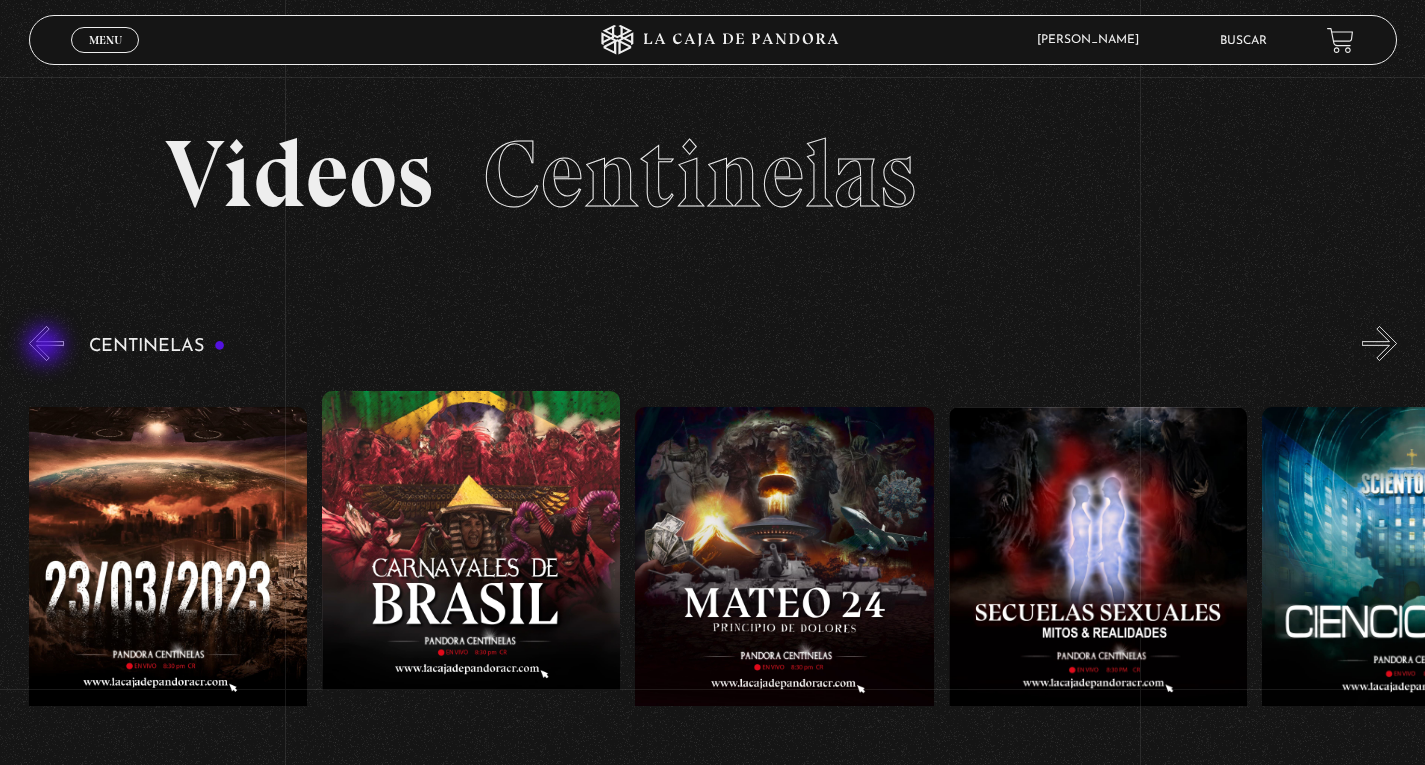 click on "«" at bounding box center [46, 343] 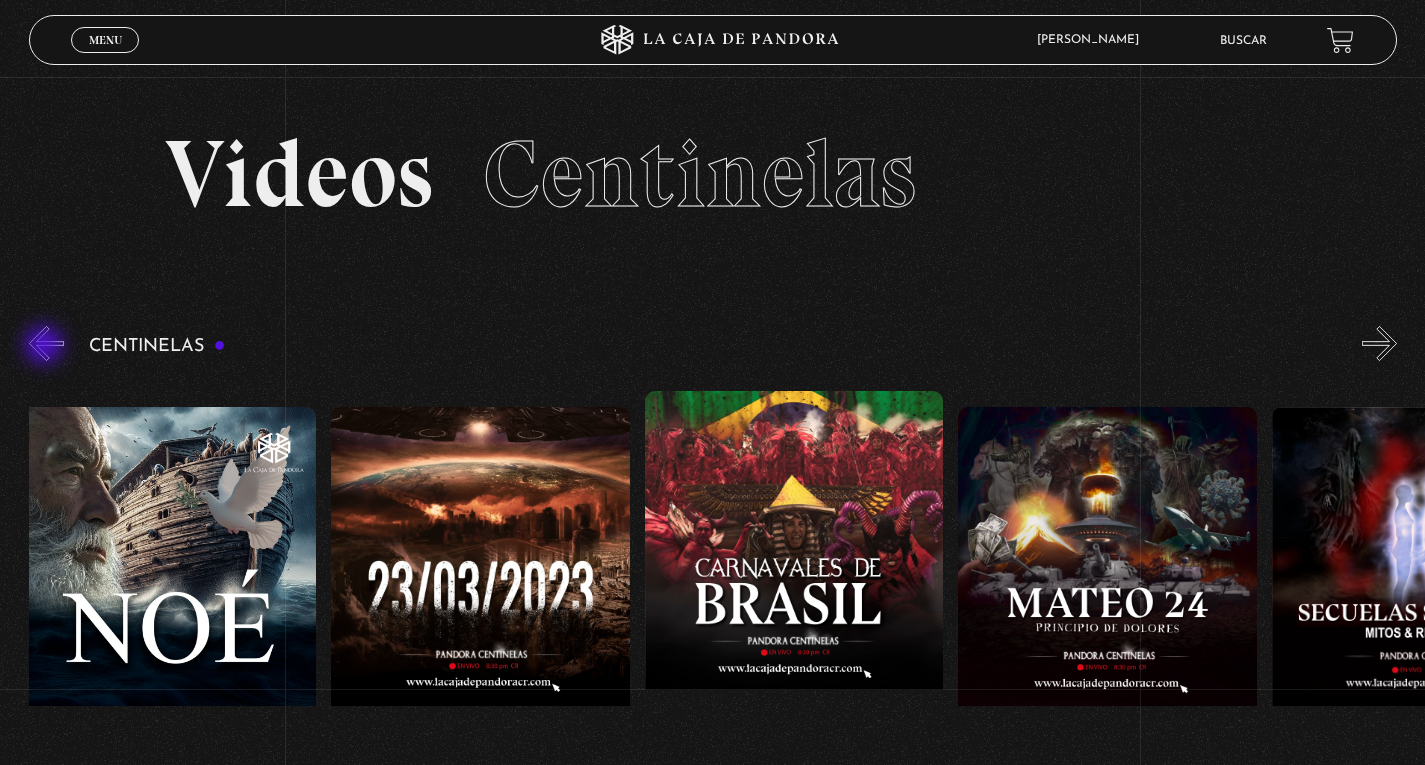 click on "«" at bounding box center [46, 343] 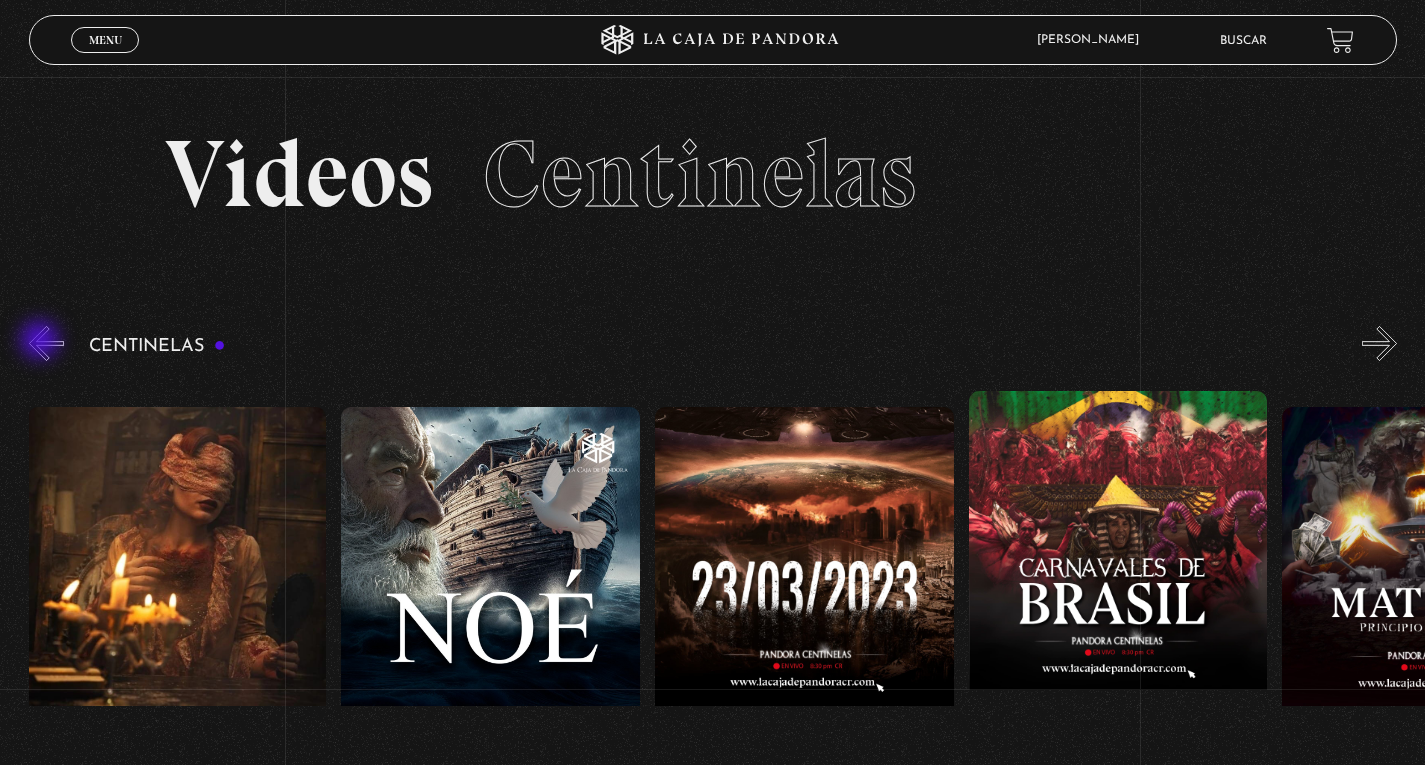 click on "«" at bounding box center (46, 343) 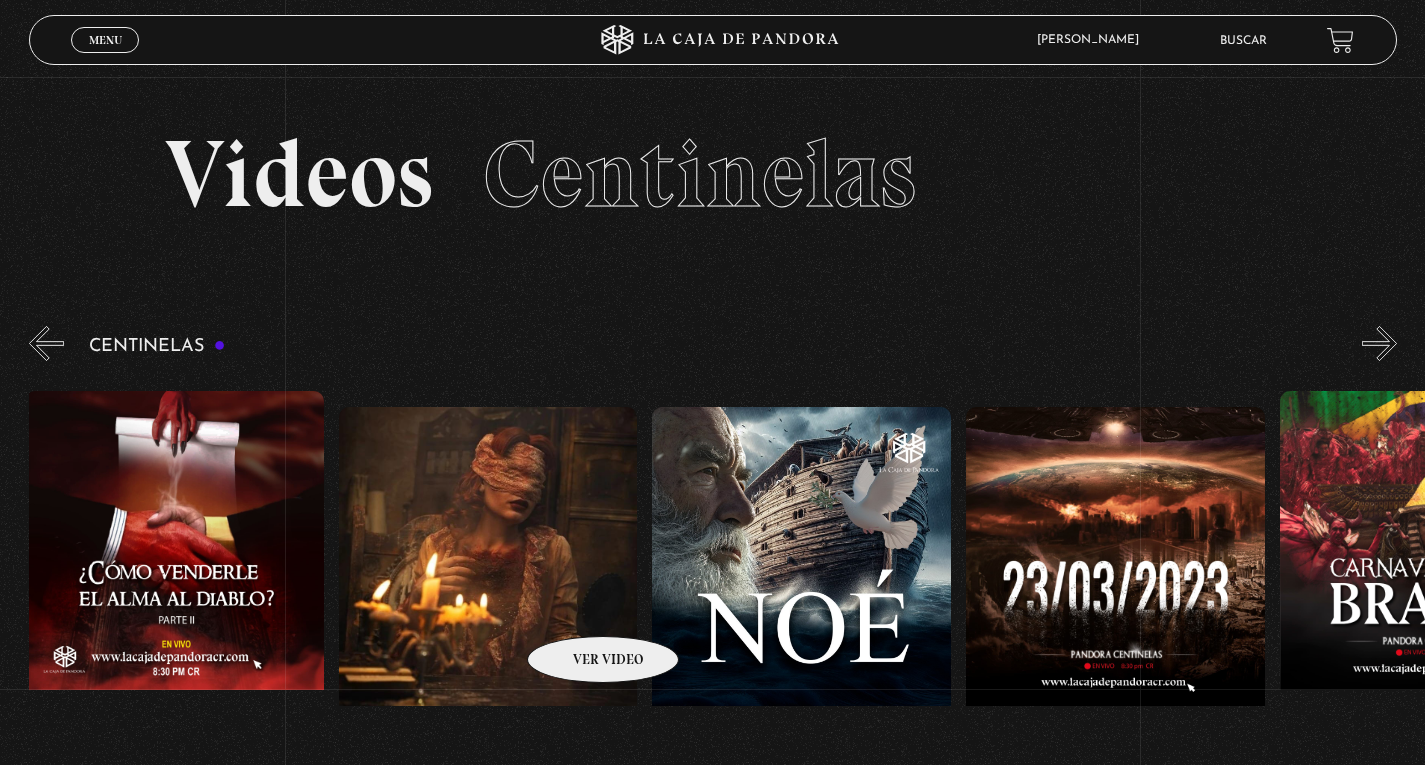 scroll, scrollTop: 0, scrollLeft: 11602, axis: horizontal 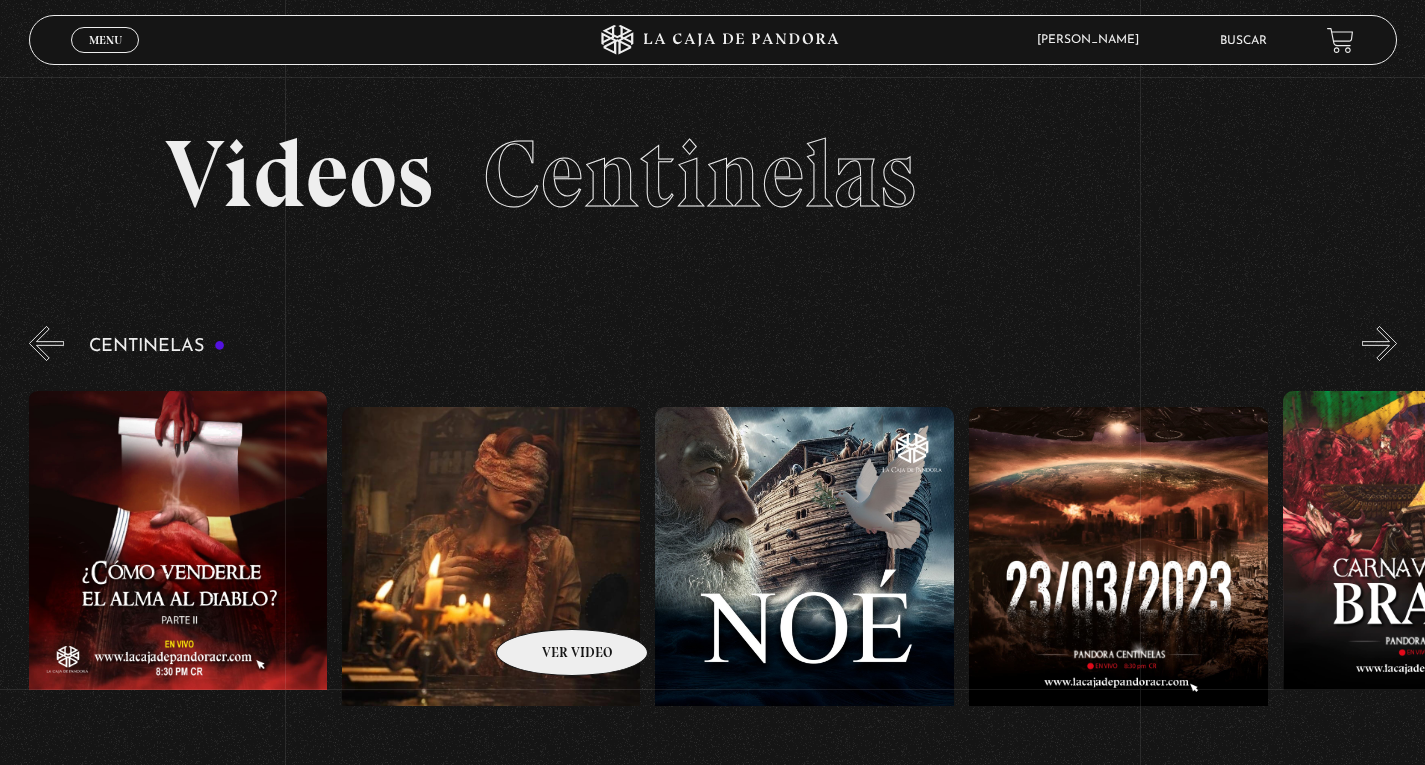 click at bounding box center (491, 587) 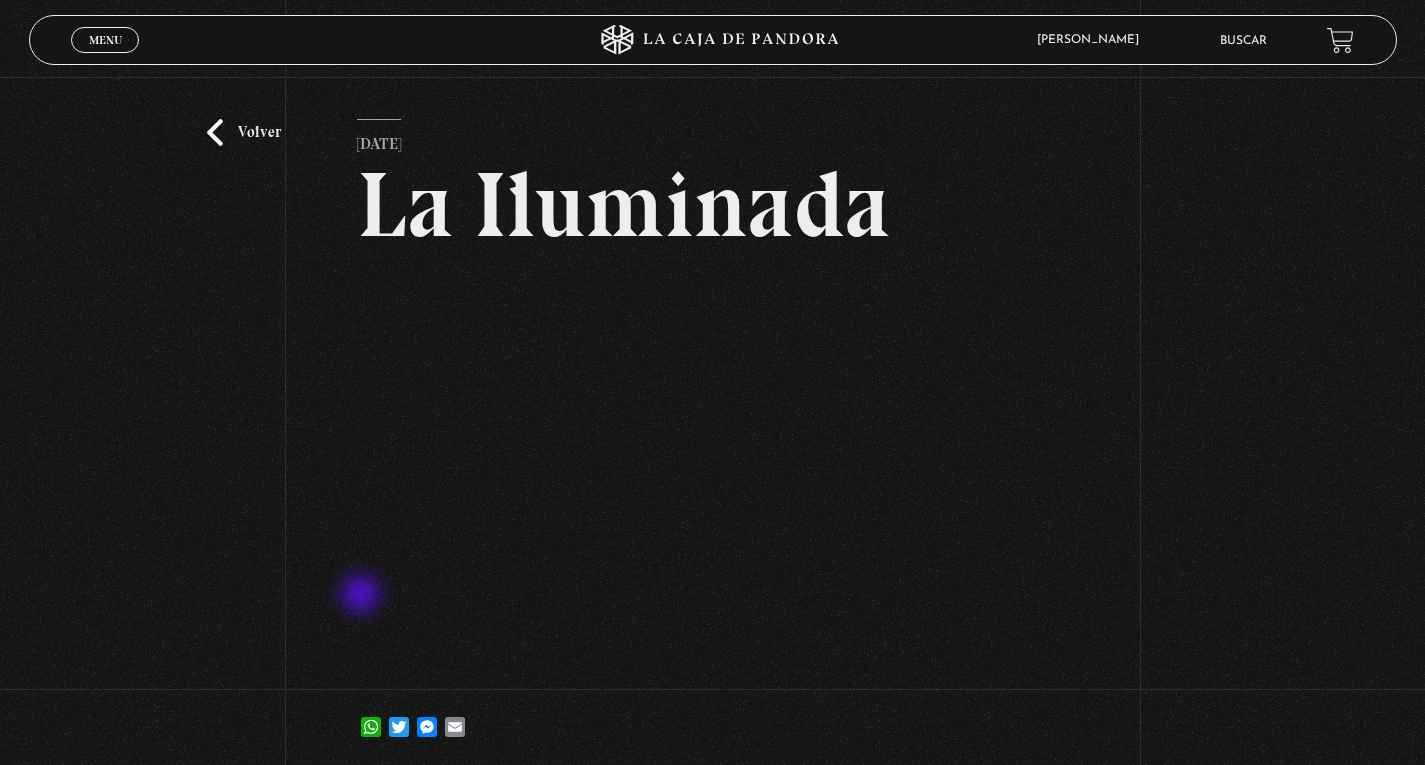 scroll, scrollTop: 0, scrollLeft: 0, axis: both 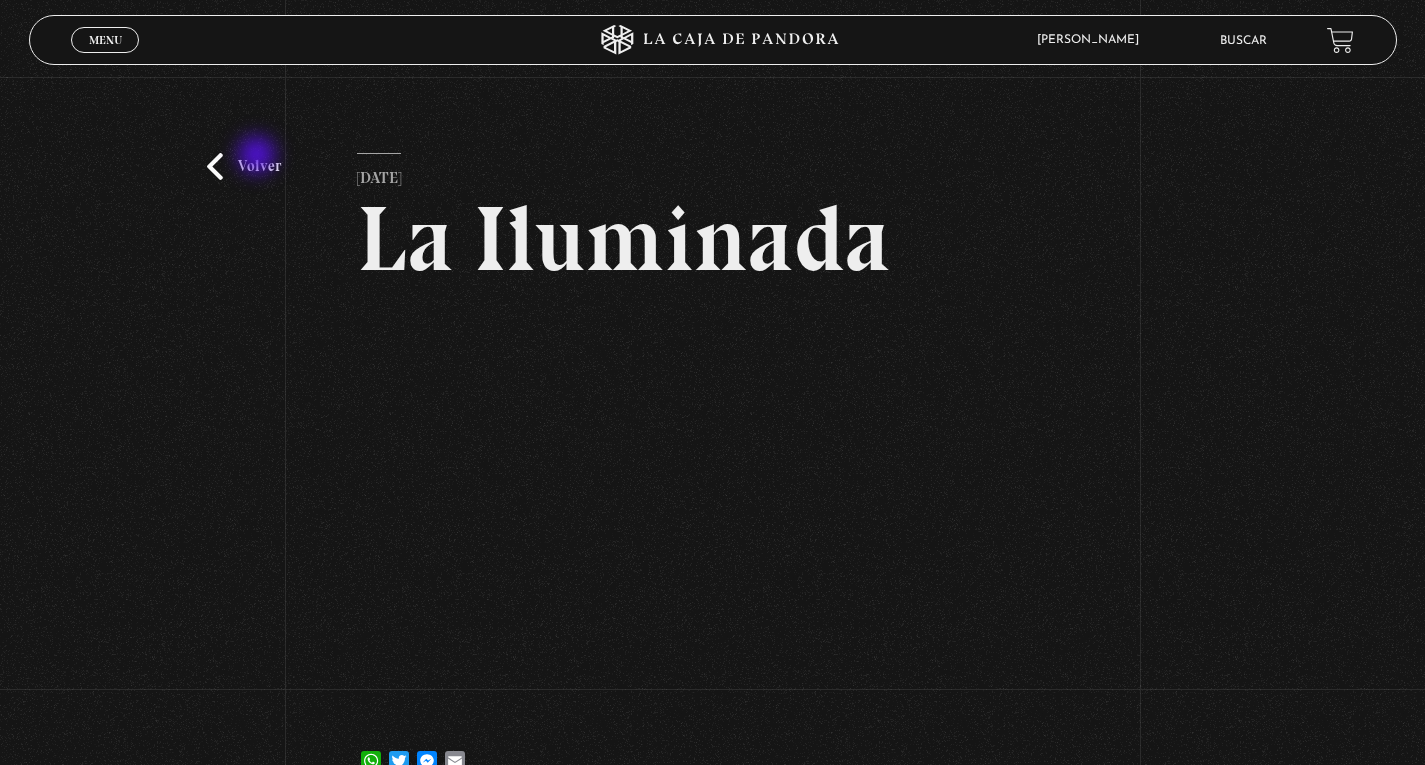 click on "Volver" at bounding box center (244, 166) 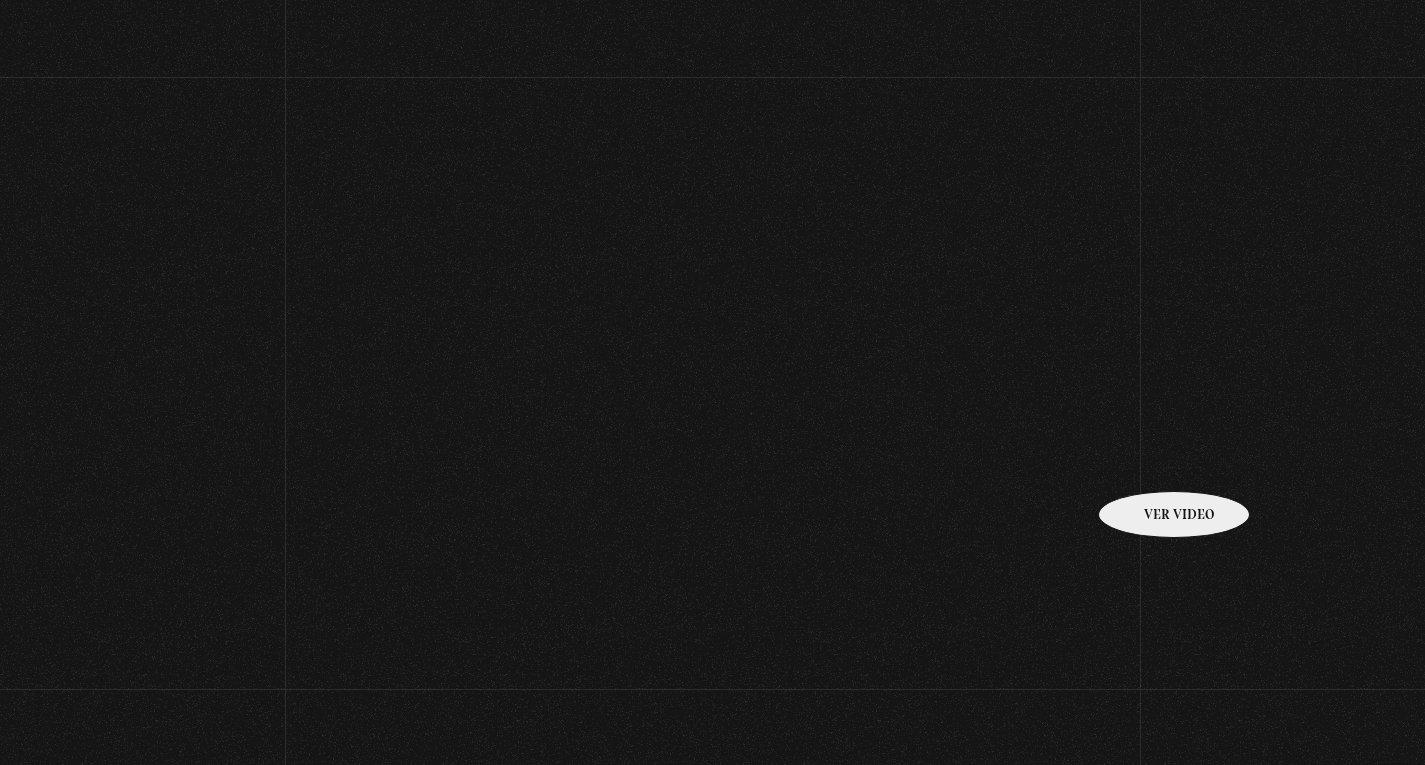 scroll, scrollTop: 0, scrollLeft: 0, axis: both 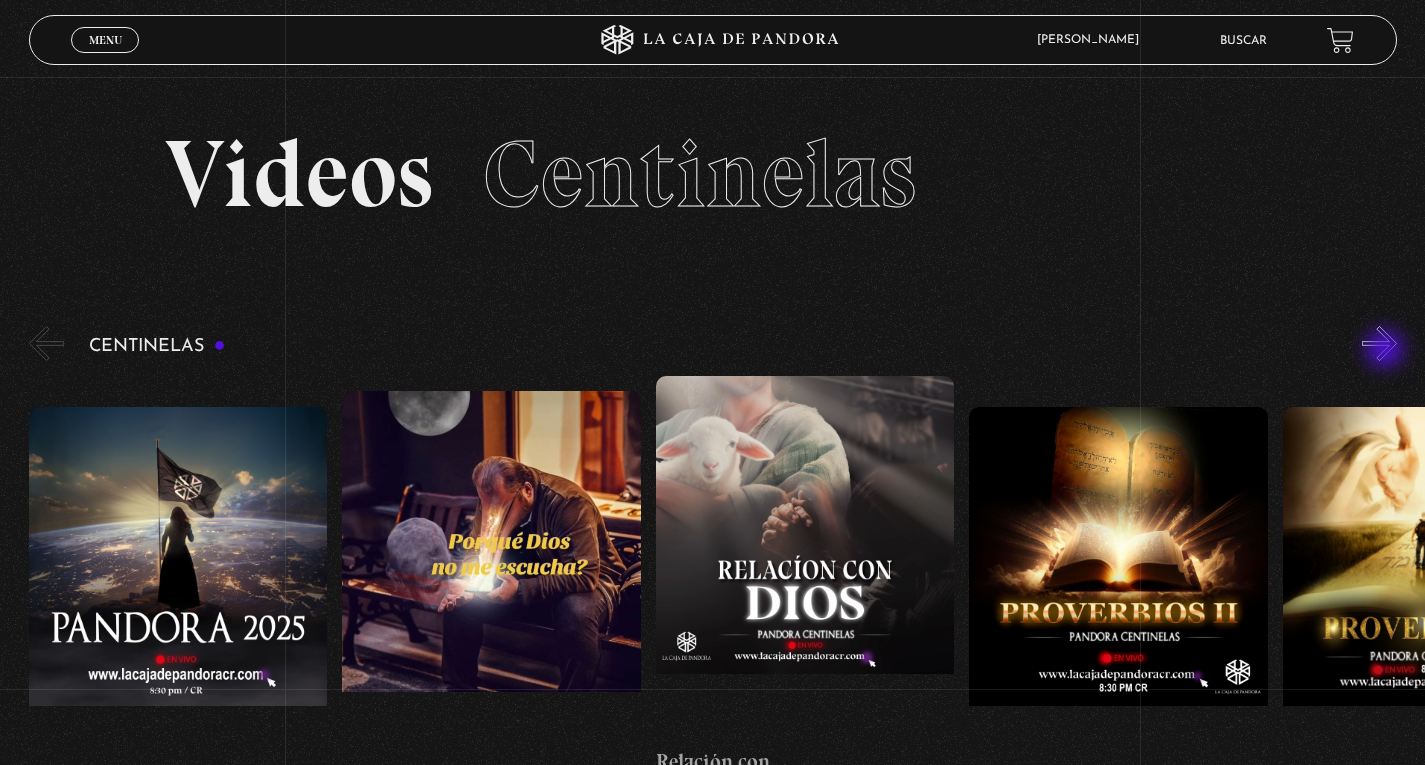click on "»" at bounding box center [1379, 343] 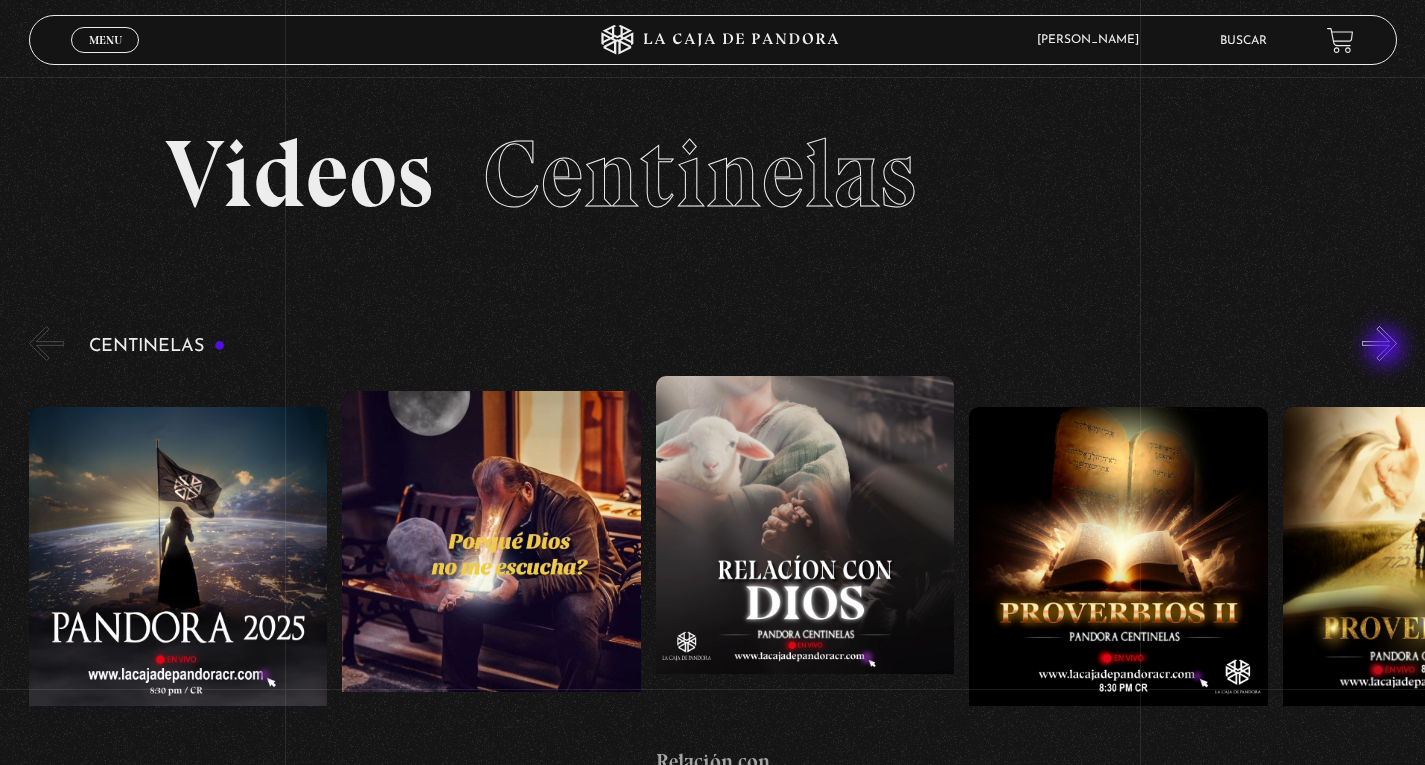 click on "»" at bounding box center [1379, 343] 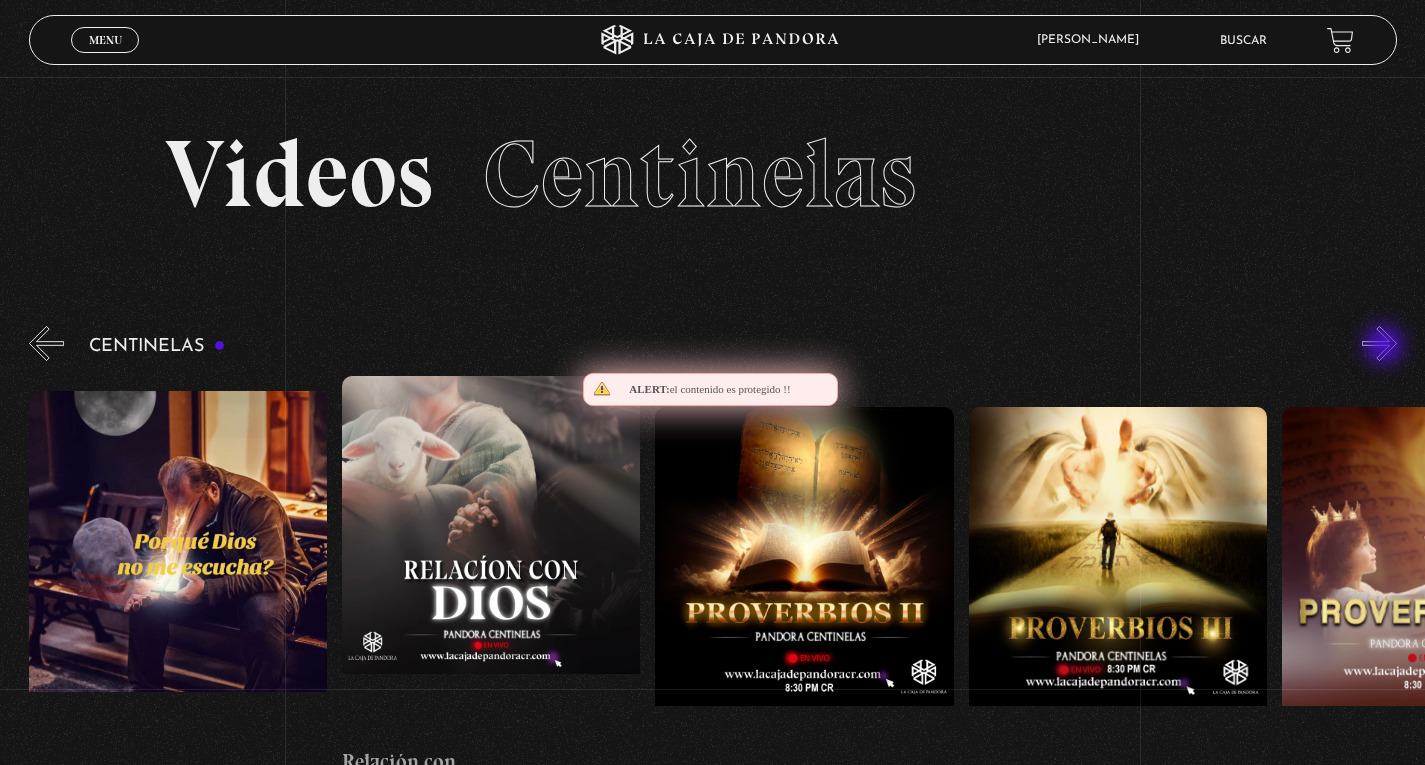 click on "»" at bounding box center (1379, 343) 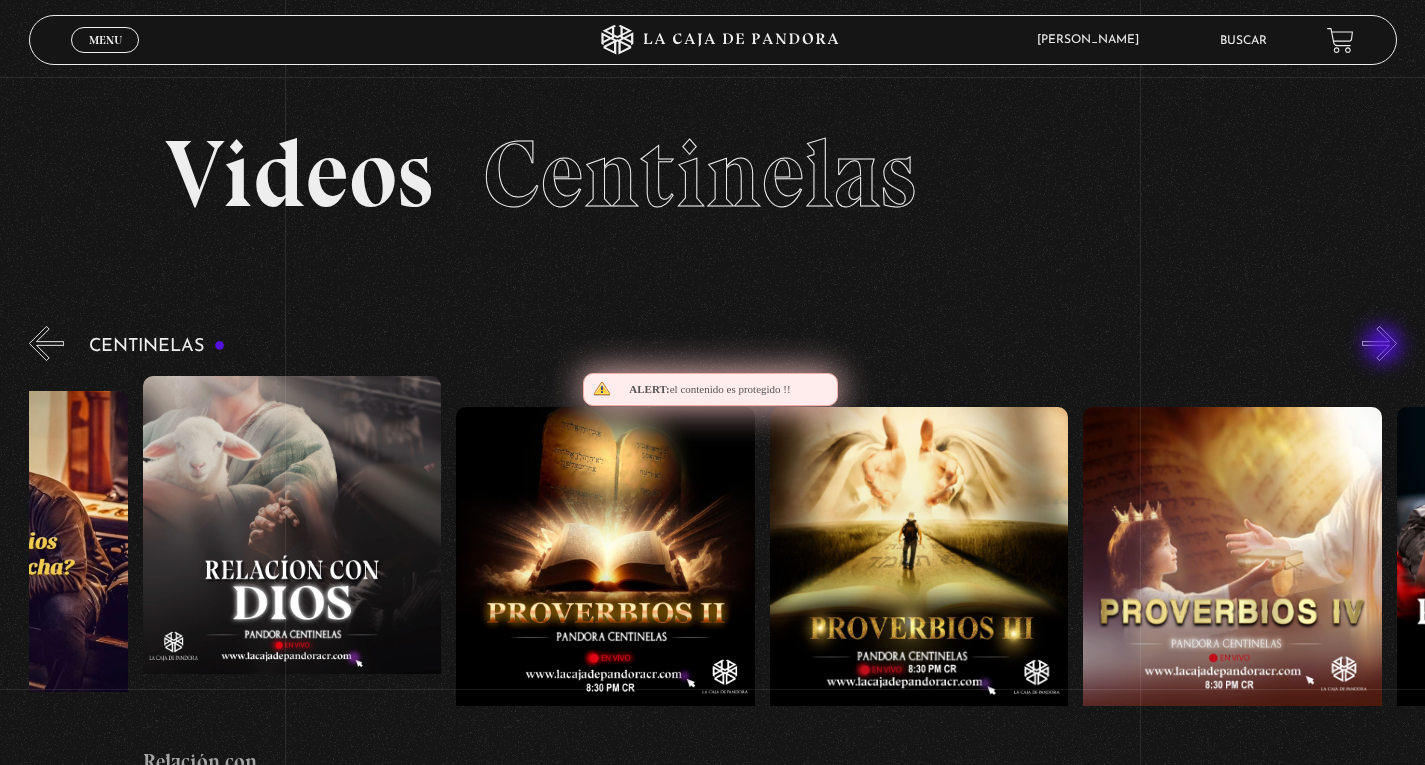 click on "»" at bounding box center (1379, 343) 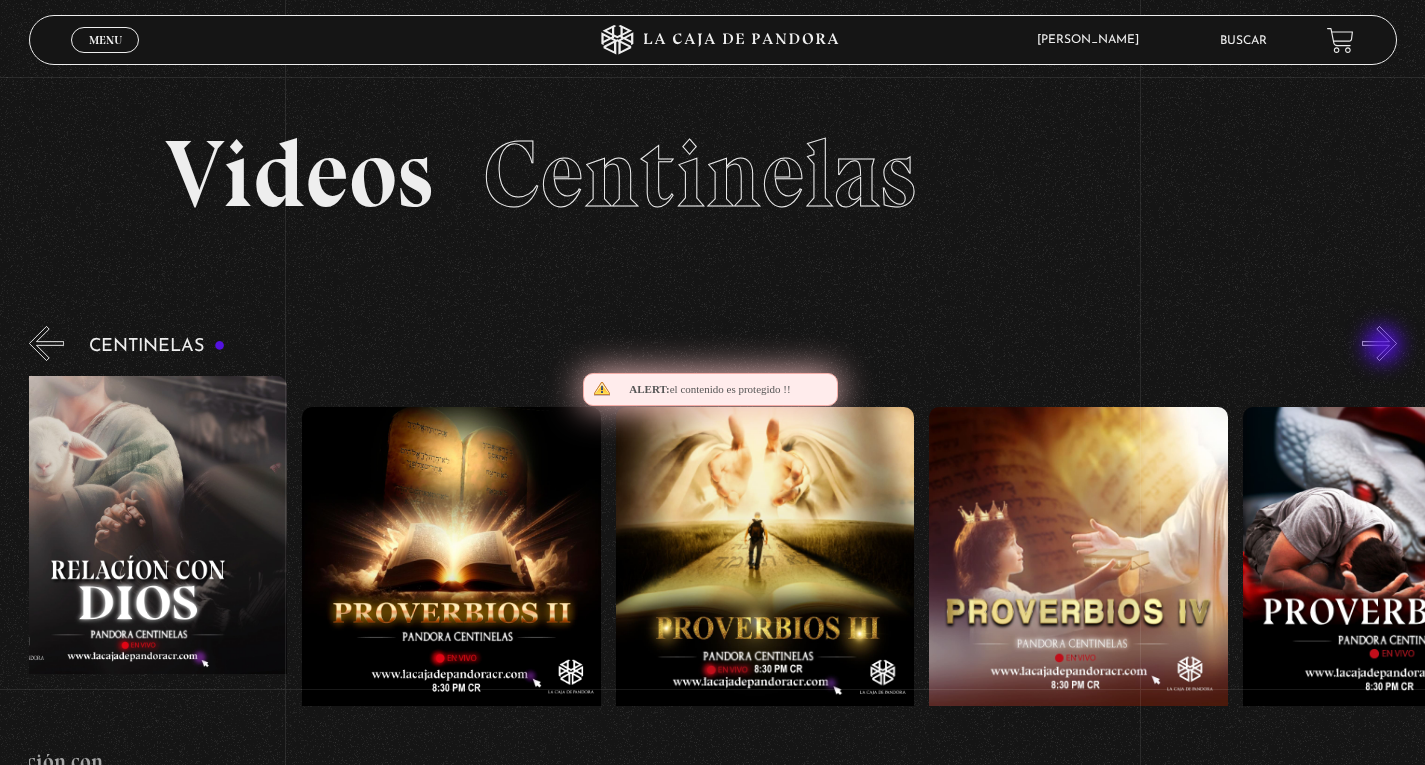 click on "»" at bounding box center (1379, 343) 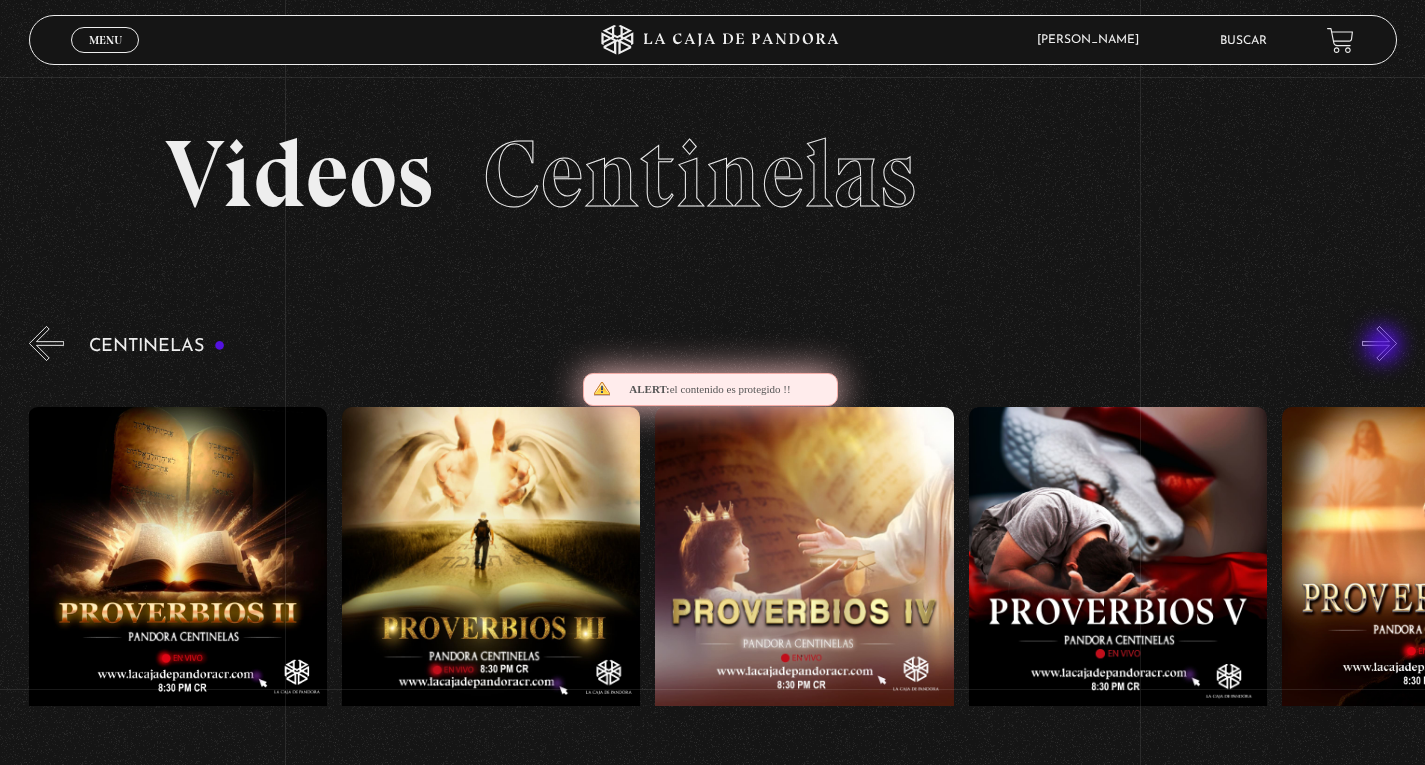 click on "»" at bounding box center (1379, 343) 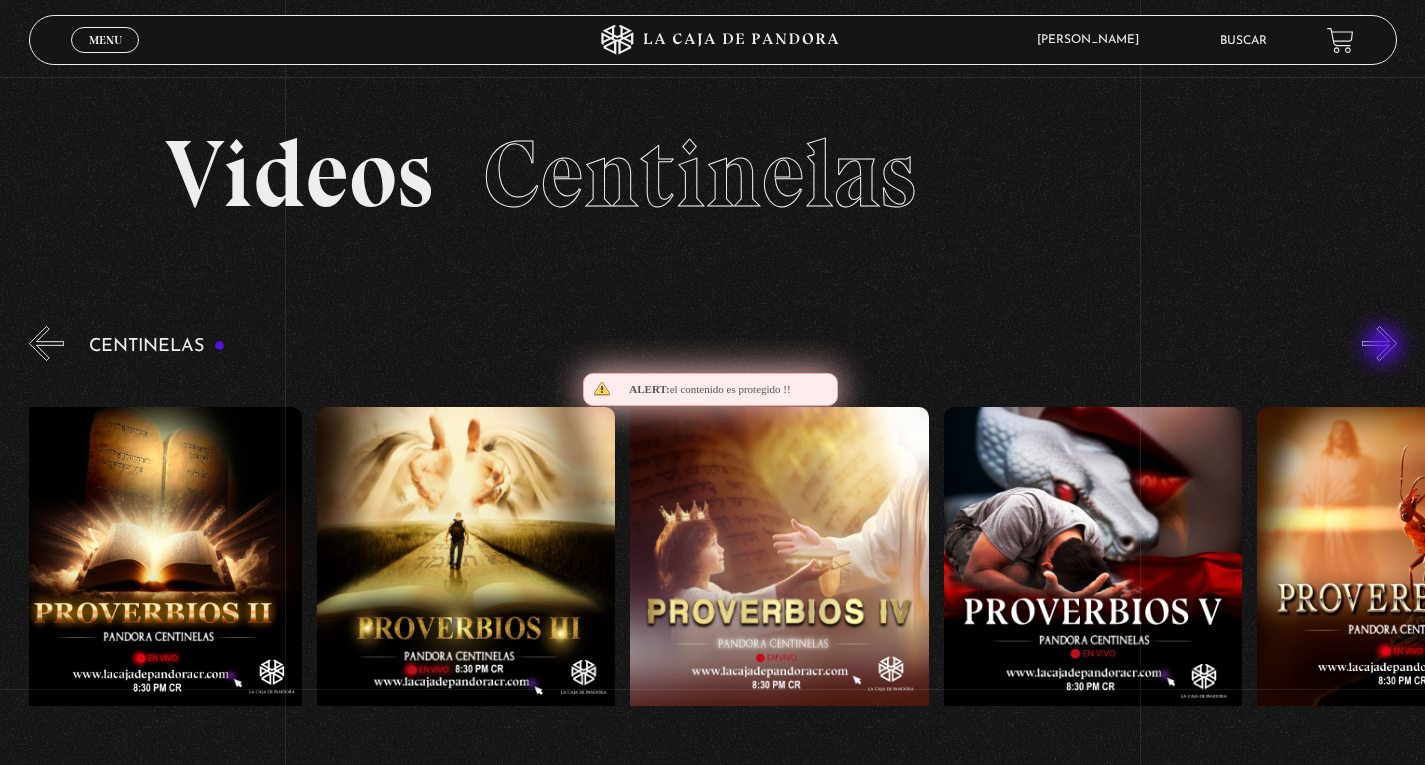 click on "»" at bounding box center (1379, 343) 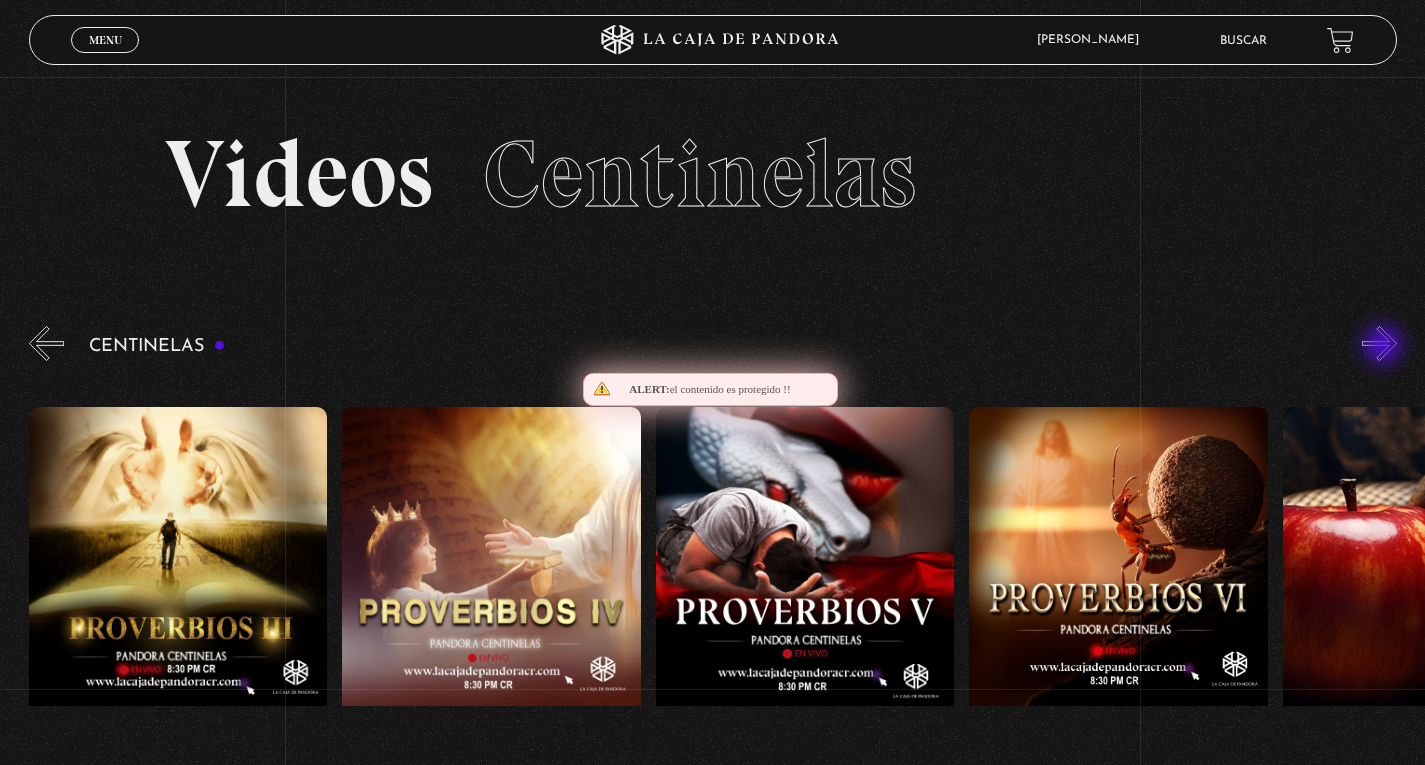 click on "»" at bounding box center [1379, 343] 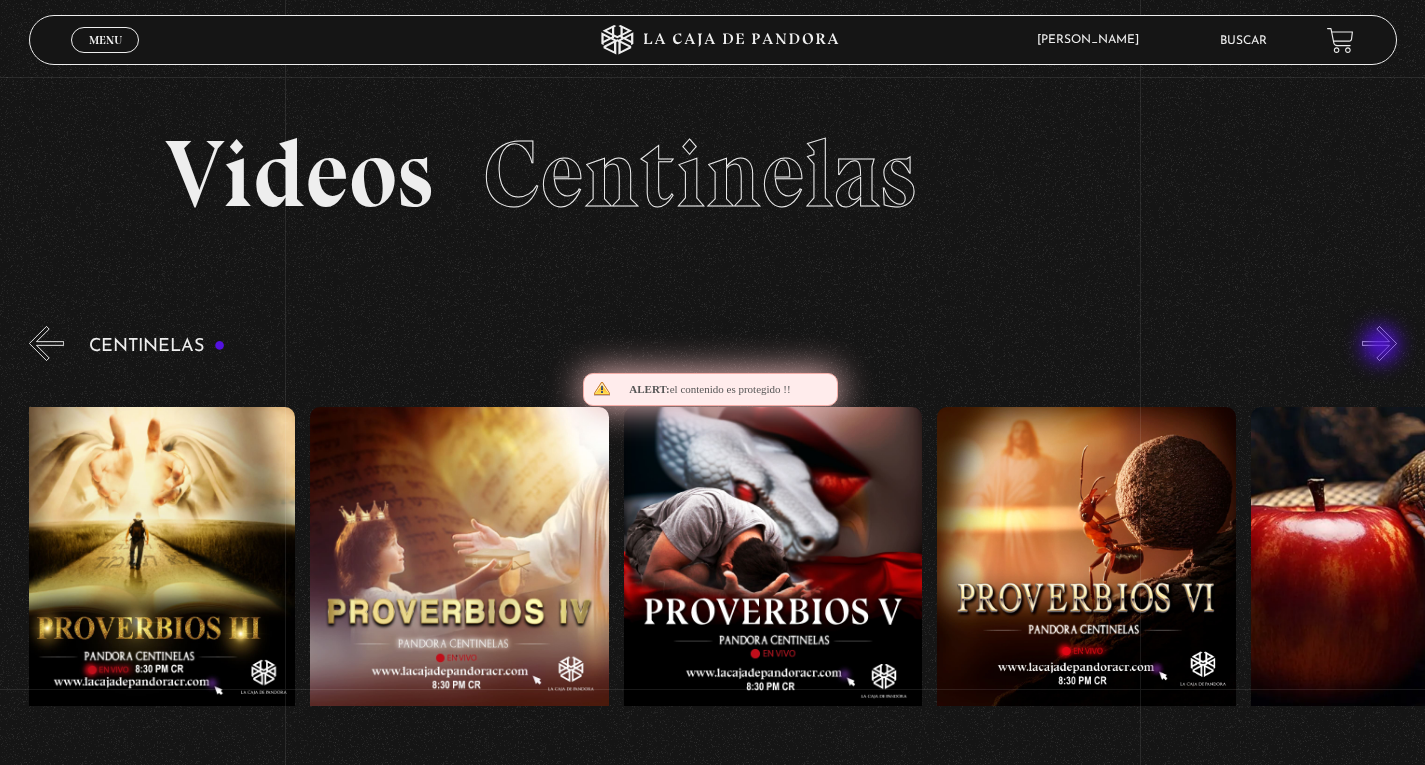 click on "»" at bounding box center (1379, 343) 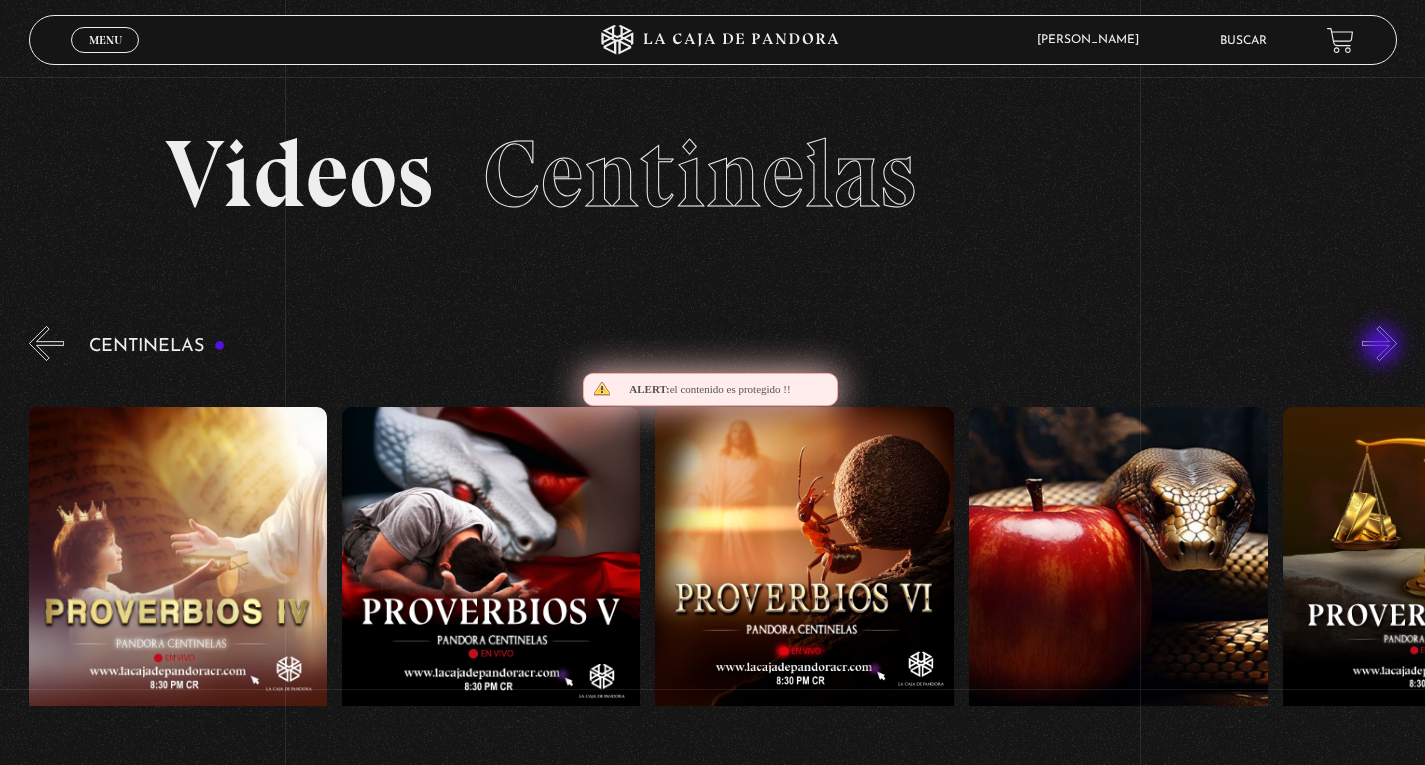 click on "»" at bounding box center [1379, 343] 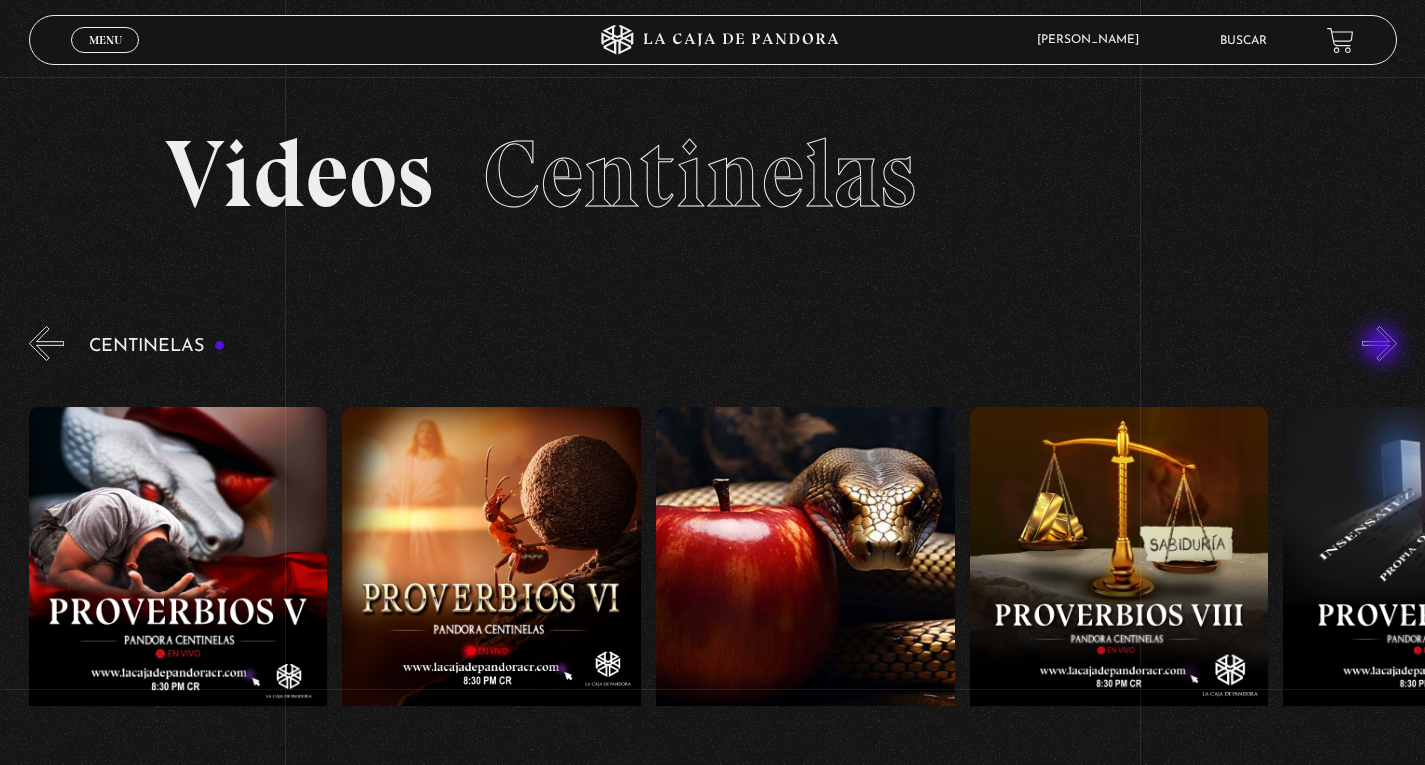 click on "»" at bounding box center (1379, 343) 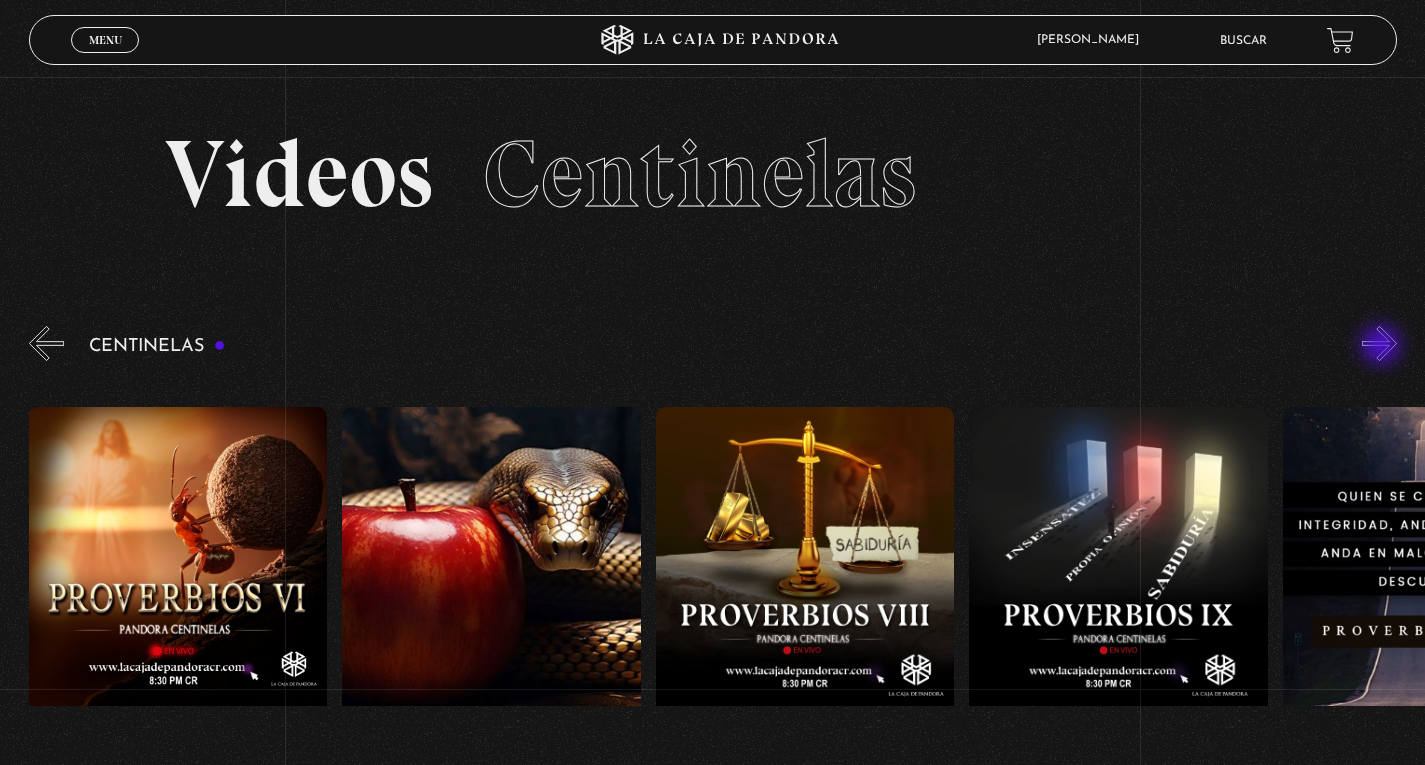 click on "»" at bounding box center (1379, 343) 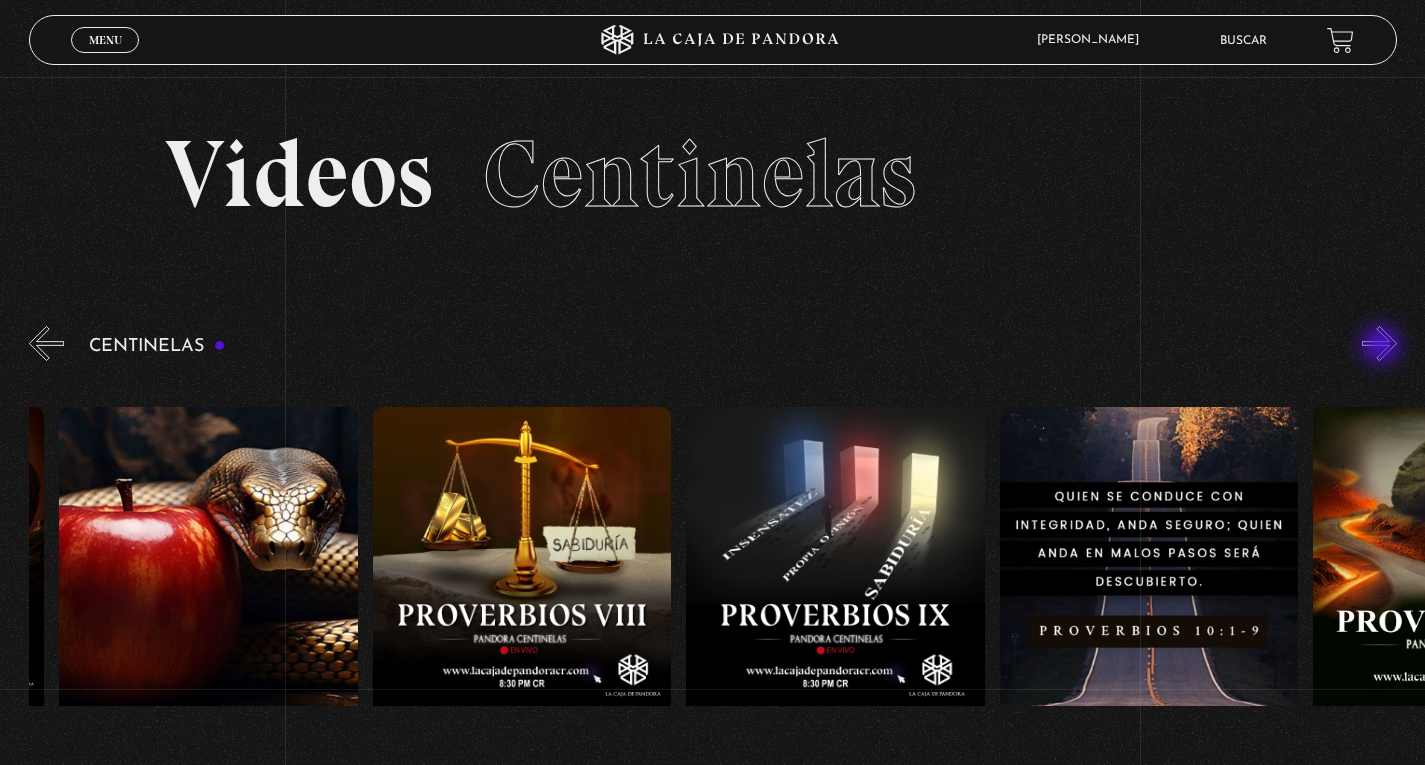 click on "»" at bounding box center (1379, 343) 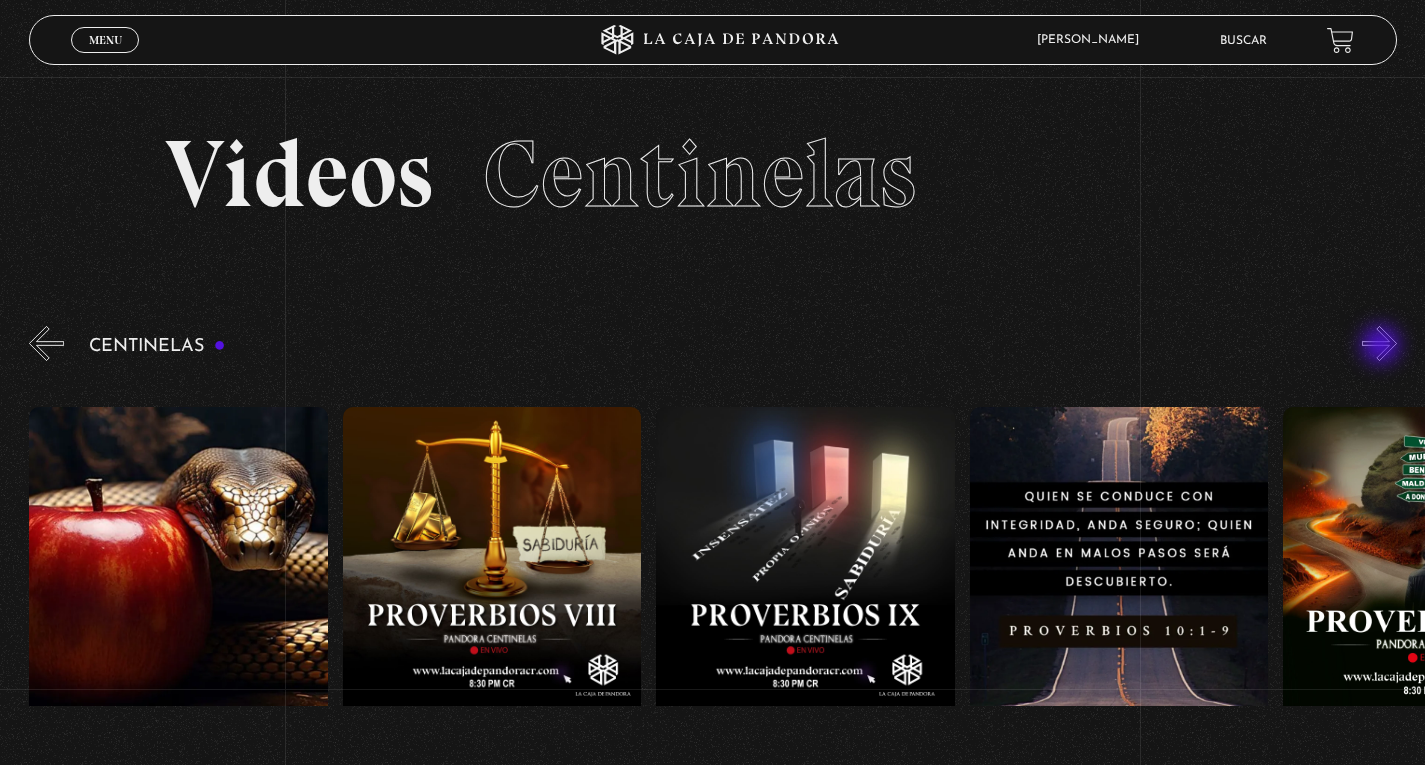 click on "»" at bounding box center (1379, 343) 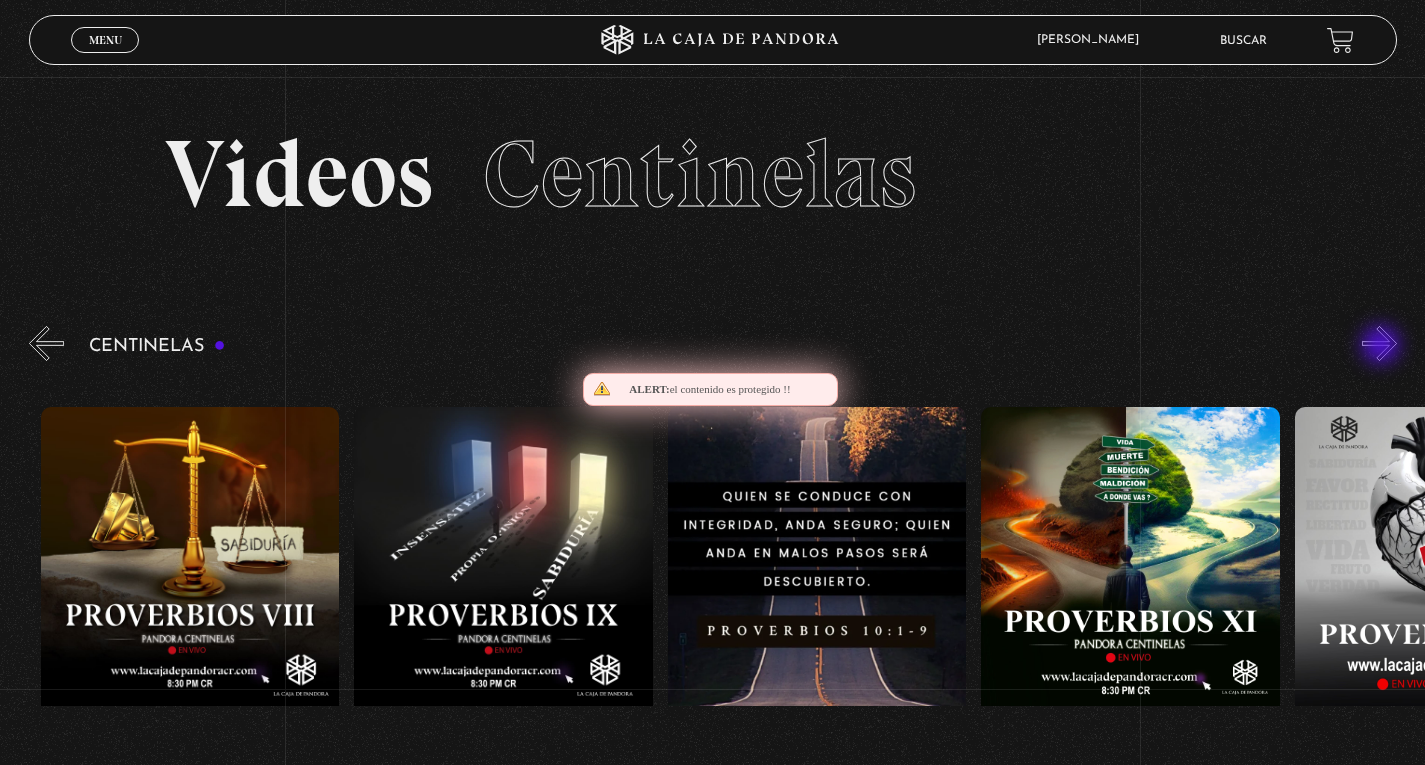 click on "»" at bounding box center [1379, 343] 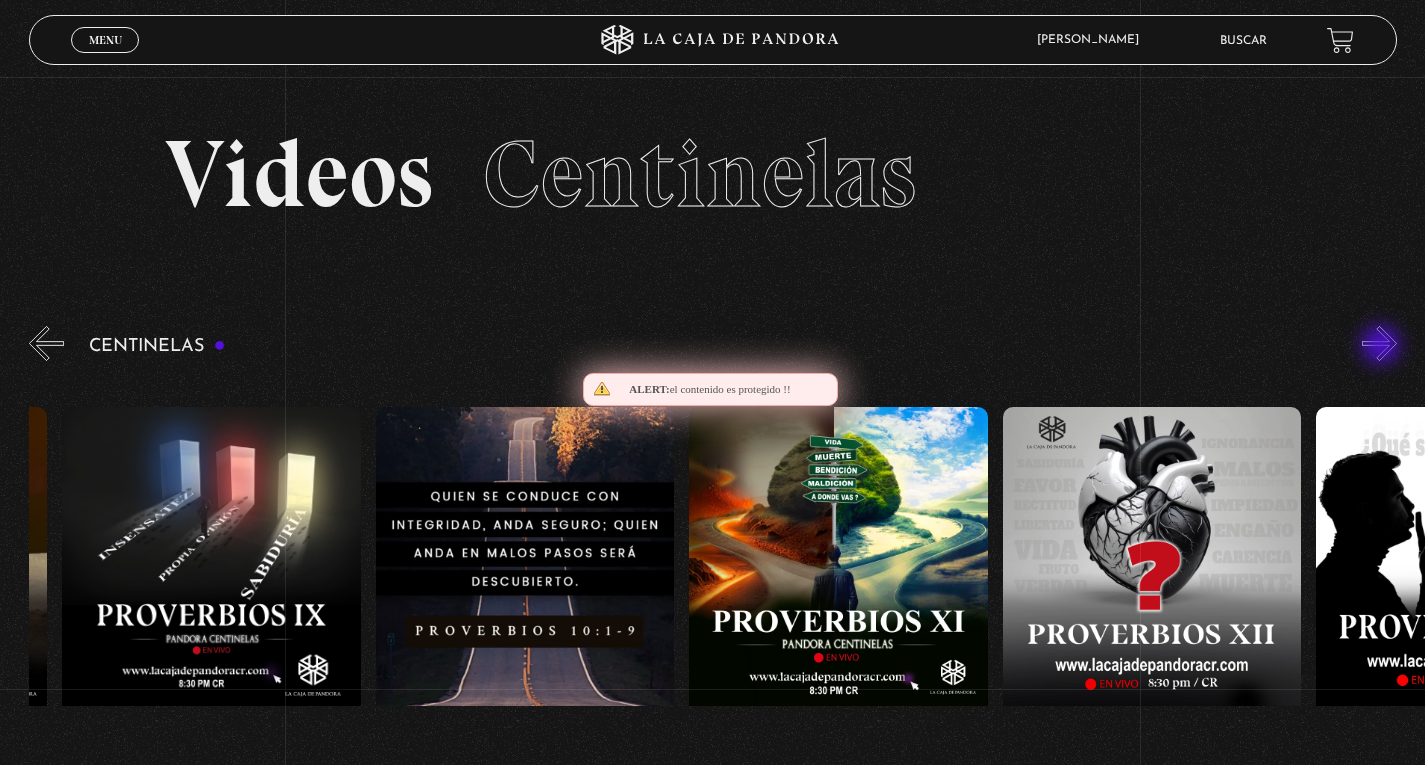 click on "»" at bounding box center [1379, 343] 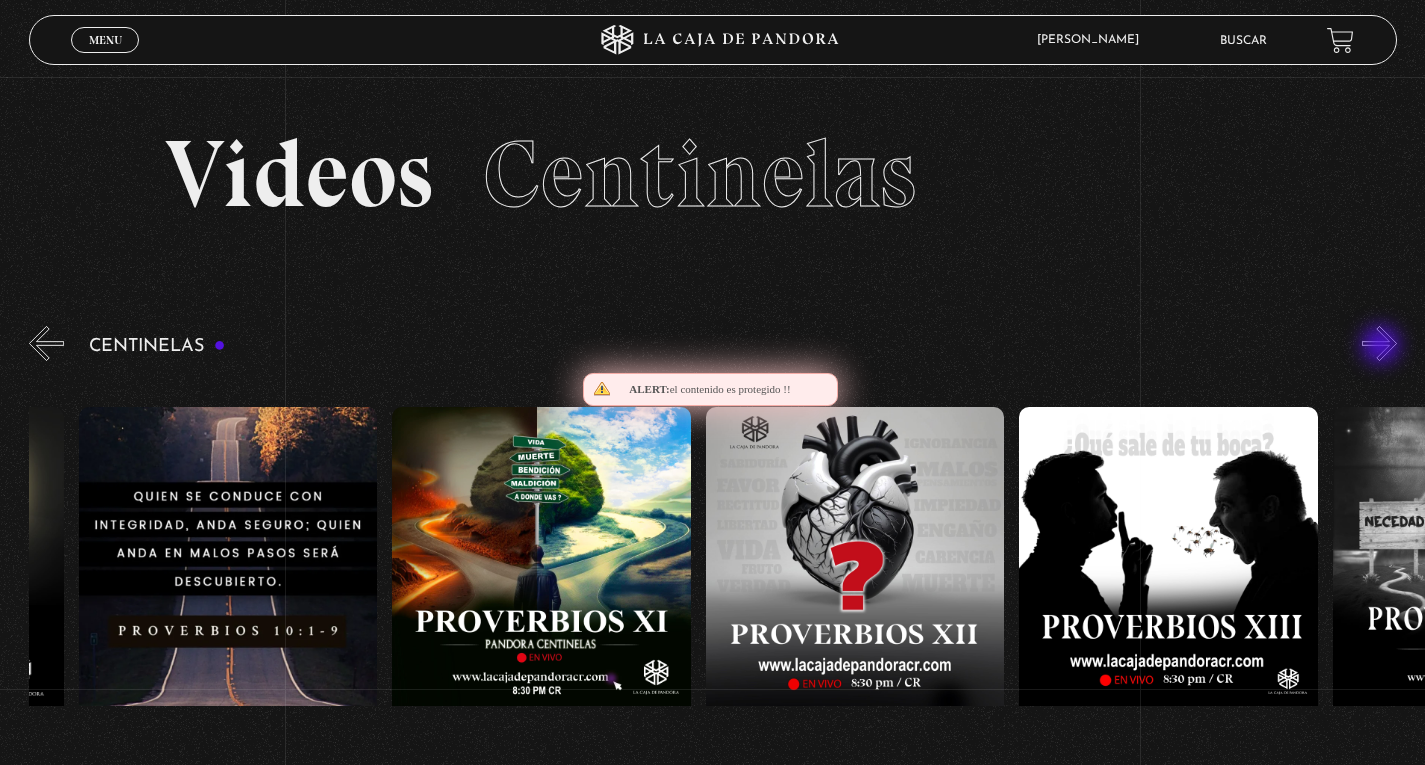 click on "»" at bounding box center [1379, 343] 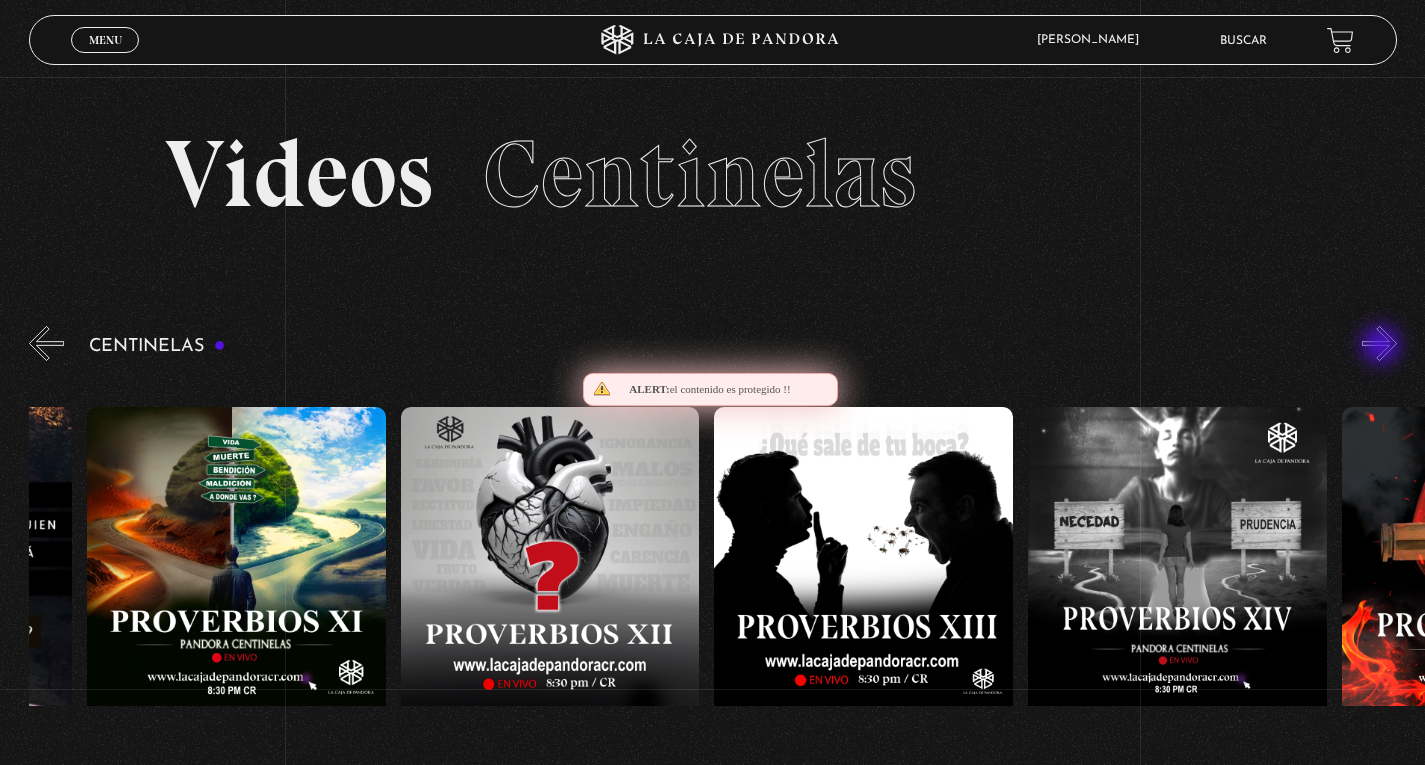 click on "»" at bounding box center (1379, 343) 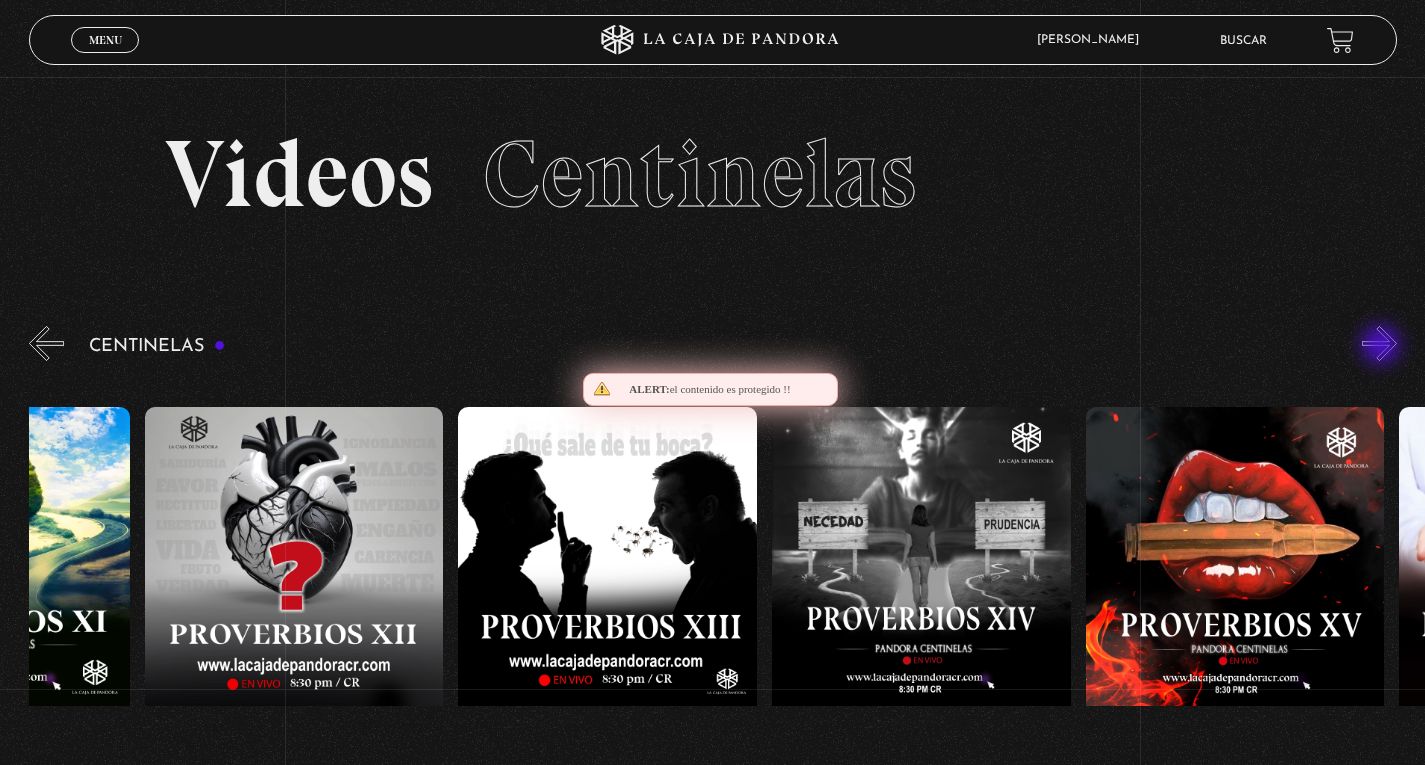 click on "»" at bounding box center [1379, 343] 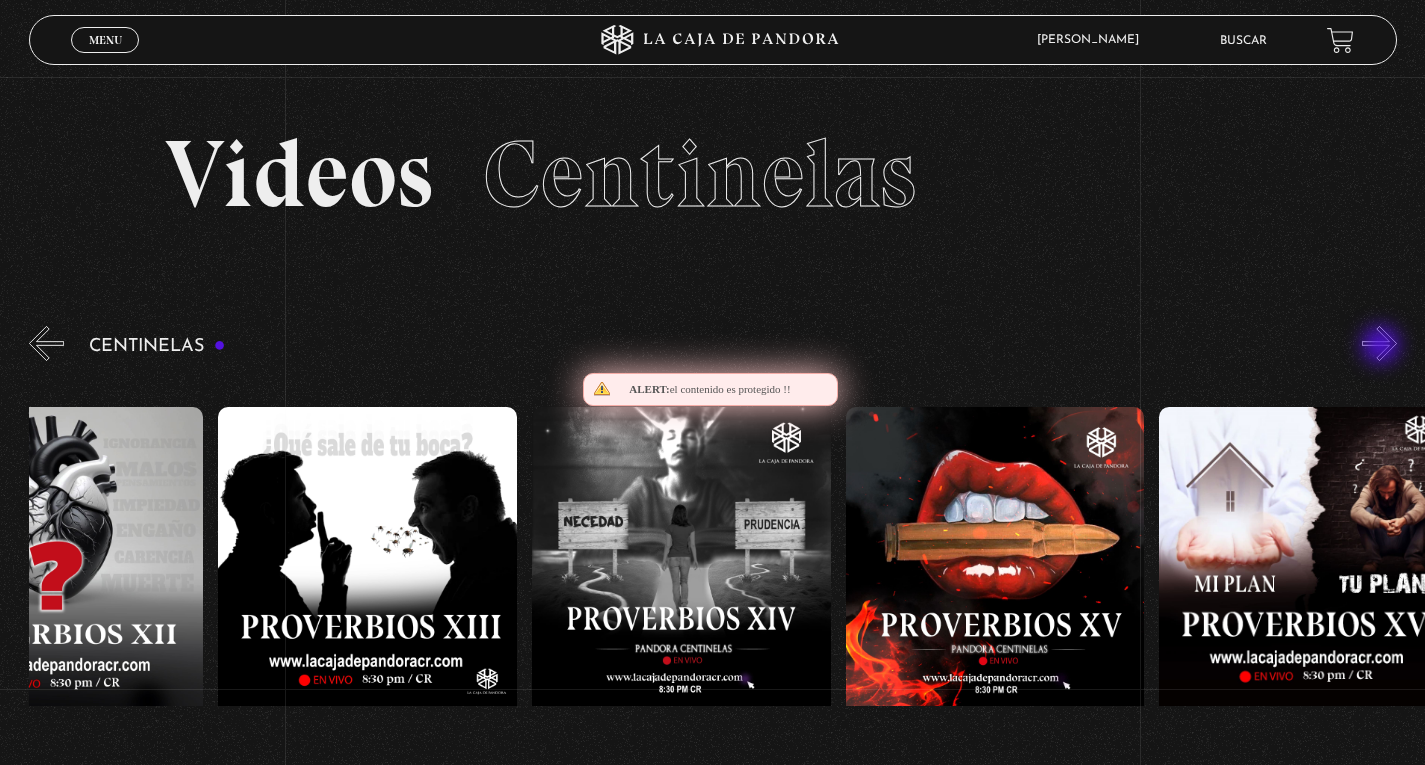 click on "»" at bounding box center [1379, 343] 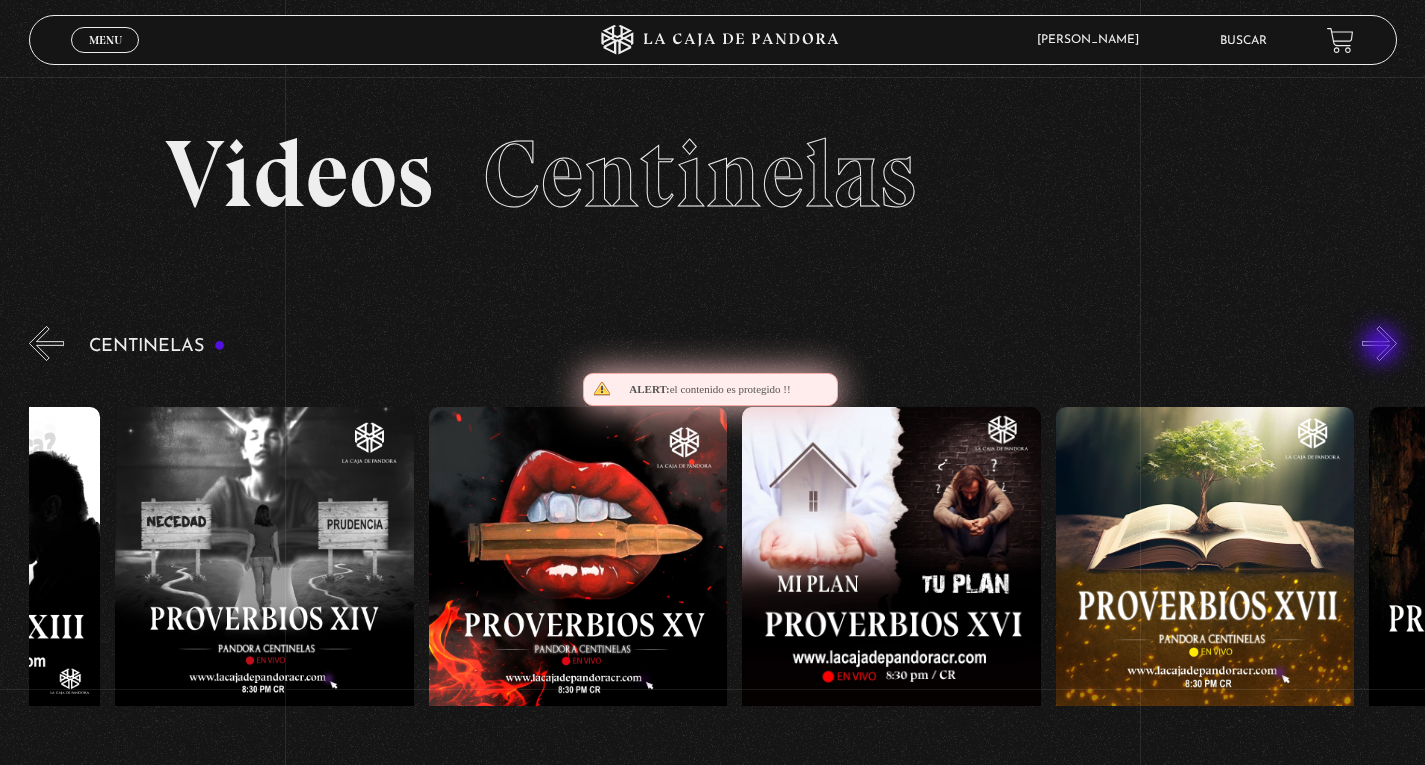 click on "»" at bounding box center (1379, 343) 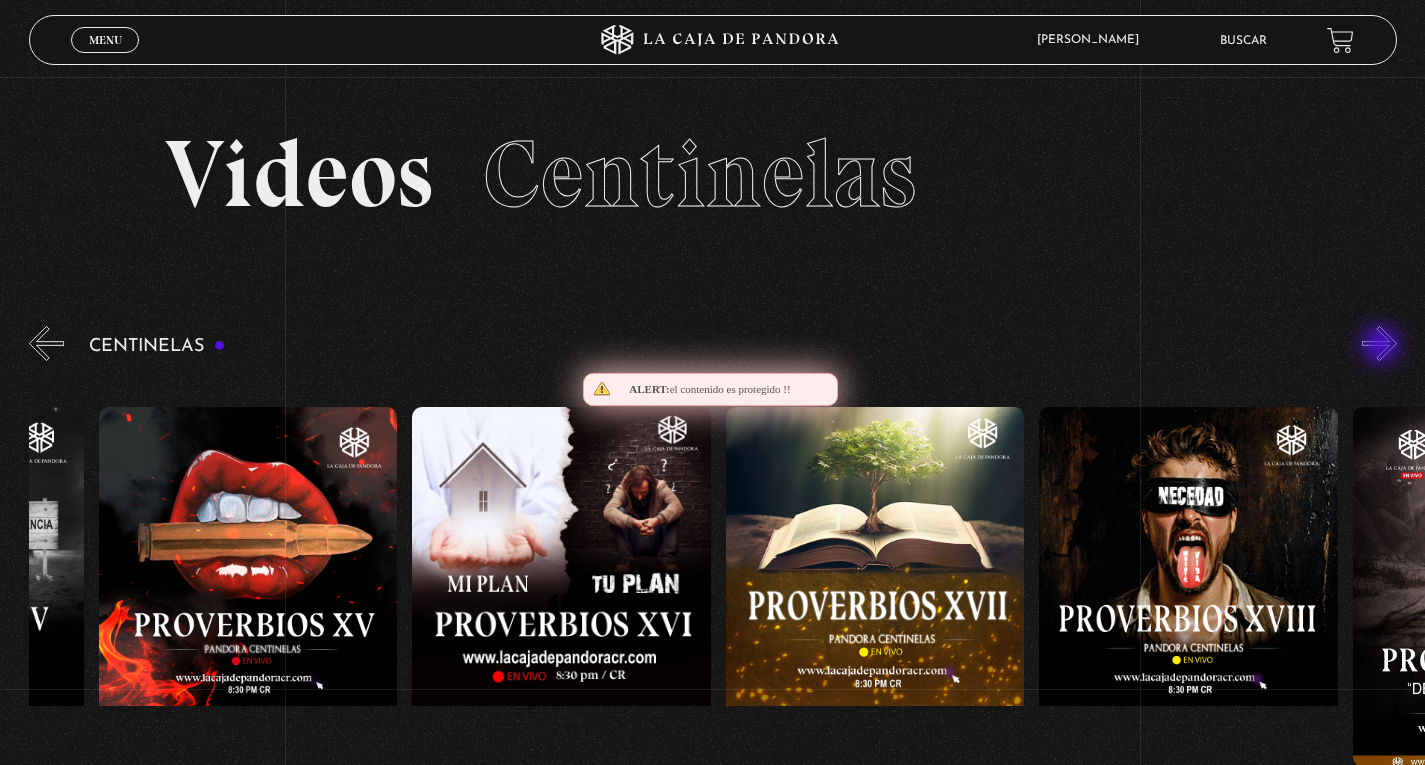 click on "»" at bounding box center [1379, 343] 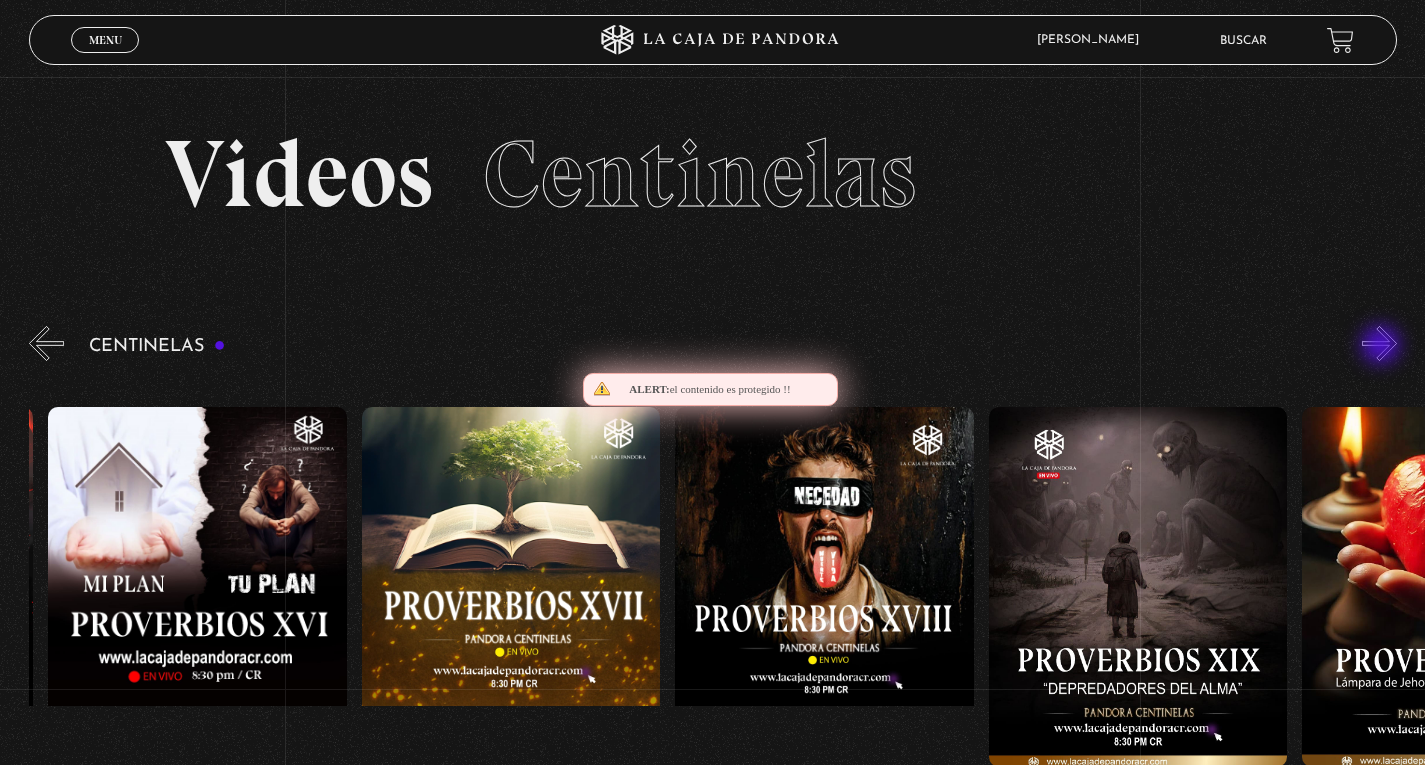 click on "»" at bounding box center [1379, 343] 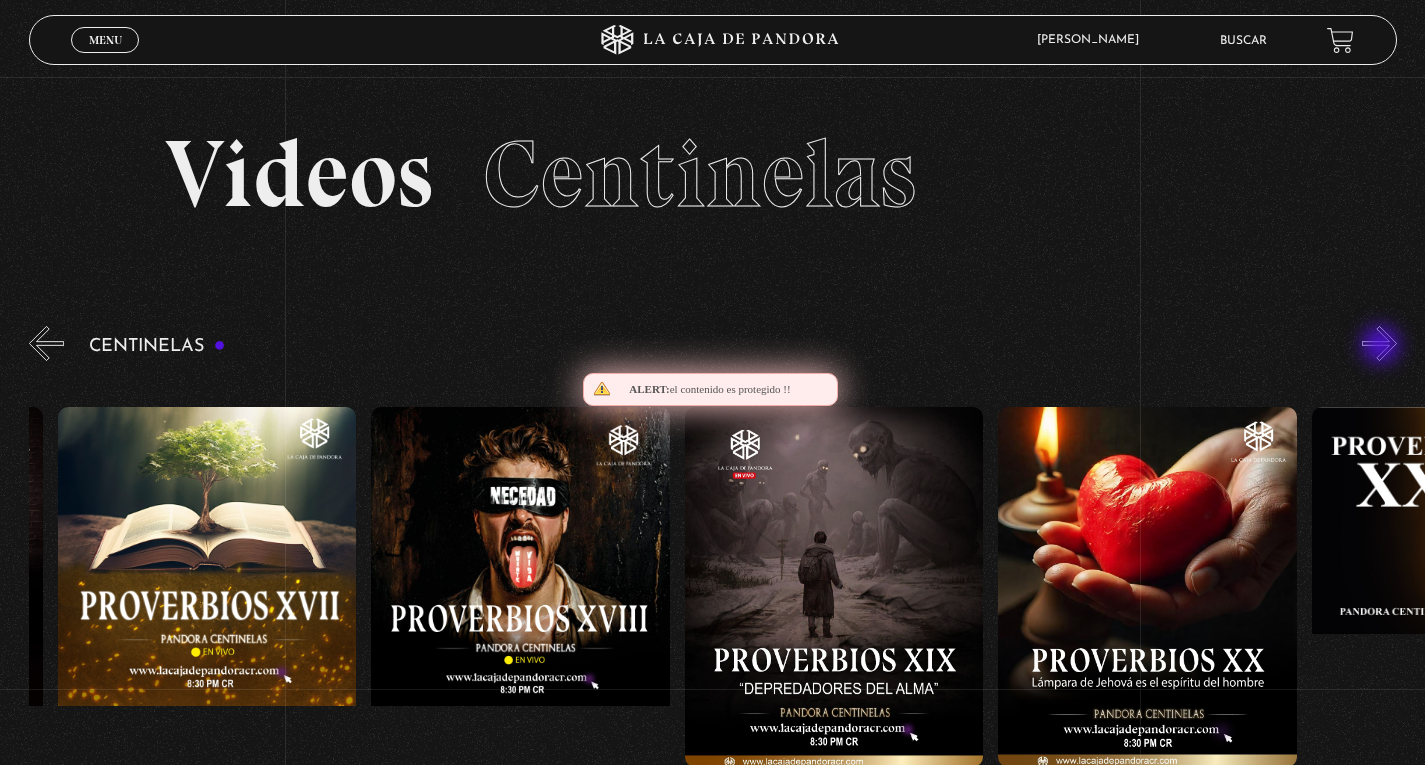 click on "»" at bounding box center [1379, 343] 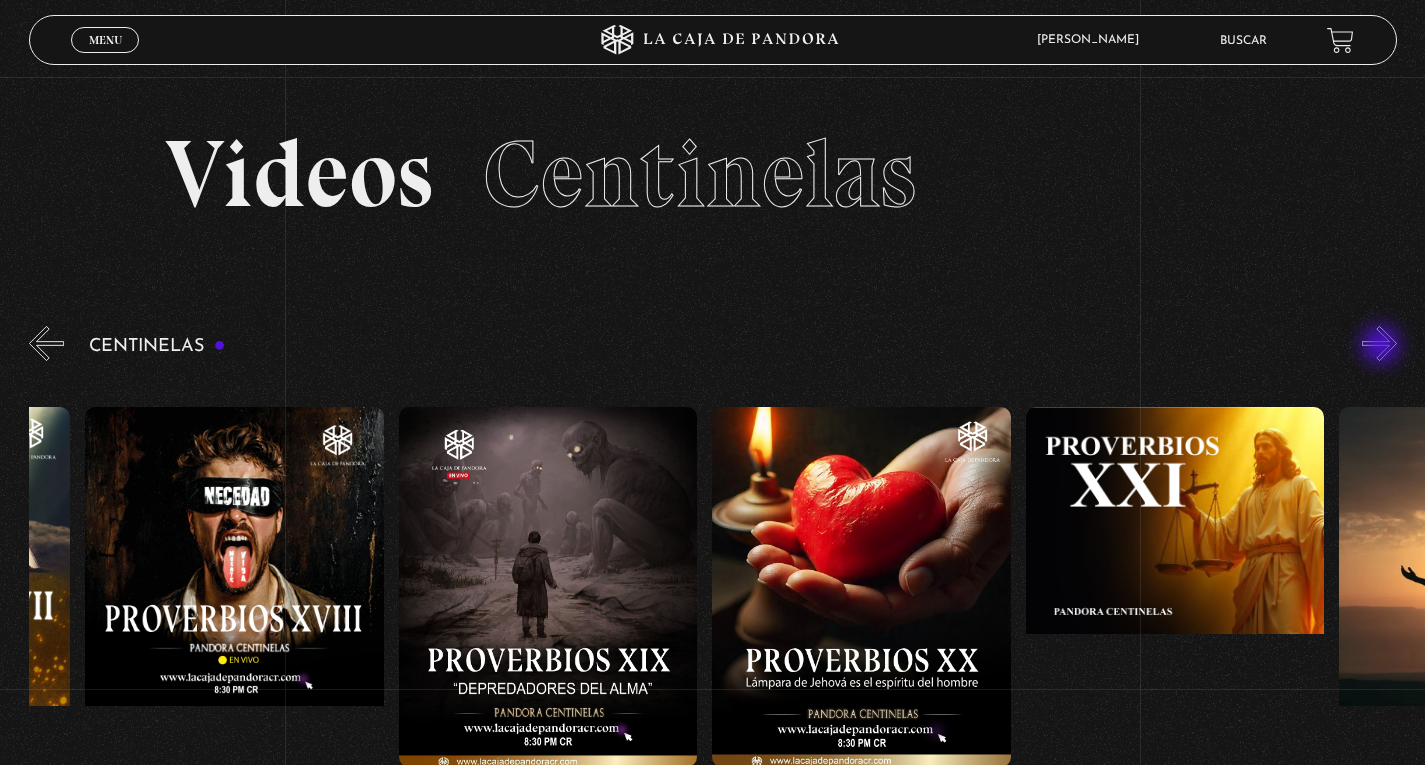 click on "»" at bounding box center (1379, 343) 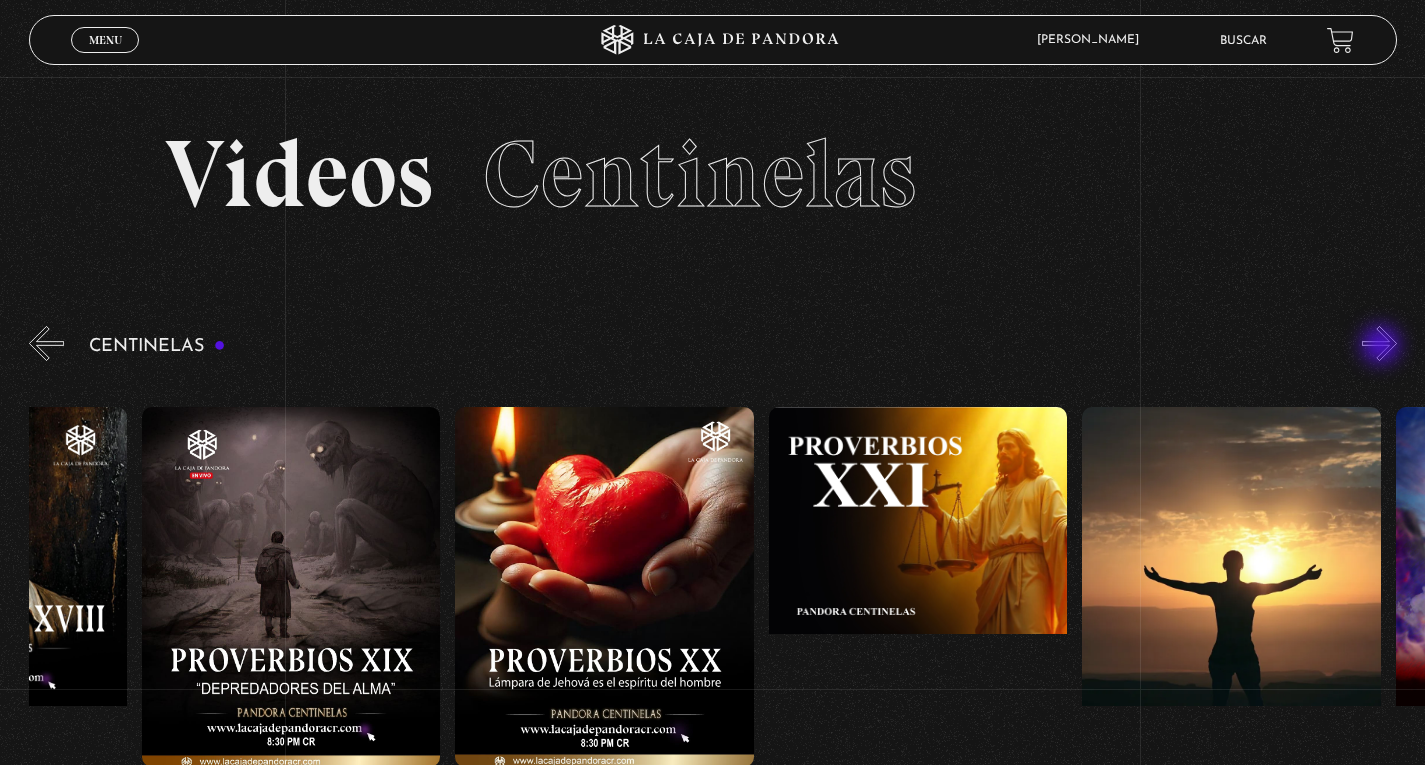 click on "»" at bounding box center (1379, 343) 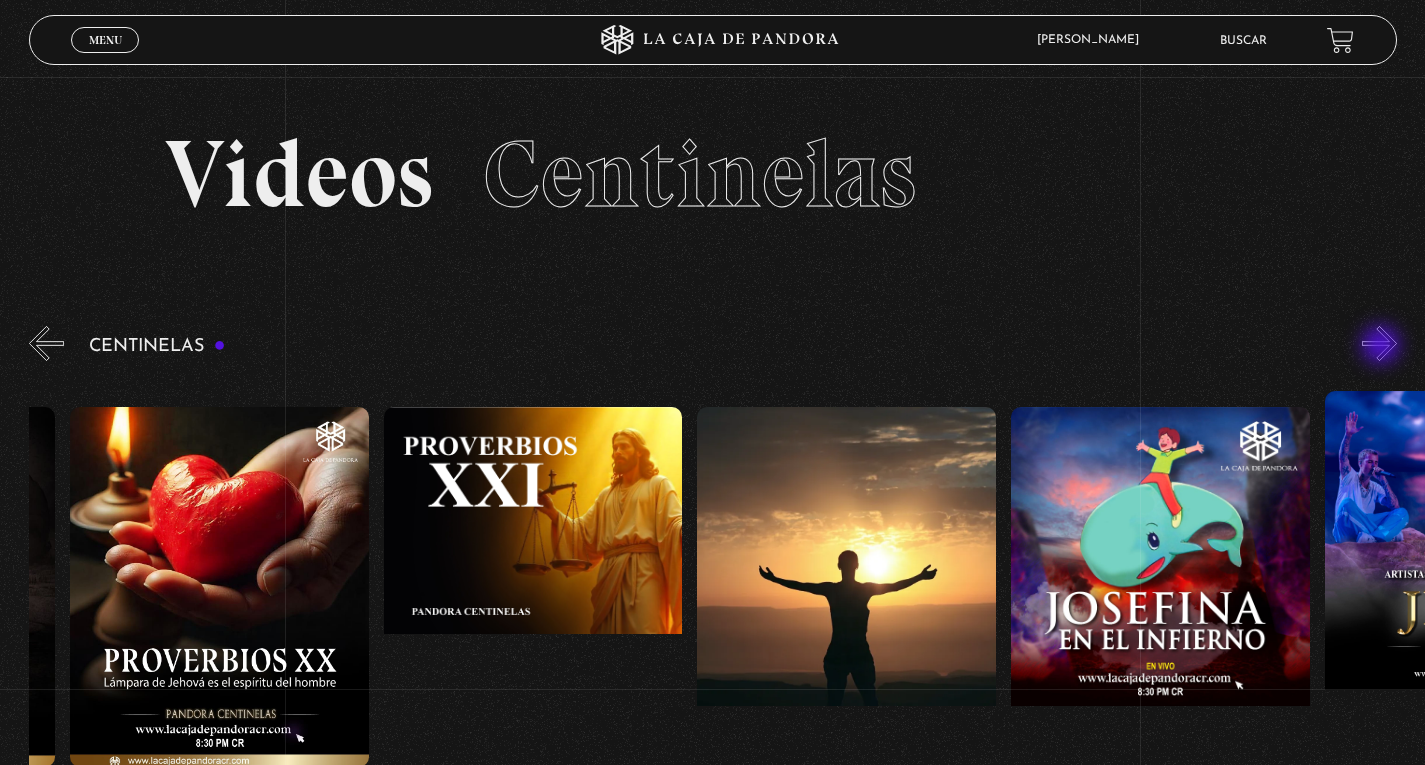 click on "»" at bounding box center [1379, 343] 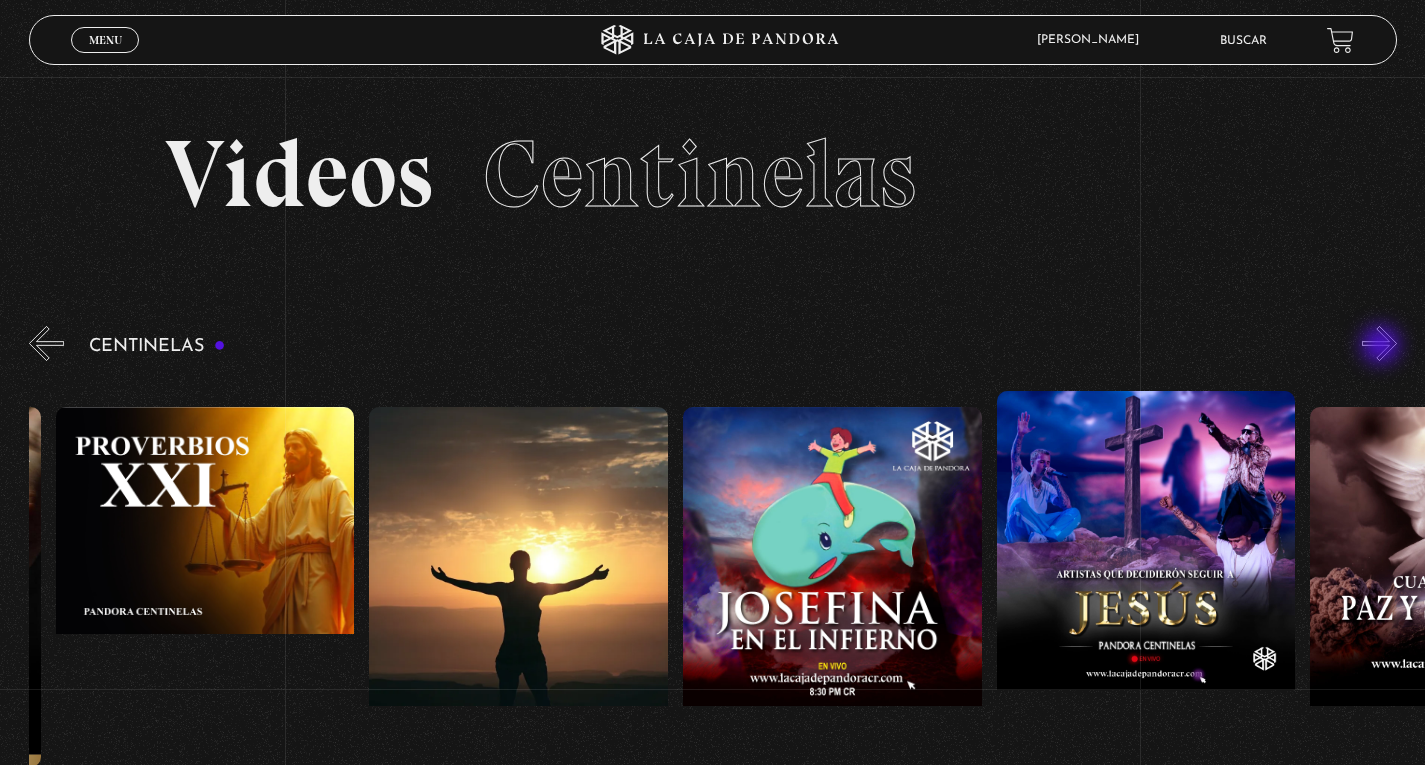 click on "»" at bounding box center (1379, 343) 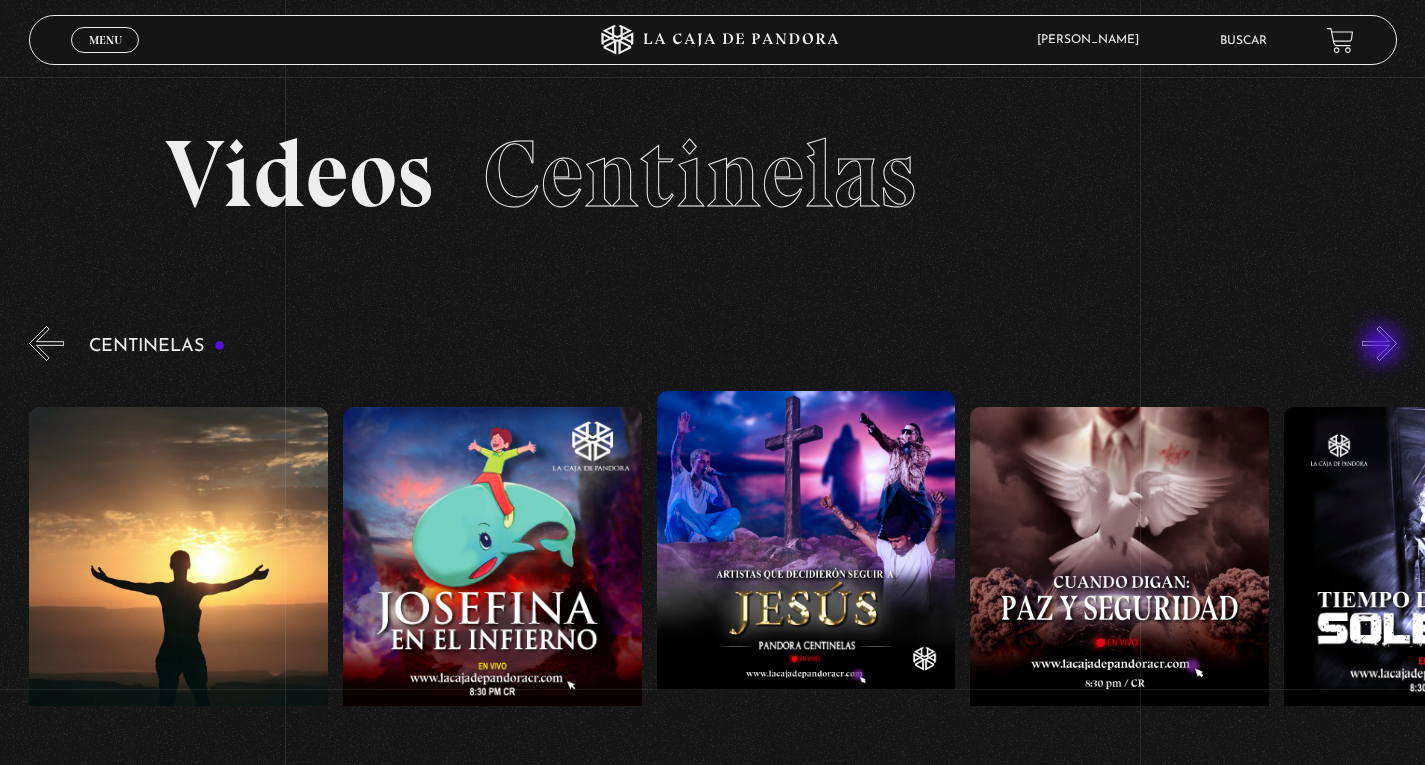 click on "»" at bounding box center (1379, 343) 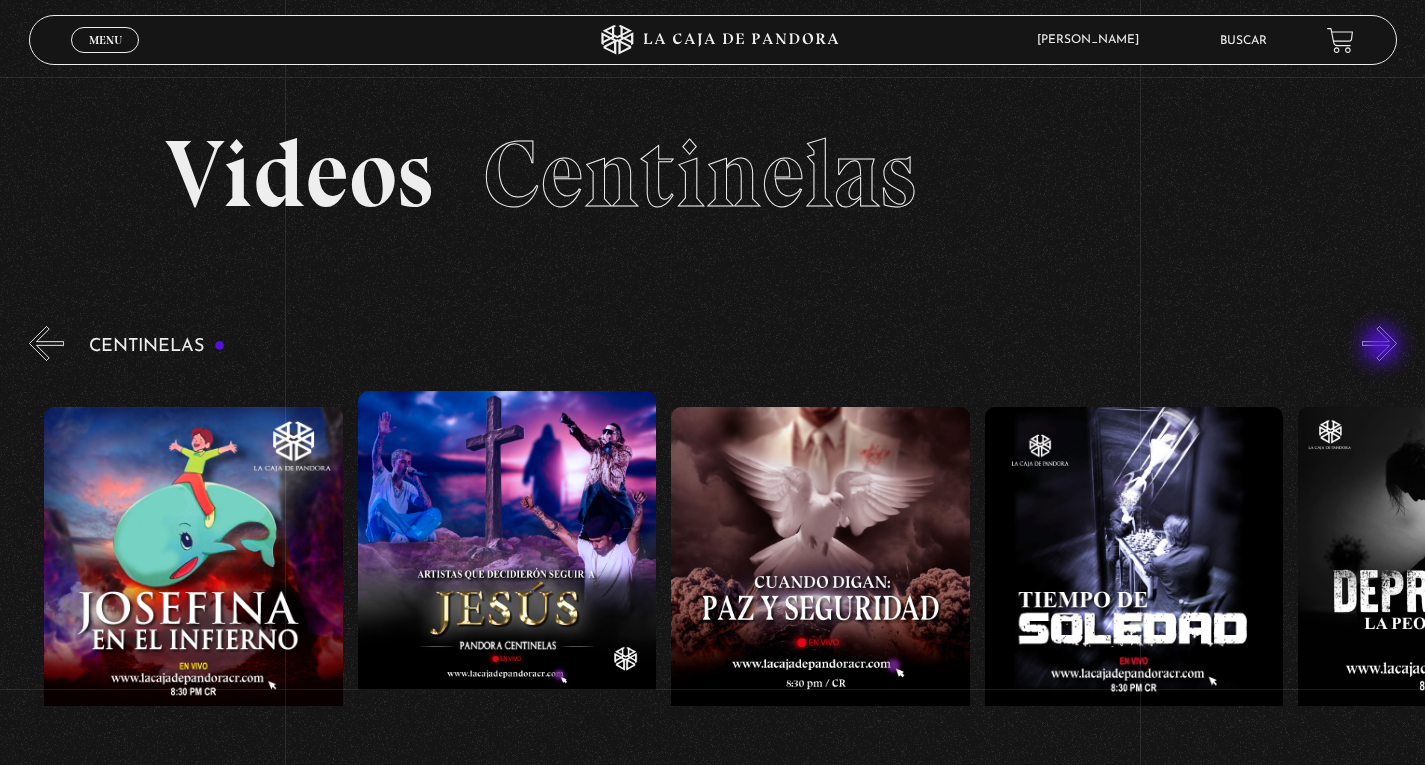 scroll, scrollTop: 0, scrollLeft: 7525, axis: horizontal 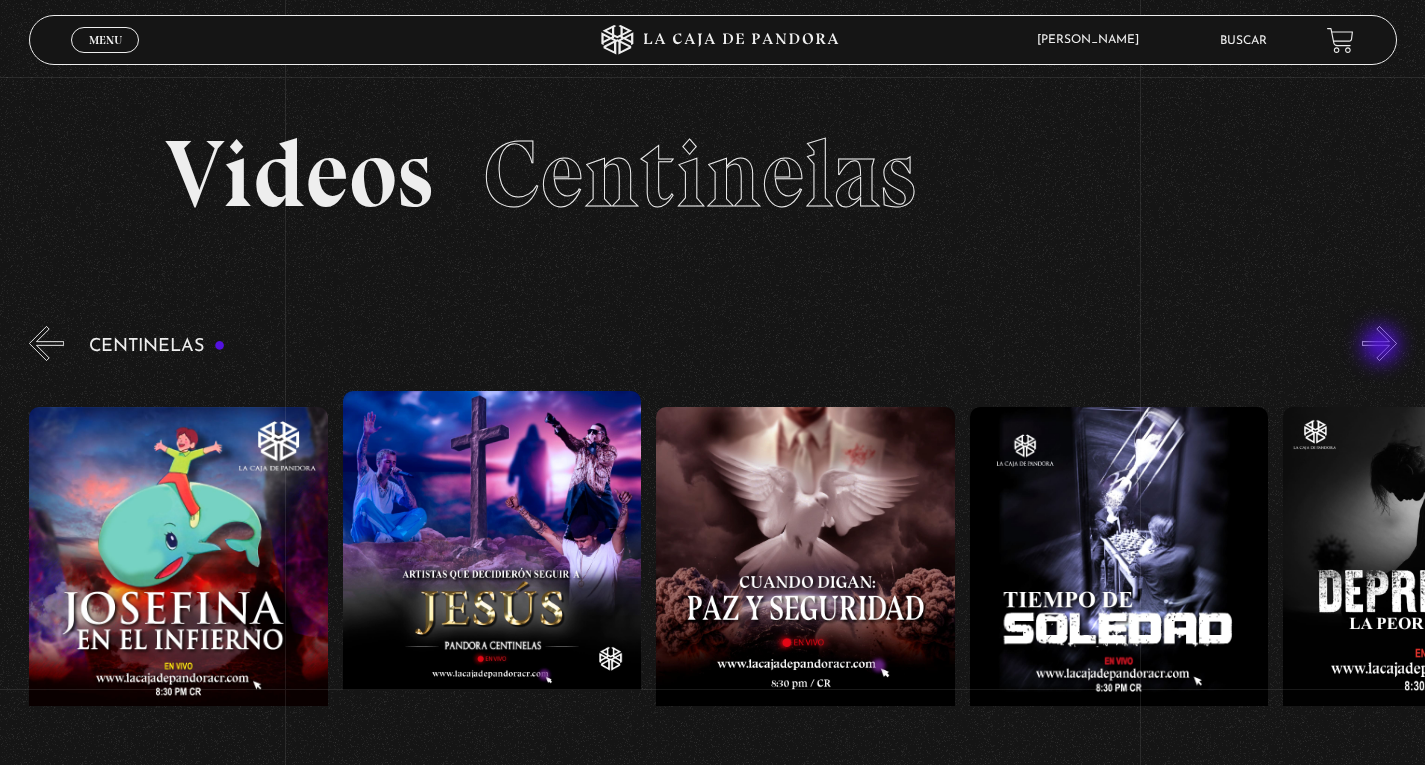 click on "»" at bounding box center (1379, 343) 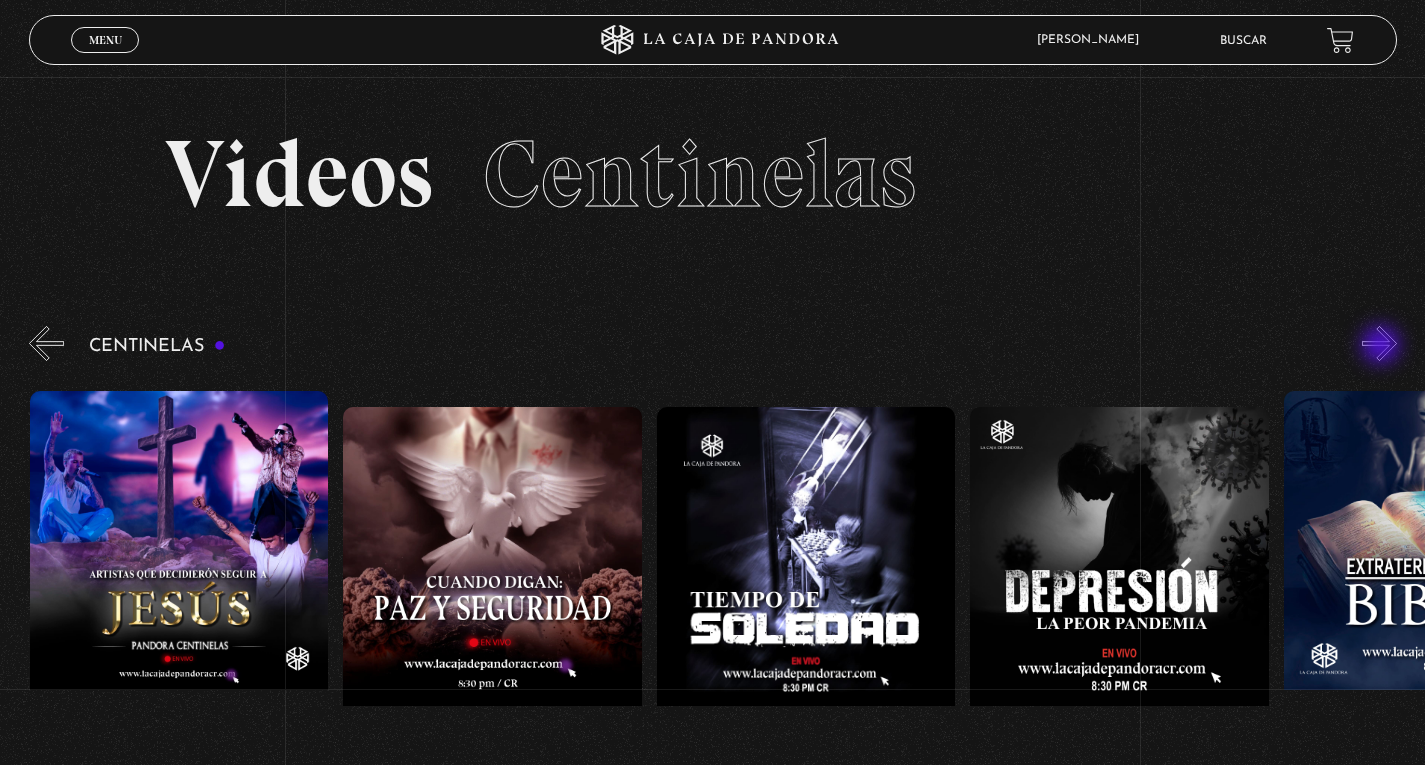 click on "»" at bounding box center [1379, 343] 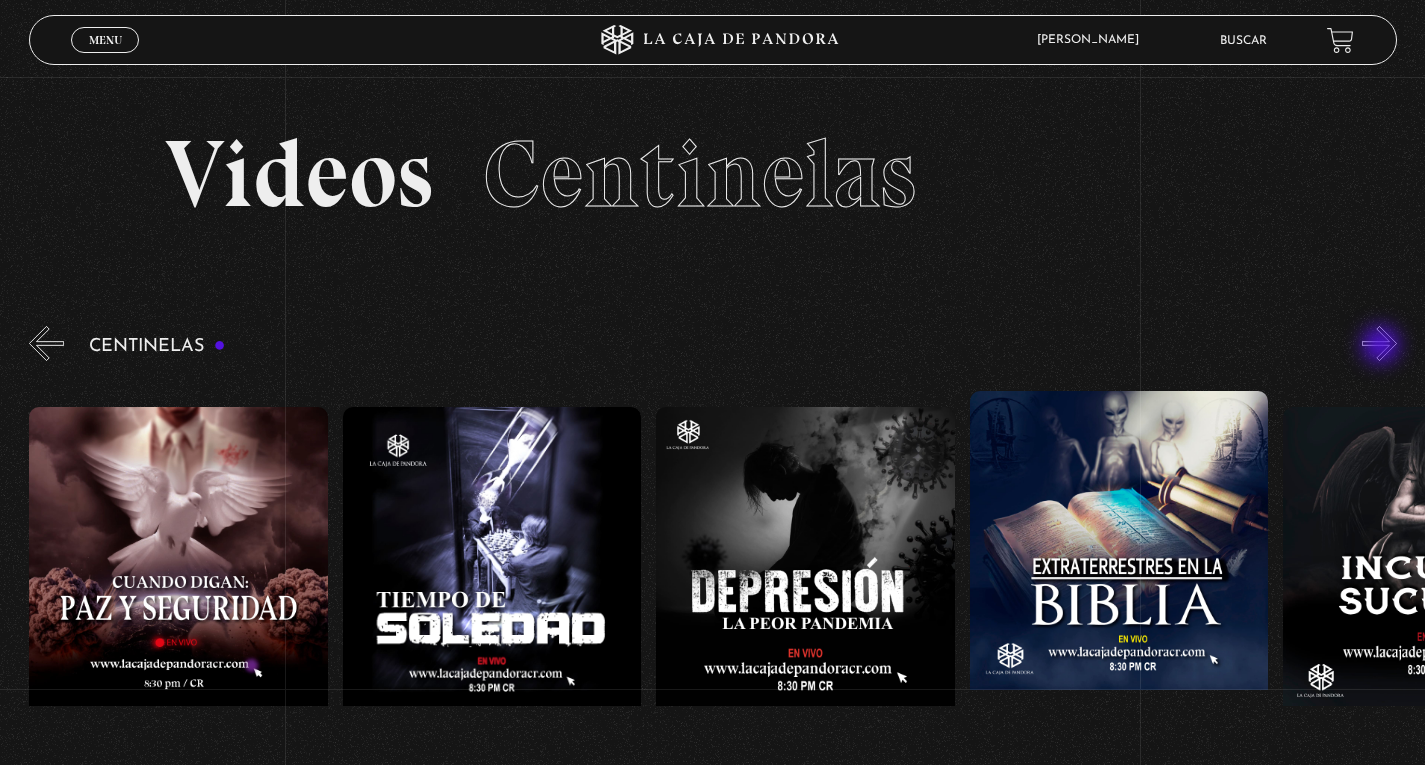 click on "»" at bounding box center [1379, 343] 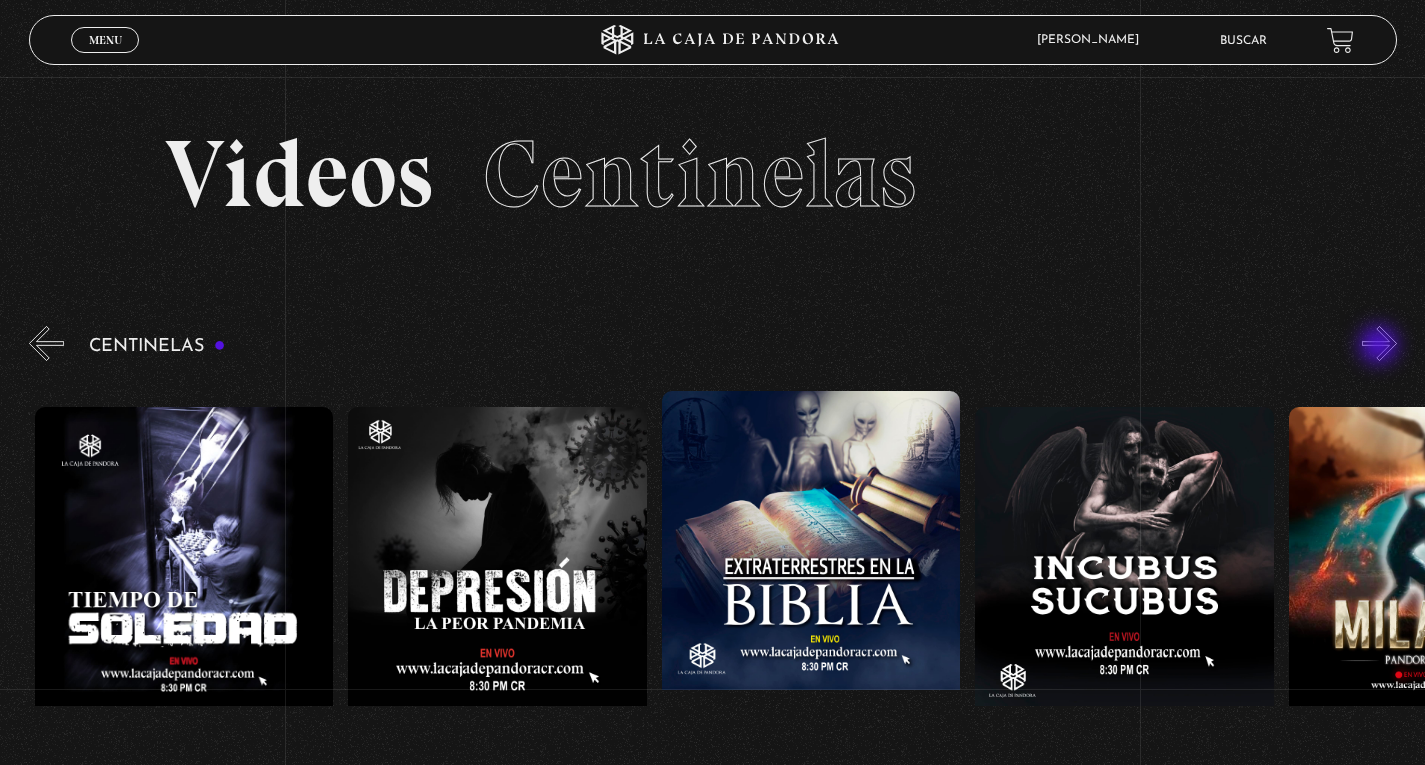 click on "»" at bounding box center (1379, 343) 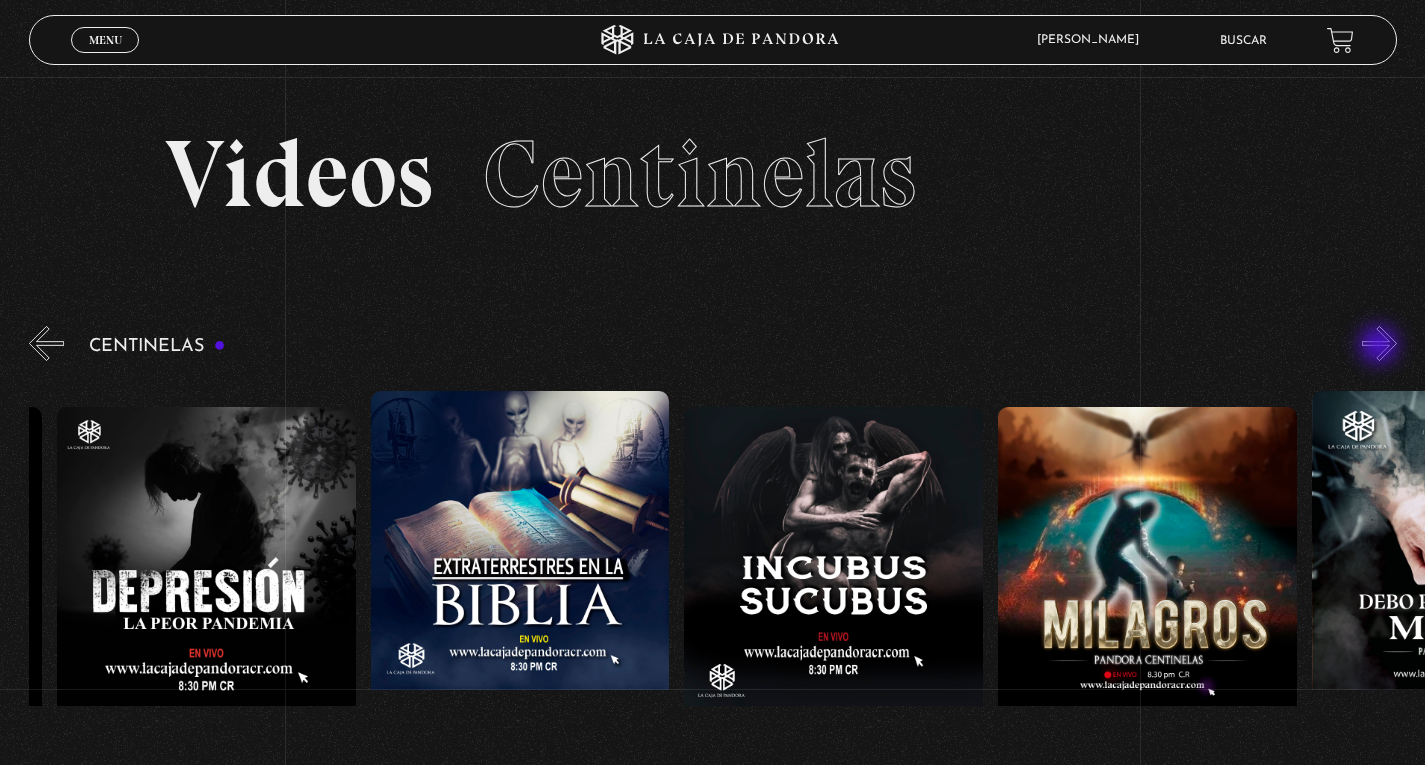 click on "»" at bounding box center (1379, 343) 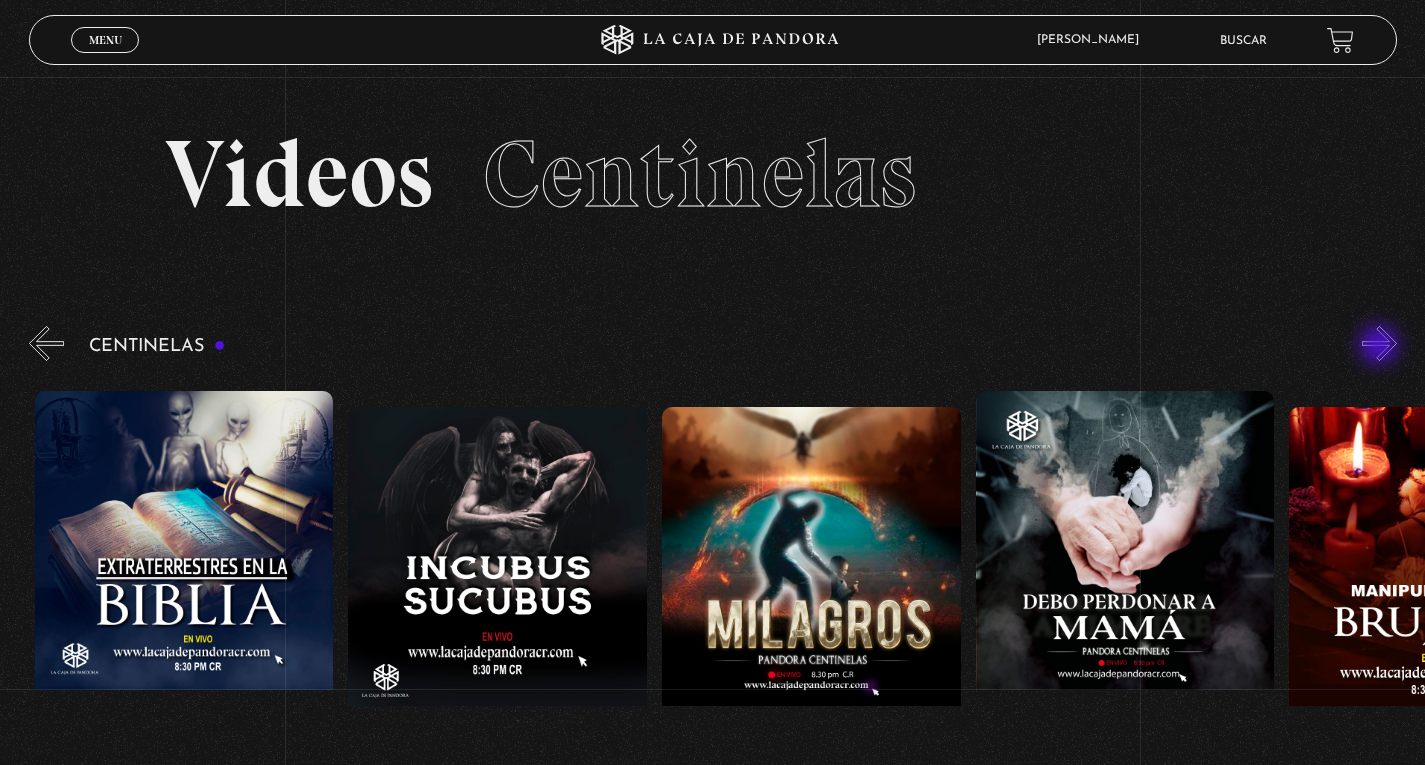 click on "»" at bounding box center (1379, 343) 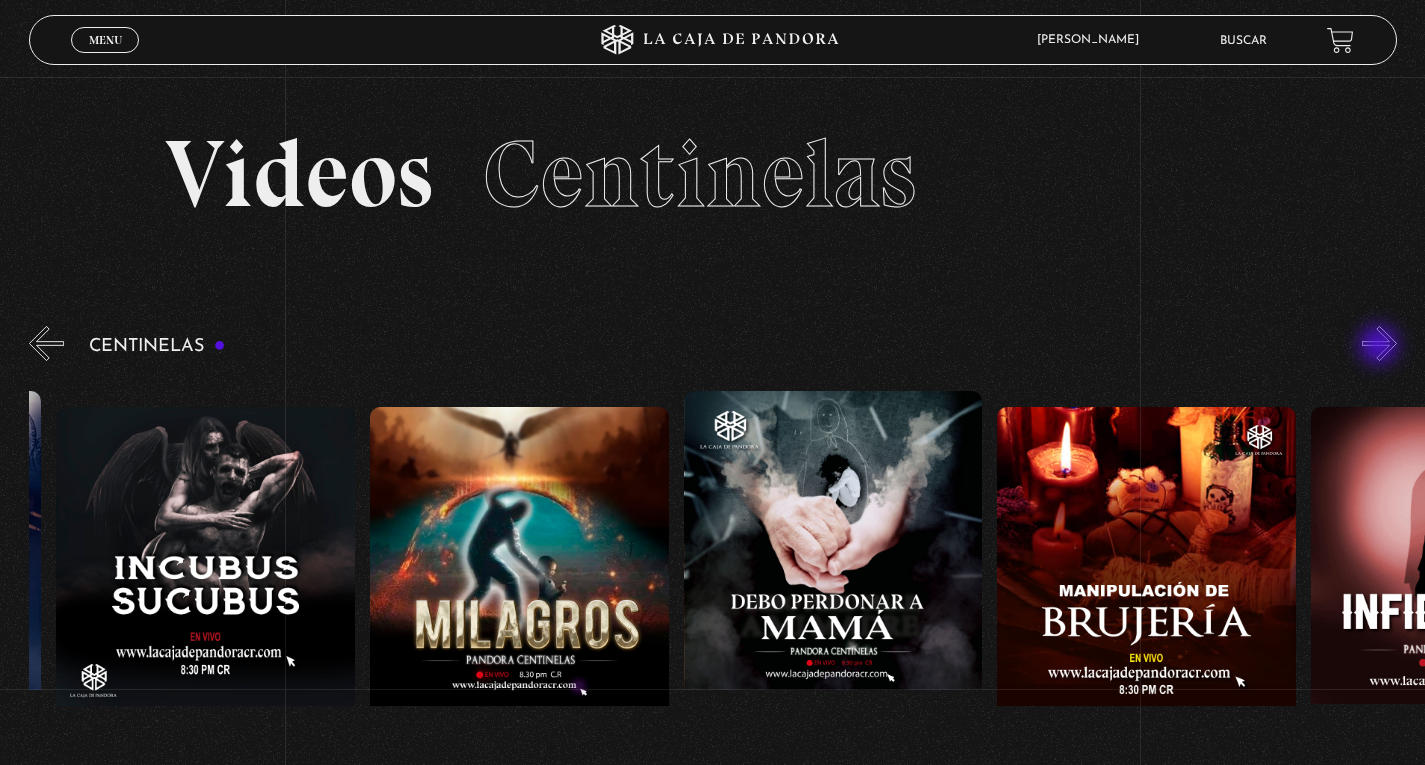 click on "»" at bounding box center (1379, 343) 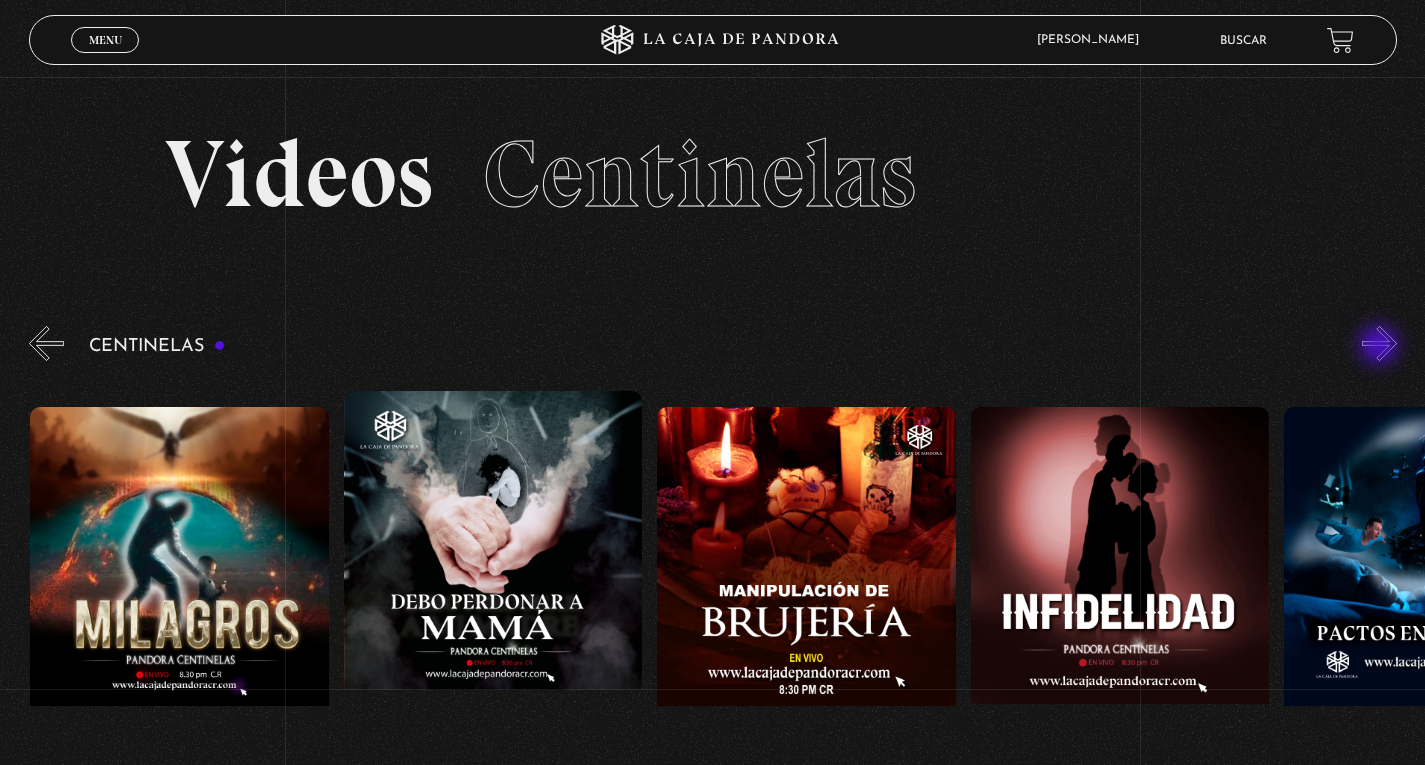 click on "»" at bounding box center [1379, 343] 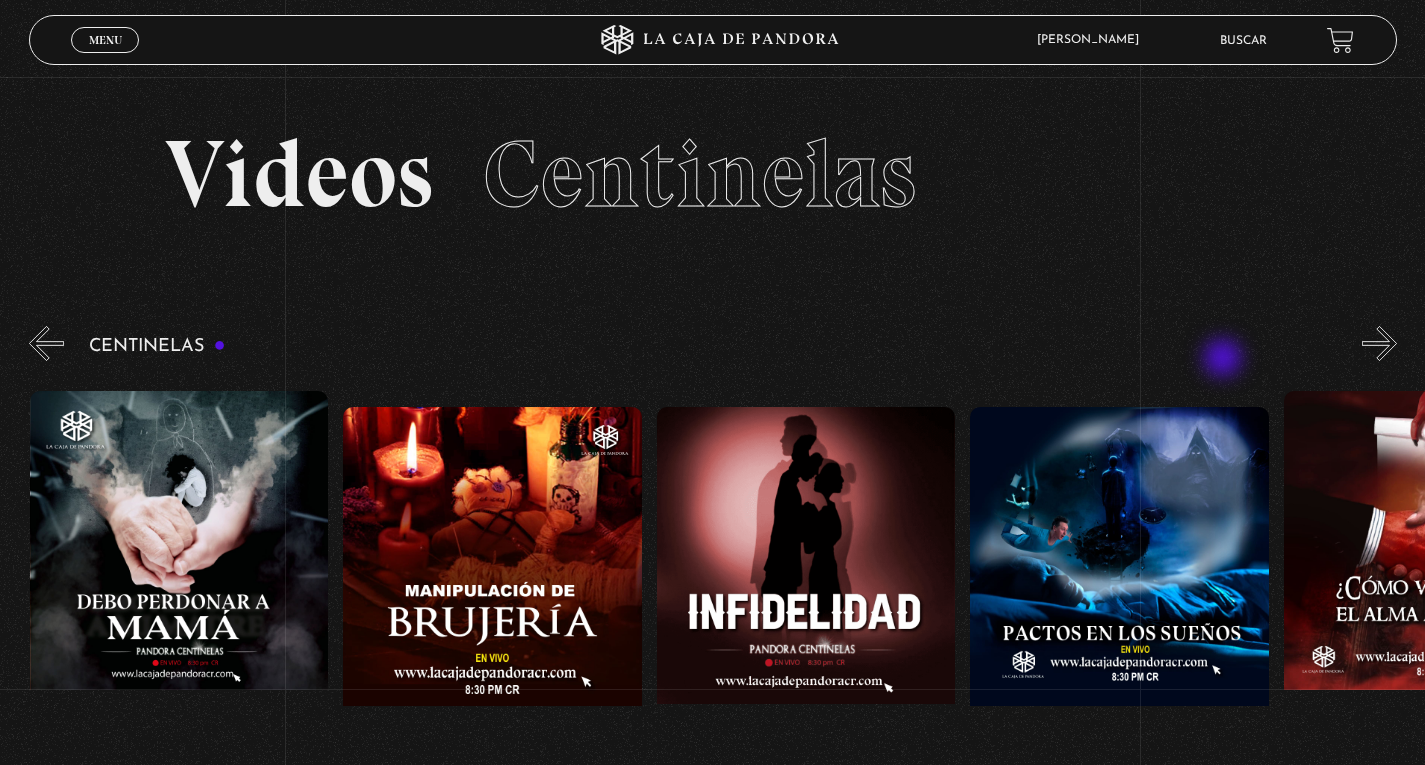 scroll, scrollTop: 0, scrollLeft: 10034, axis: horizontal 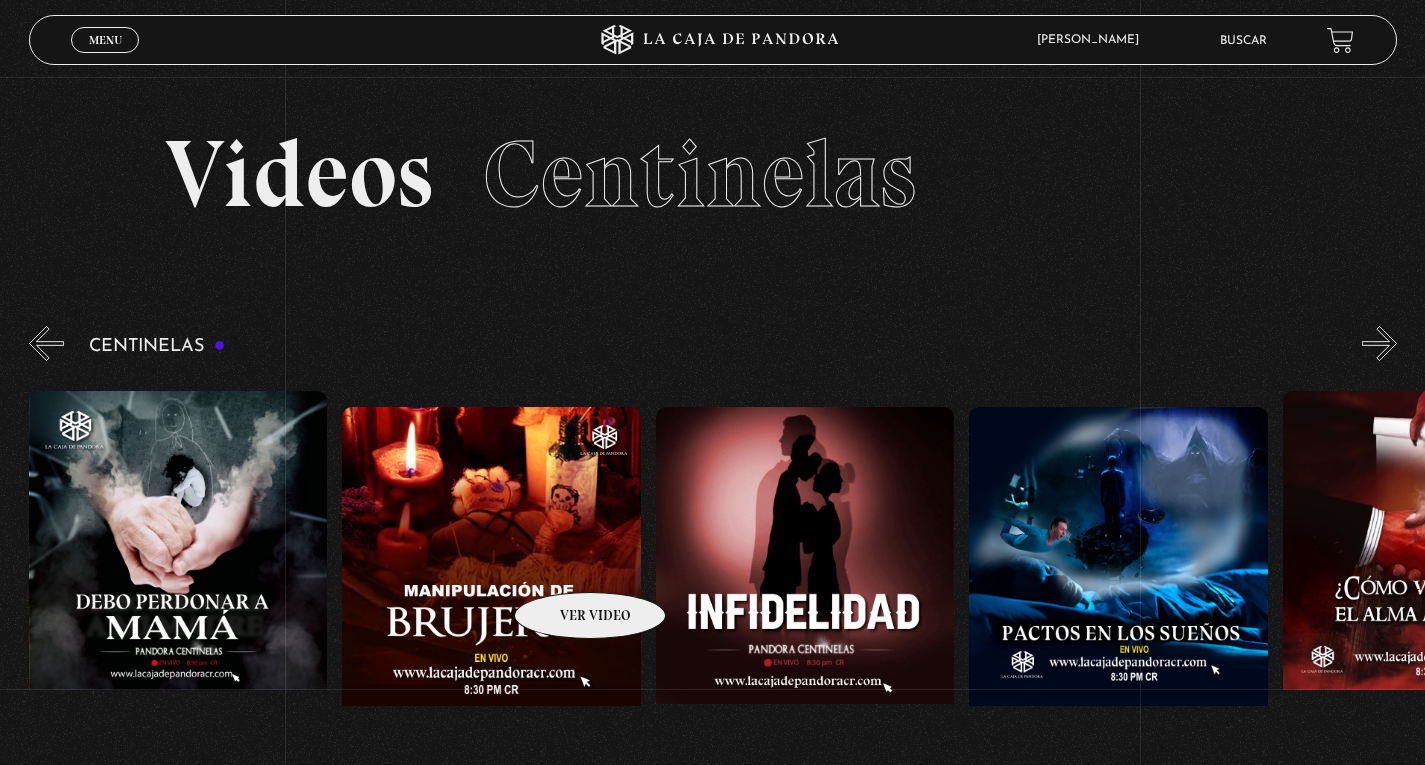 click at bounding box center (491, 587) 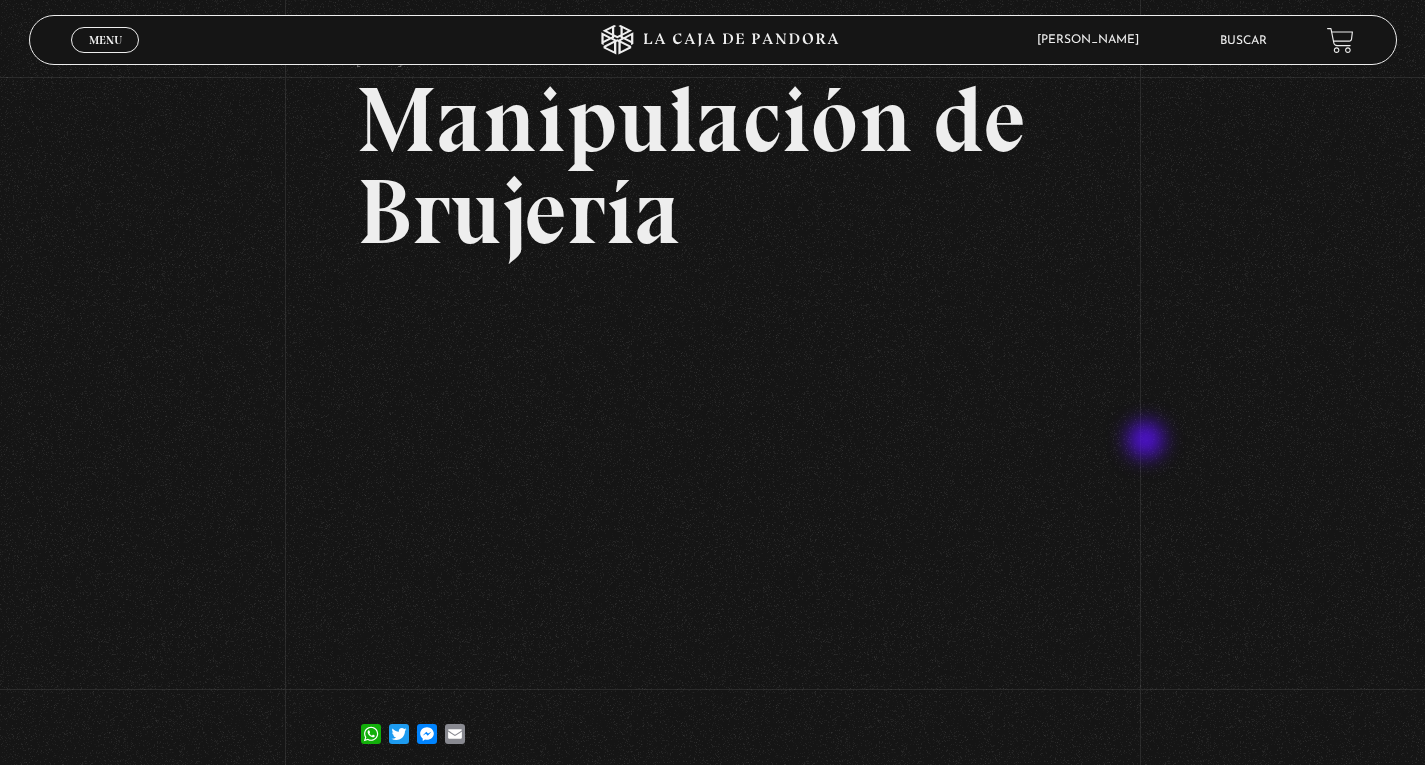 scroll, scrollTop: 219, scrollLeft: 0, axis: vertical 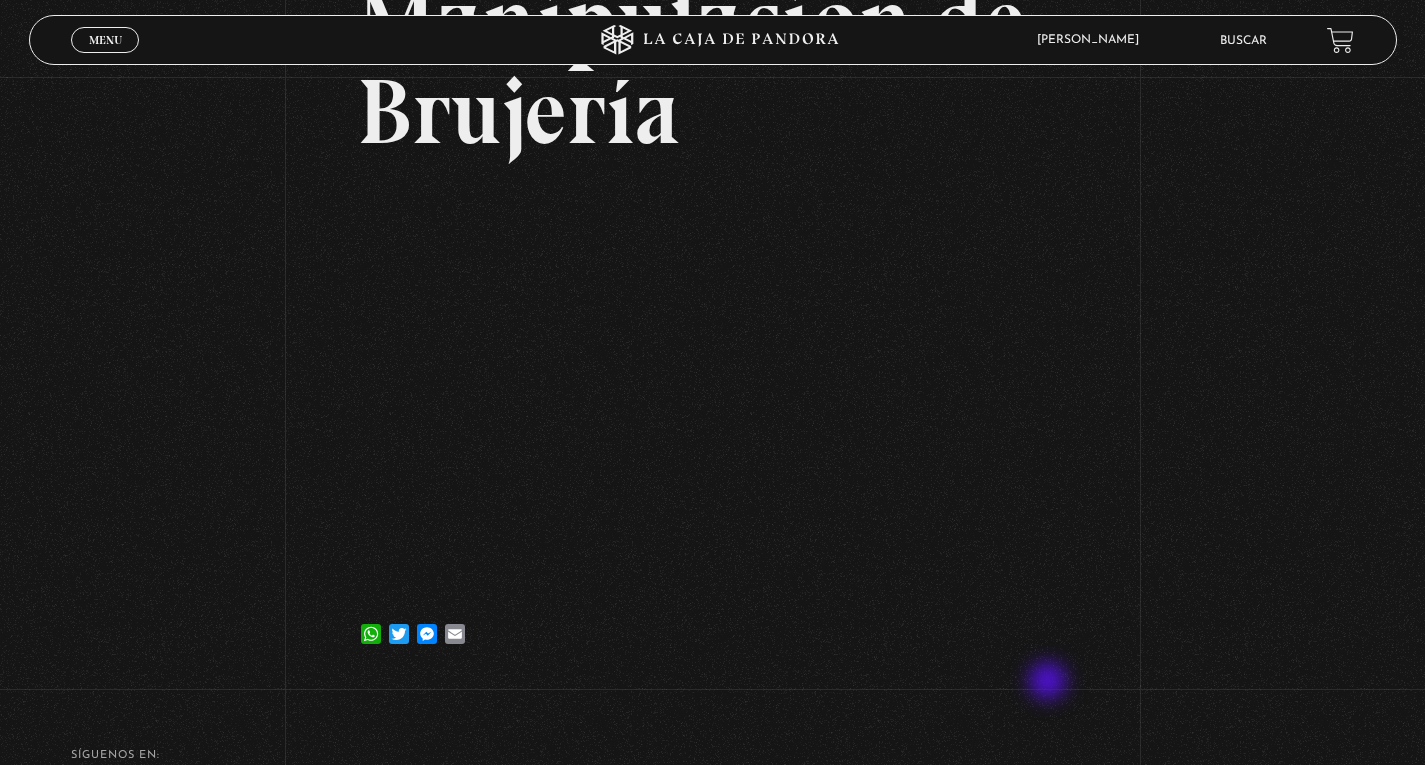 click on "Volver
[DATE]
Manipulación de [GEOGRAPHIC_DATA]
WhatsApp Twitter Messenger Email" at bounding box center [712, 307] 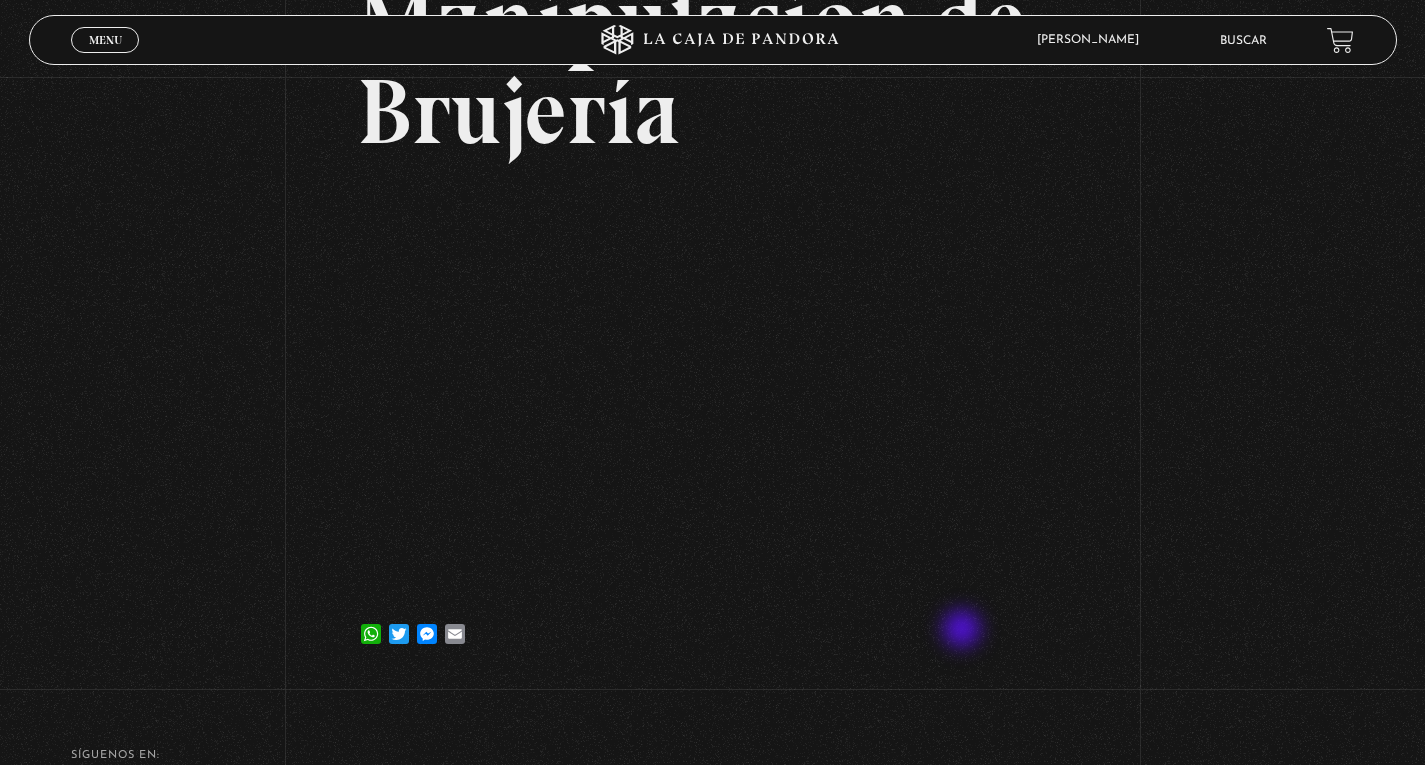 click on "WhatsApp Twitter Messenger Email" at bounding box center [712, 624] 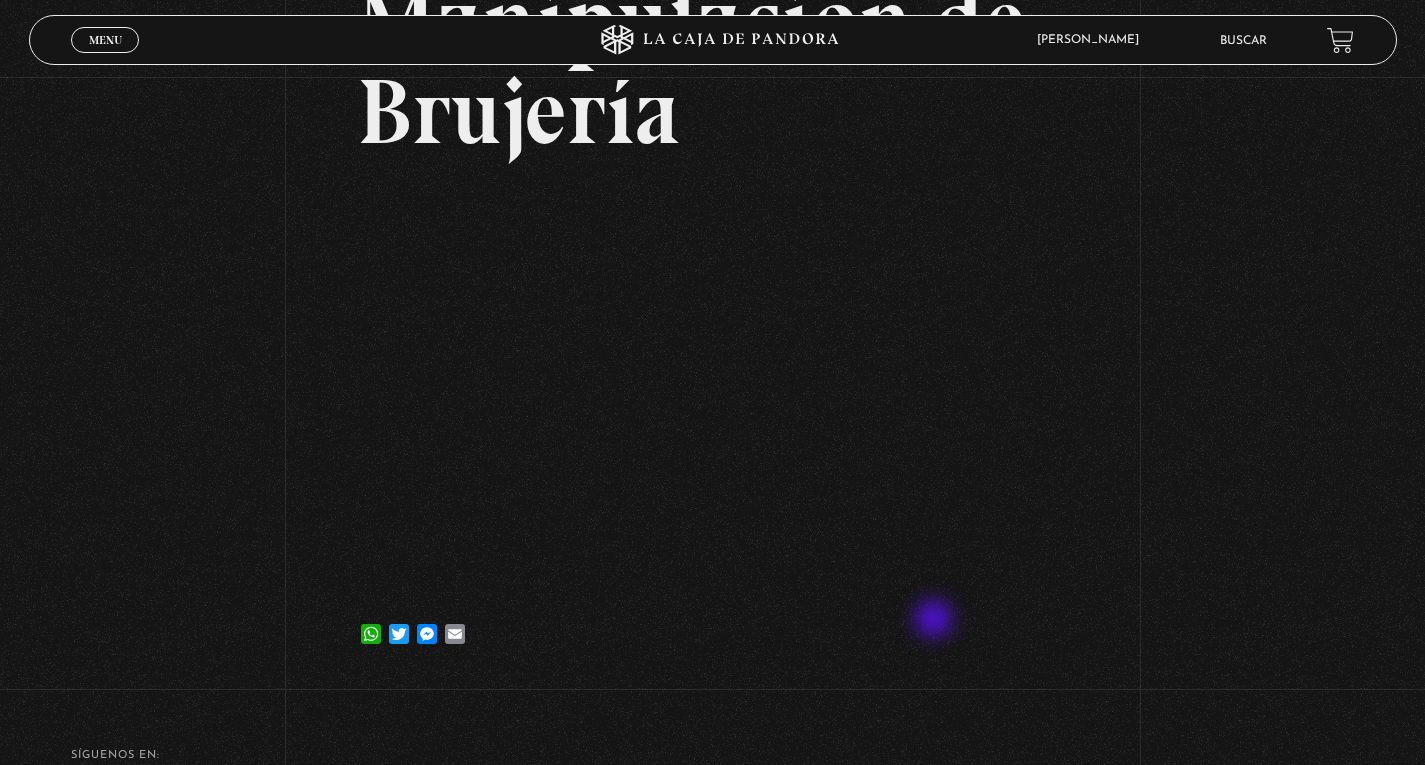 click on "WhatsApp Twitter Messenger Email" at bounding box center [712, 624] 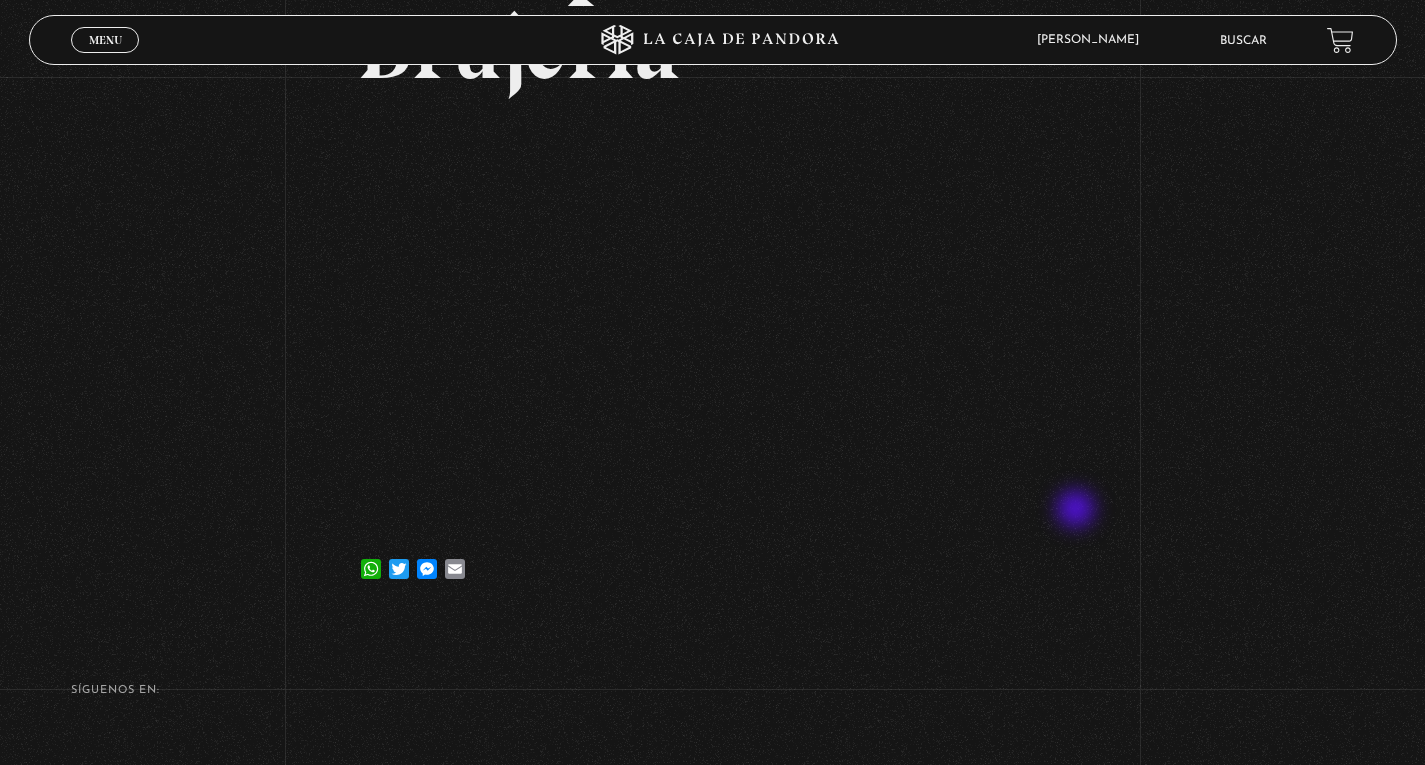 scroll, scrollTop: 319, scrollLeft: 0, axis: vertical 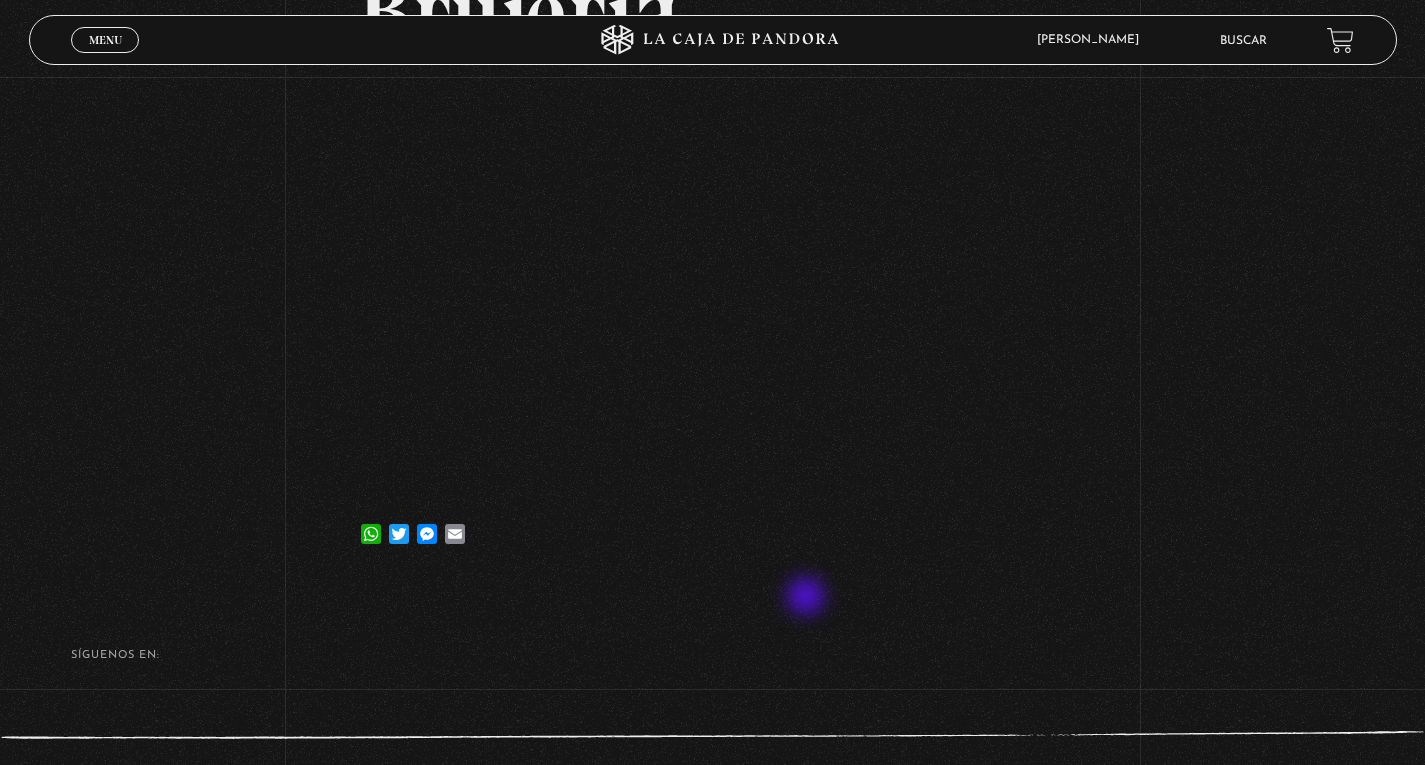 click on "SÍguenos en:
La Caja de Pandora, Derechos Reservados  2025
Realizado por" at bounding box center [712, 720] 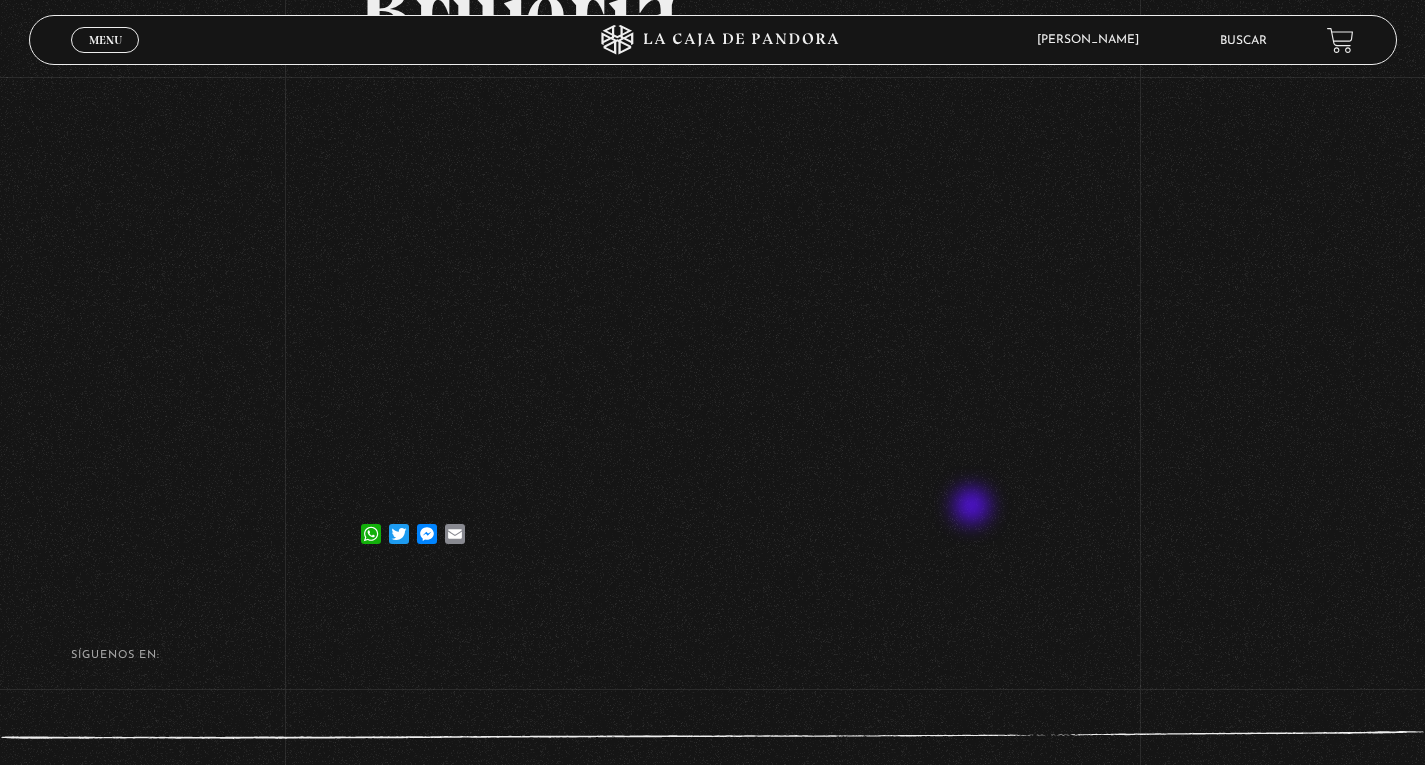 drag, startPoint x: 970, startPoint y: 508, endPoint x: 978, endPoint y: 478, distance: 31.04835 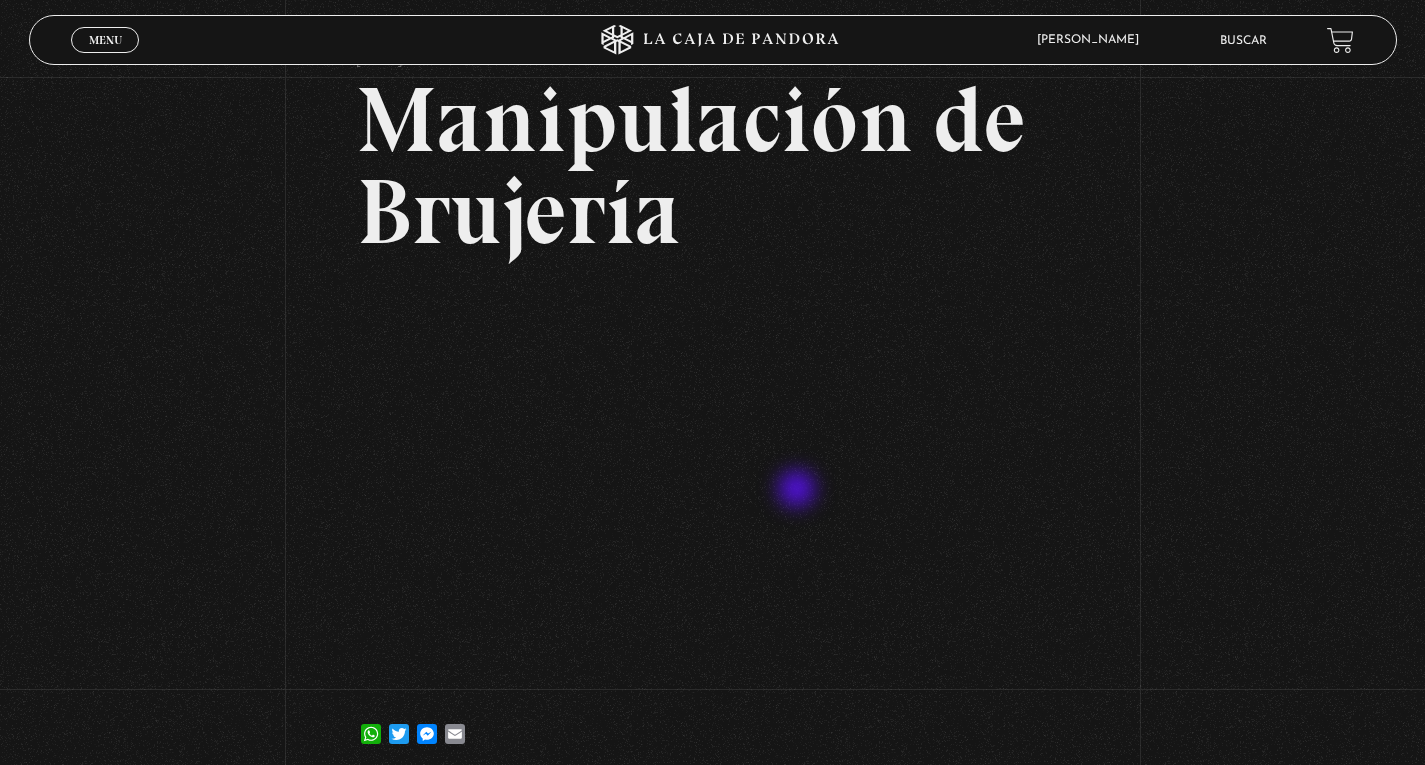 scroll, scrollTop: 219, scrollLeft: 0, axis: vertical 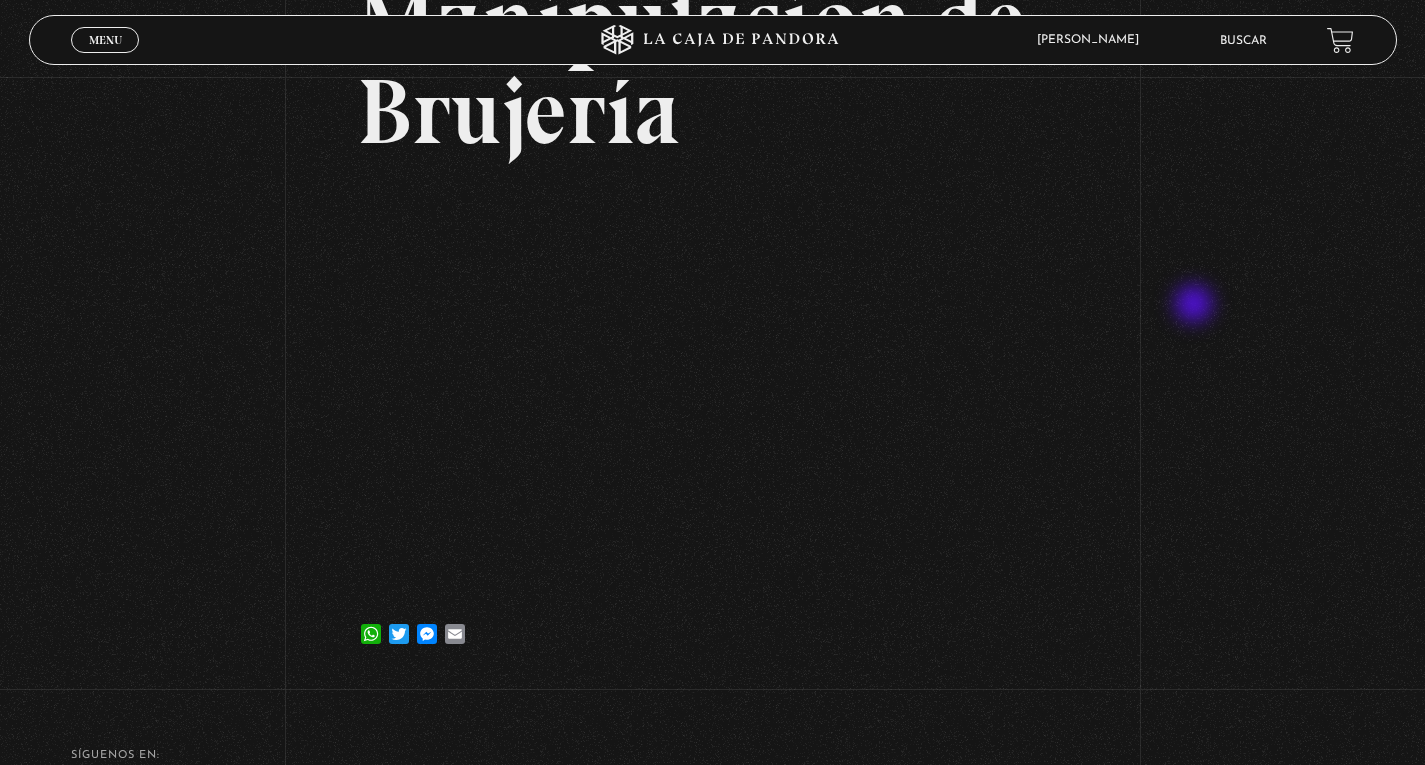 click on "Volver
[DATE]
Manipulación de [GEOGRAPHIC_DATA]
WhatsApp Twitter Messenger Email" at bounding box center (712, 269) 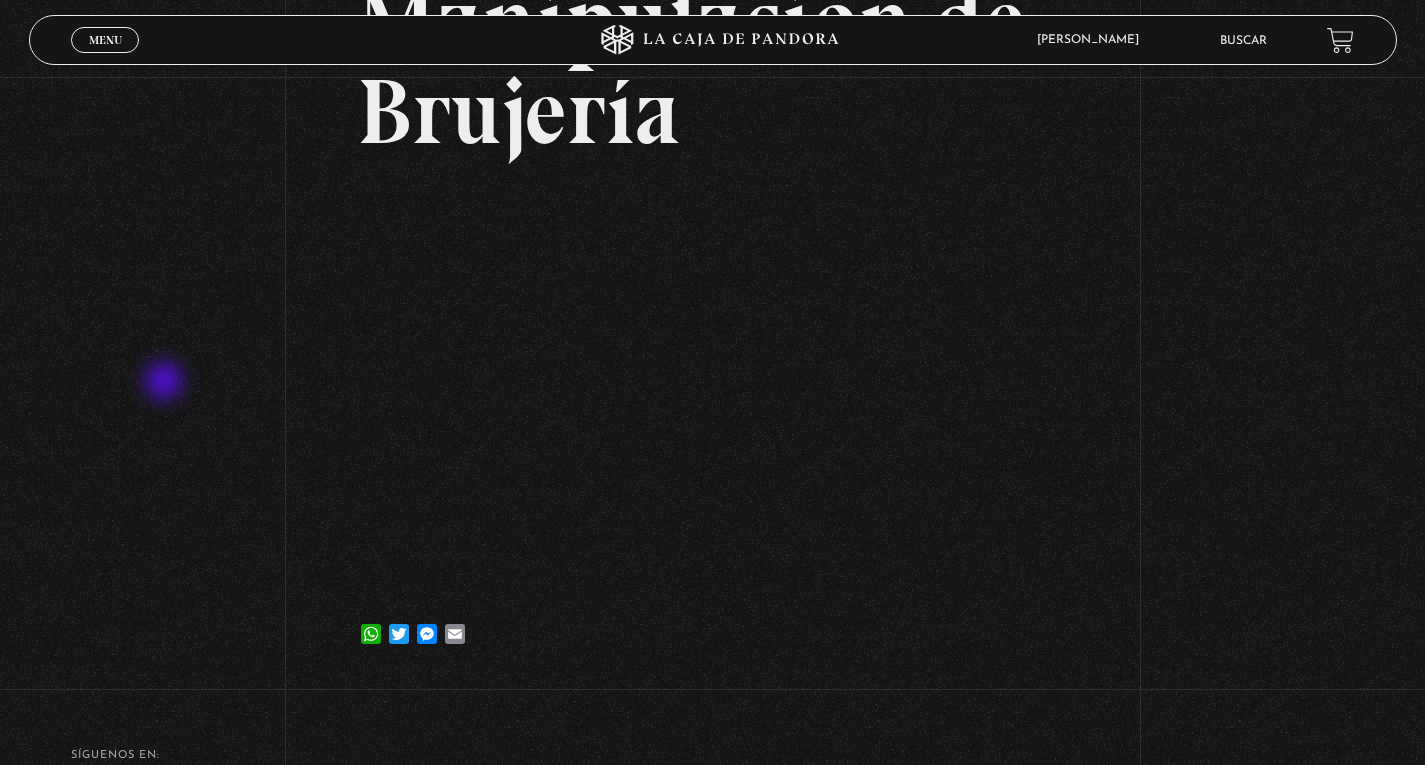 click on "Volver
[DATE]
Manipulación de [GEOGRAPHIC_DATA]
WhatsApp Twitter Messenger Email" at bounding box center [712, 269] 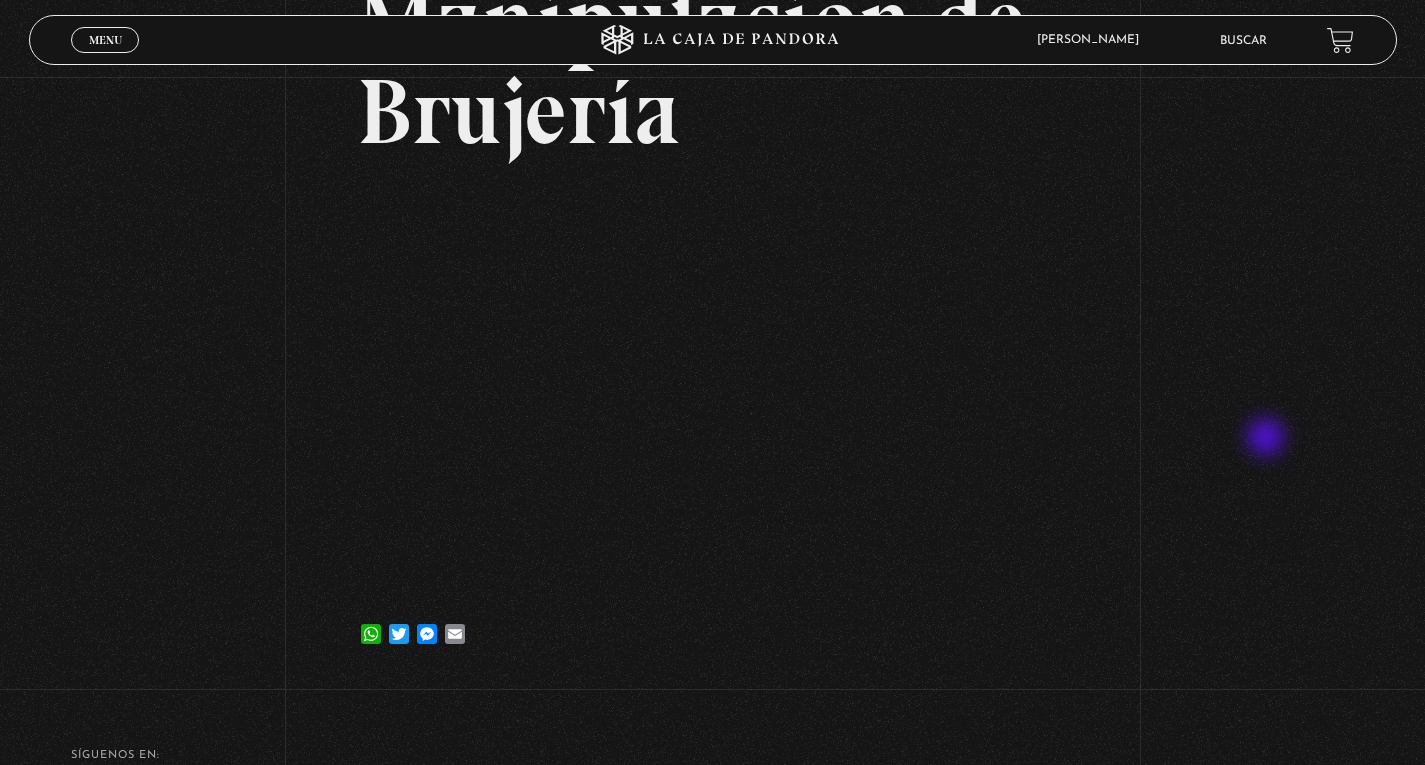 drag, startPoint x: 1268, startPoint y: 439, endPoint x: 1195, endPoint y: 459, distance: 75.690155 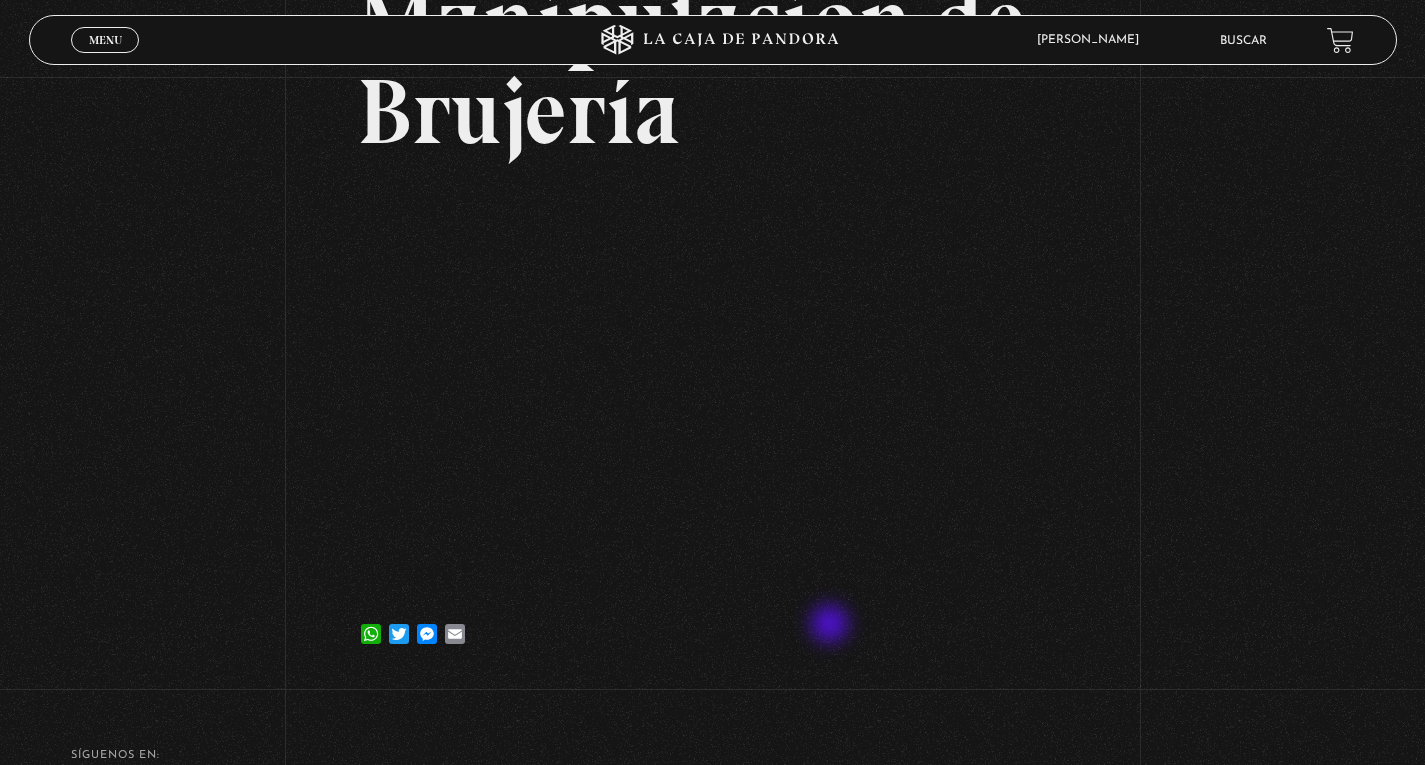 click on "WhatsApp Twitter Messenger Email" at bounding box center (712, 624) 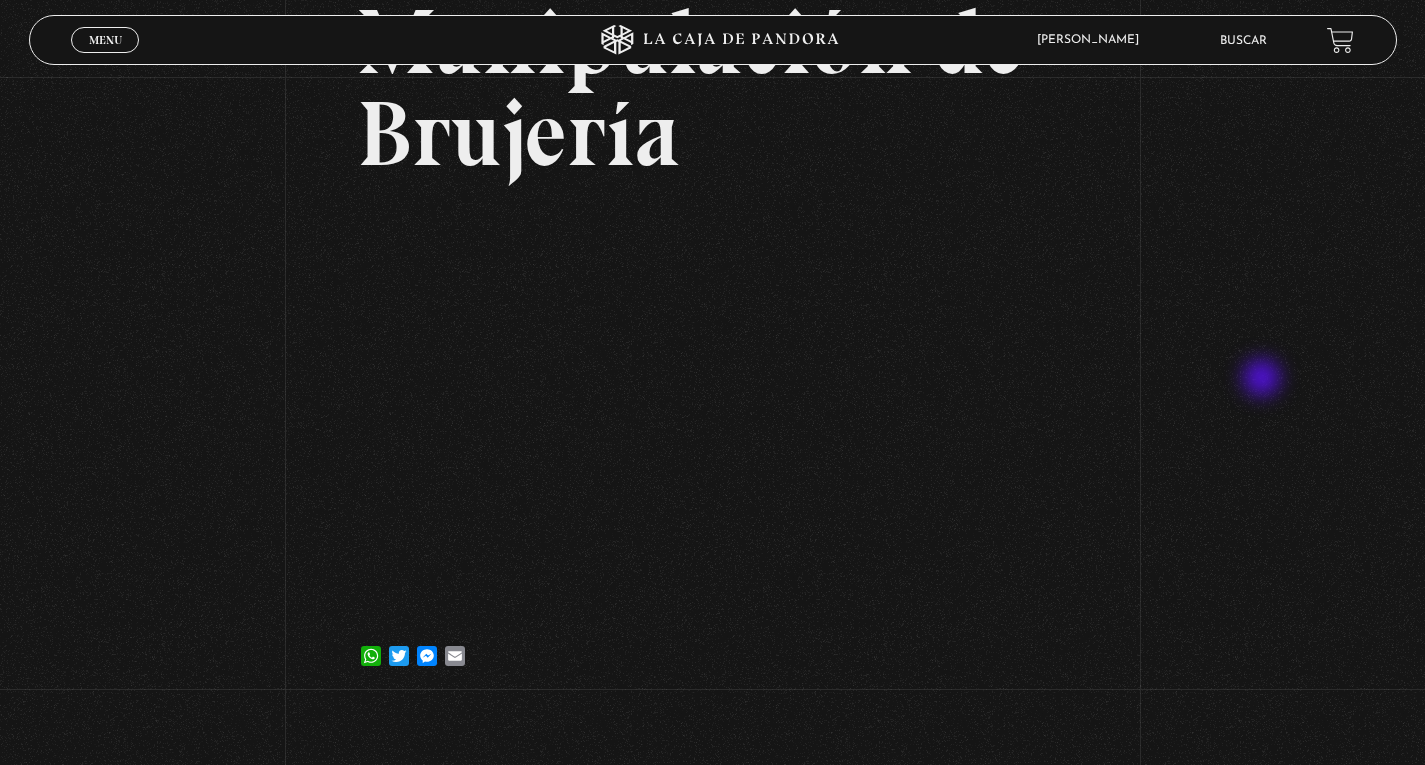 scroll, scrollTop: 219, scrollLeft: 0, axis: vertical 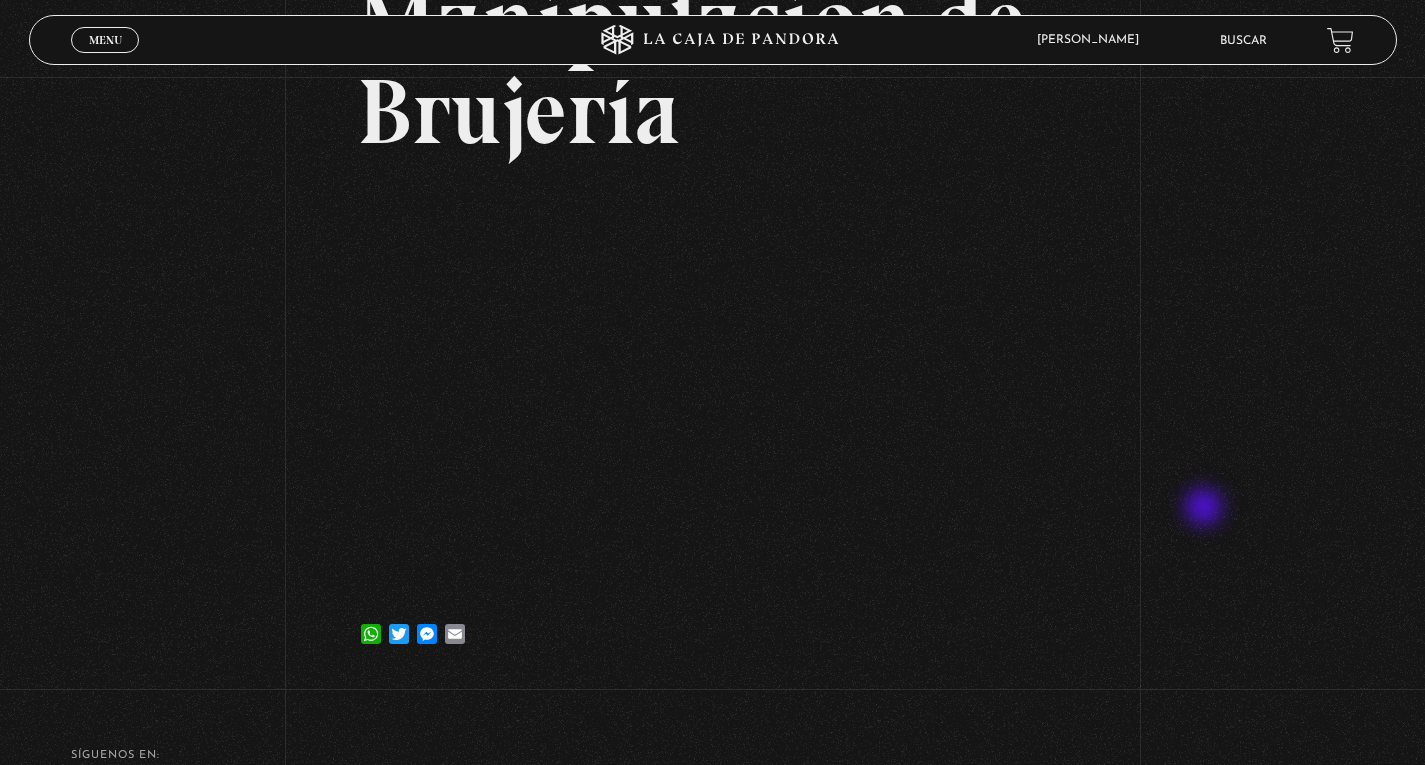 click on "Volver
[DATE]
Manipulación de [GEOGRAPHIC_DATA]
WhatsApp Twitter Messenger Email" at bounding box center [712, 269] 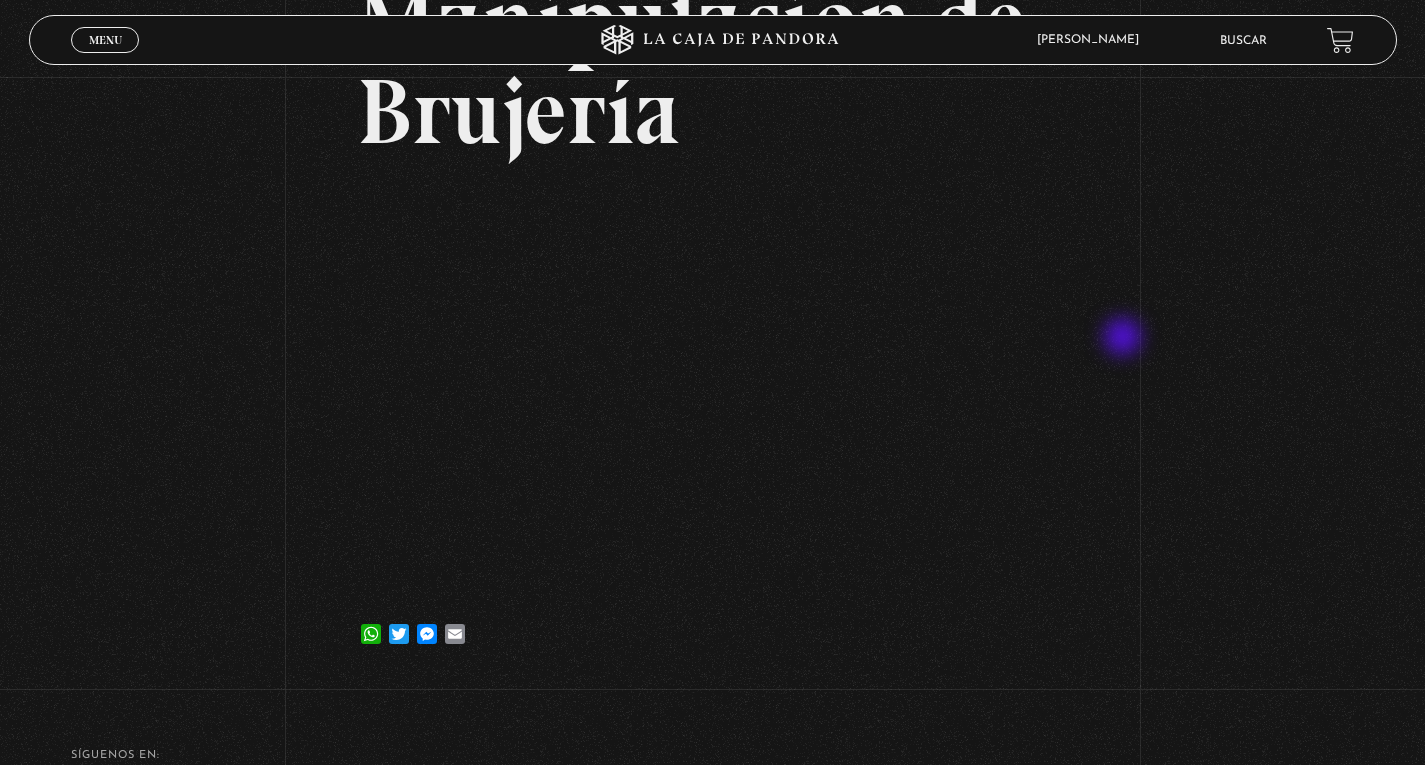 click on "Volver
[DATE]
Manipulación de [GEOGRAPHIC_DATA]
WhatsApp Twitter Messenger Email" at bounding box center [712, 269] 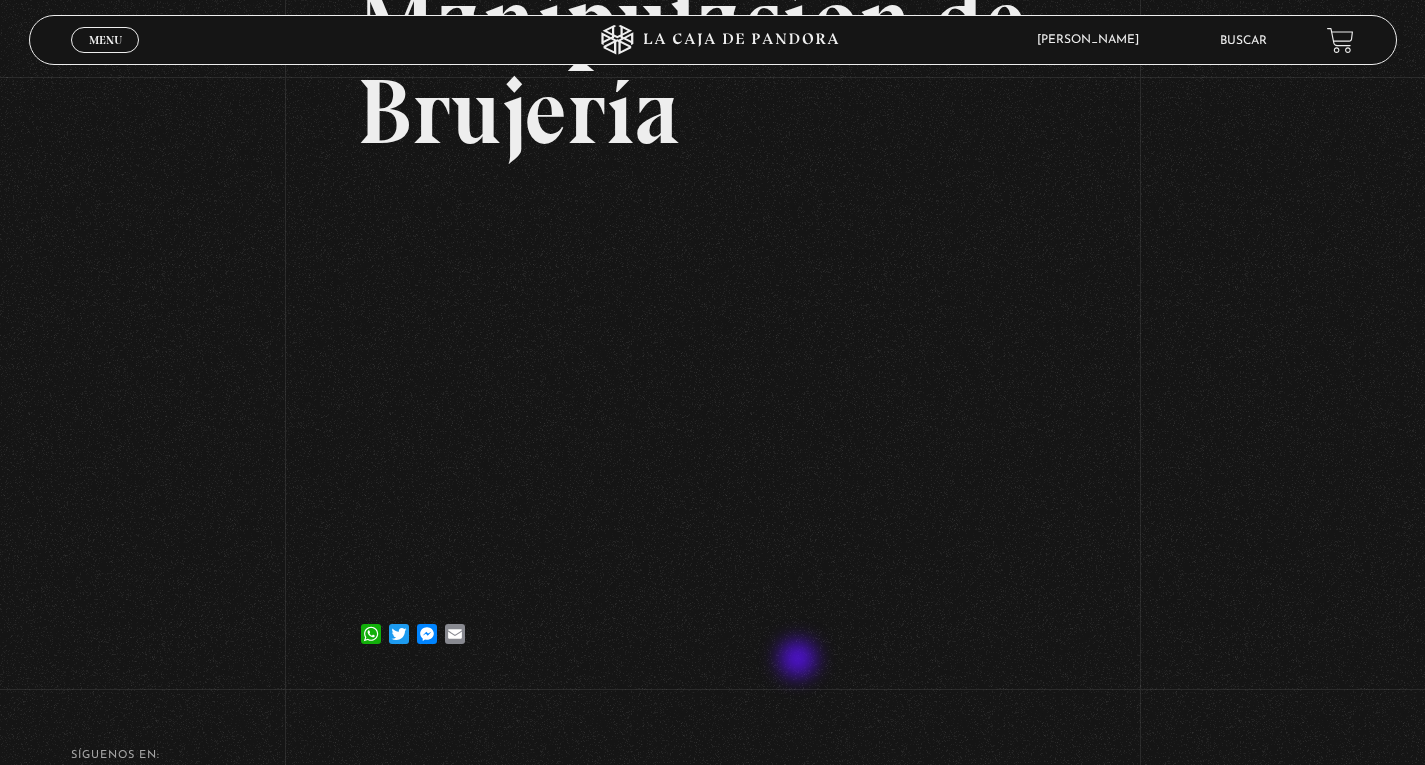 click on "[DATE]
Manipulación de Brujería
WhatsApp Twitter Messenger Email" at bounding box center (712, 297) 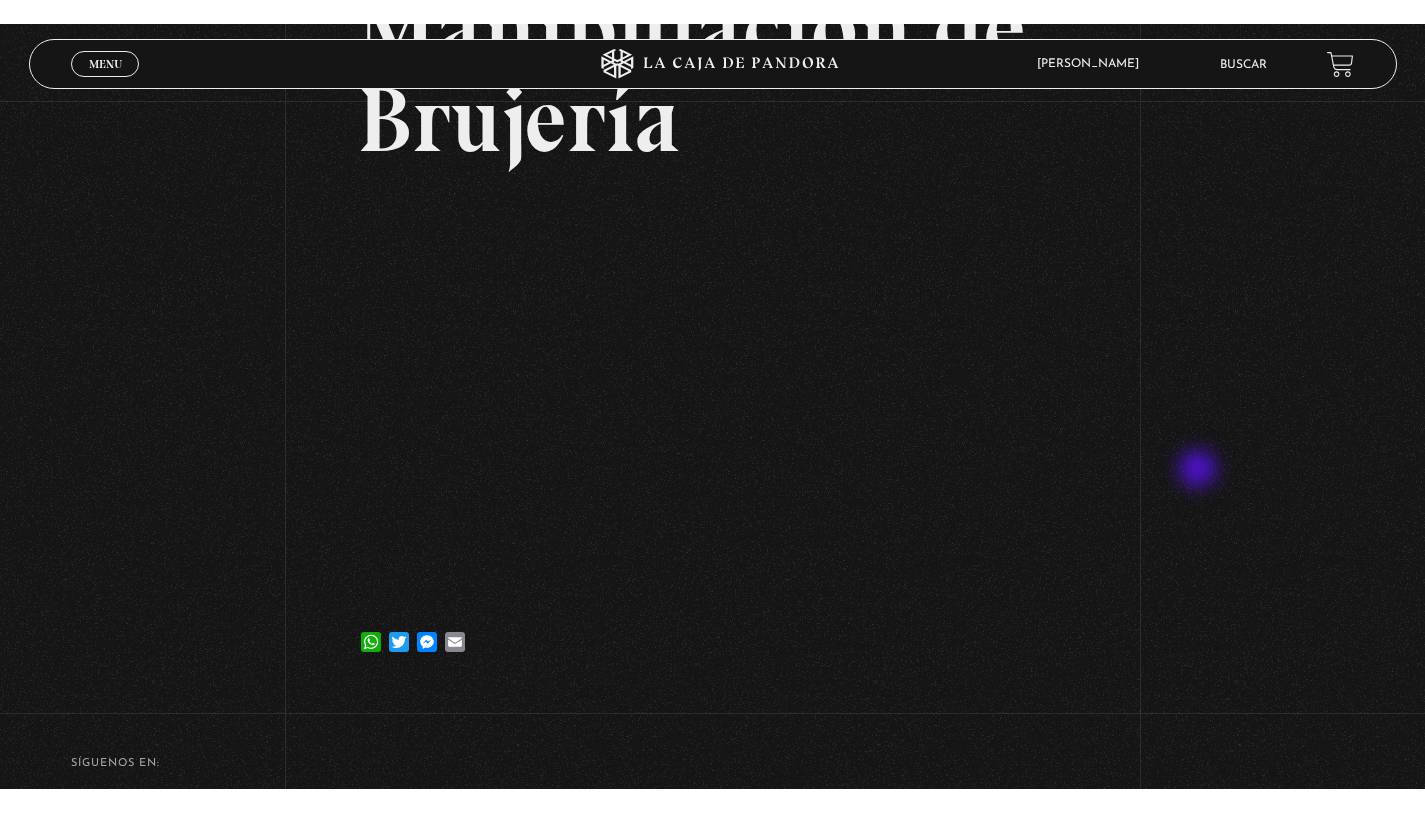 scroll, scrollTop: 200, scrollLeft: 0, axis: vertical 